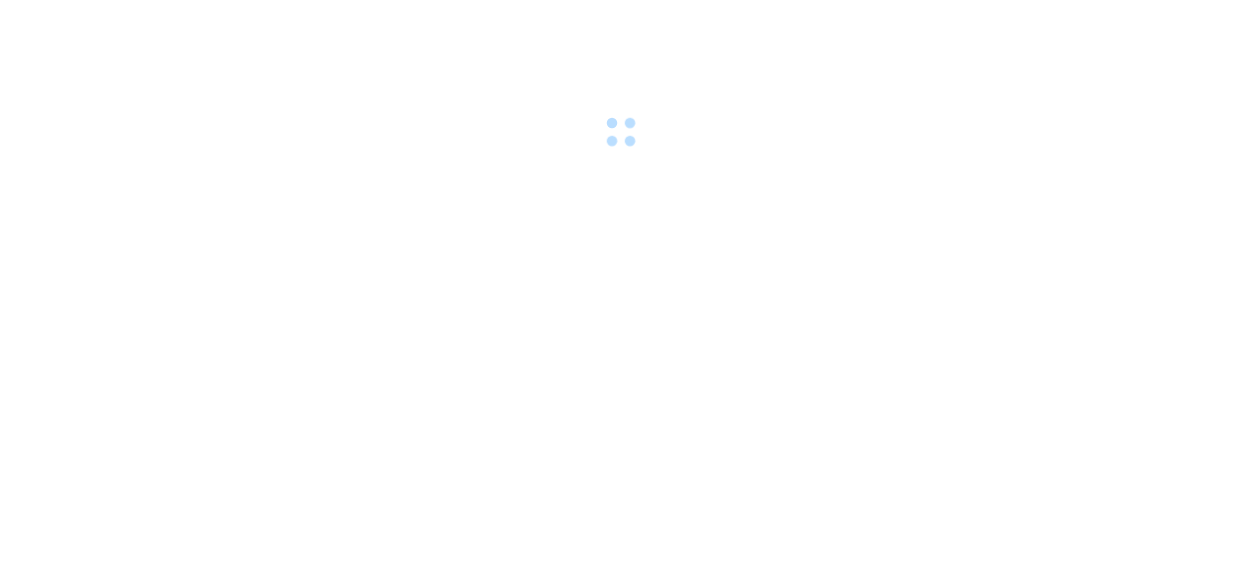 scroll, scrollTop: 0, scrollLeft: 0, axis: both 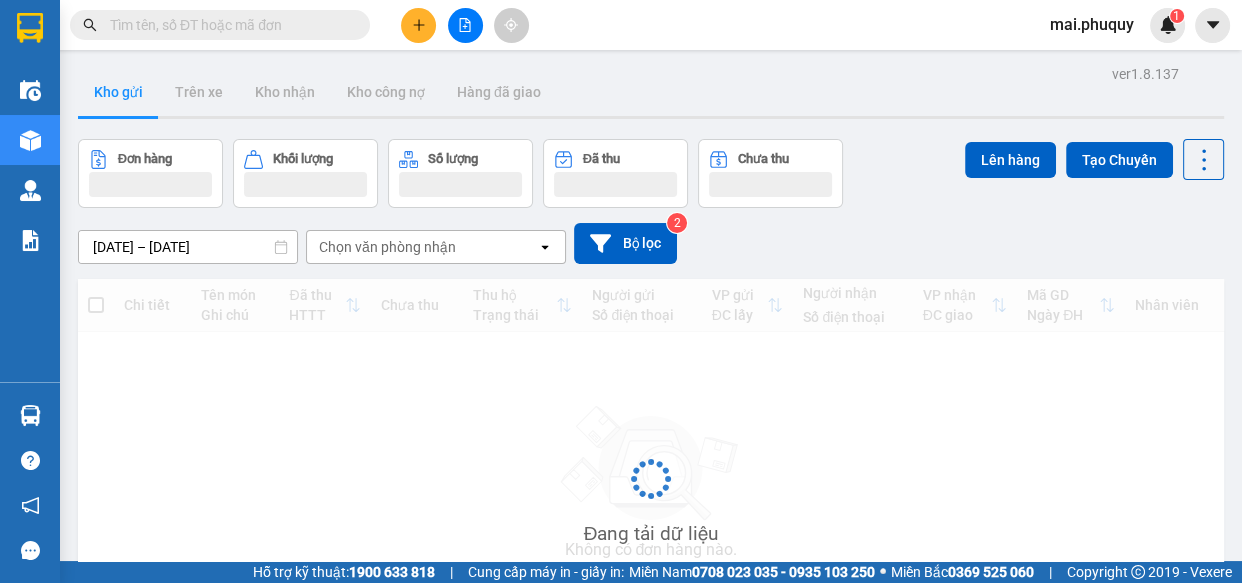 click 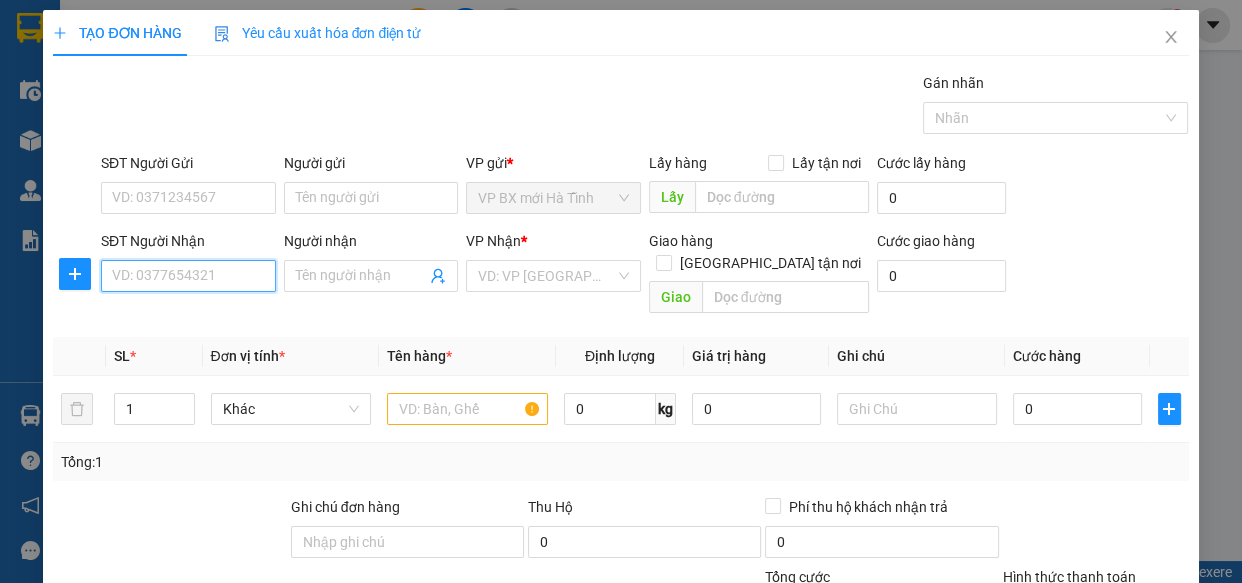 click on "SĐT Người Nhận" at bounding box center [188, 276] 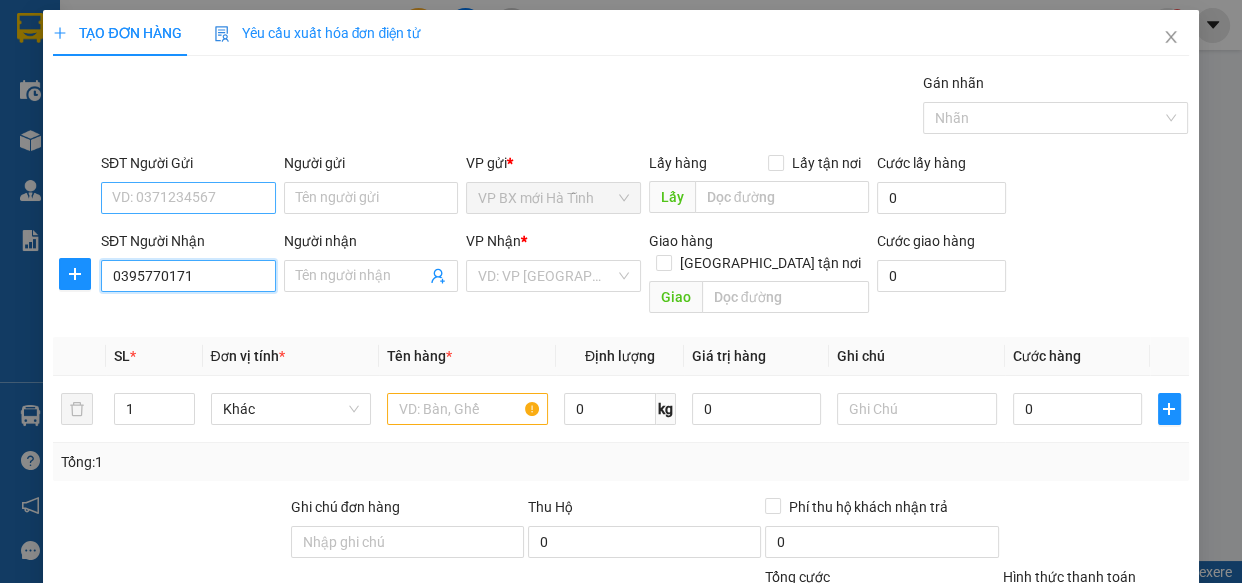 type on "0395770171" 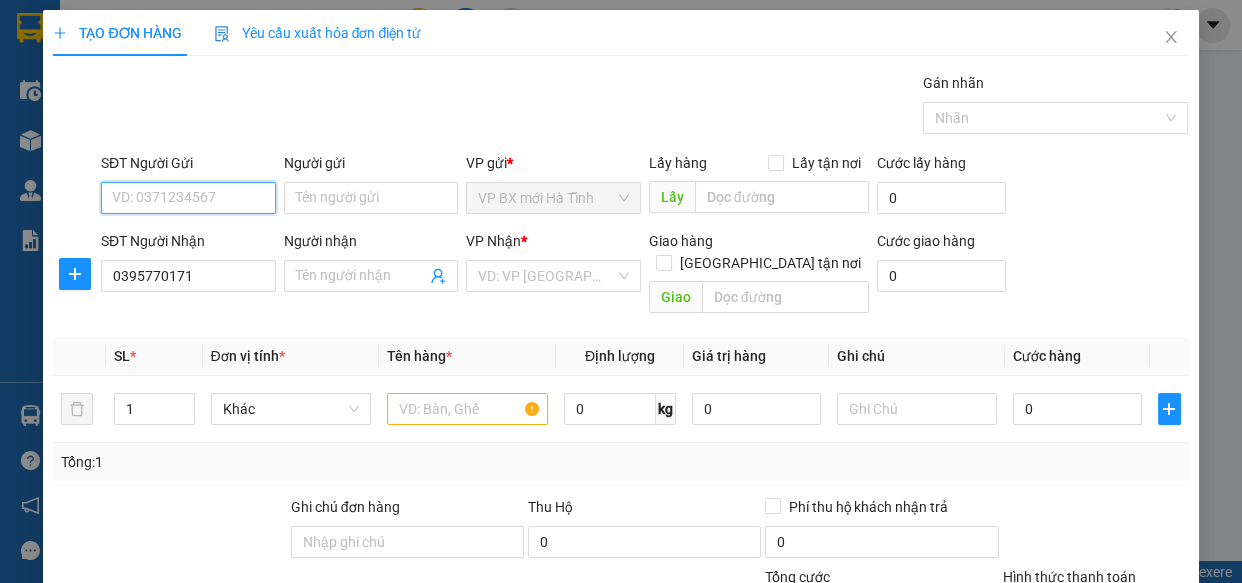 click on "SĐT Người Gửi" at bounding box center (188, 198) 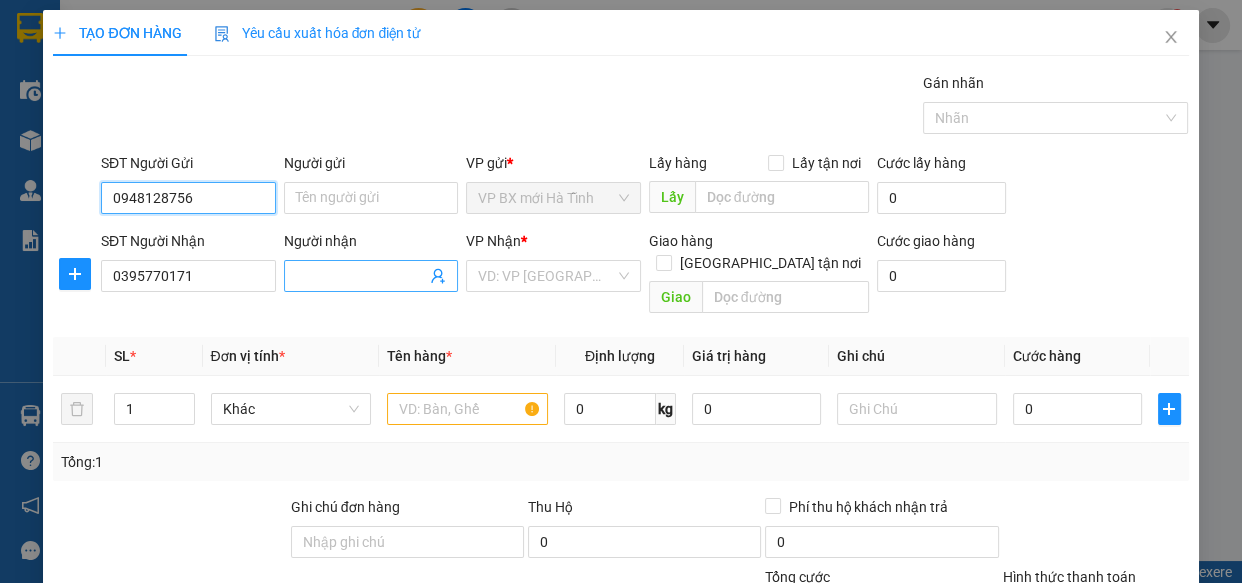 type on "0948128756" 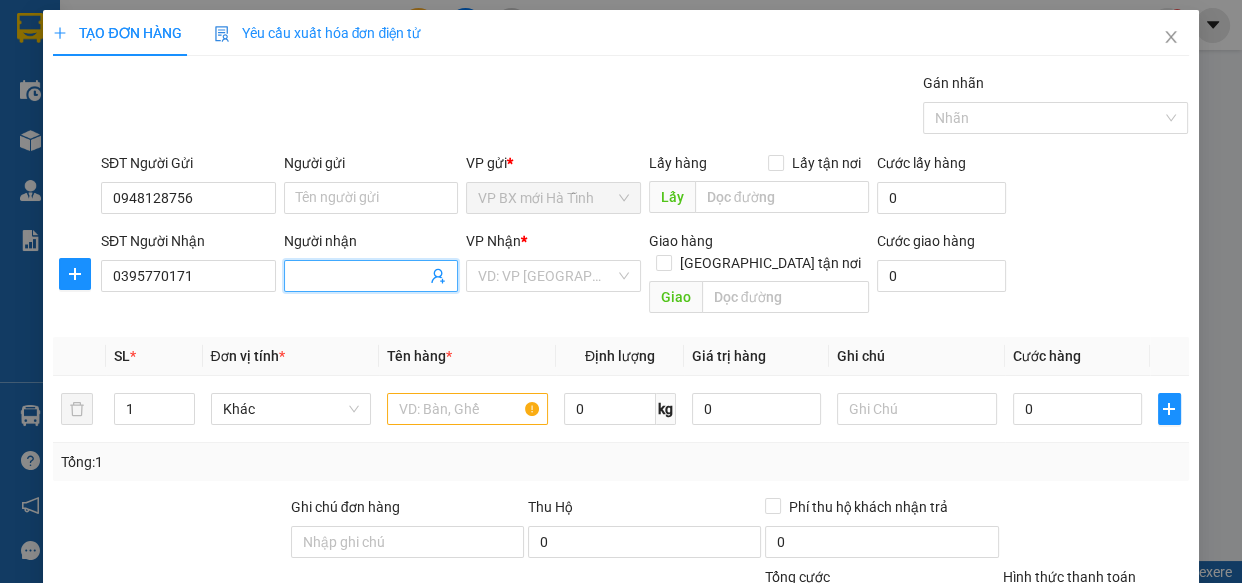 click on "Người nhận" at bounding box center [361, 276] 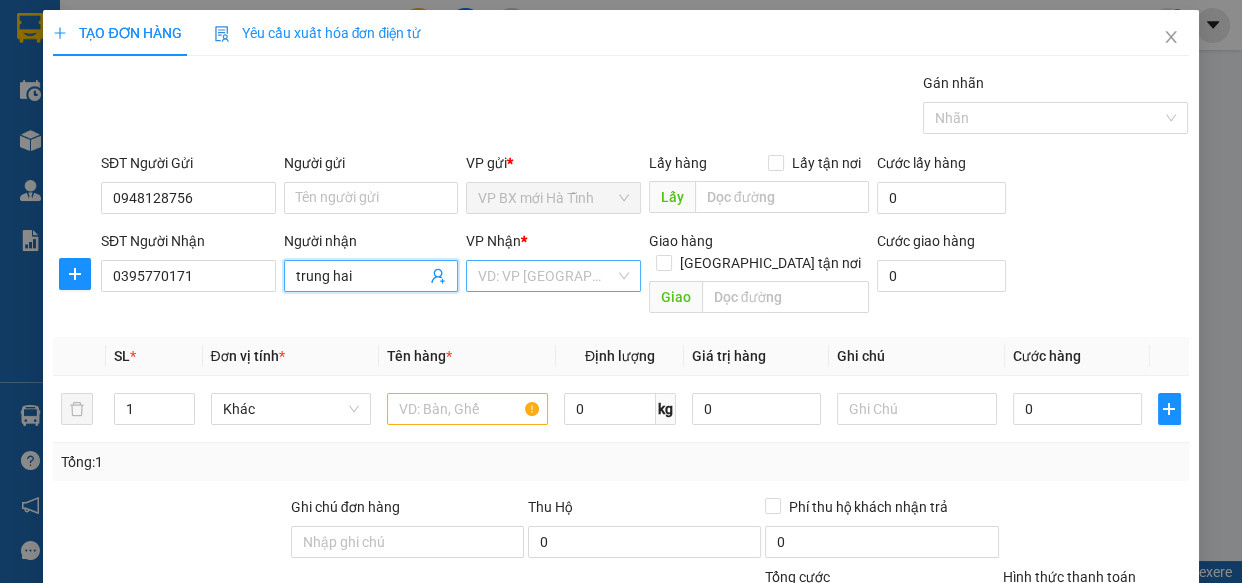 drag, startPoint x: 610, startPoint y: 262, endPoint x: 602, endPoint y: 283, distance: 22.472204 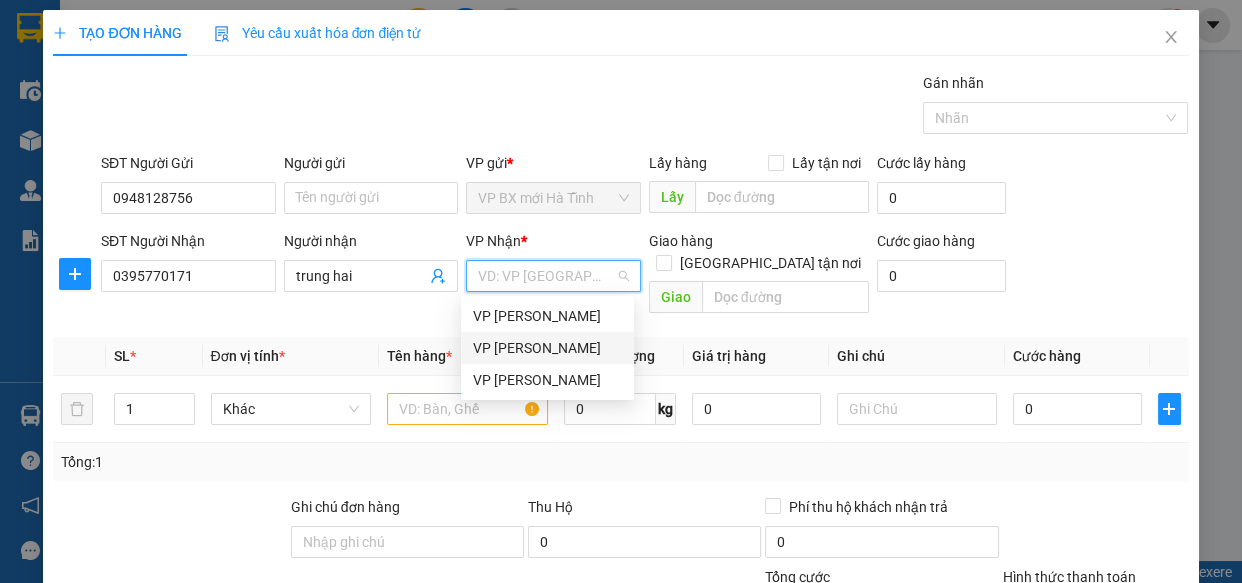 click on "VP [PERSON_NAME]" at bounding box center (547, 348) 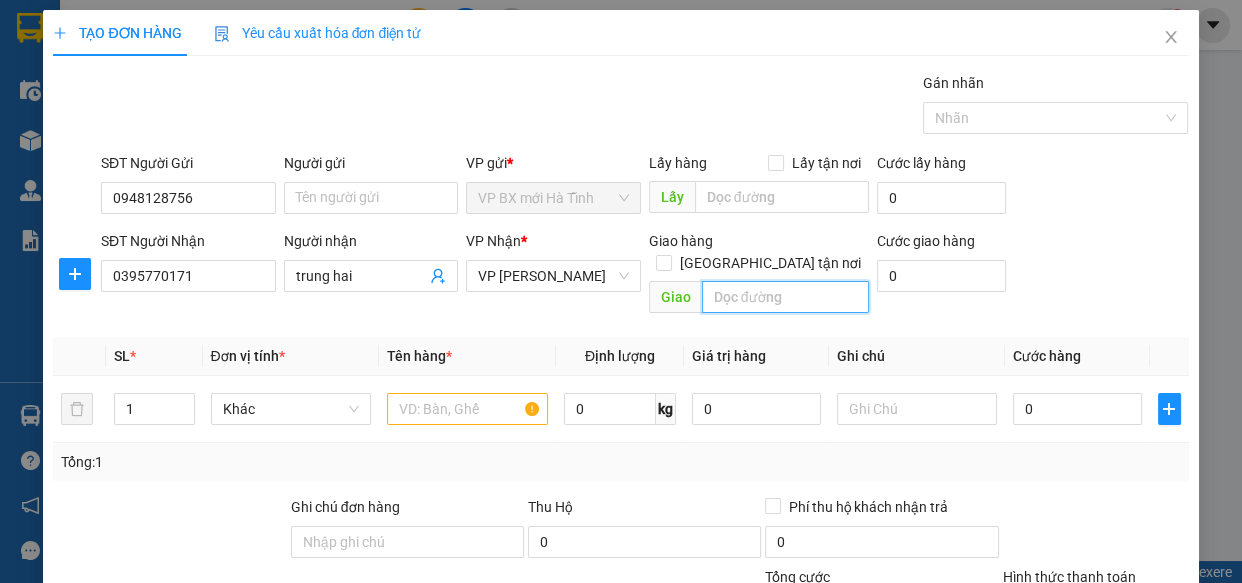 click at bounding box center [785, 297] 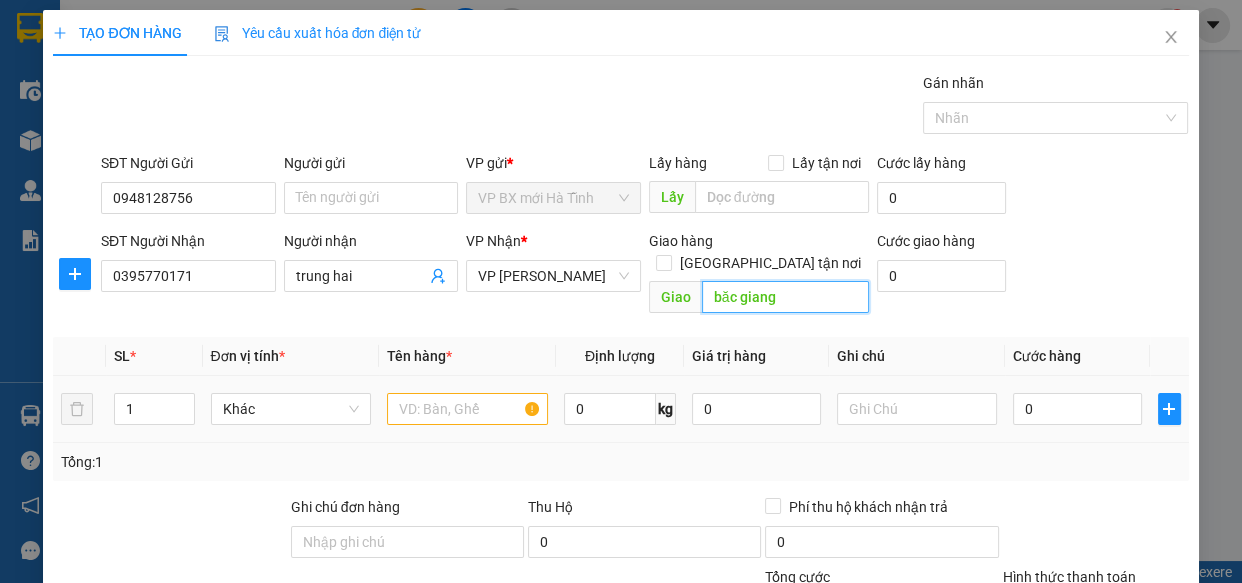 type on "băc giang" 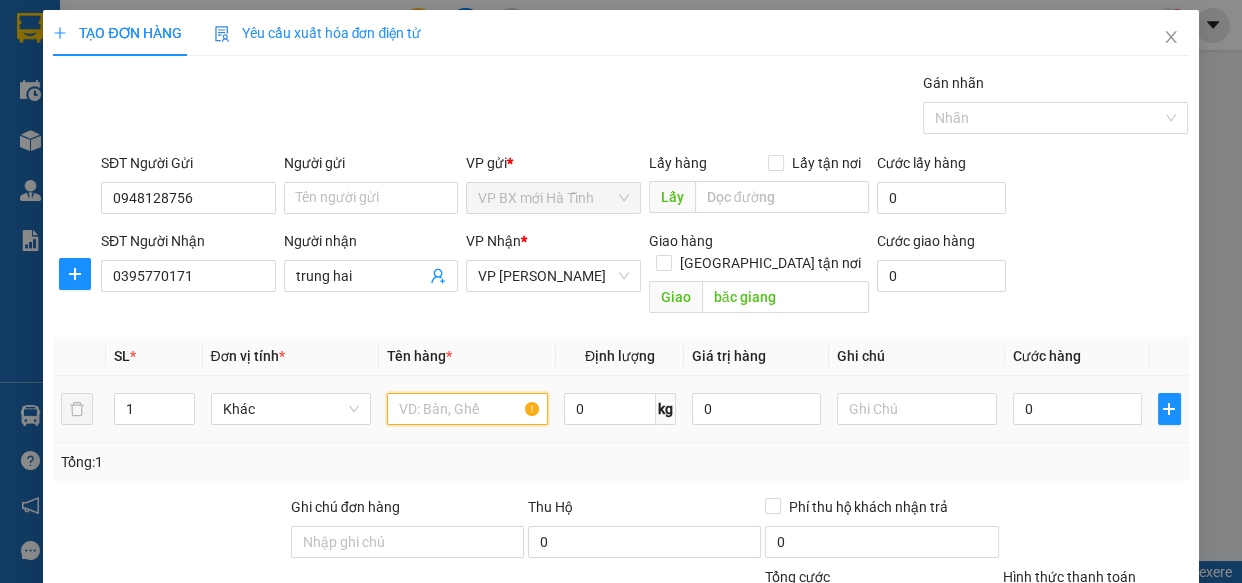 click at bounding box center (467, 409) 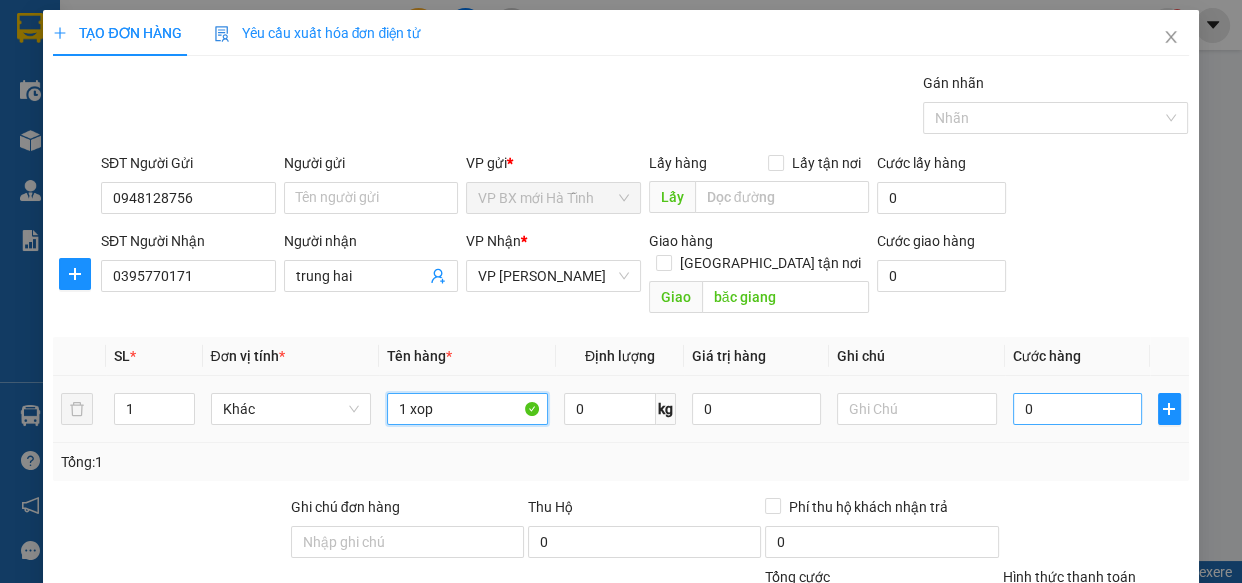 type on "1 xop" 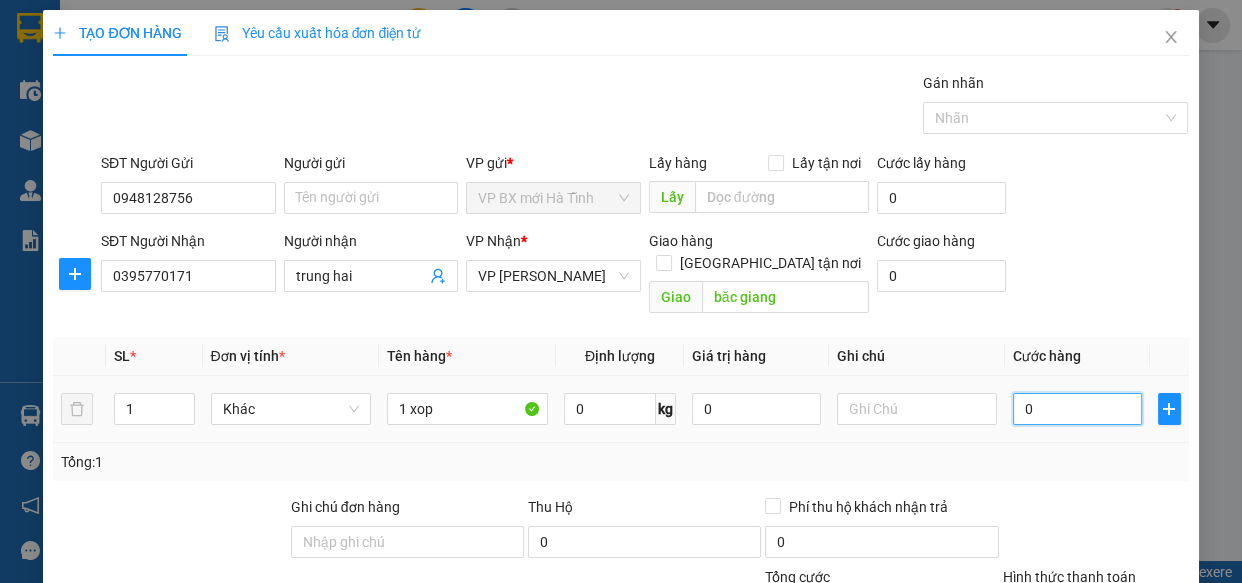 click on "0" at bounding box center [1077, 409] 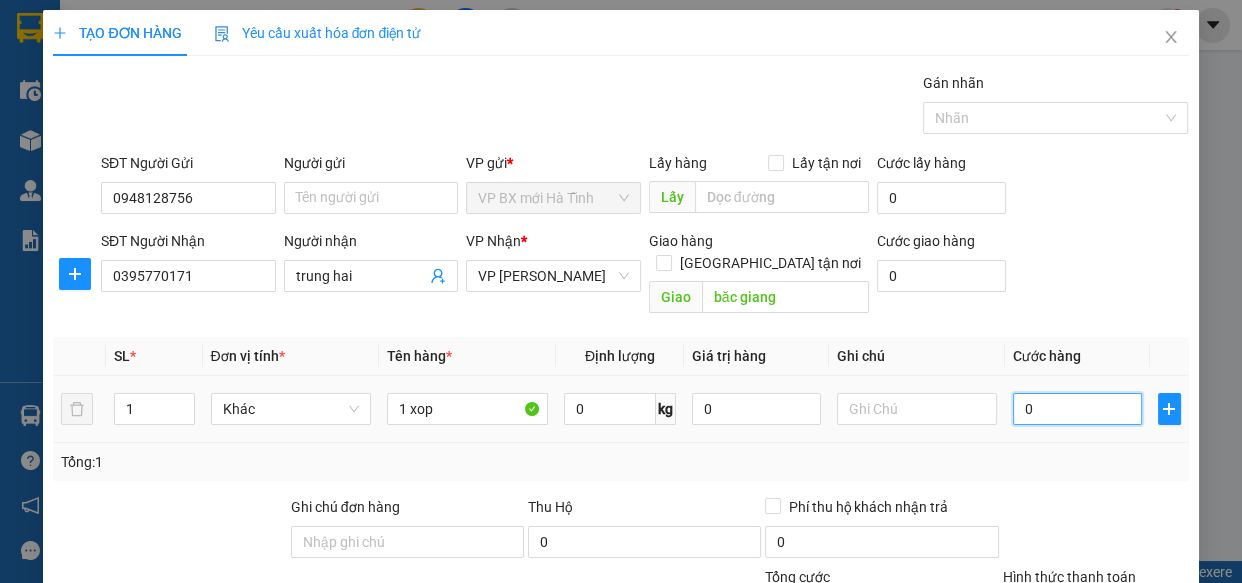type on "5" 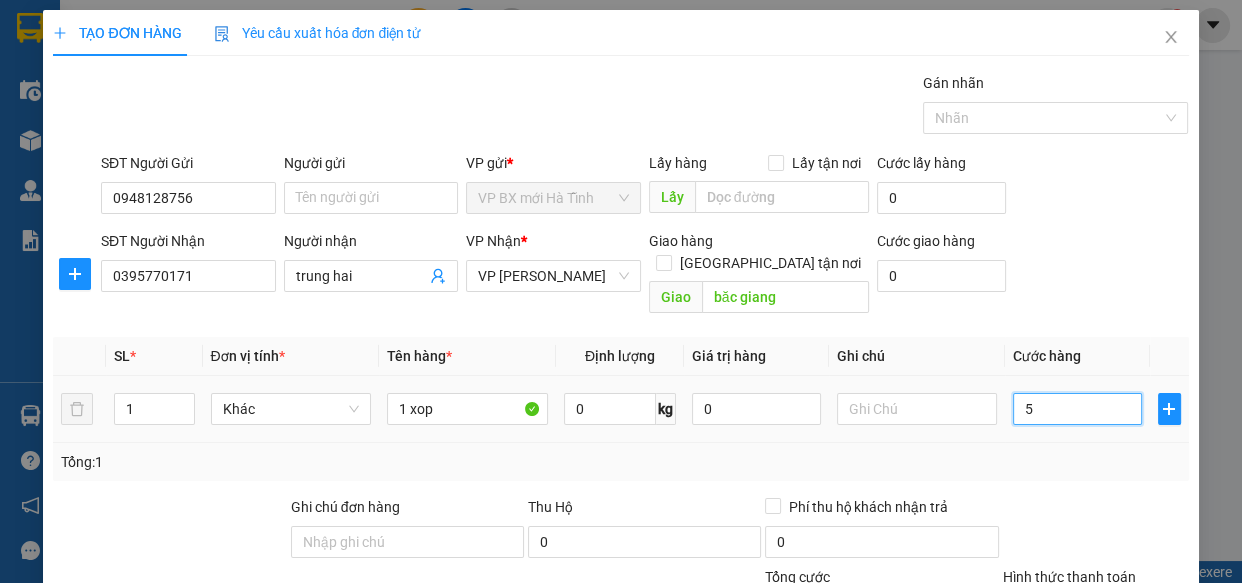 type on "5" 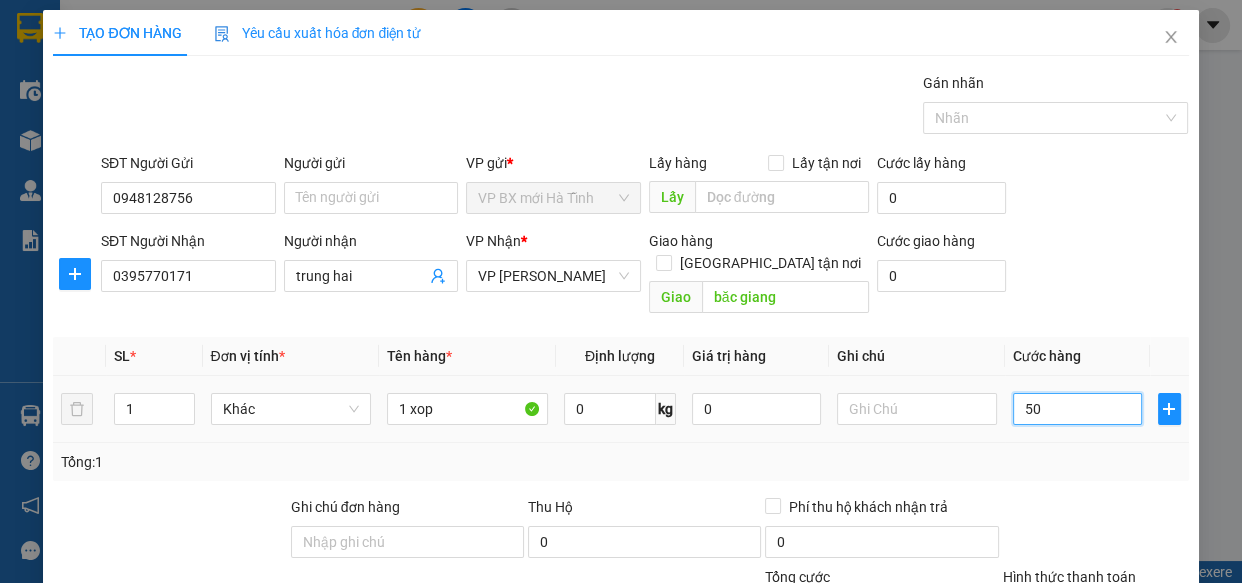 type on "500" 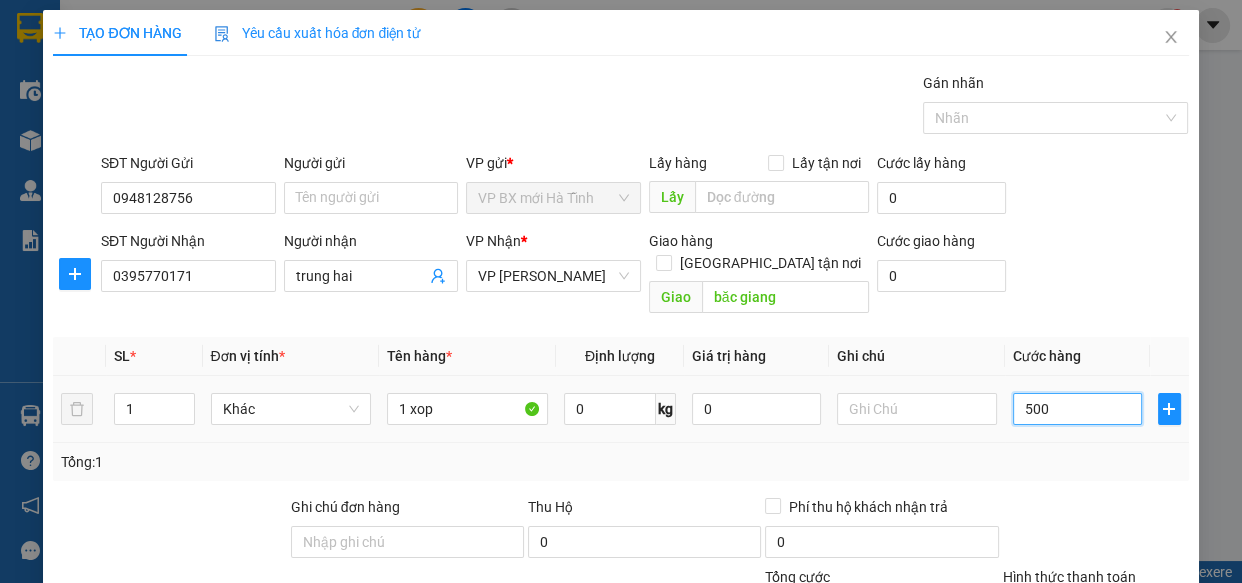 type on "500" 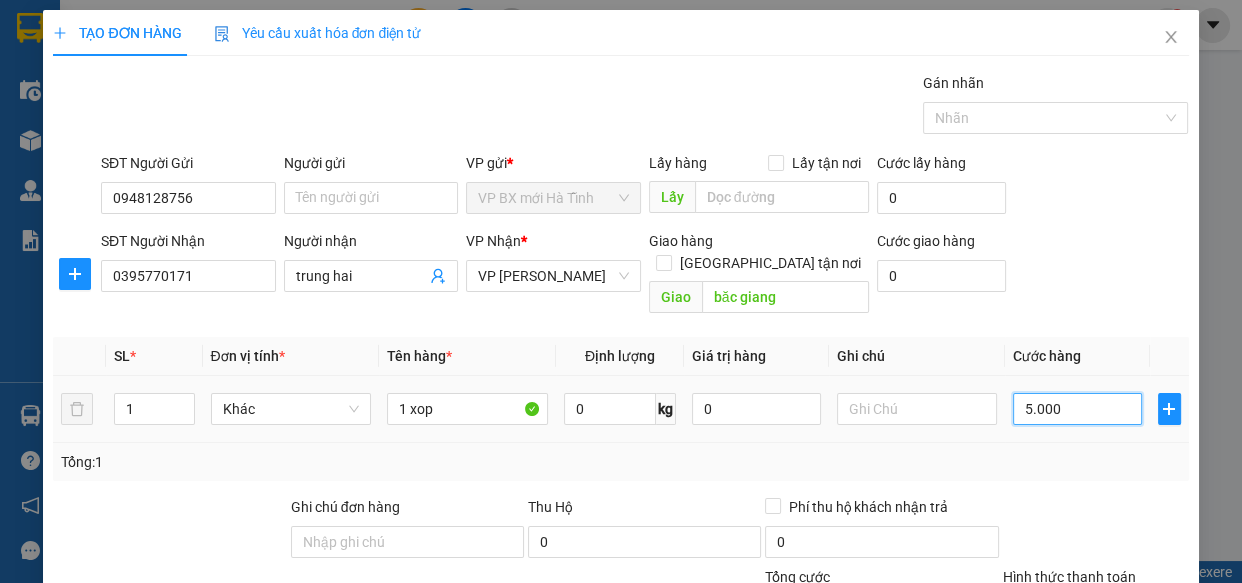 type on "5.000" 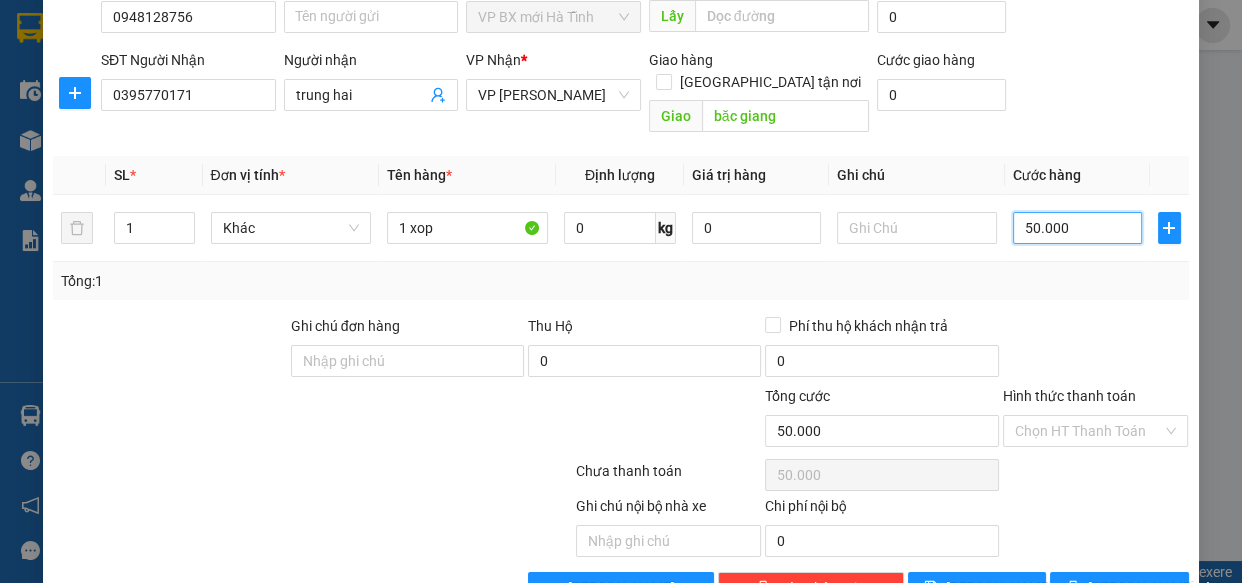 scroll, scrollTop: 218, scrollLeft: 0, axis: vertical 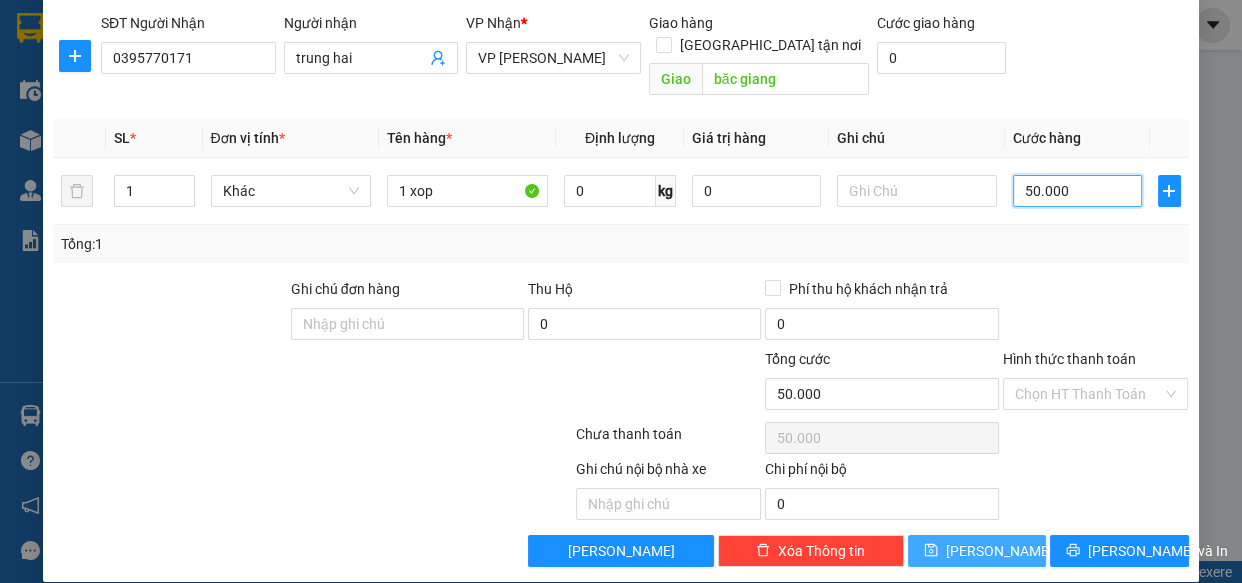 type on "50.000" 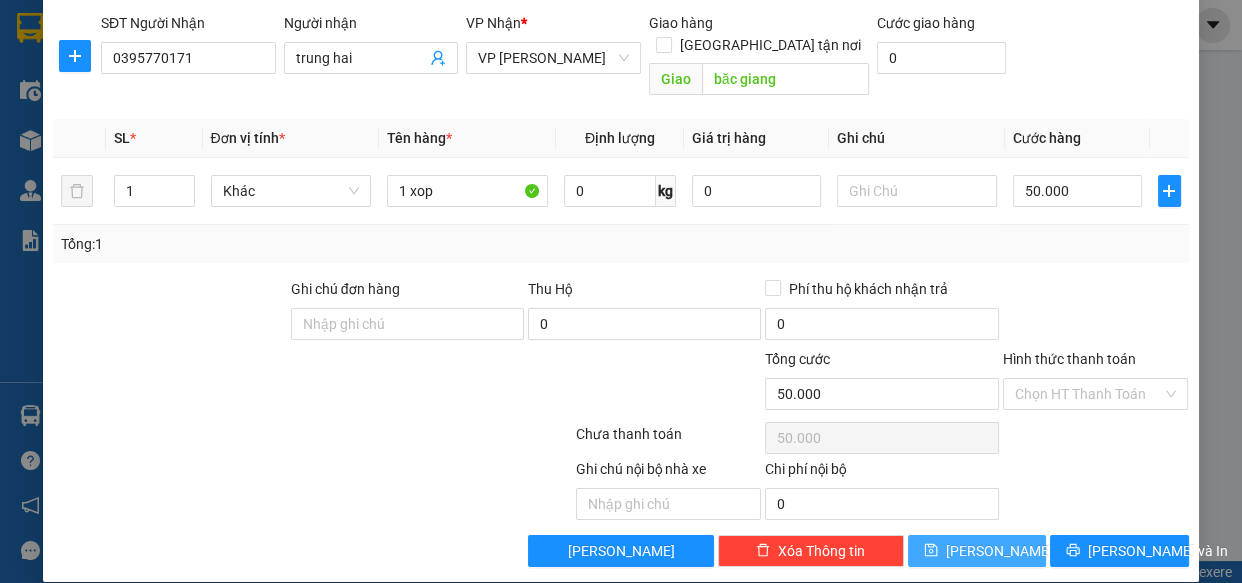 click 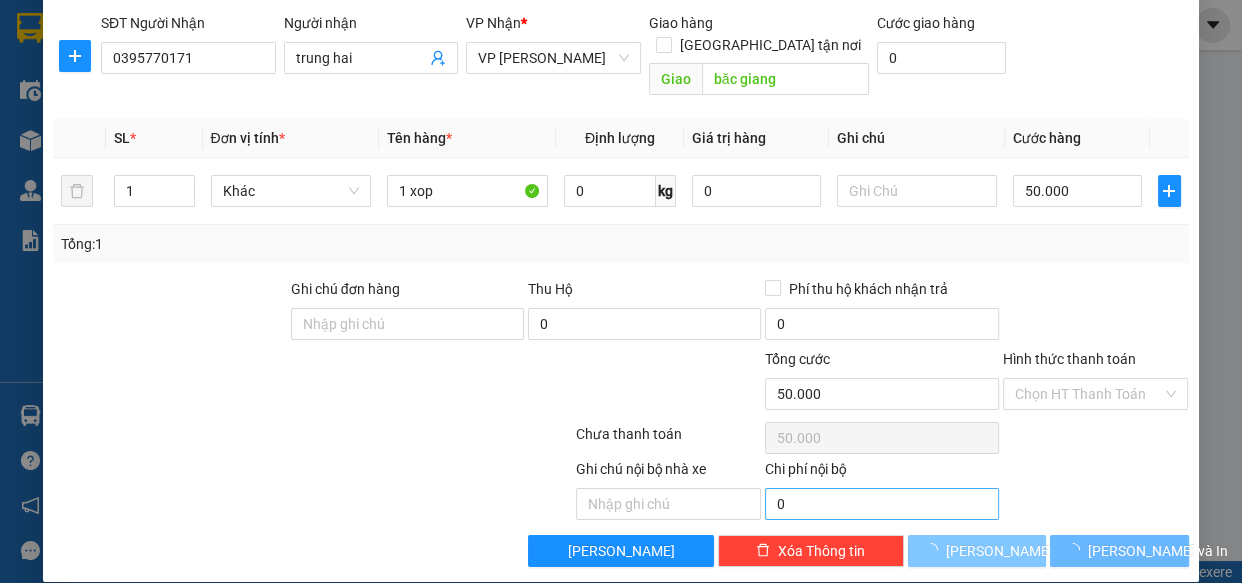 type 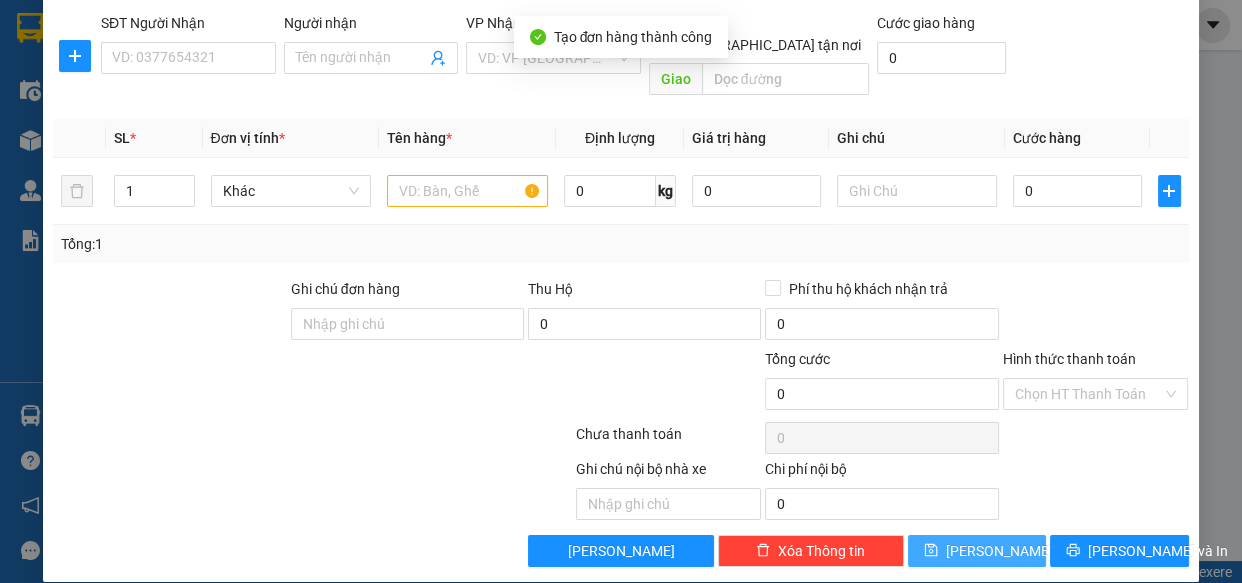 scroll, scrollTop: 0, scrollLeft: 0, axis: both 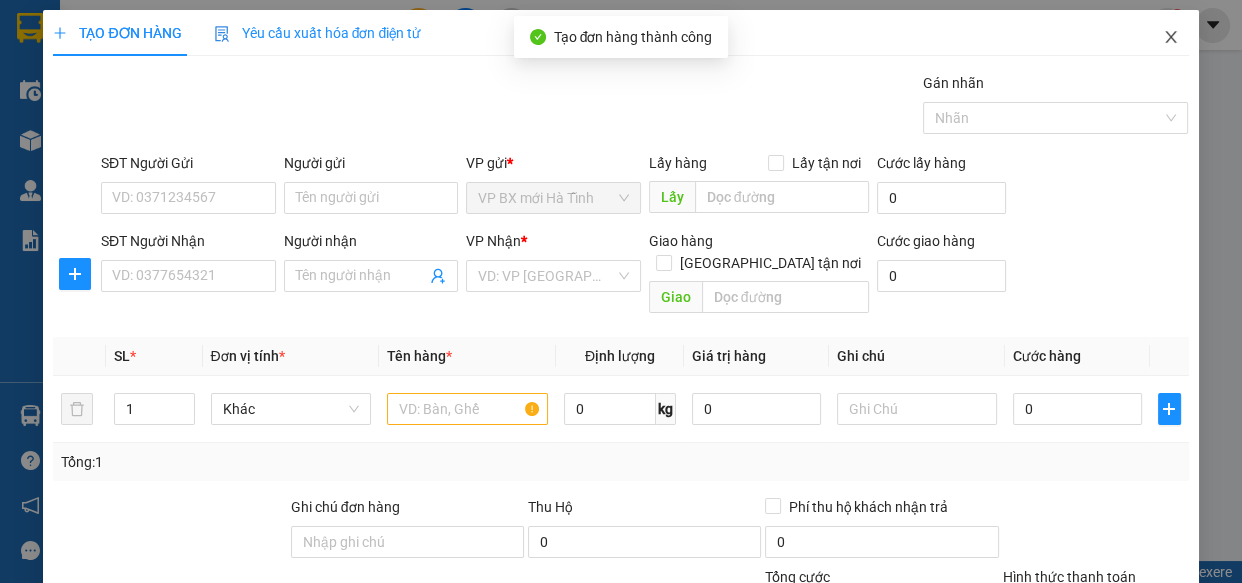 click 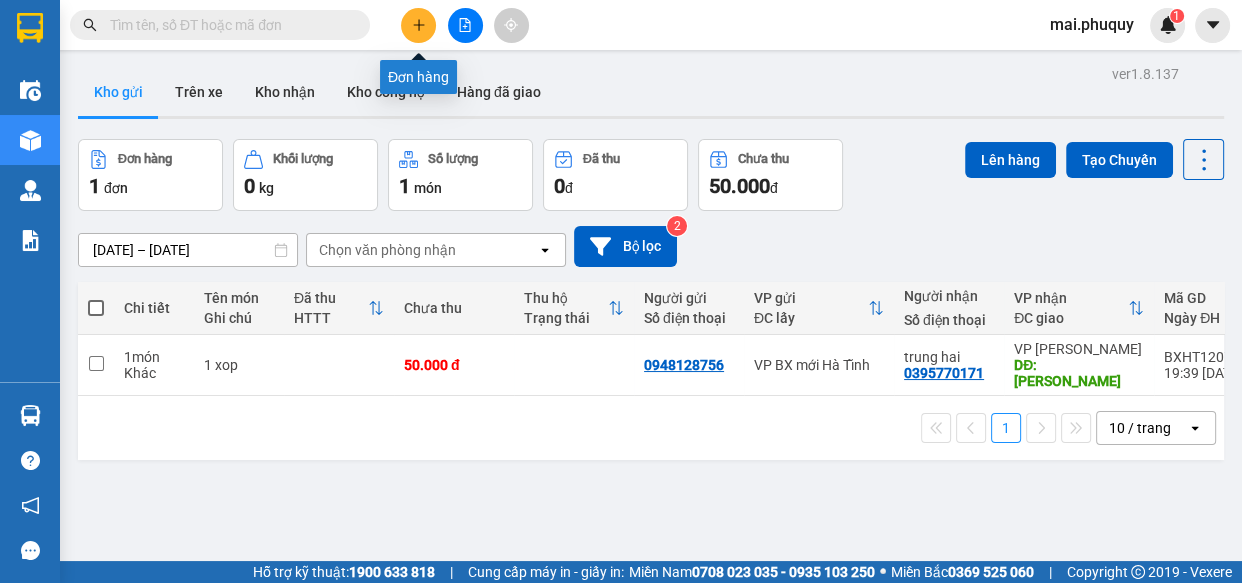 click 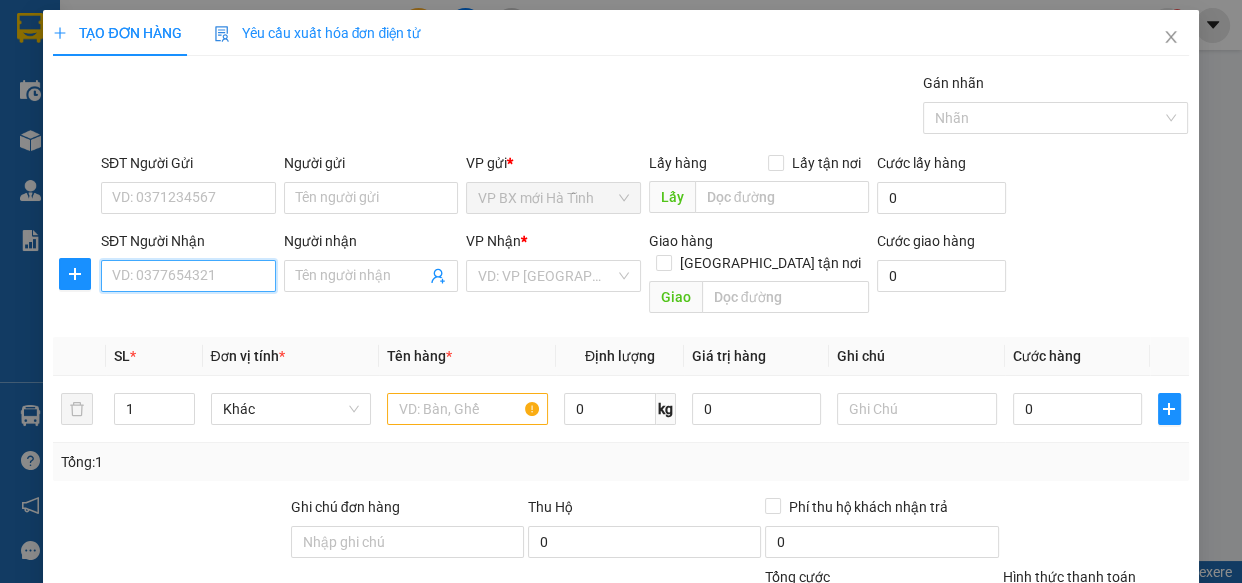 click on "SĐT Người Nhận" at bounding box center (188, 276) 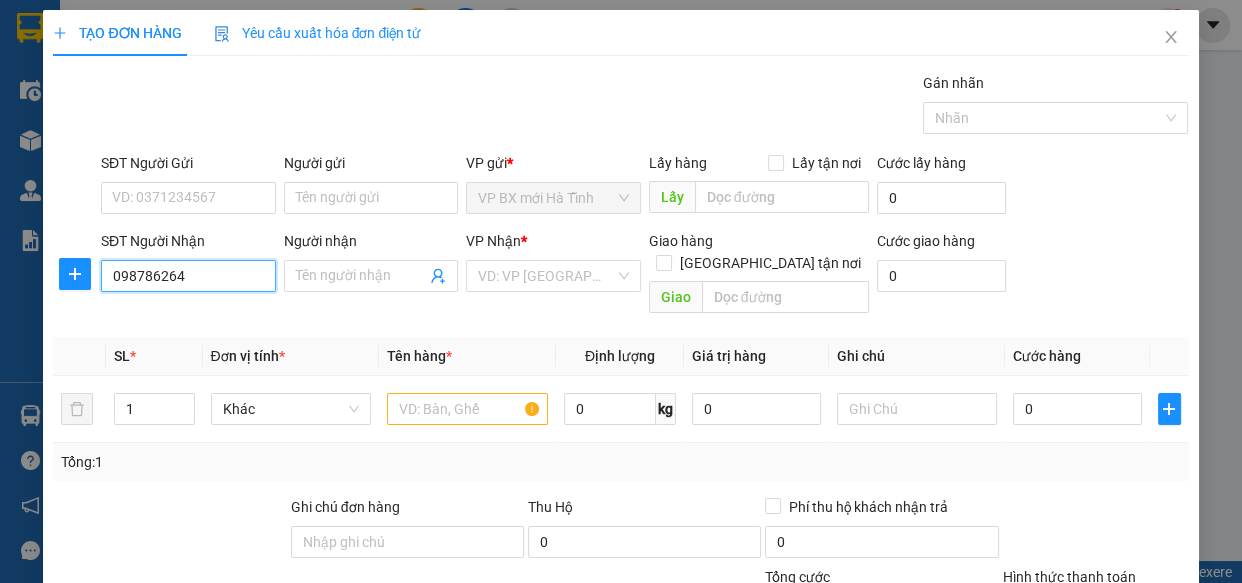 type on "0987862641" 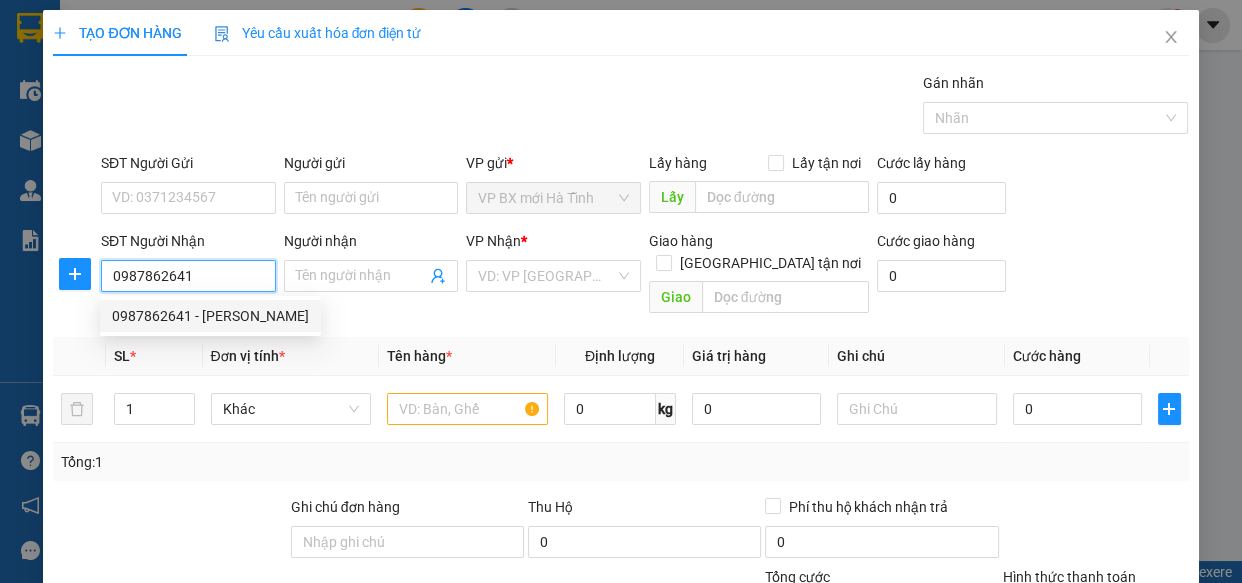 click on "0987862641 - [PERSON_NAME]" at bounding box center (210, 316) 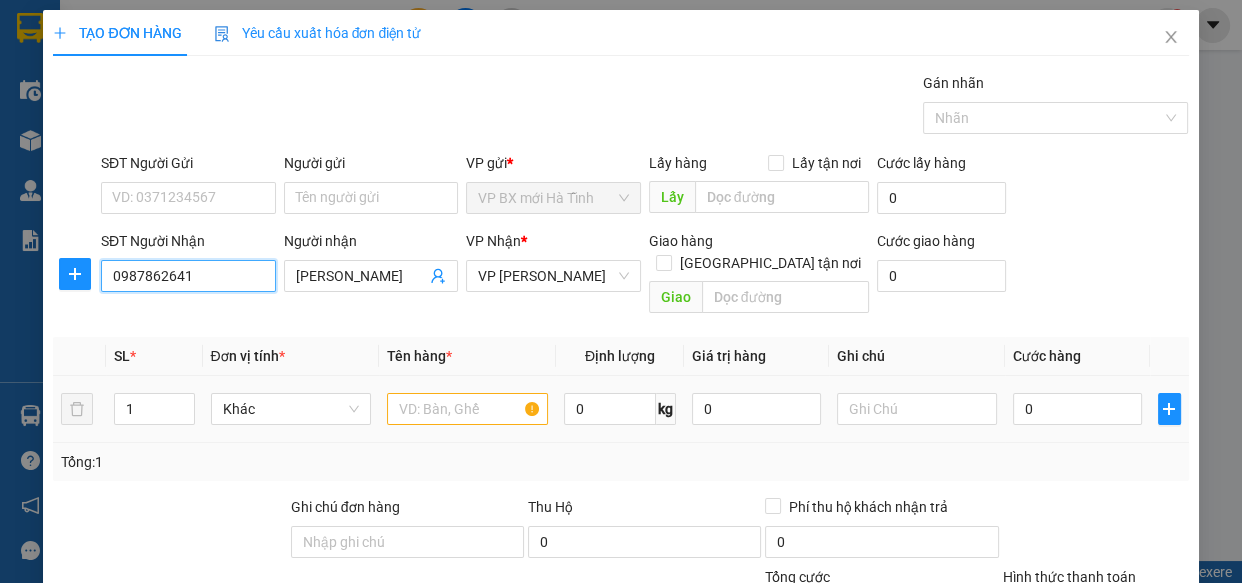 type on "0987862641" 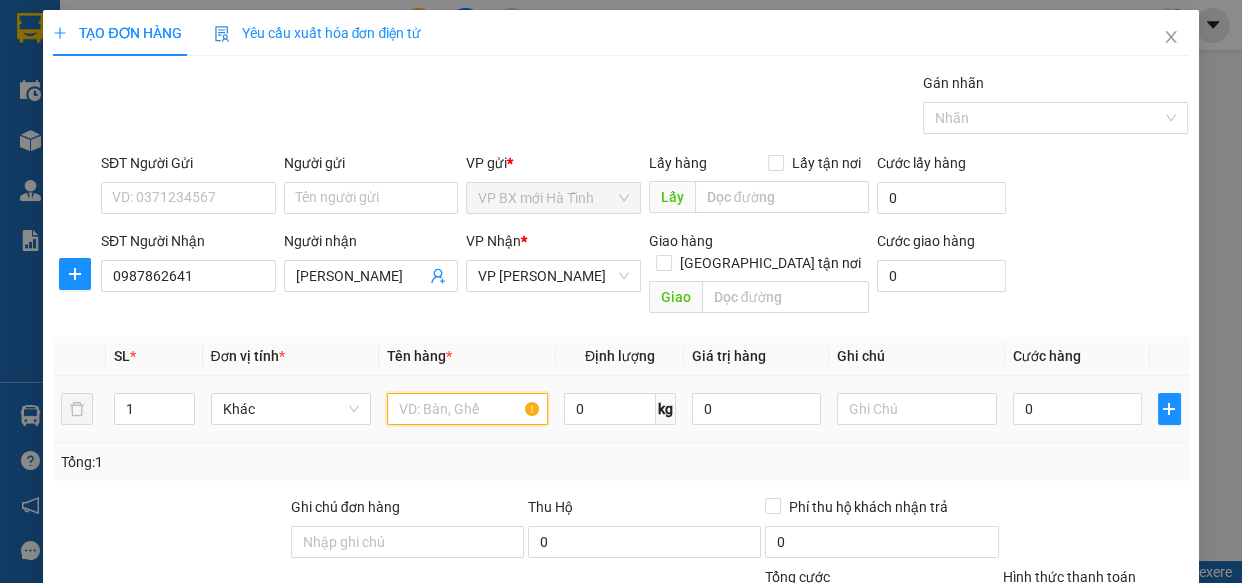 click at bounding box center [467, 409] 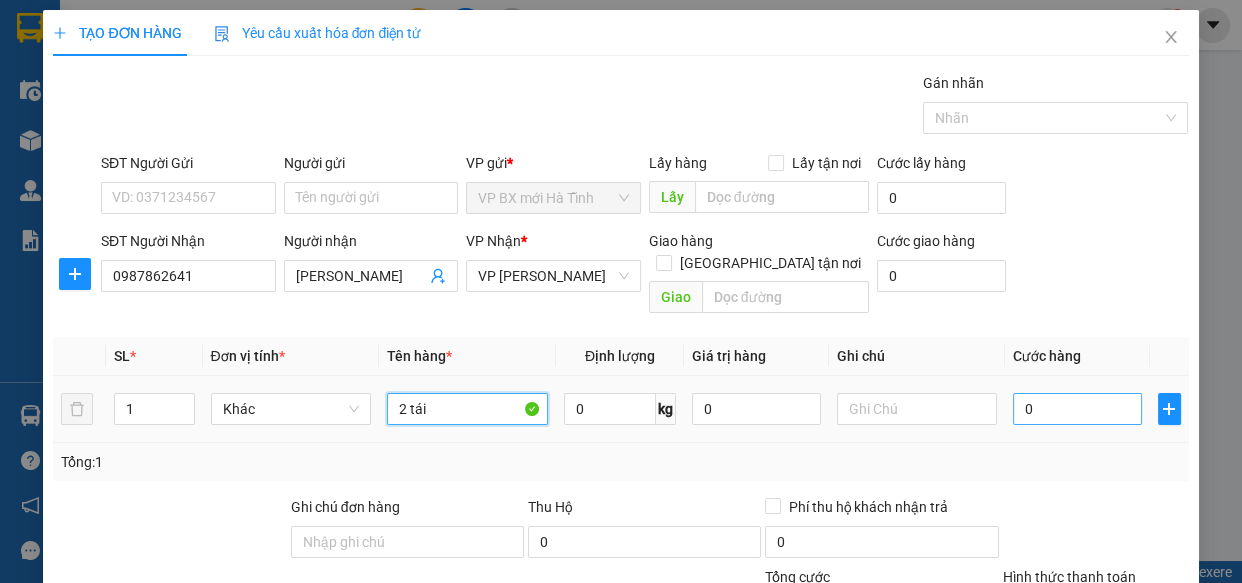 type on "2 tái" 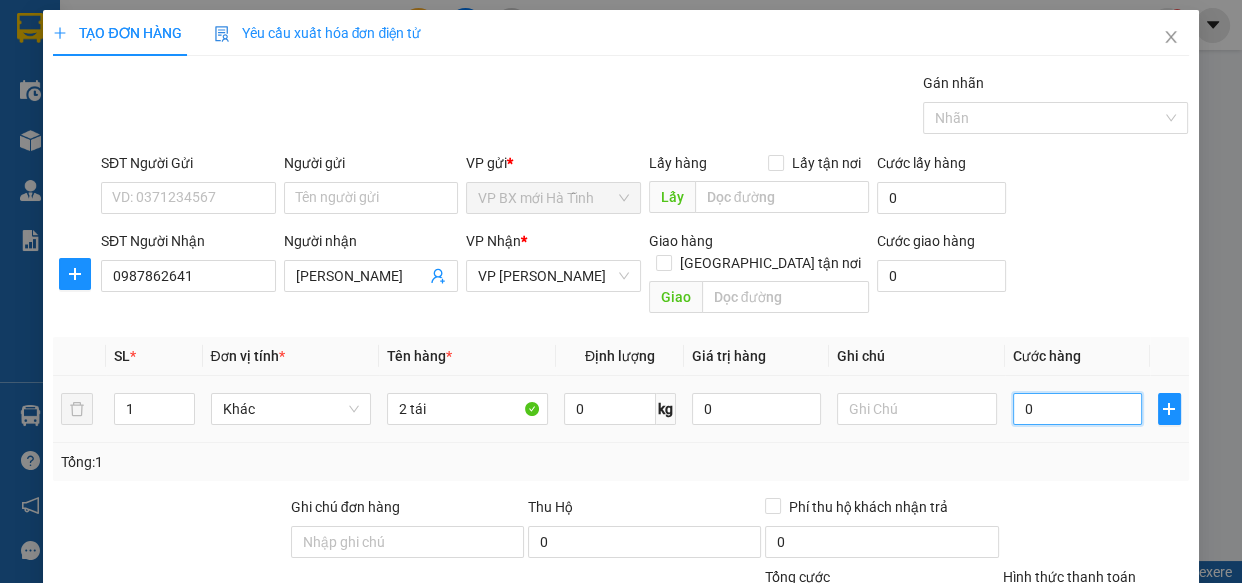 click on "0" at bounding box center (1077, 409) 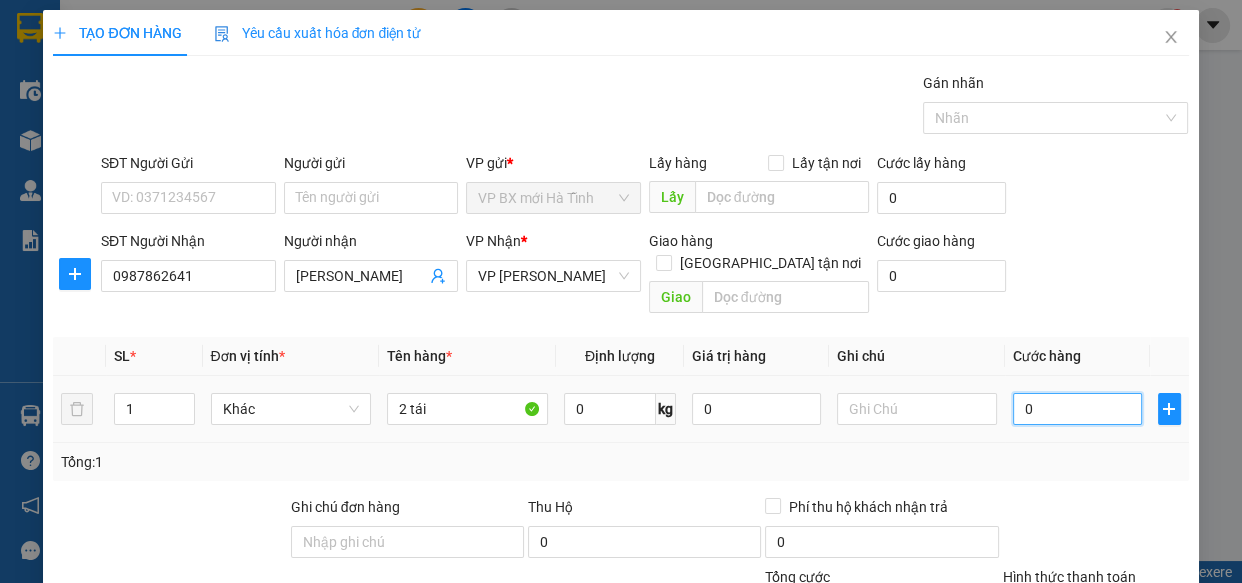 type on "1" 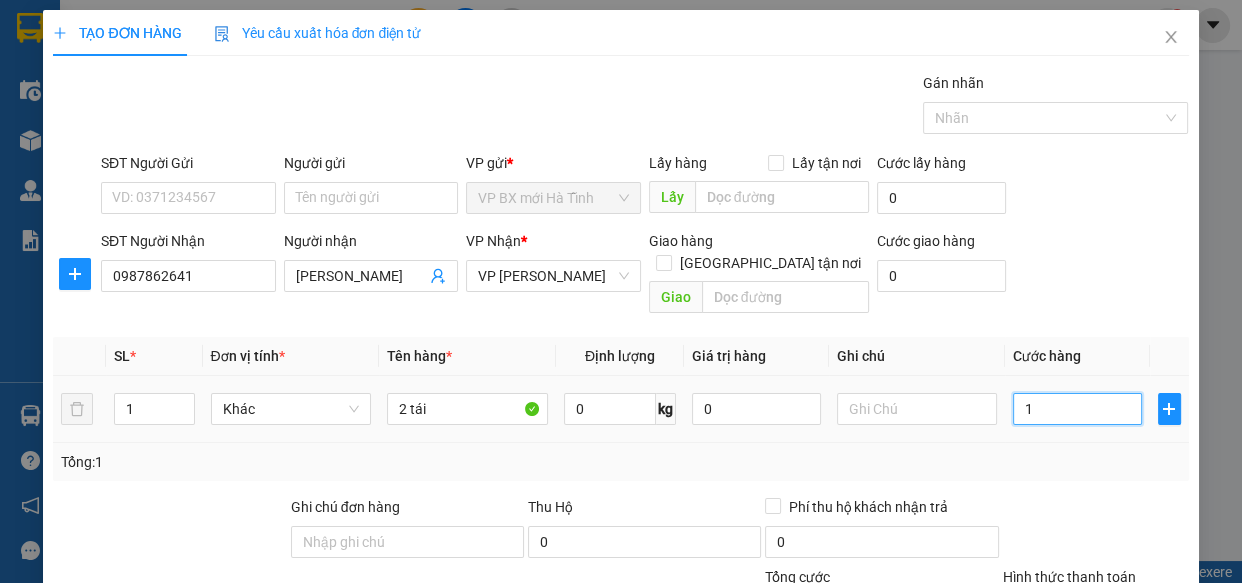 type on "1" 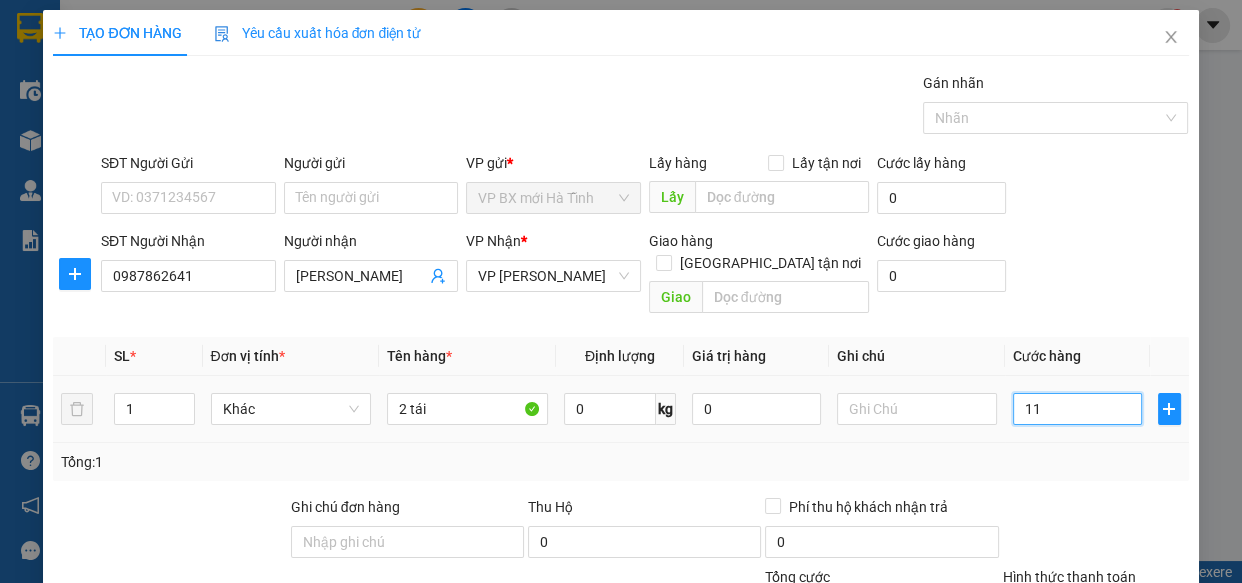 type on "116" 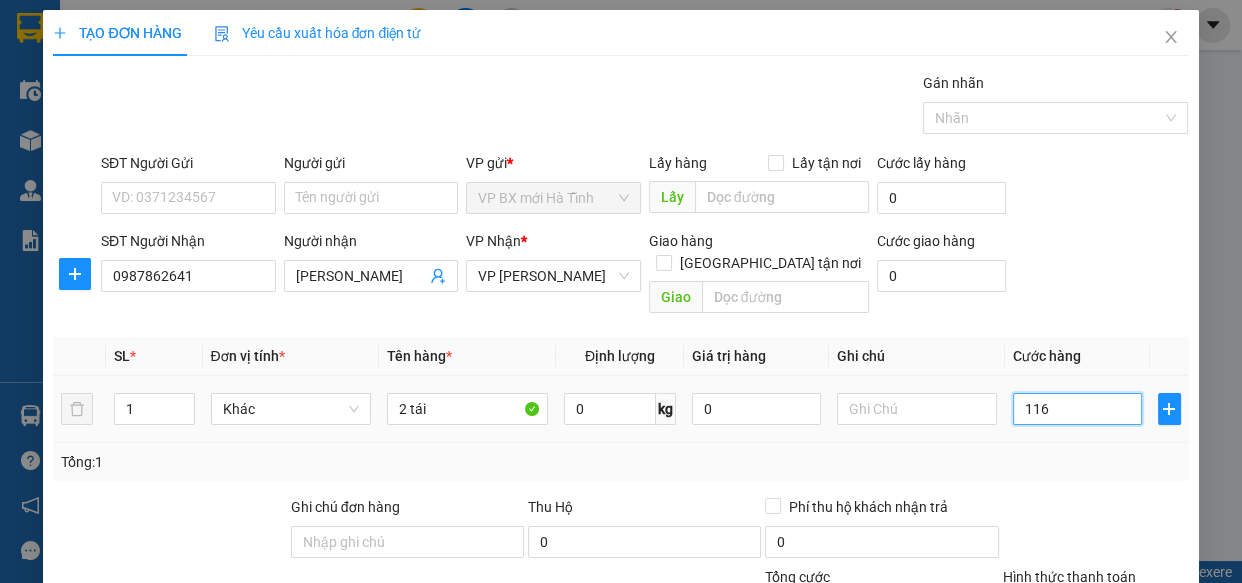 type on "116" 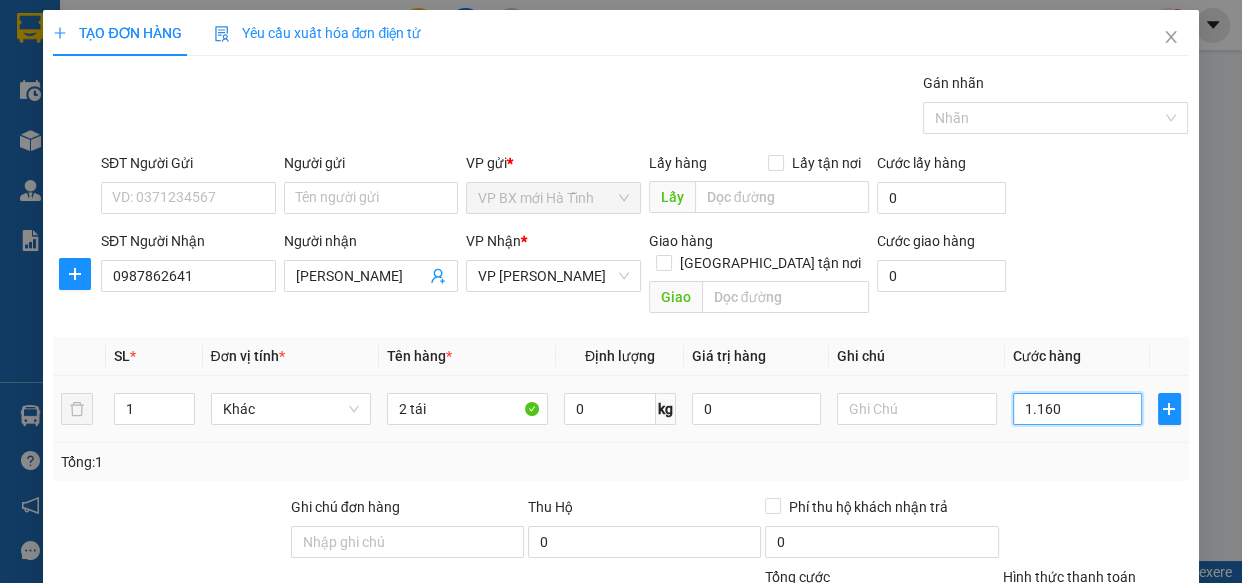 type on "1.160" 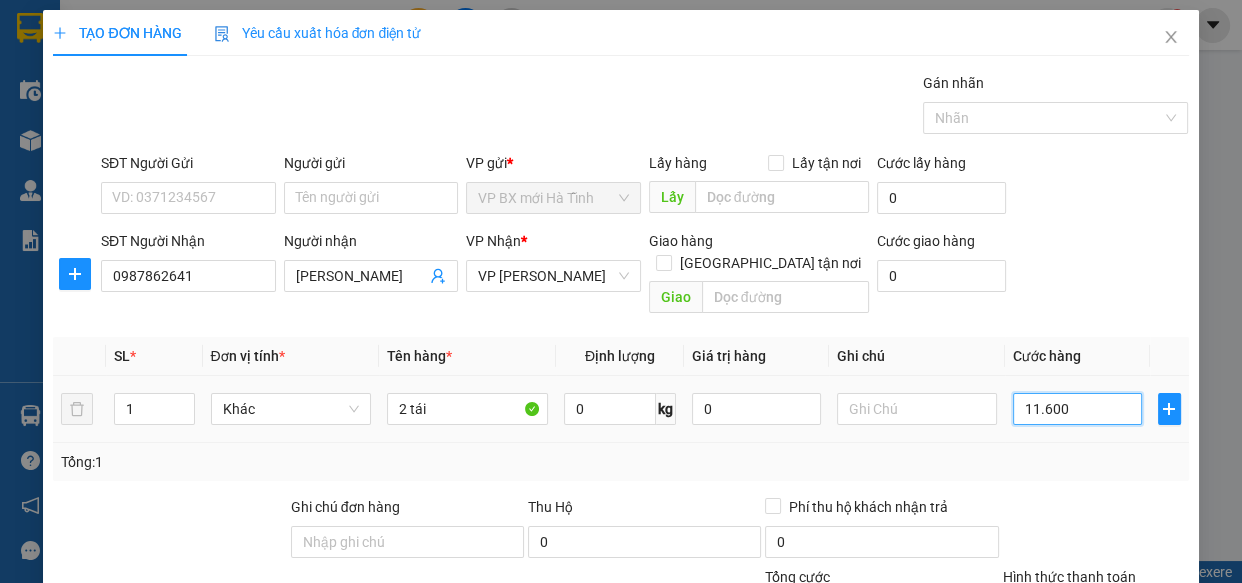 type on "116.000" 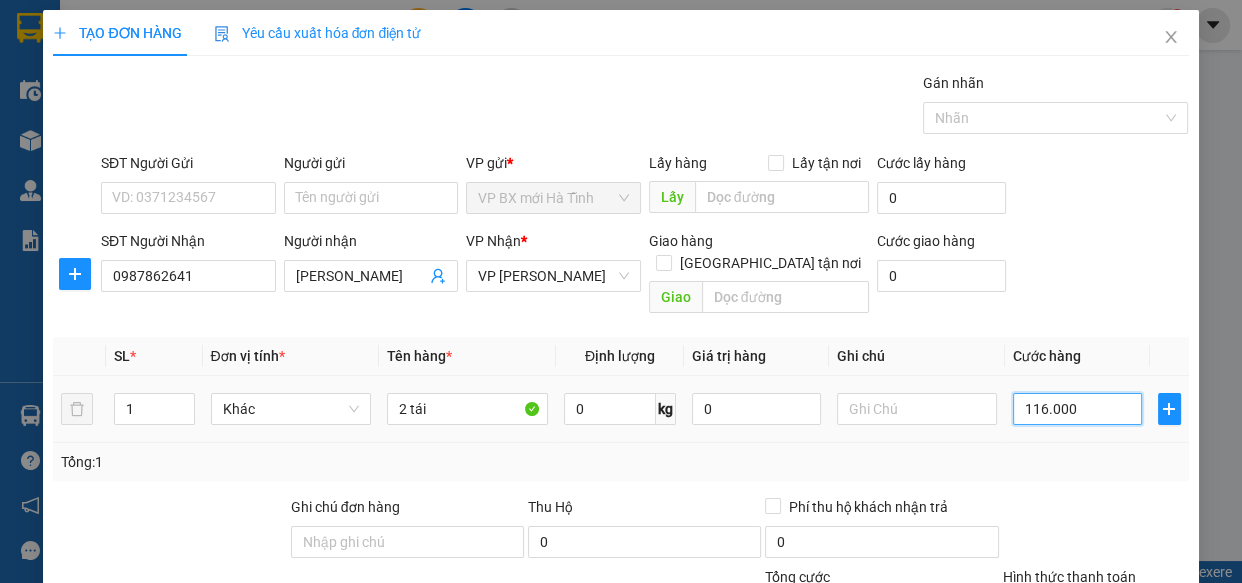 type on "1.160.000" 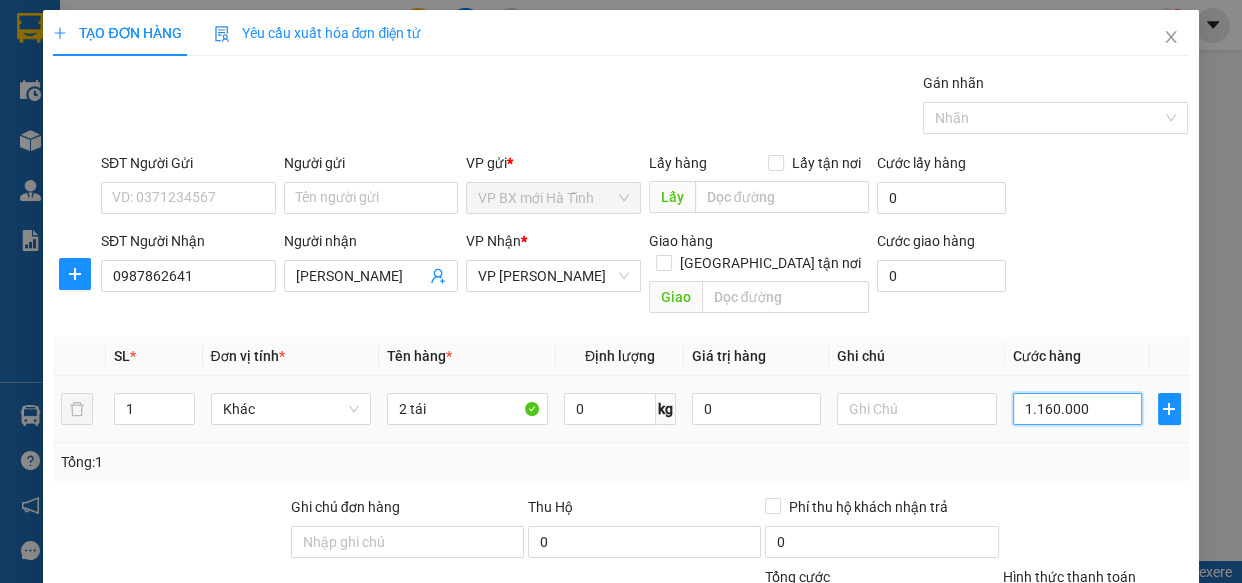 type on "116.000" 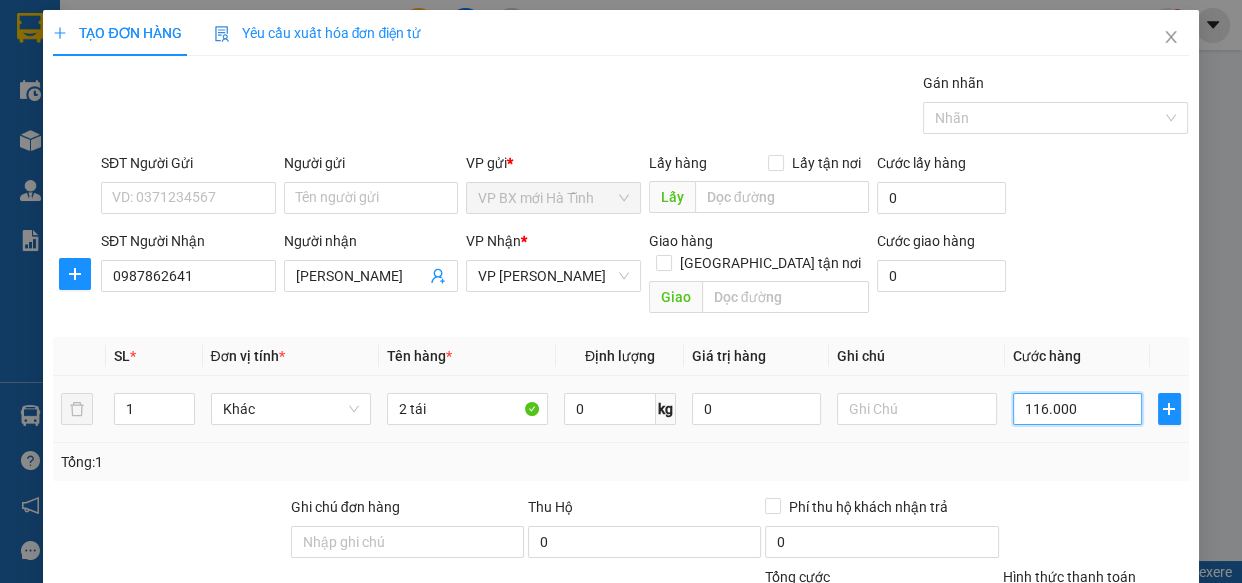 type on "116.000" 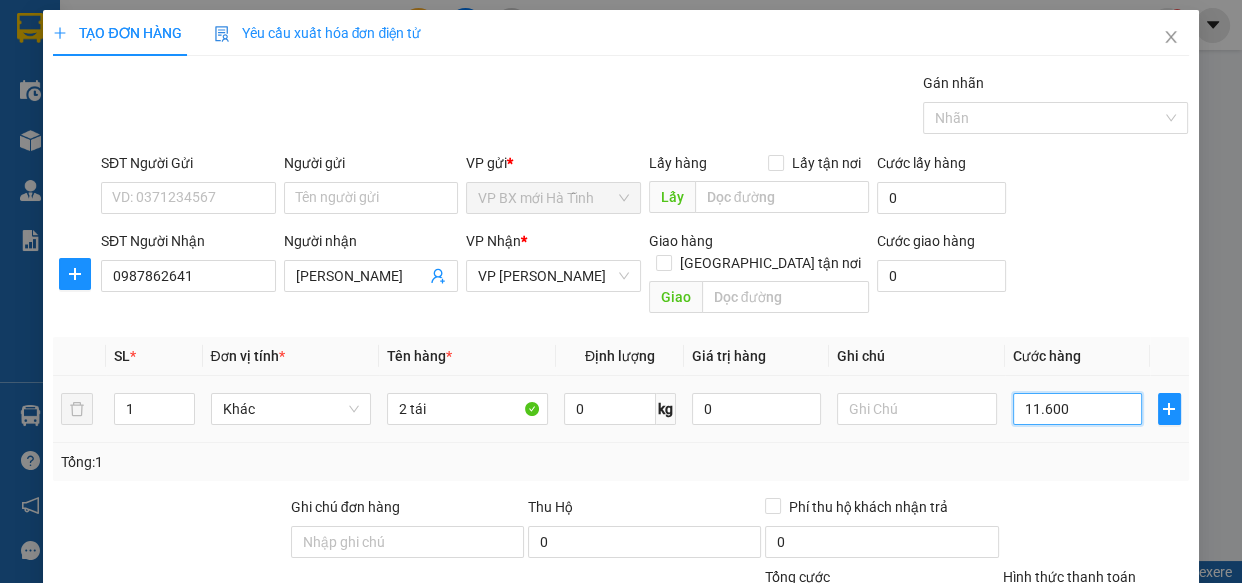 type on "1.160" 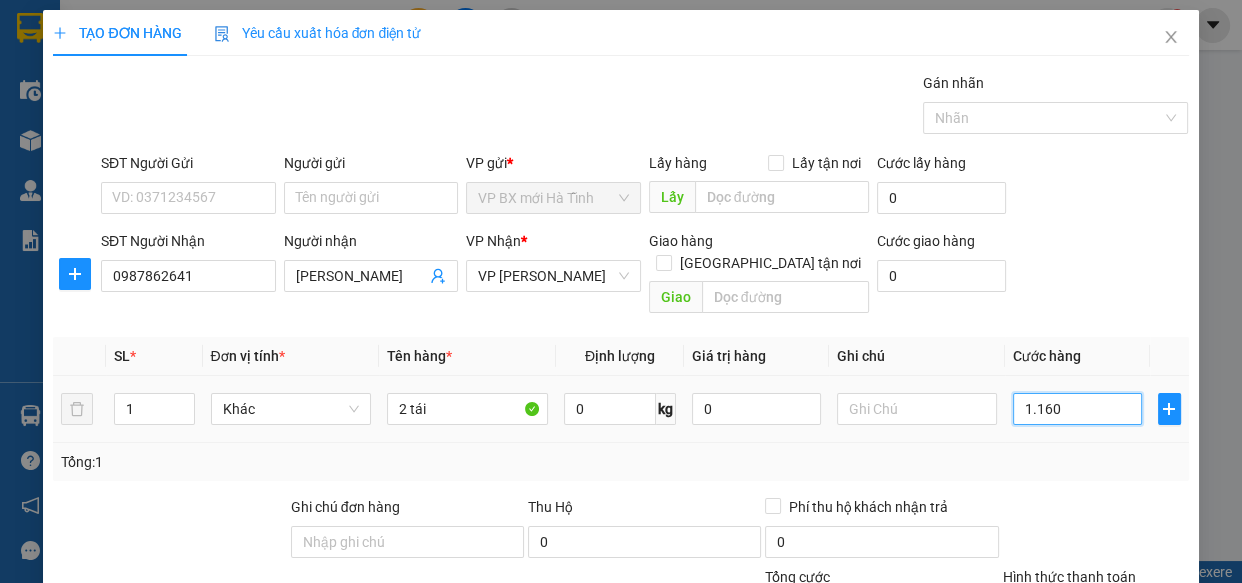 type on "116" 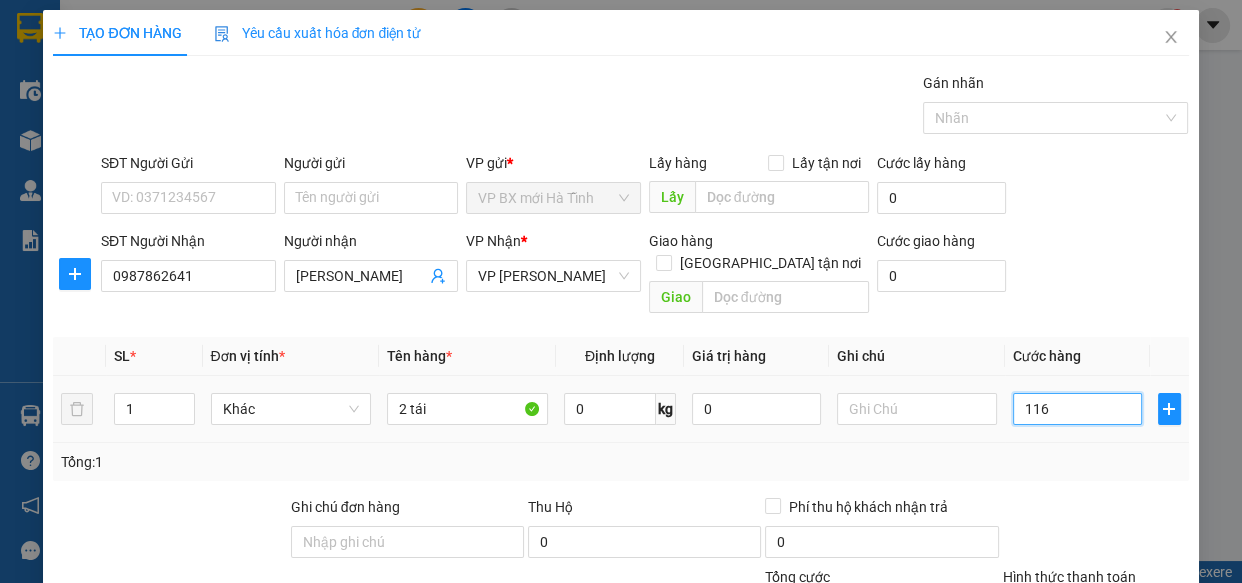 type on "11" 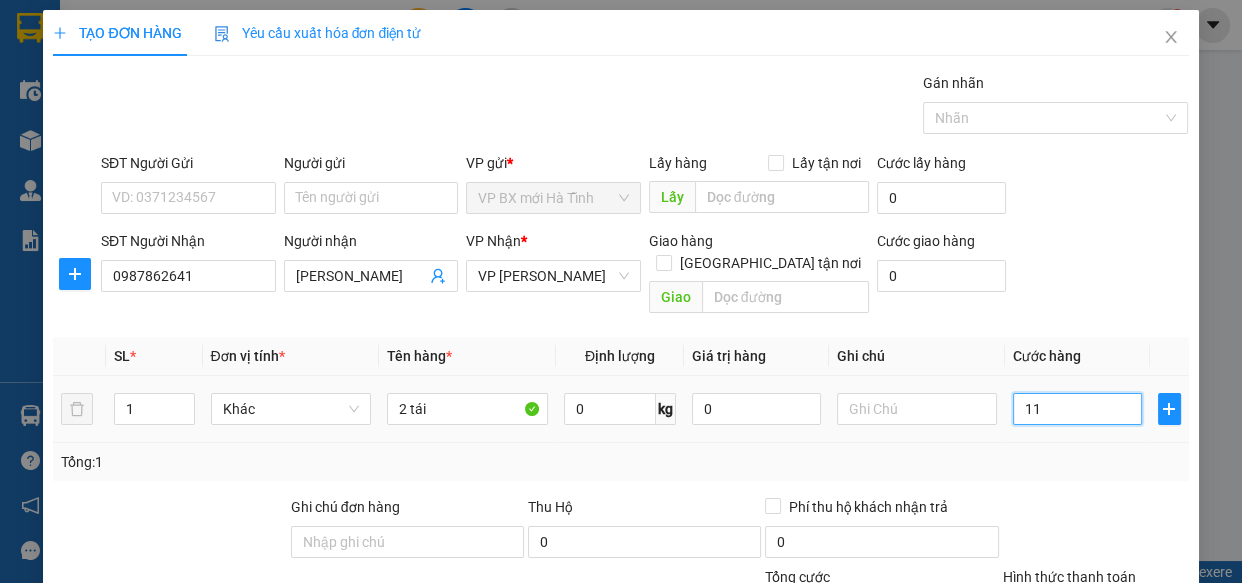 type on "11" 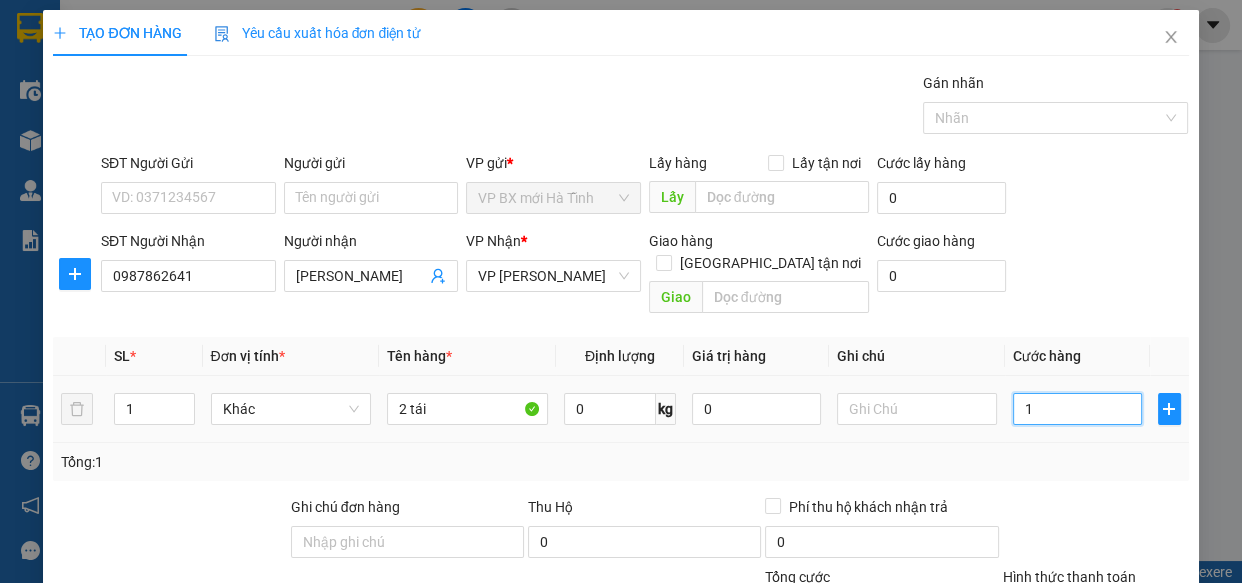 type on "16" 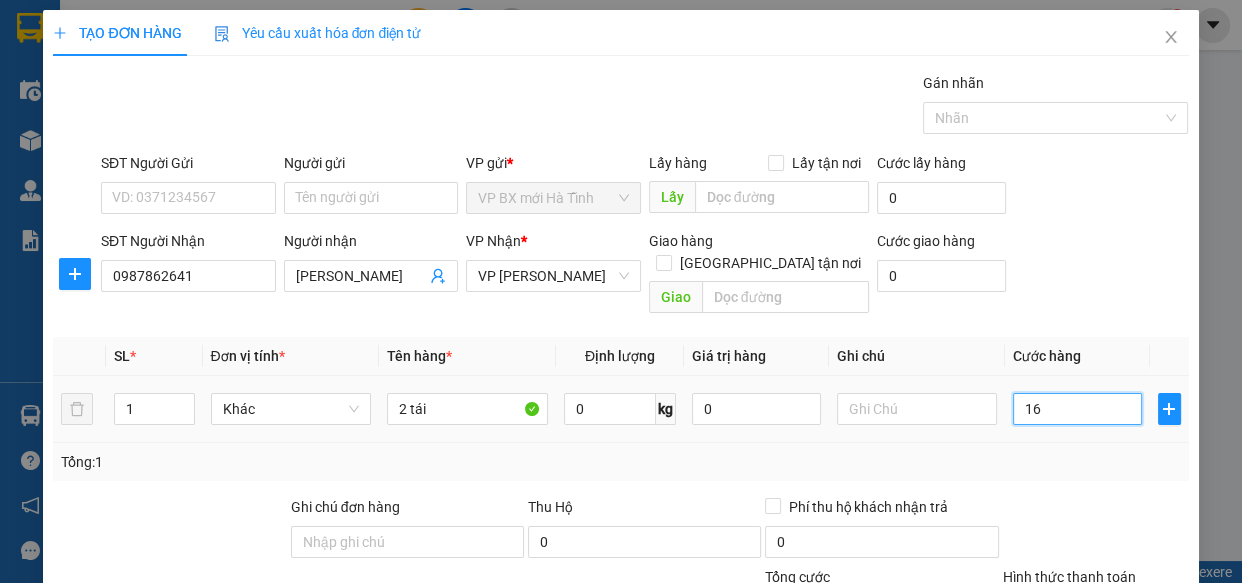 type on "16" 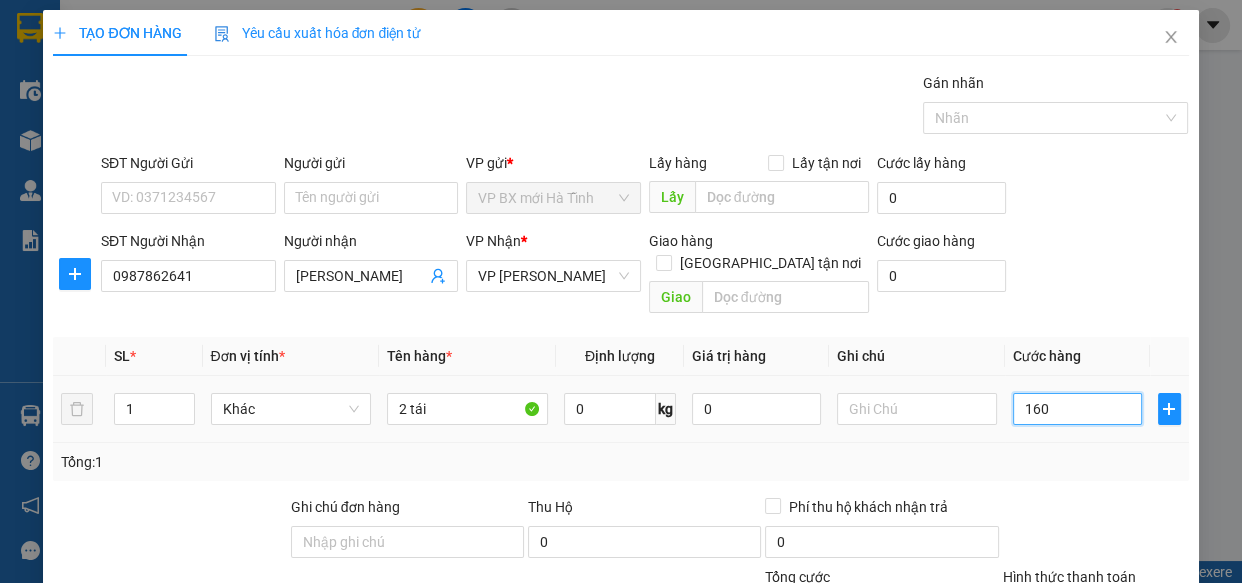 type on "160" 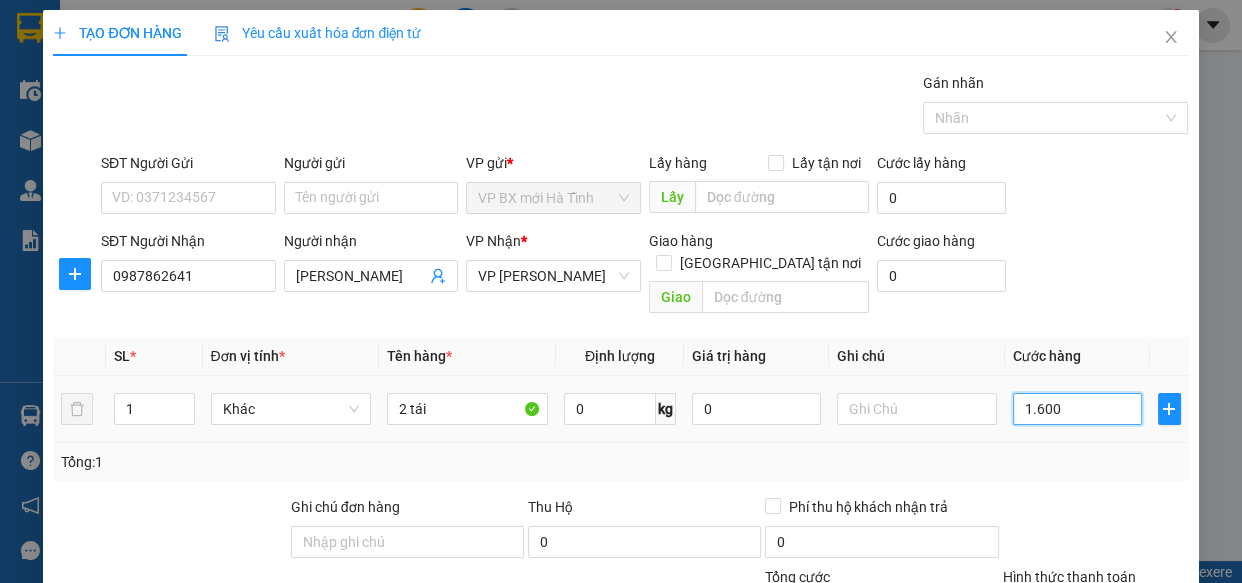 type on "16.000" 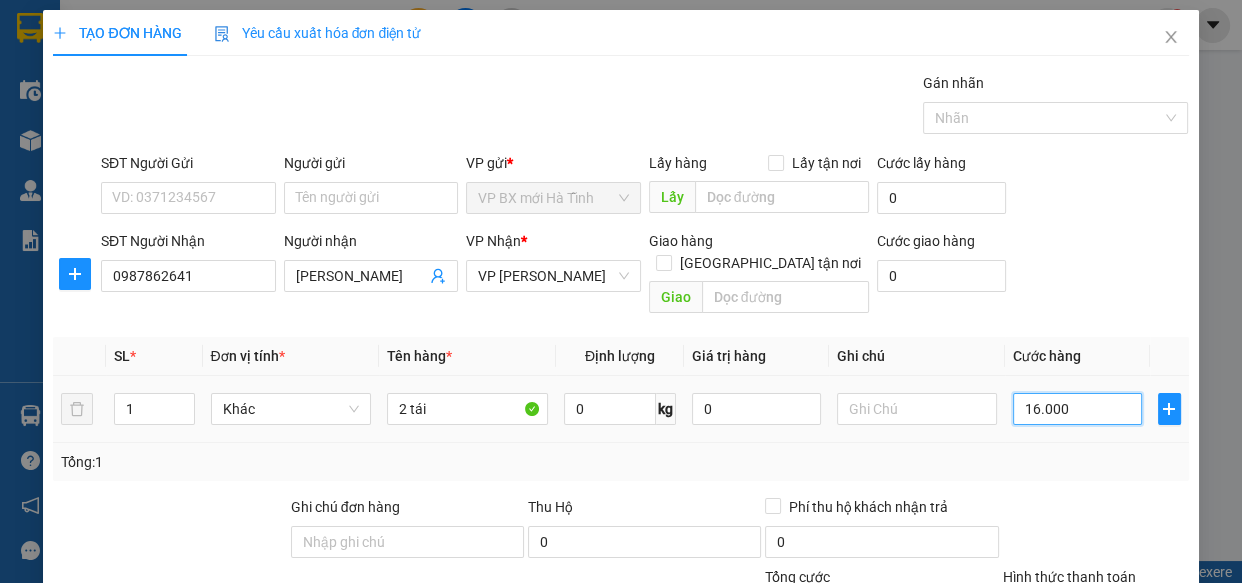 type on "160.000" 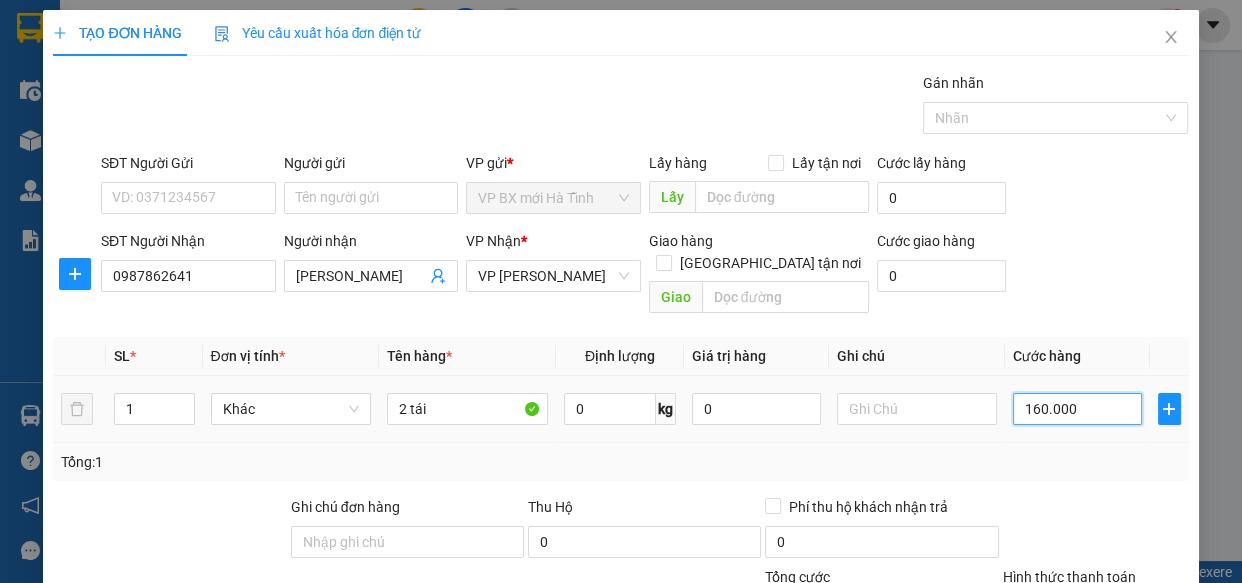 type on "160.000" 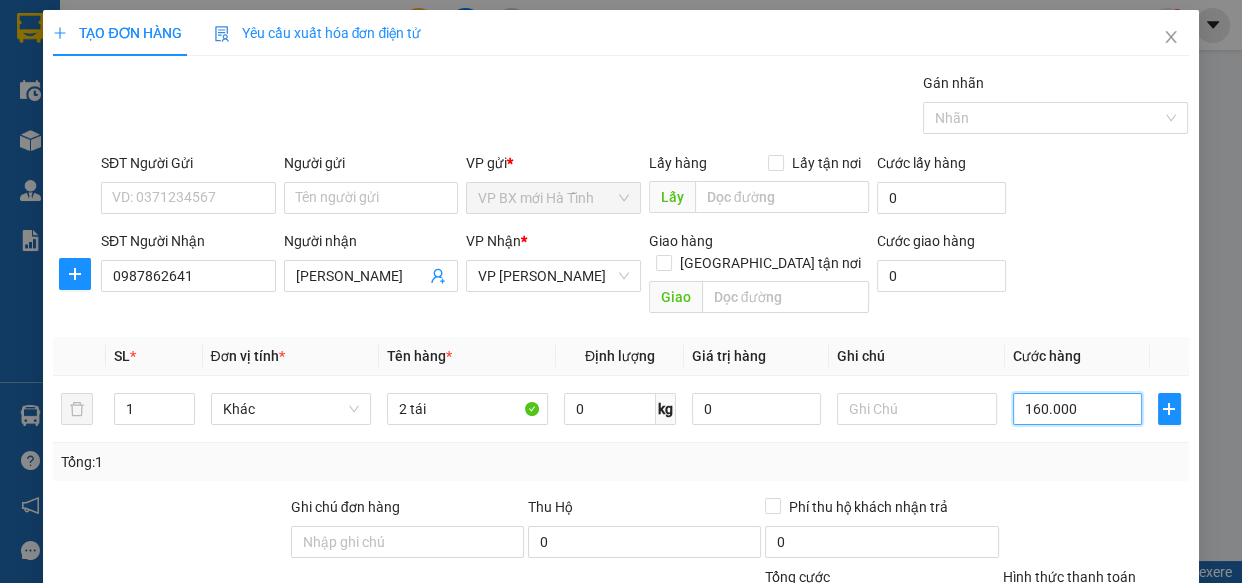 scroll, scrollTop: 181, scrollLeft: 0, axis: vertical 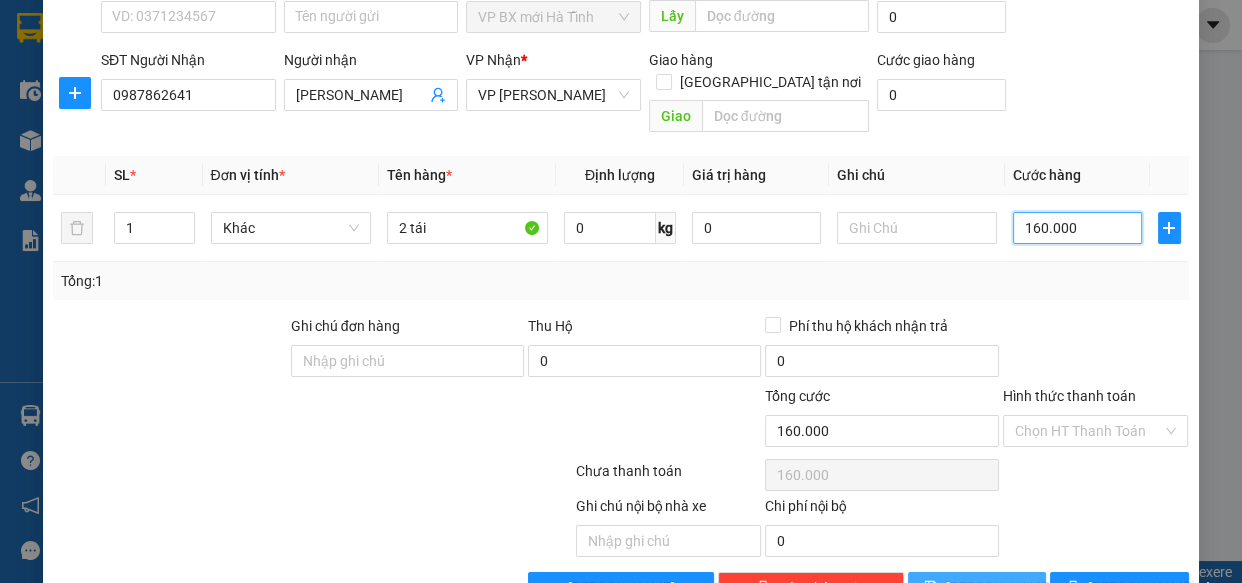 type on "160.000" 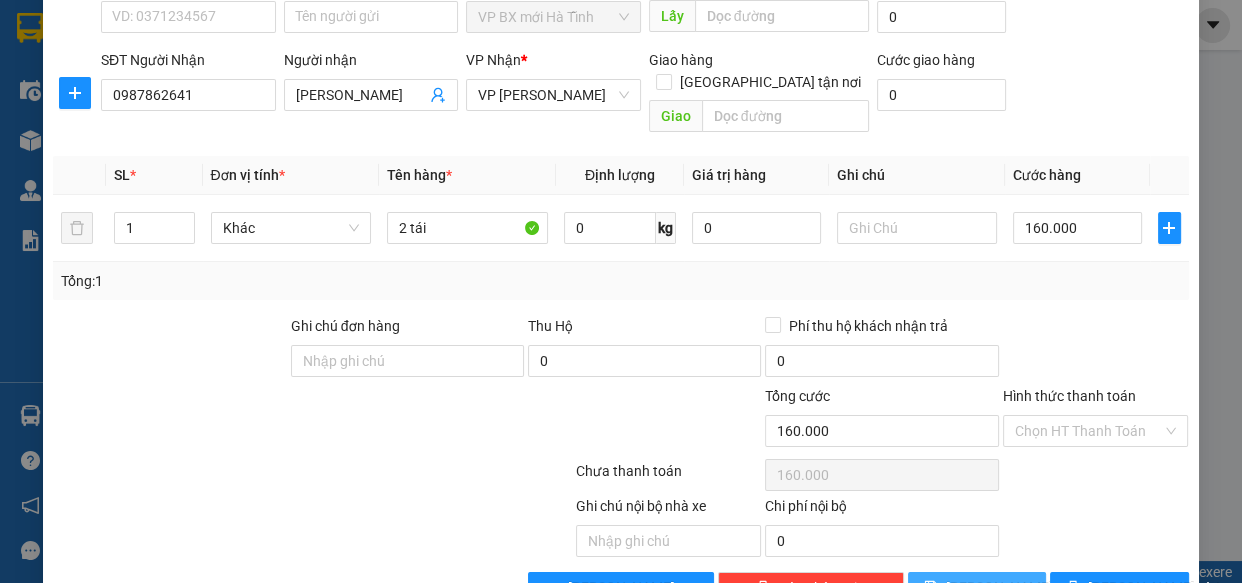 click on "[PERSON_NAME]" at bounding box center [977, 588] 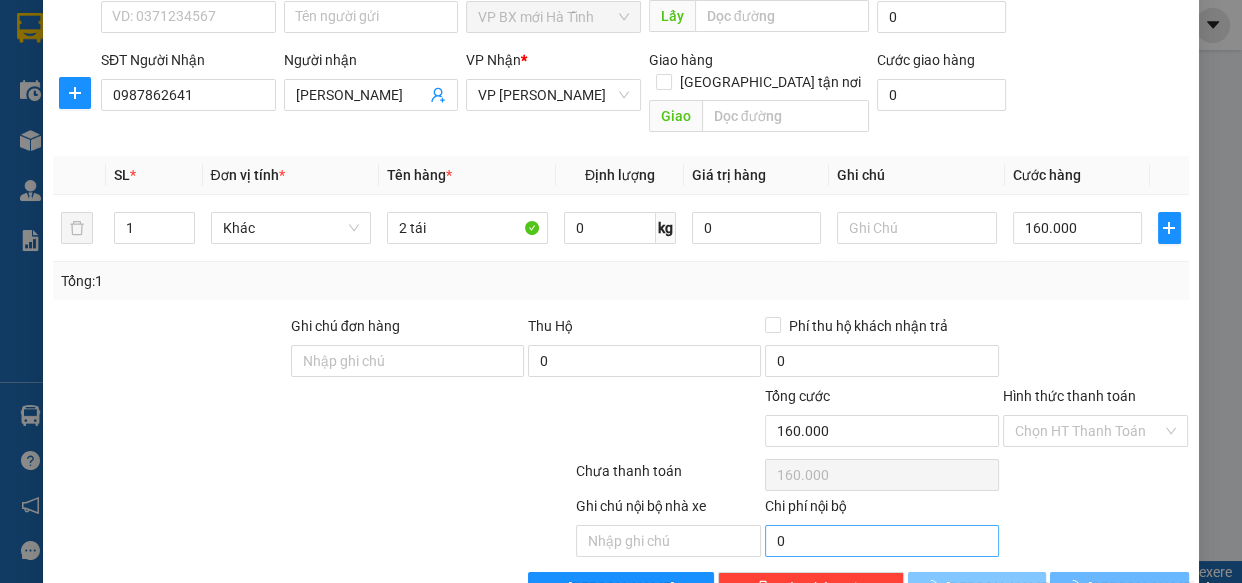 type 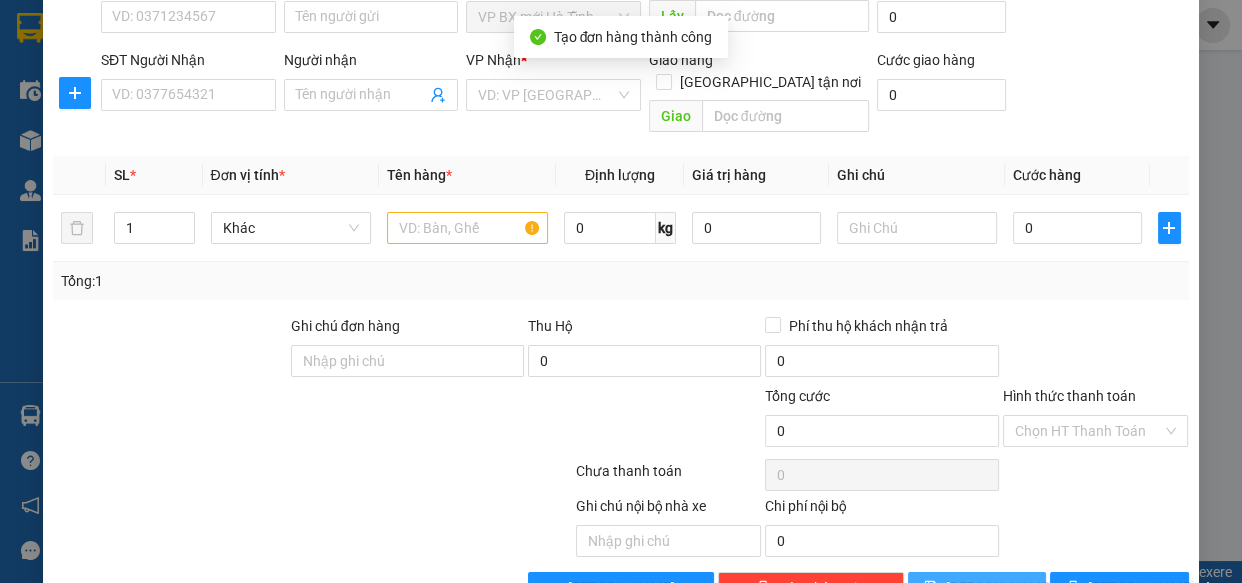 scroll, scrollTop: 0, scrollLeft: 0, axis: both 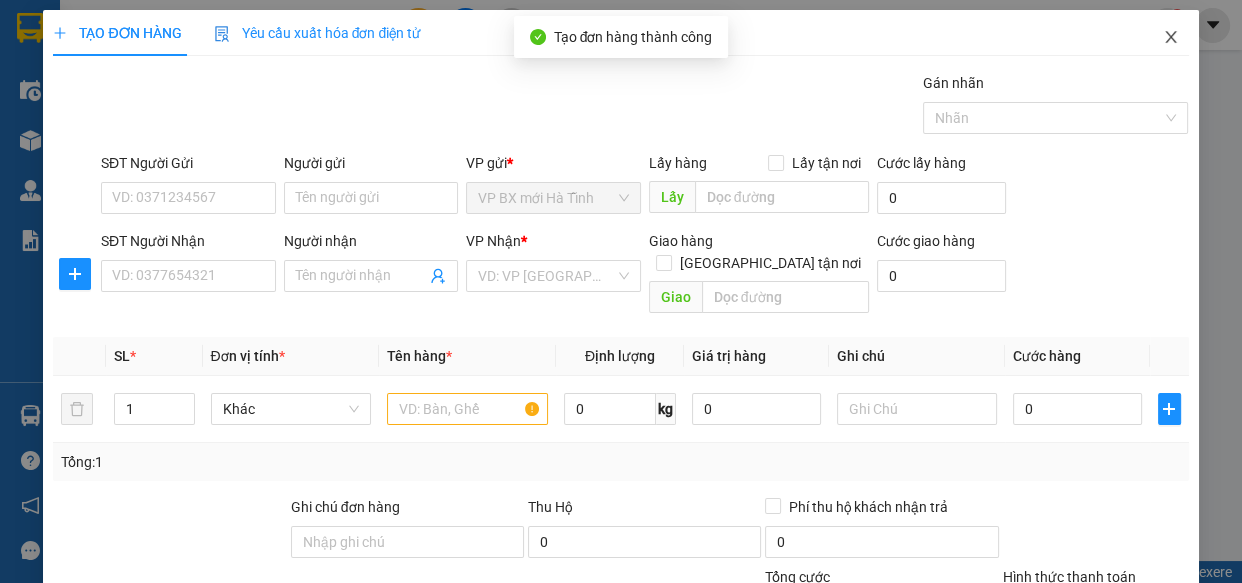 click 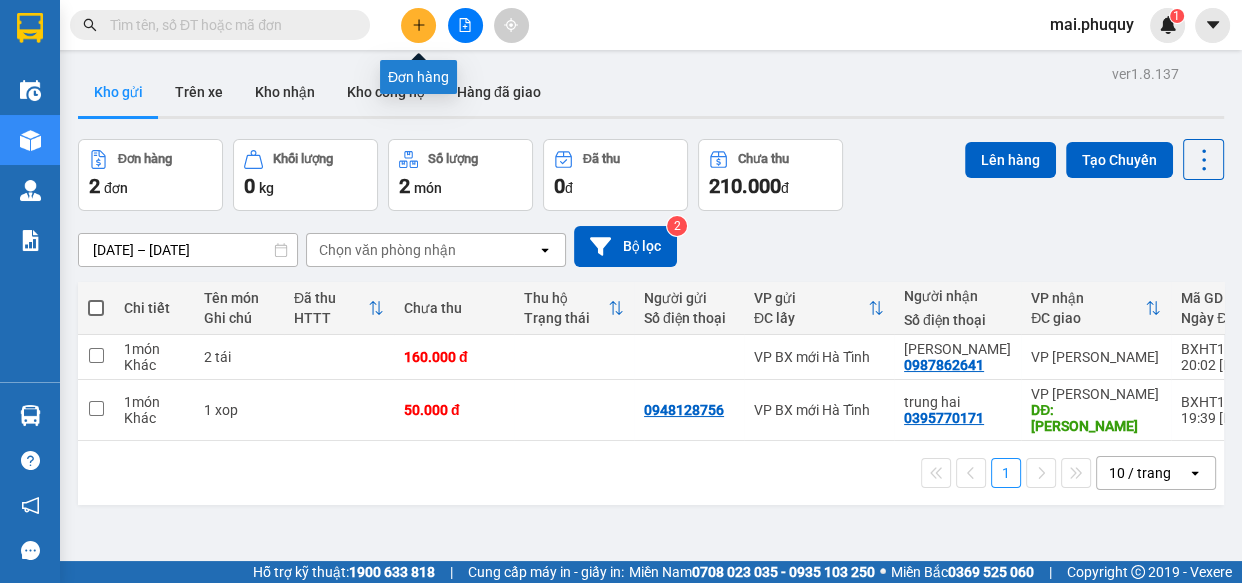 click at bounding box center (418, 25) 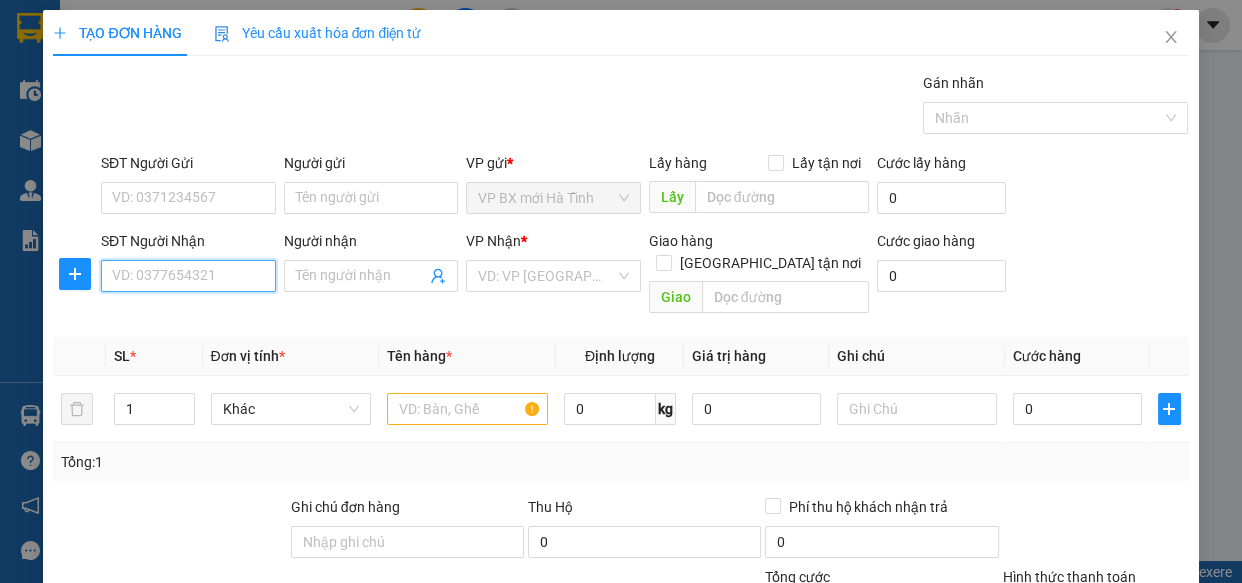 click on "SĐT Người Nhận" at bounding box center (188, 276) 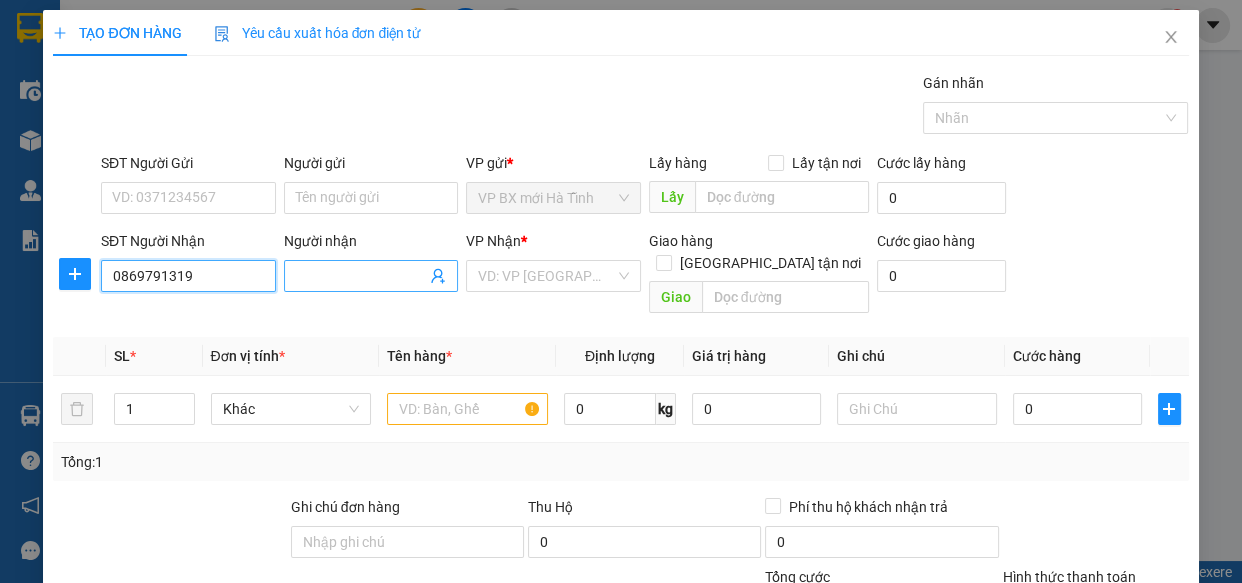 type on "0869791319" 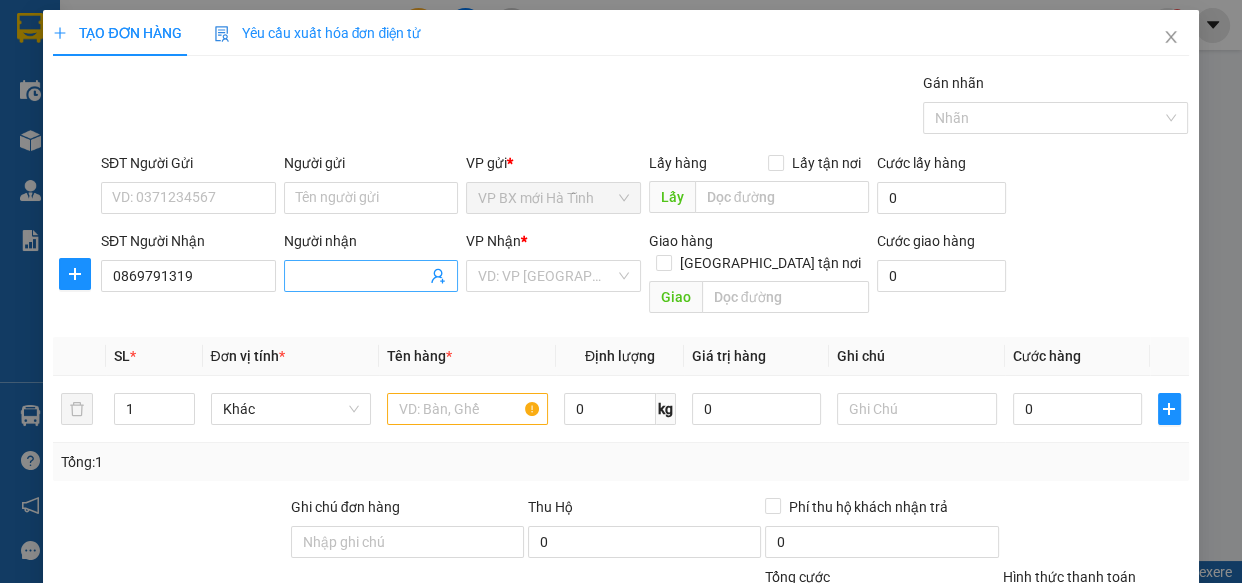 click on "Người nhận" at bounding box center [361, 276] 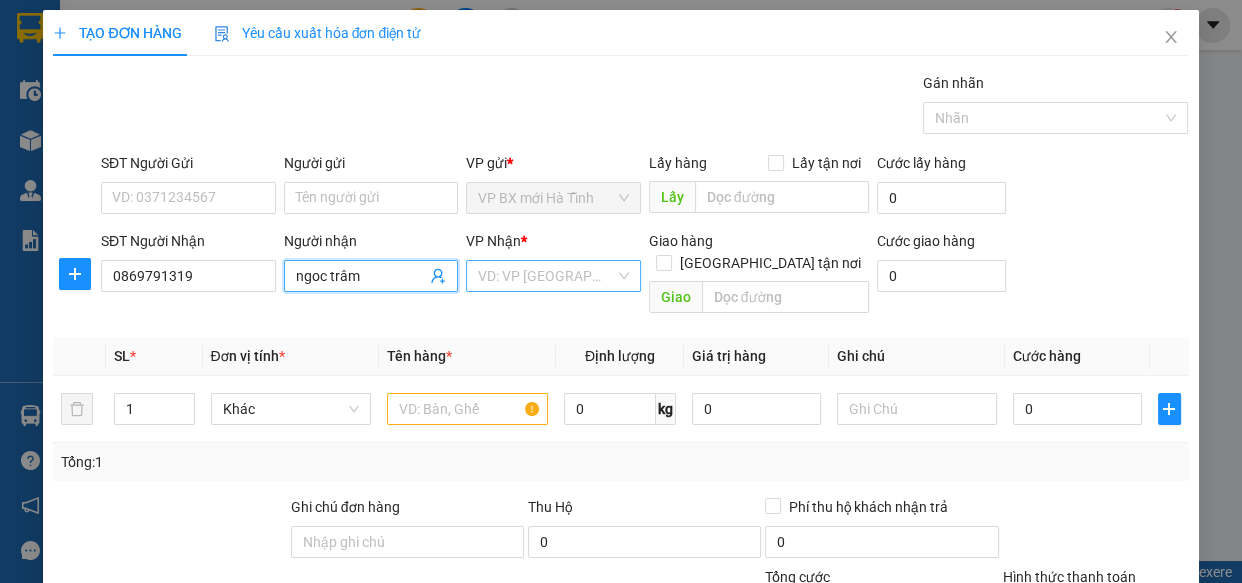 type on "ngoc trâm" 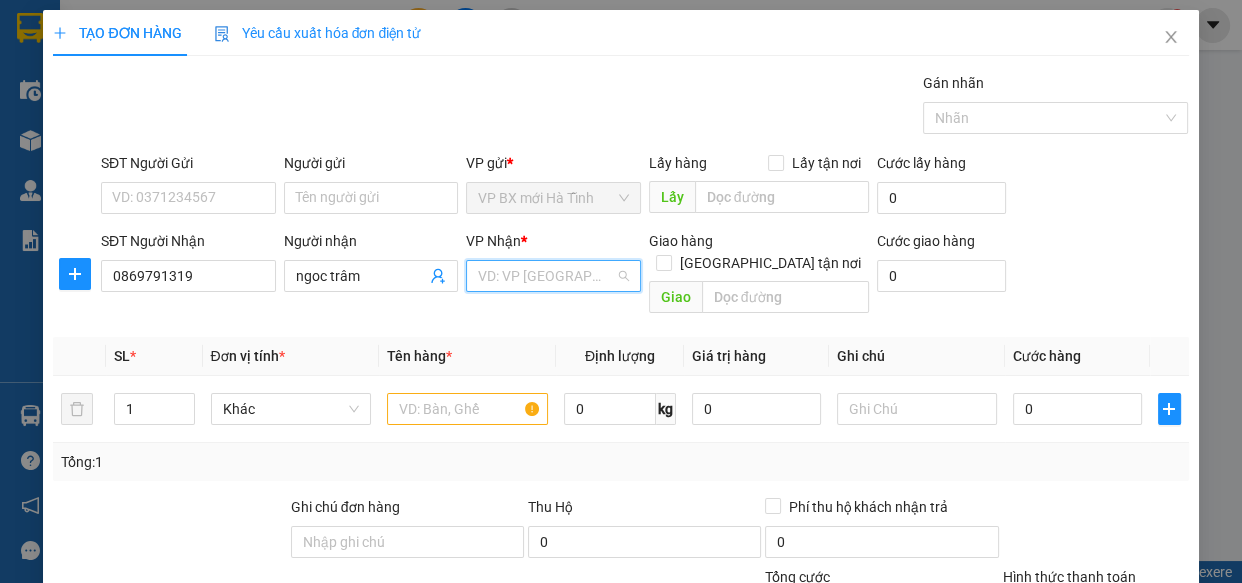 click at bounding box center [546, 276] 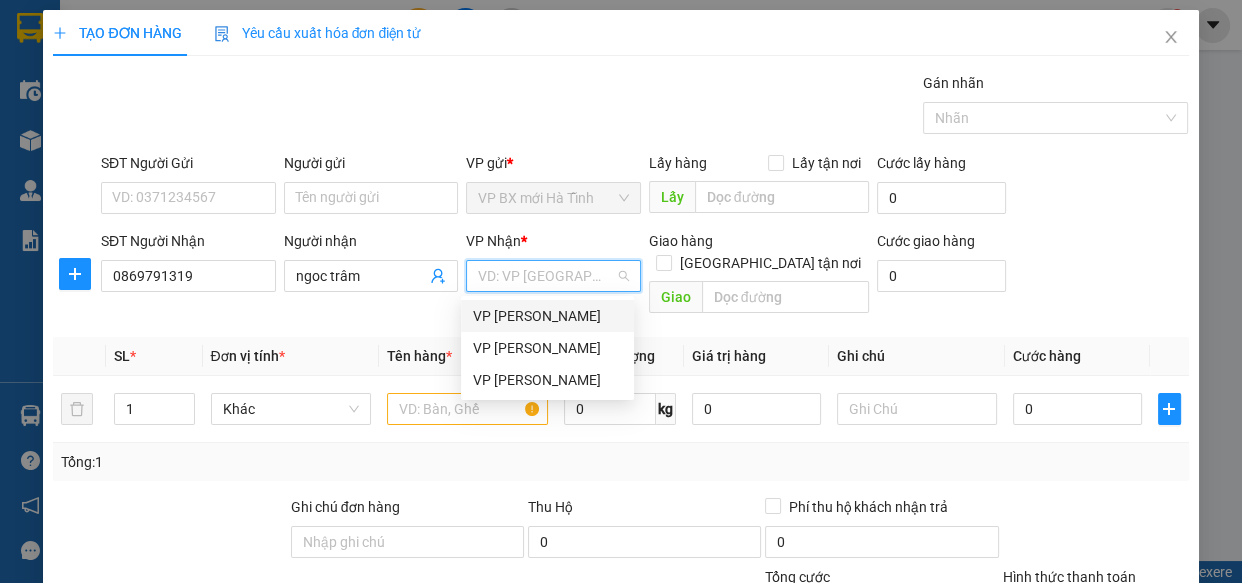 click on "VP [PERSON_NAME]" at bounding box center [547, 316] 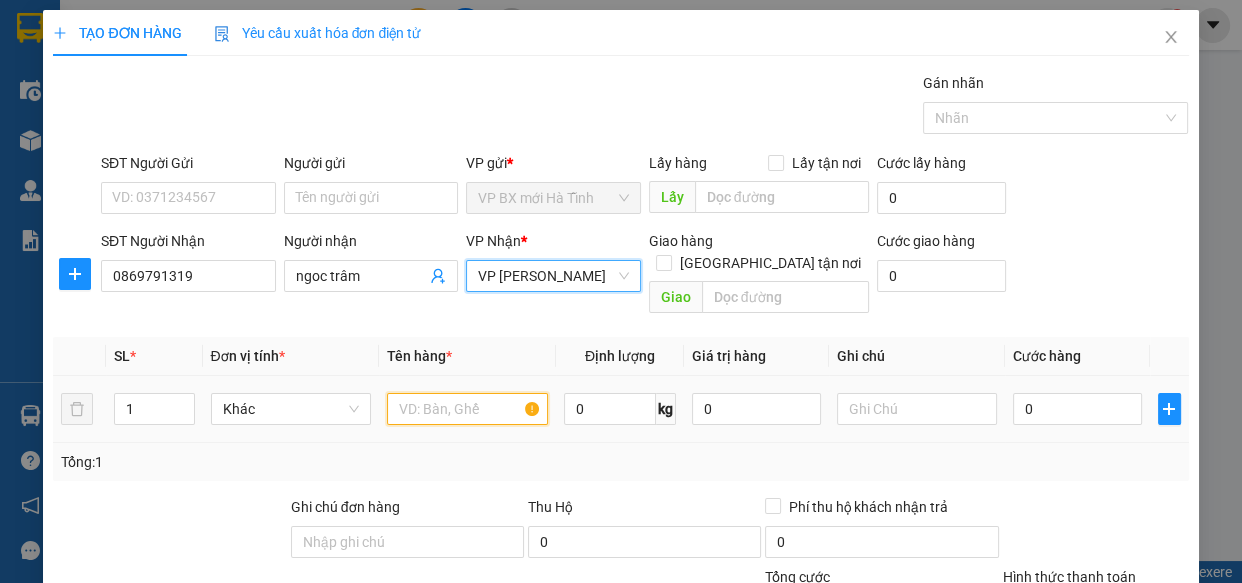 click at bounding box center (467, 409) 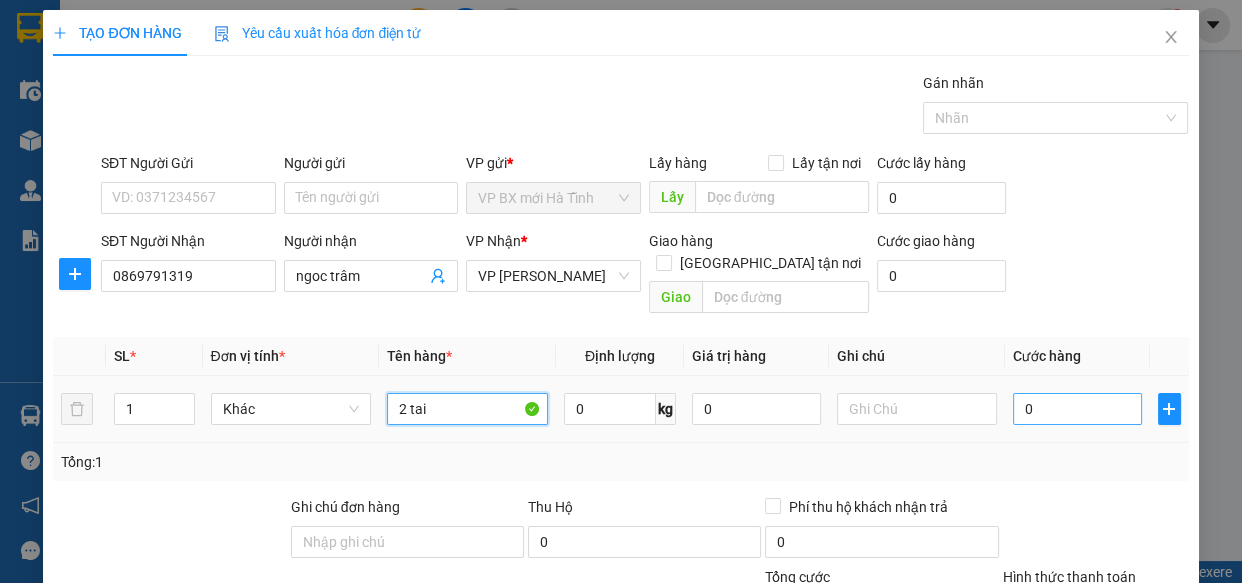 type on "2 tai" 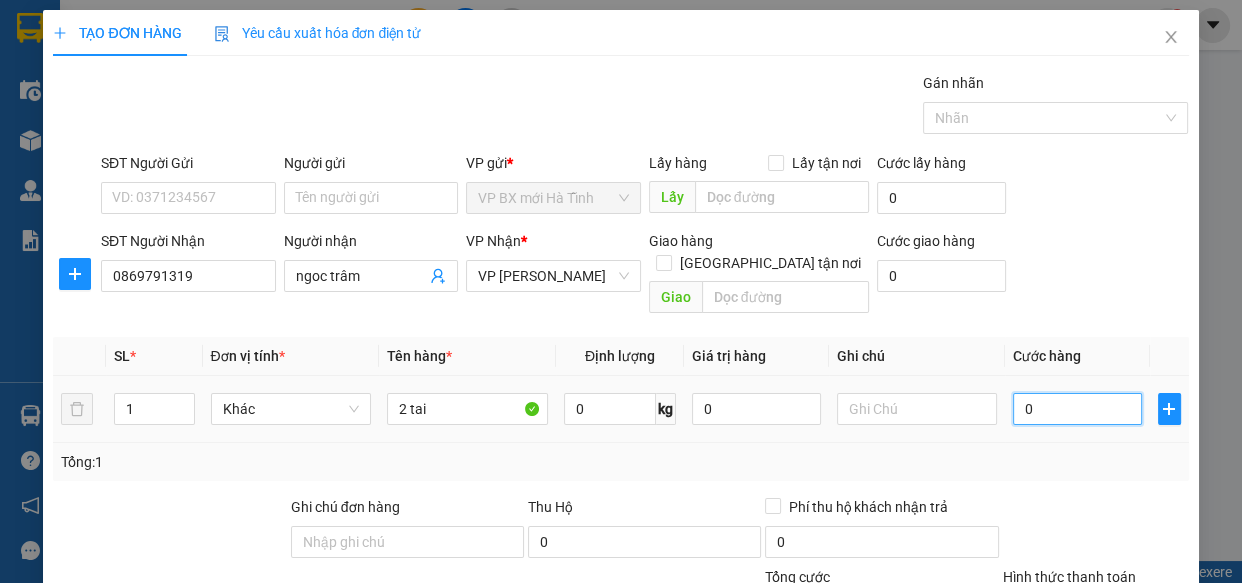 click on "0" at bounding box center [1077, 409] 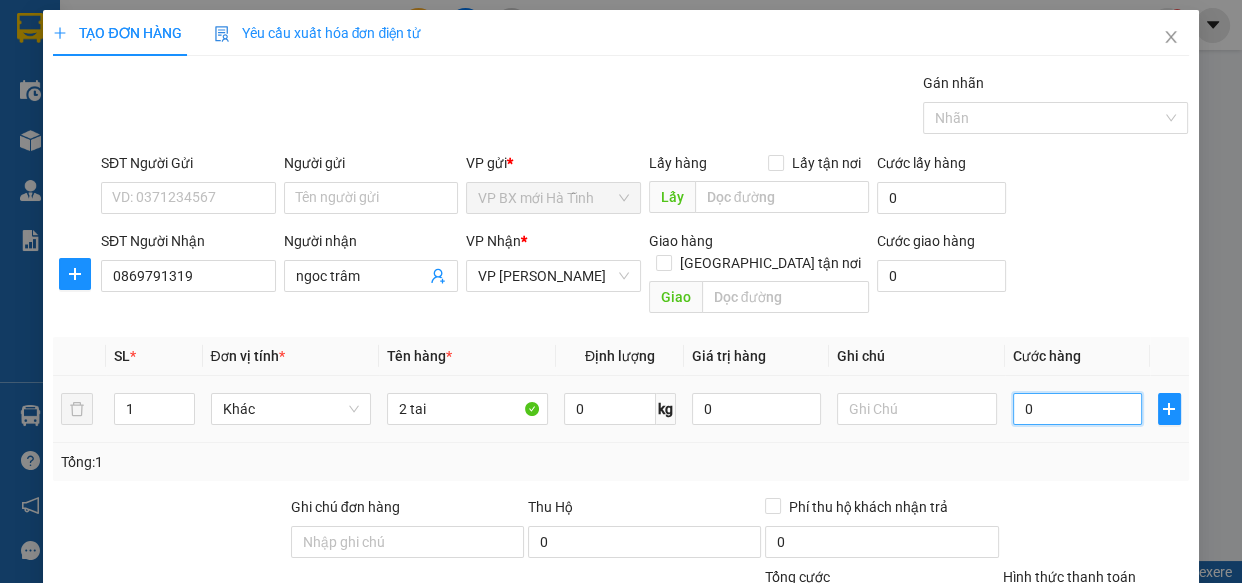 type on "1" 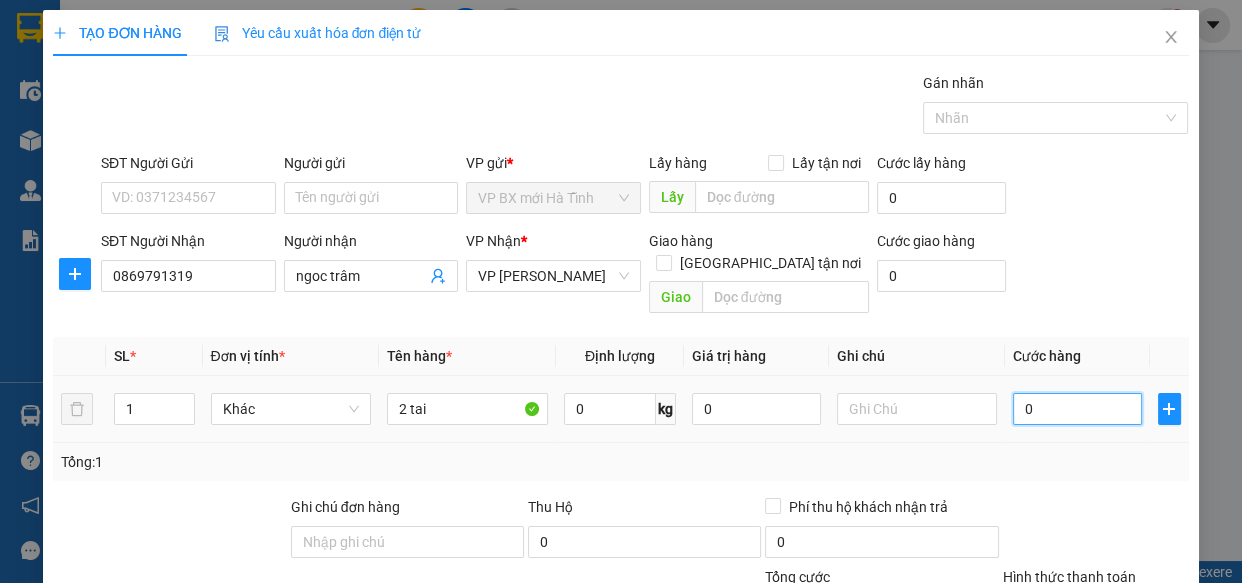 type on "1" 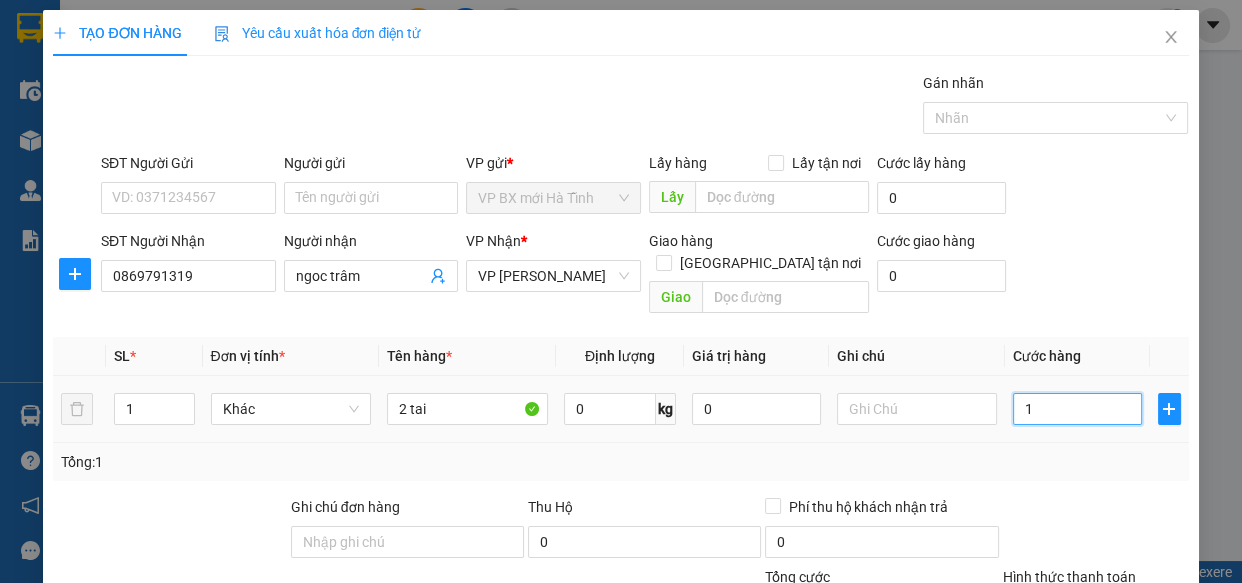 type on "16" 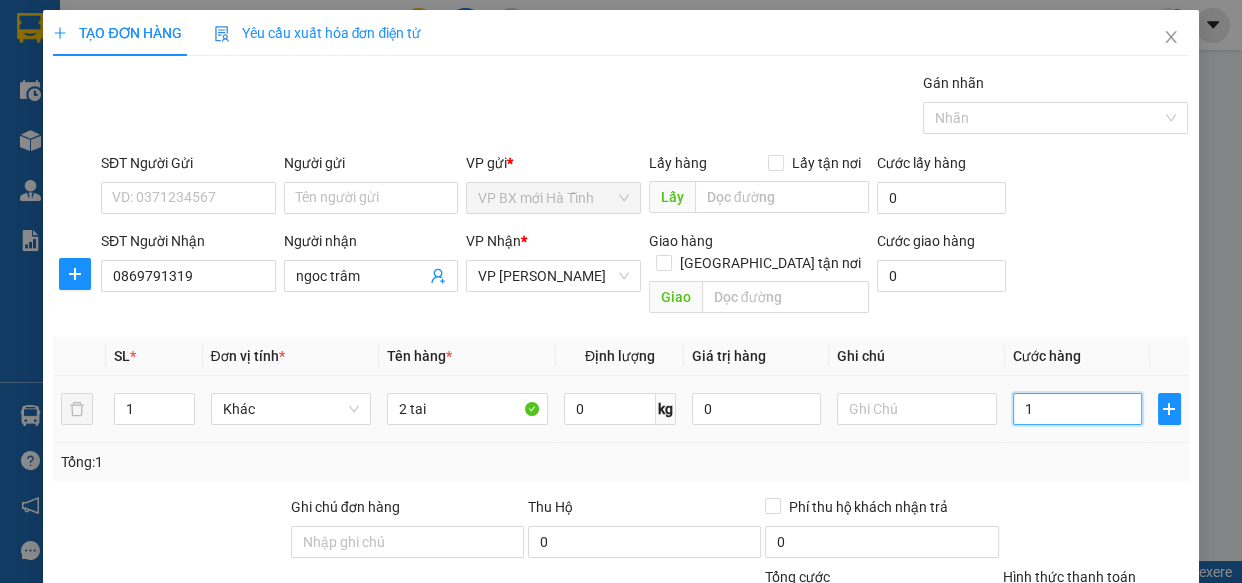 type on "16" 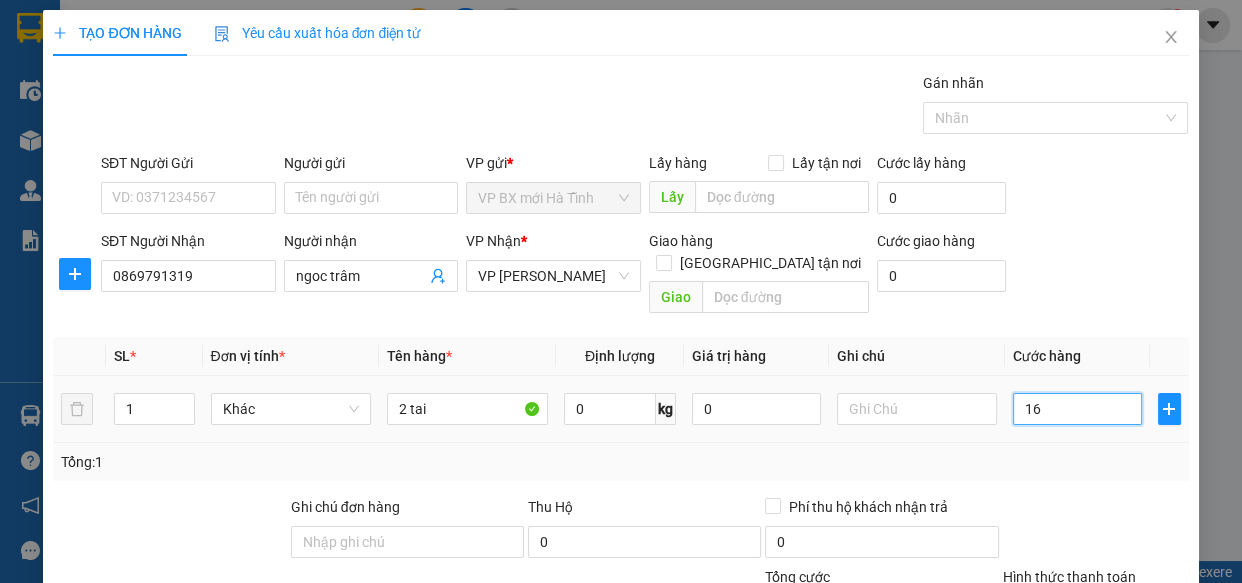 type on "160" 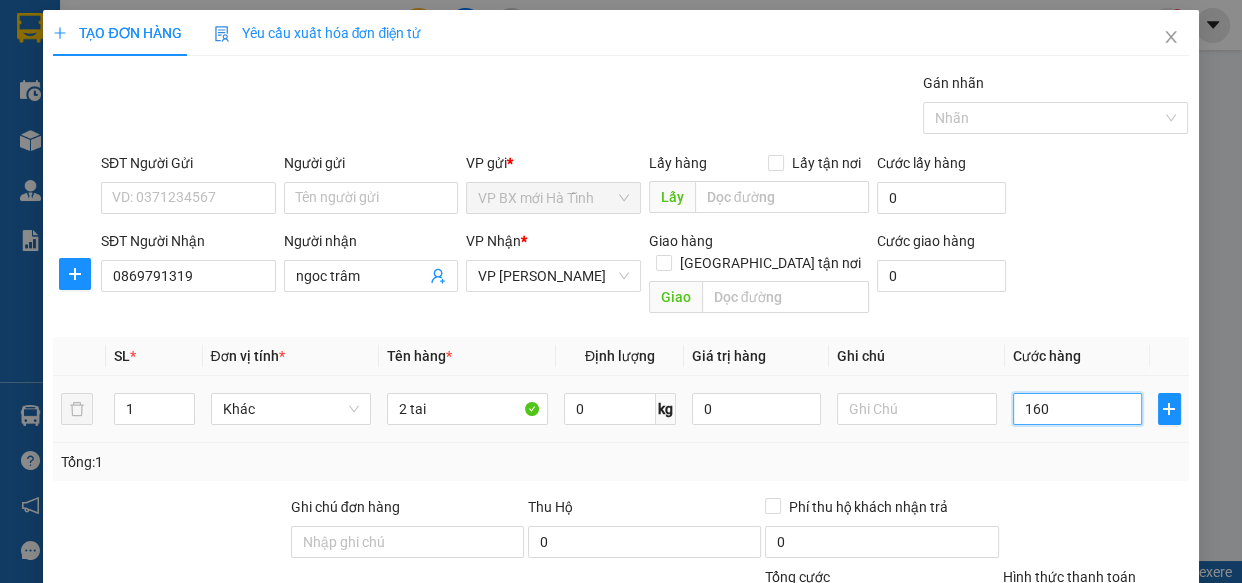 type on "160" 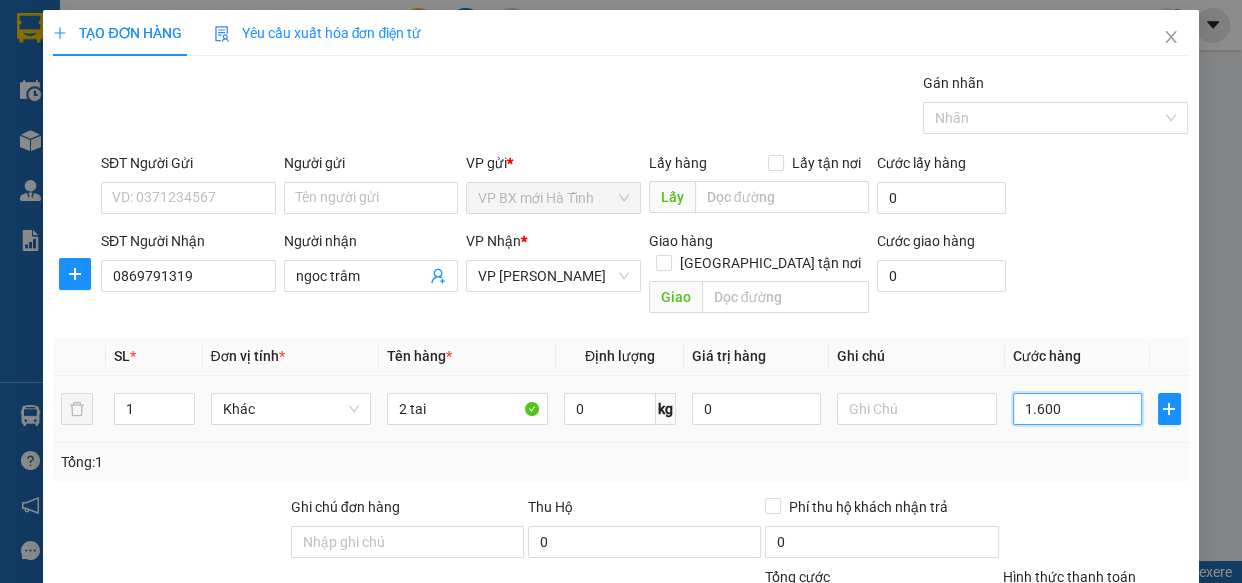 type on "1.600" 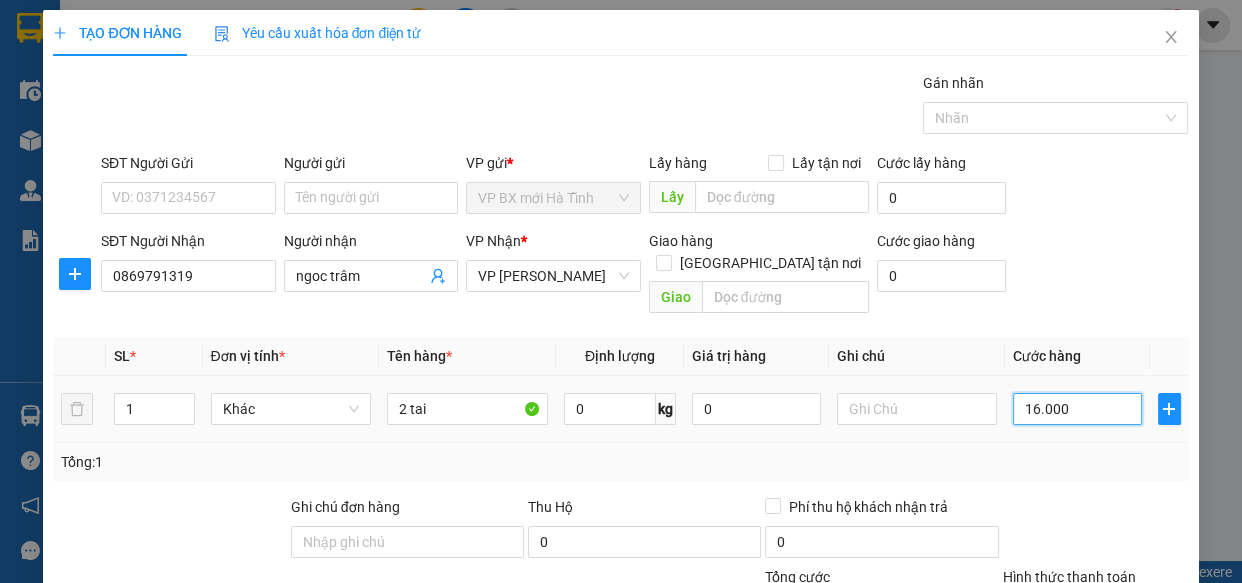 type on "160.000" 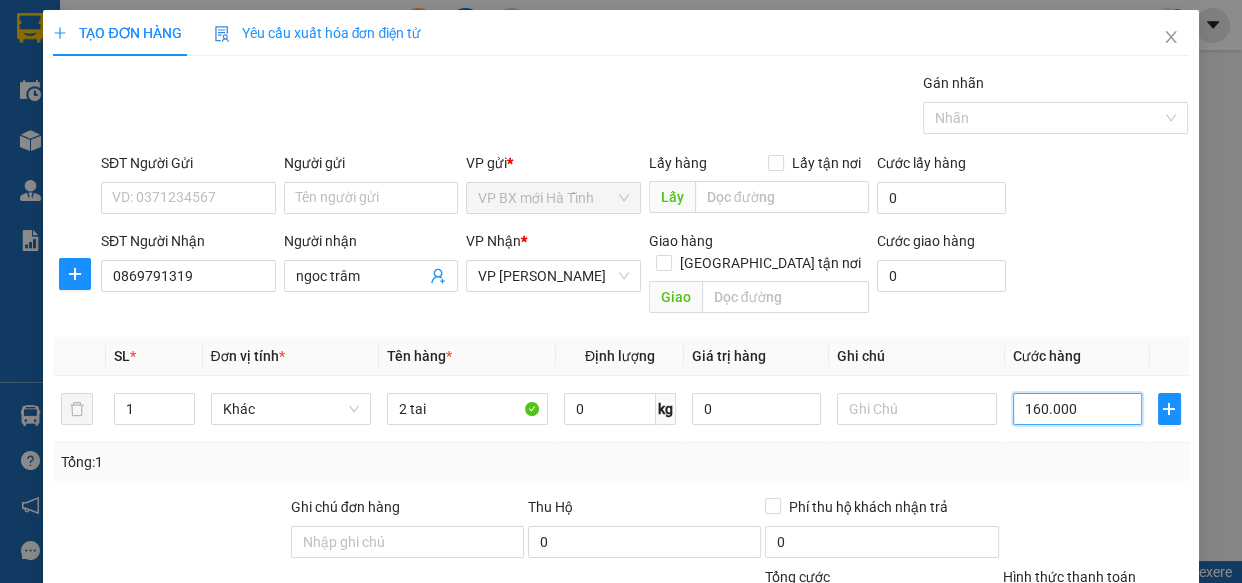 scroll, scrollTop: 181, scrollLeft: 0, axis: vertical 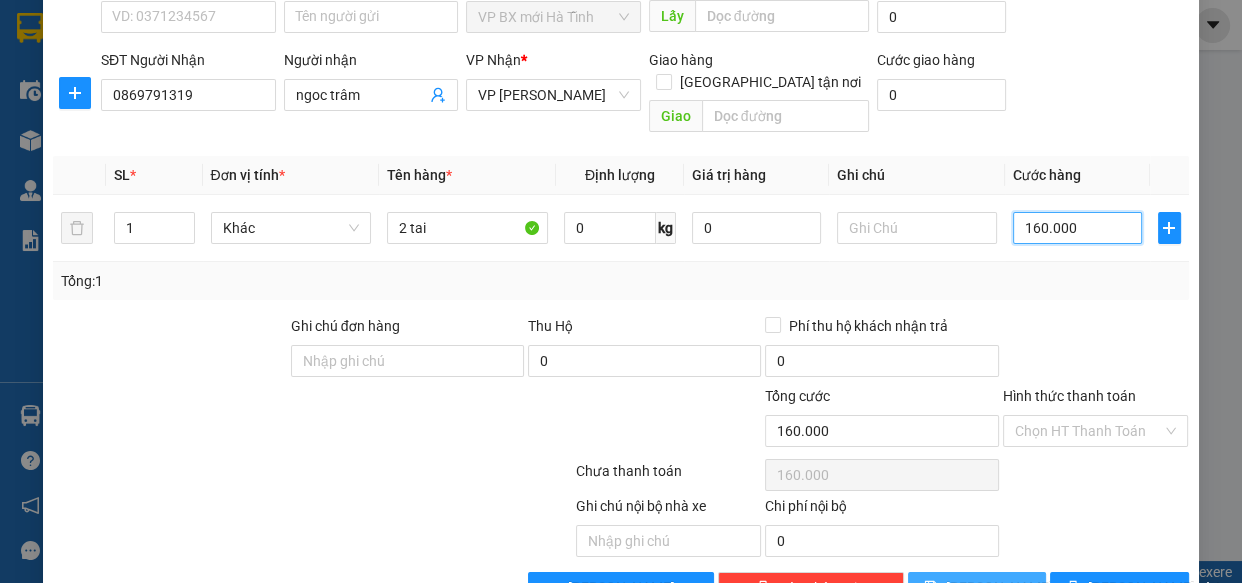 type on "160.000" 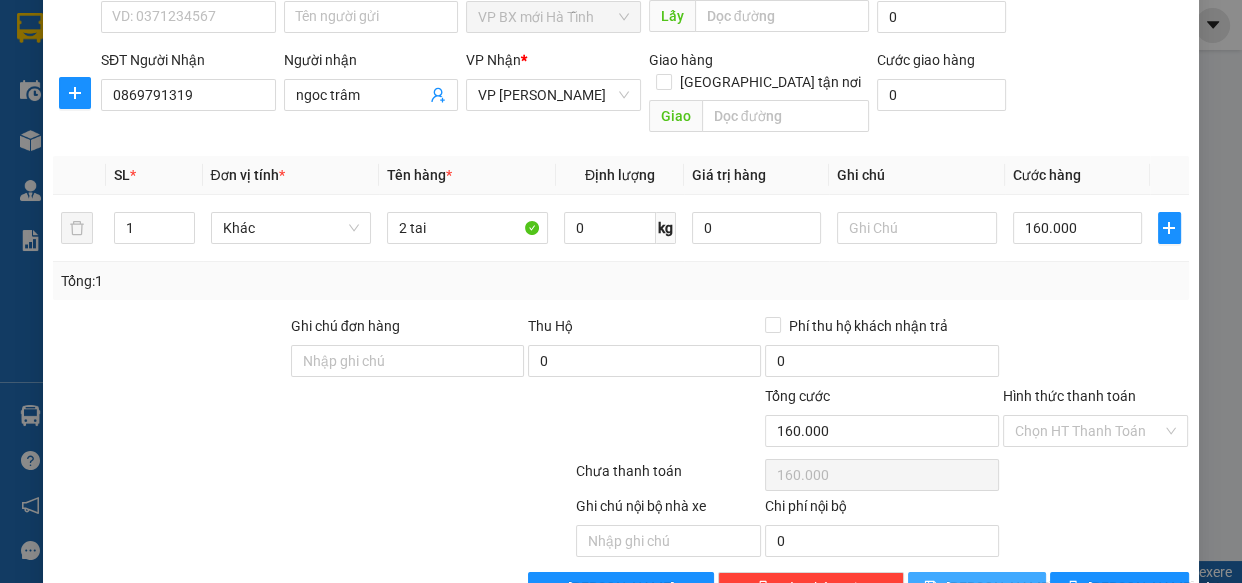 drag, startPoint x: 954, startPoint y: 555, endPoint x: 971, endPoint y: 540, distance: 22.671568 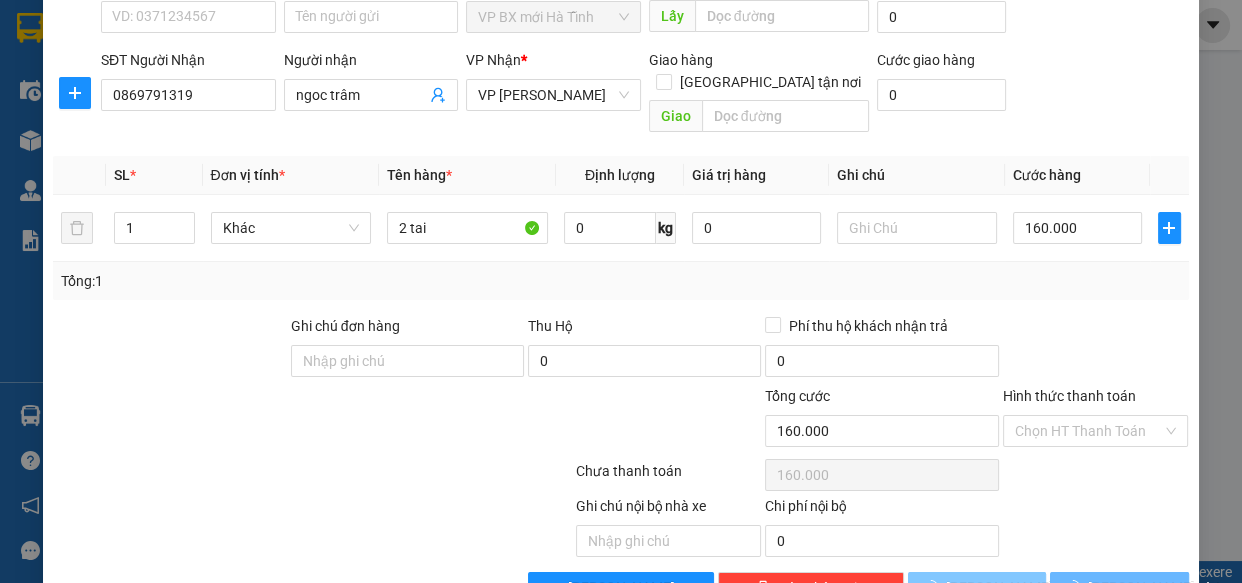 type 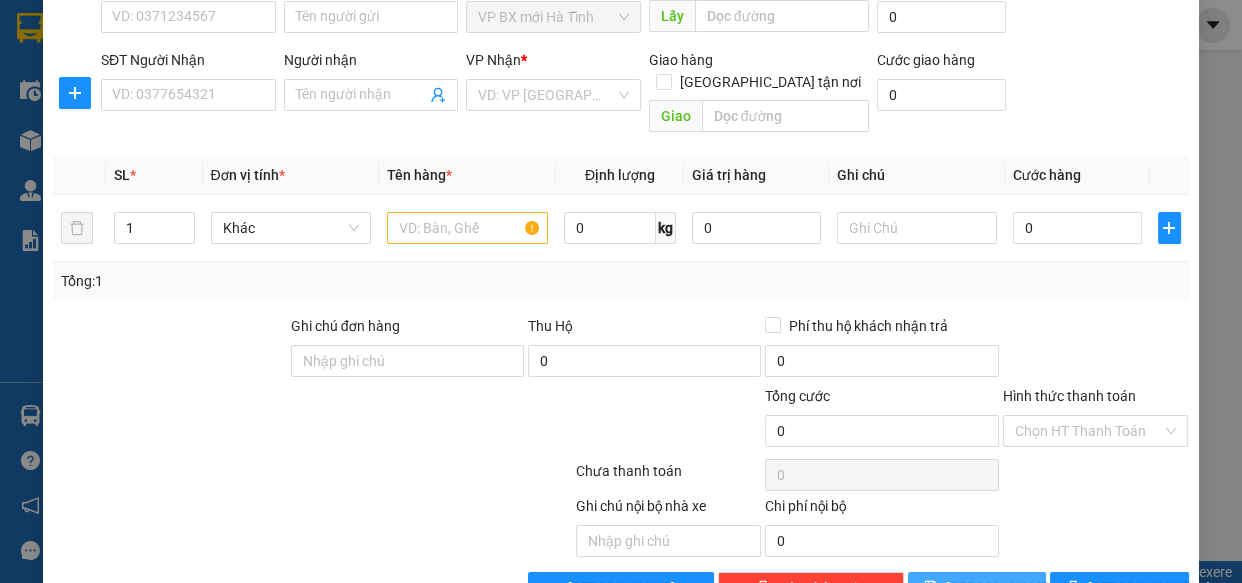 scroll, scrollTop: 0, scrollLeft: 0, axis: both 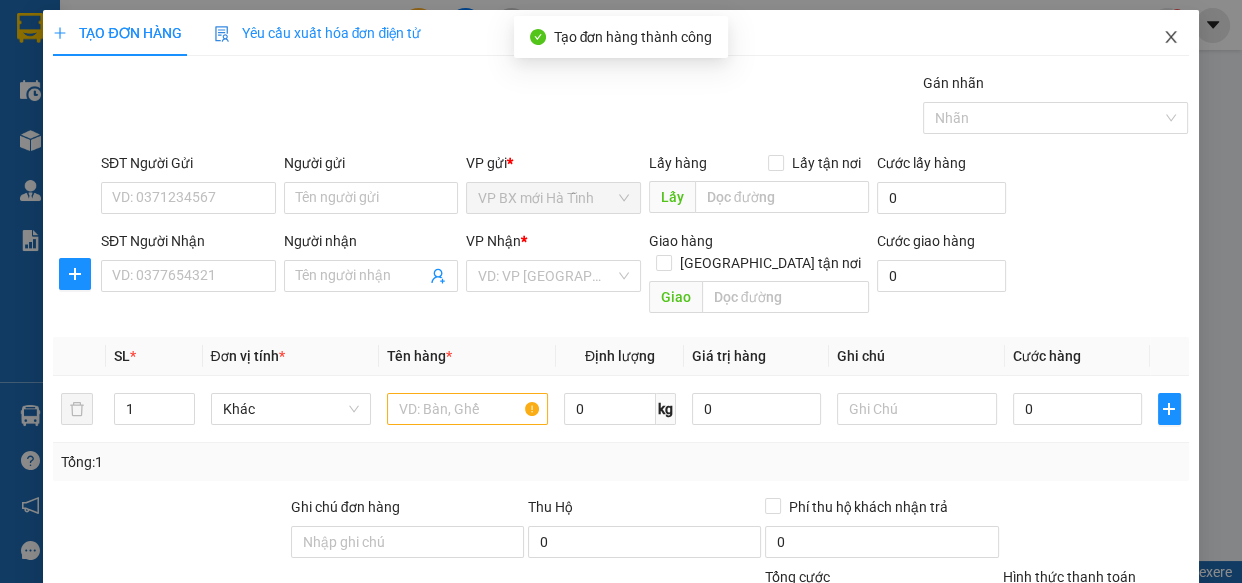 click 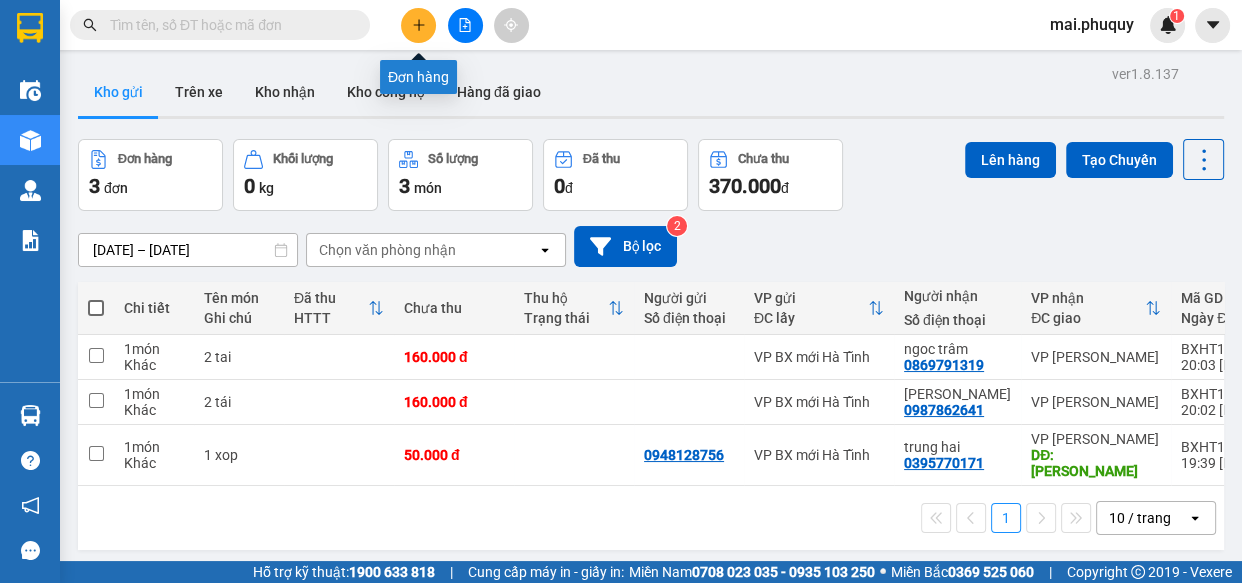 click at bounding box center [418, 25] 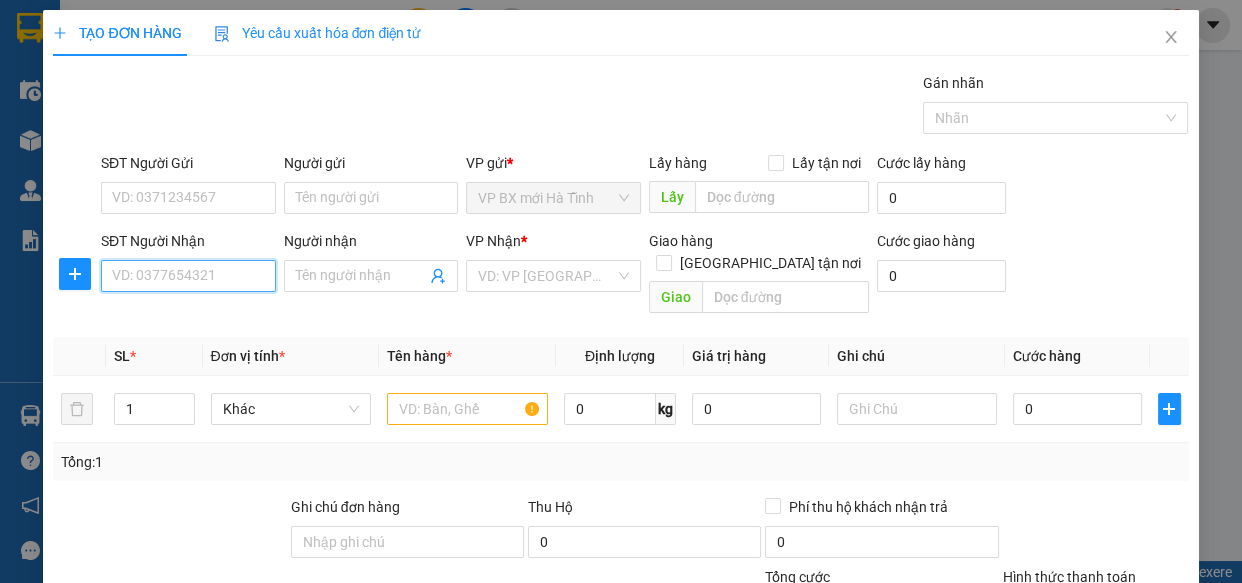 click on "SĐT Người Nhận" at bounding box center (188, 276) 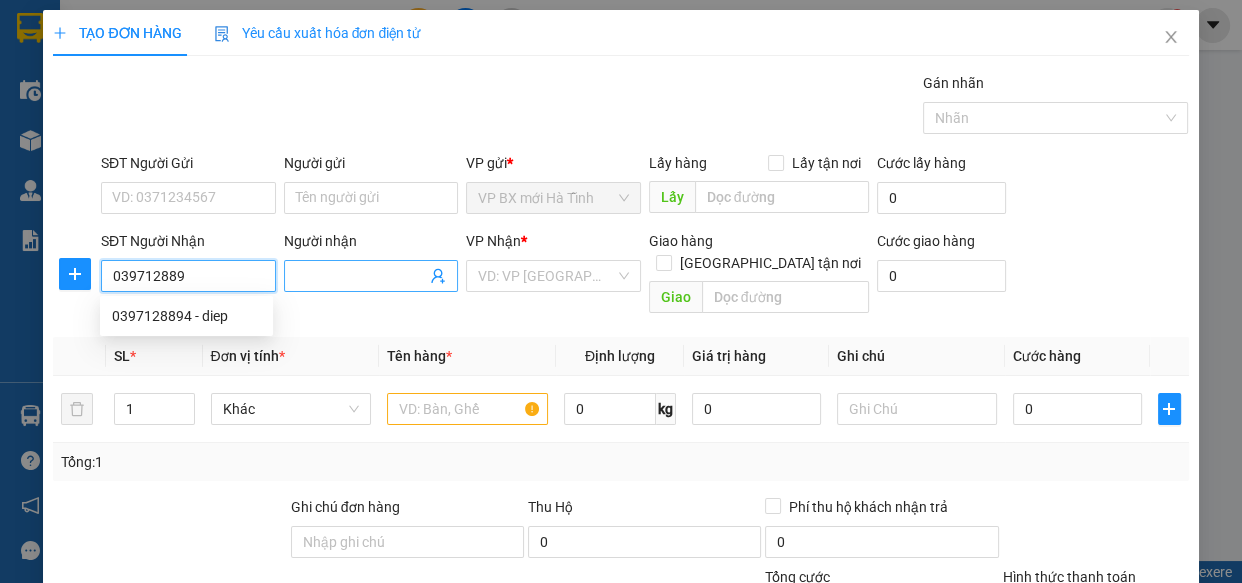 type on "0397128894" 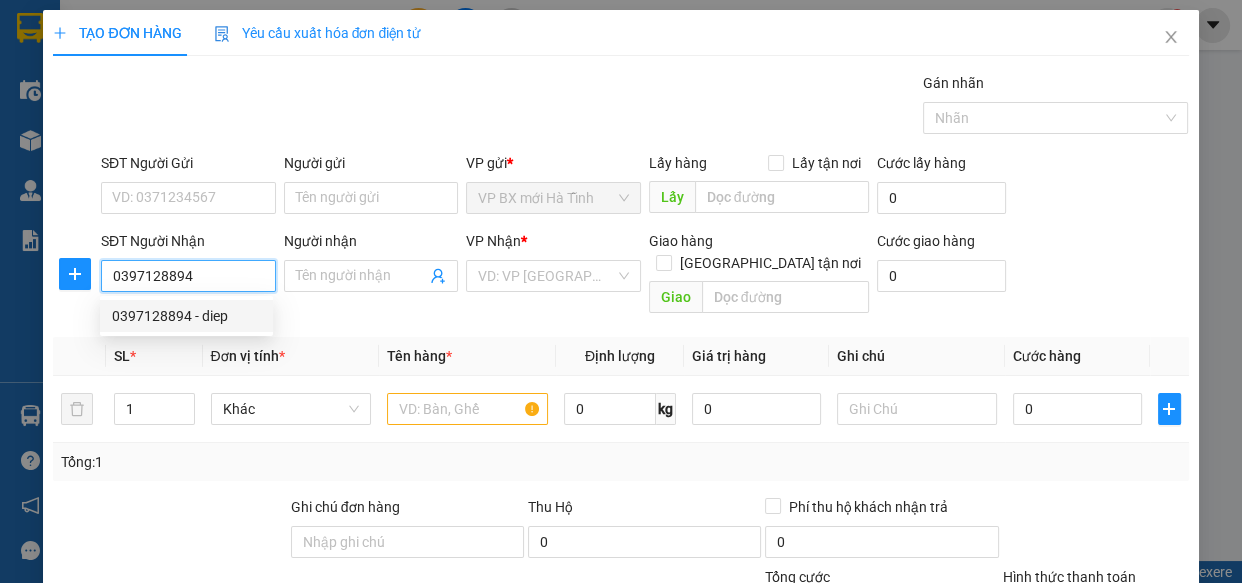 click on "0397128894 - diep" at bounding box center (186, 316) 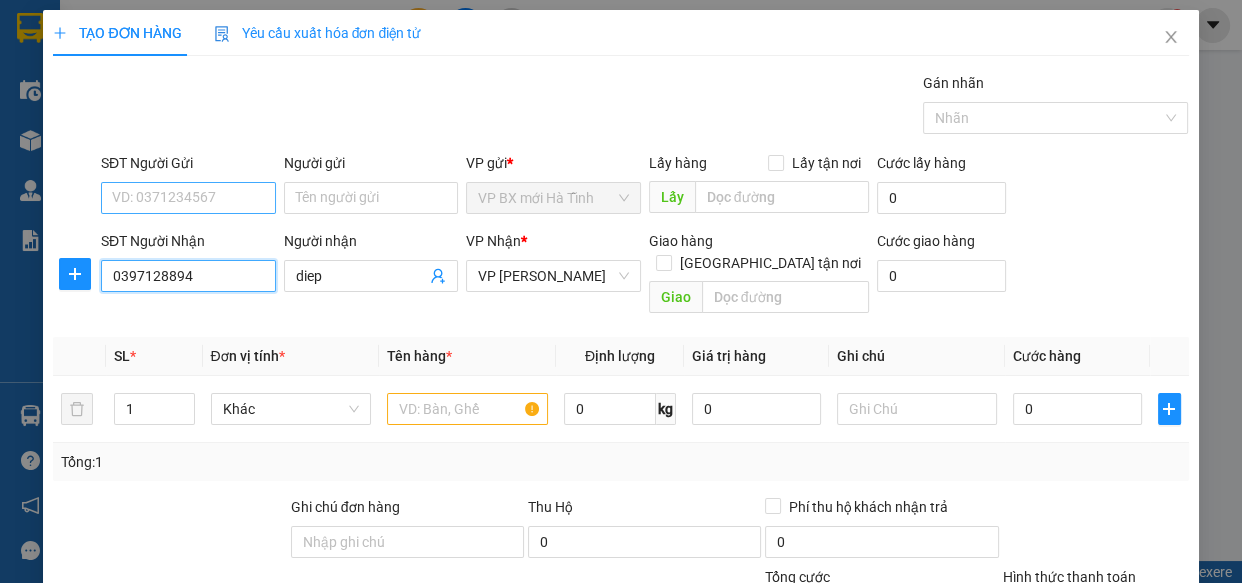 type on "0397128894" 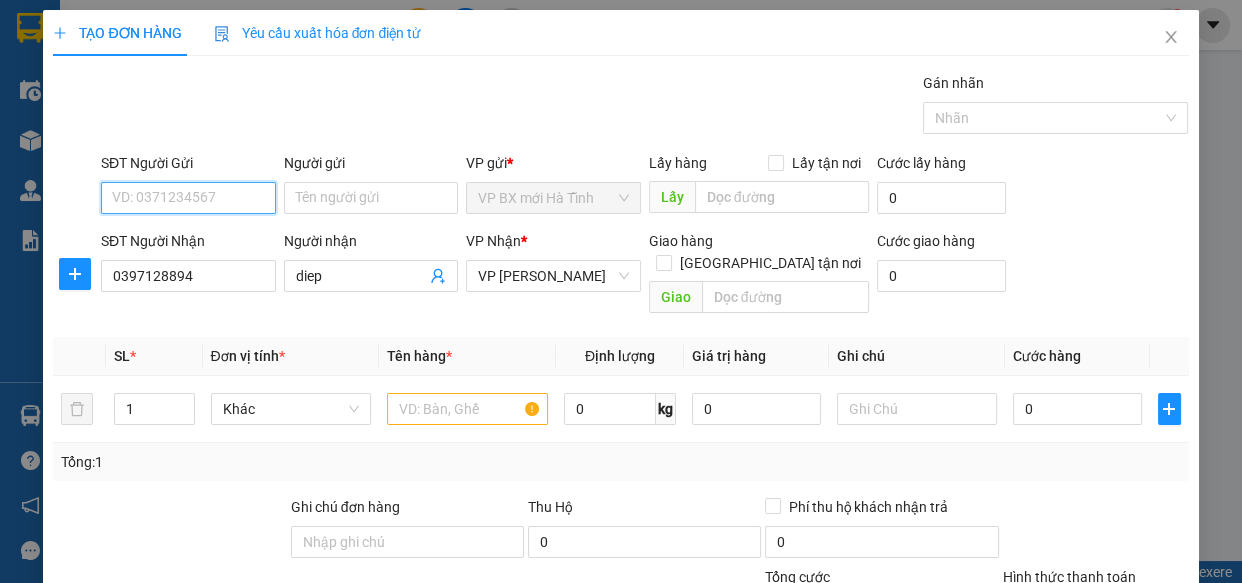 click on "SĐT Người Gửi" at bounding box center [188, 198] 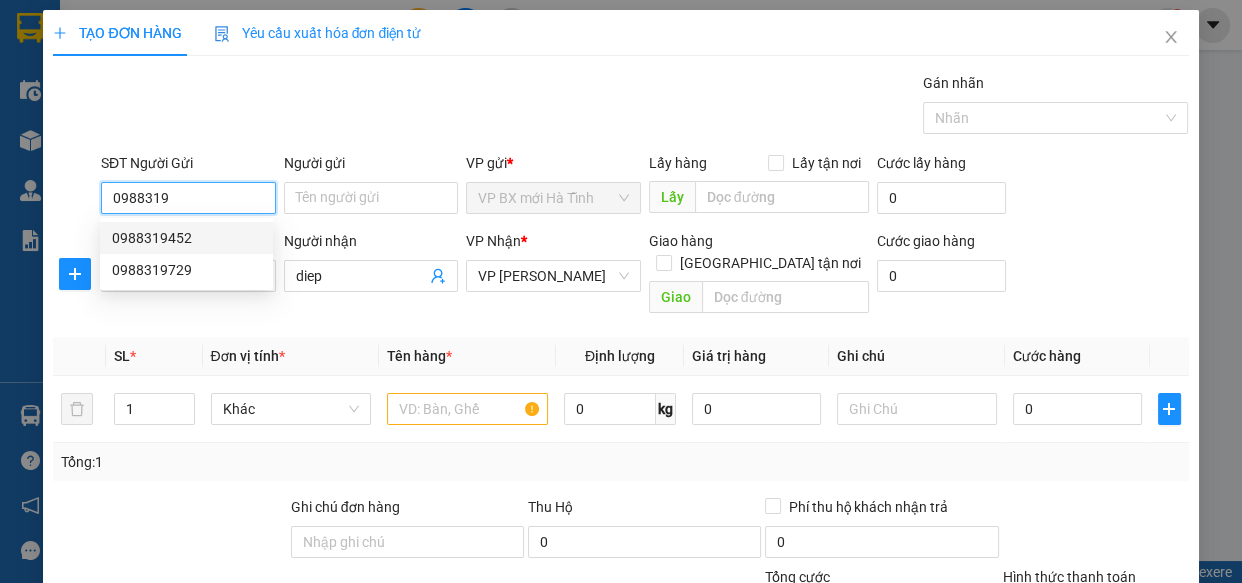 click on "0988319452" at bounding box center (186, 238) 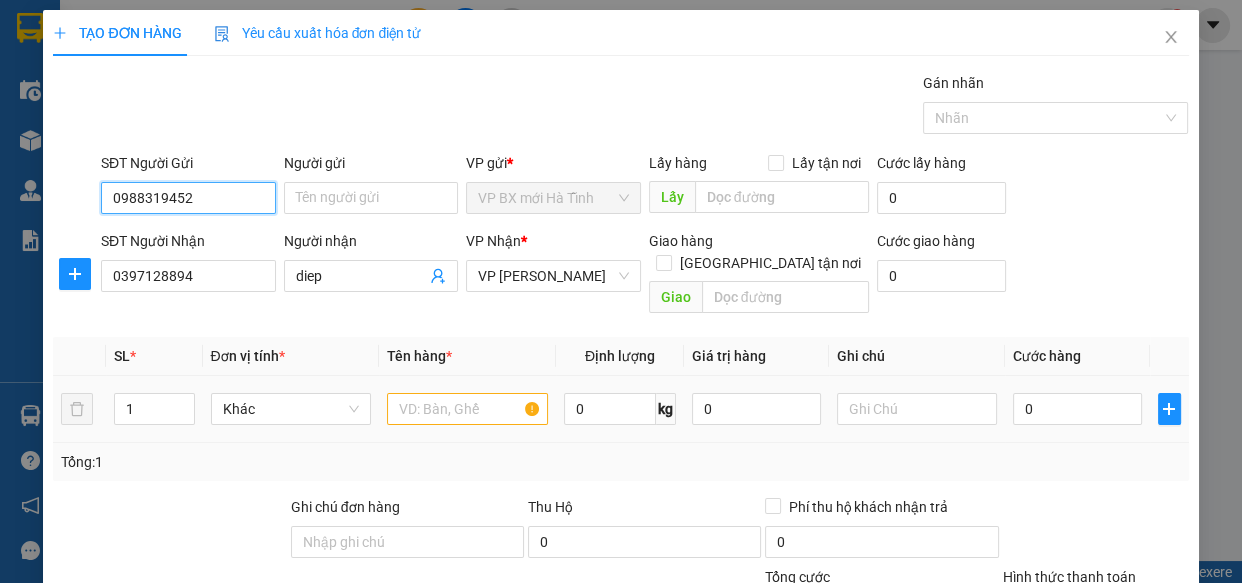 type on "0988319452" 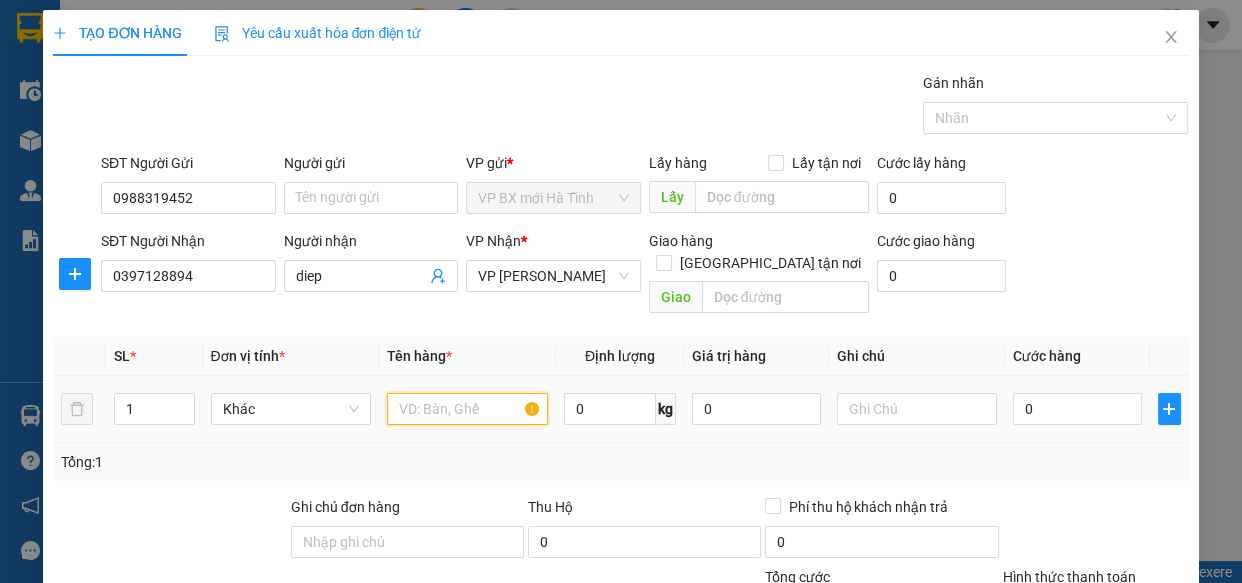 click at bounding box center (467, 409) 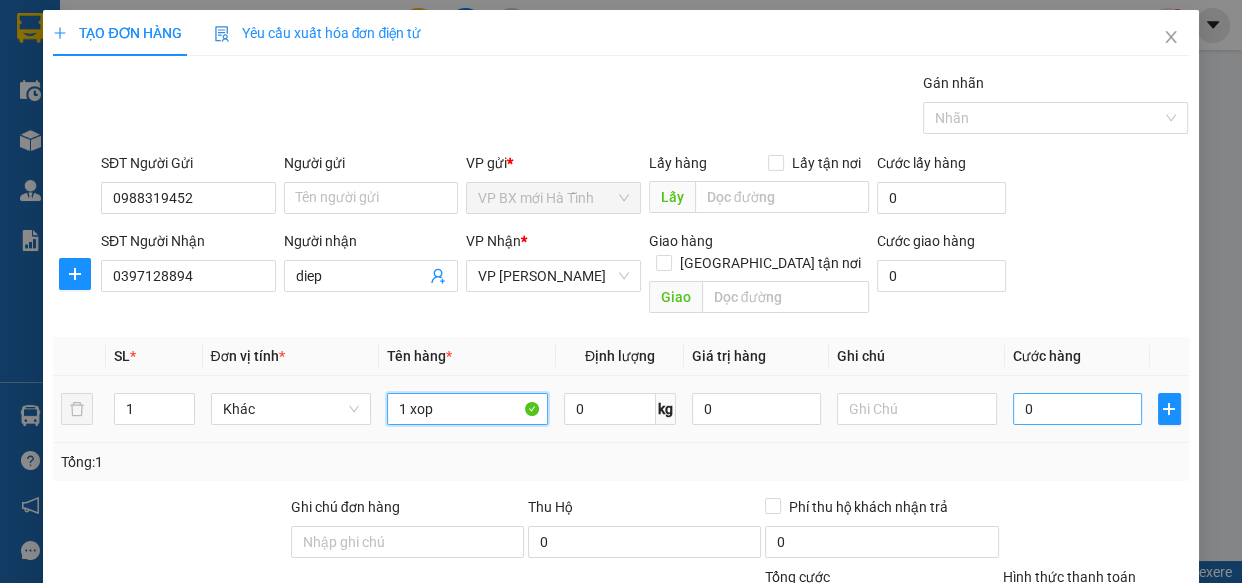 type on "1 xop" 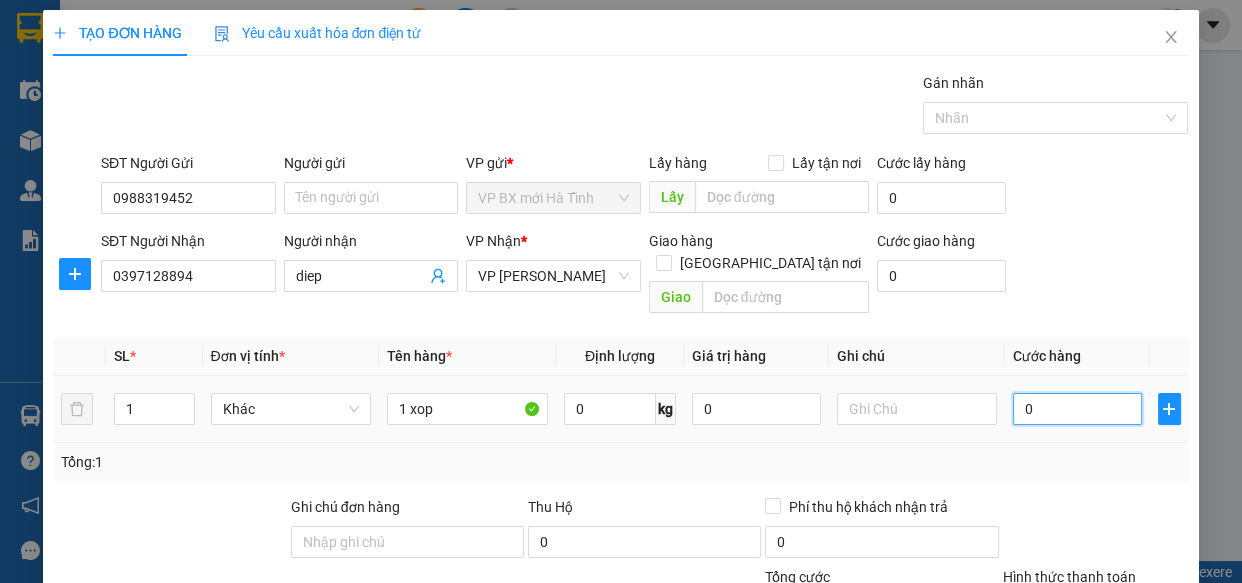 click on "0" at bounding box center [1077, 409] 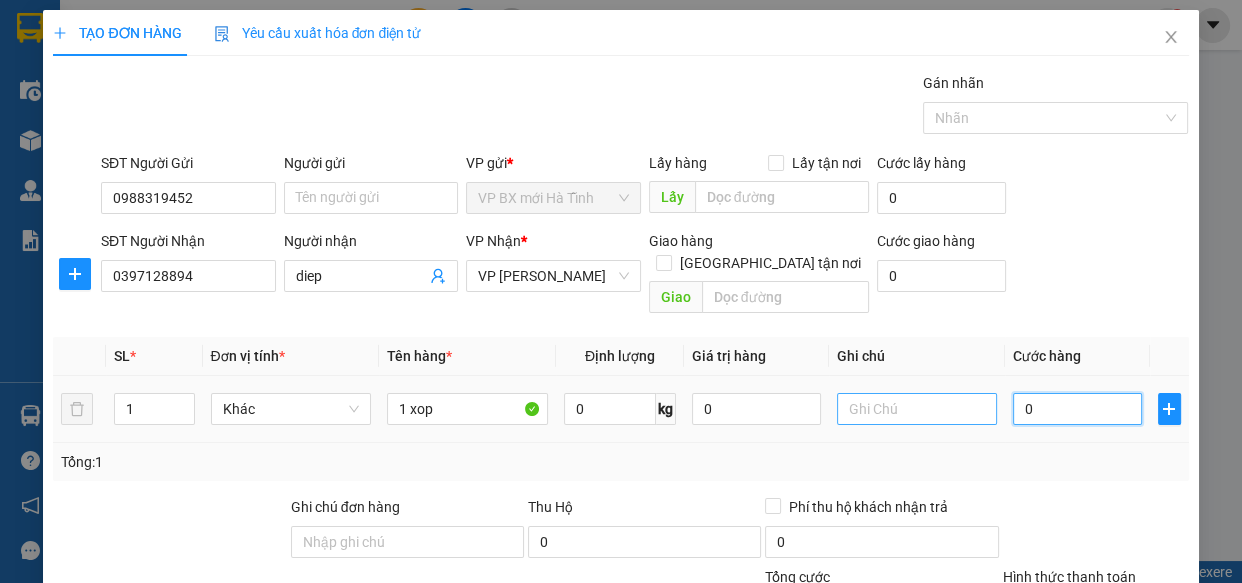type on "4" 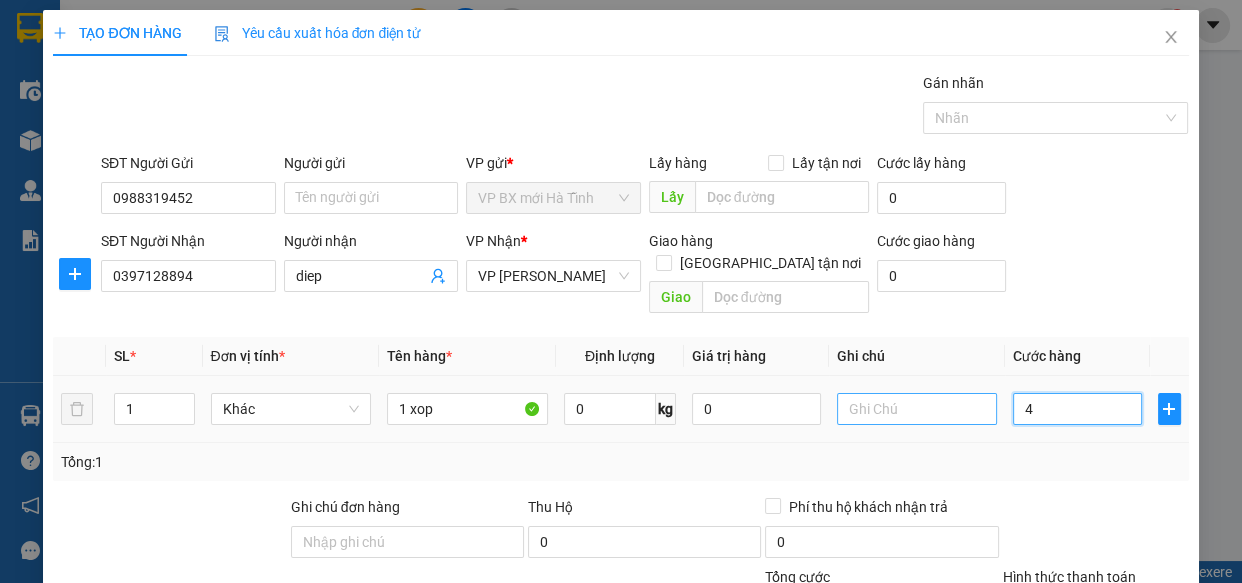 type on "40" 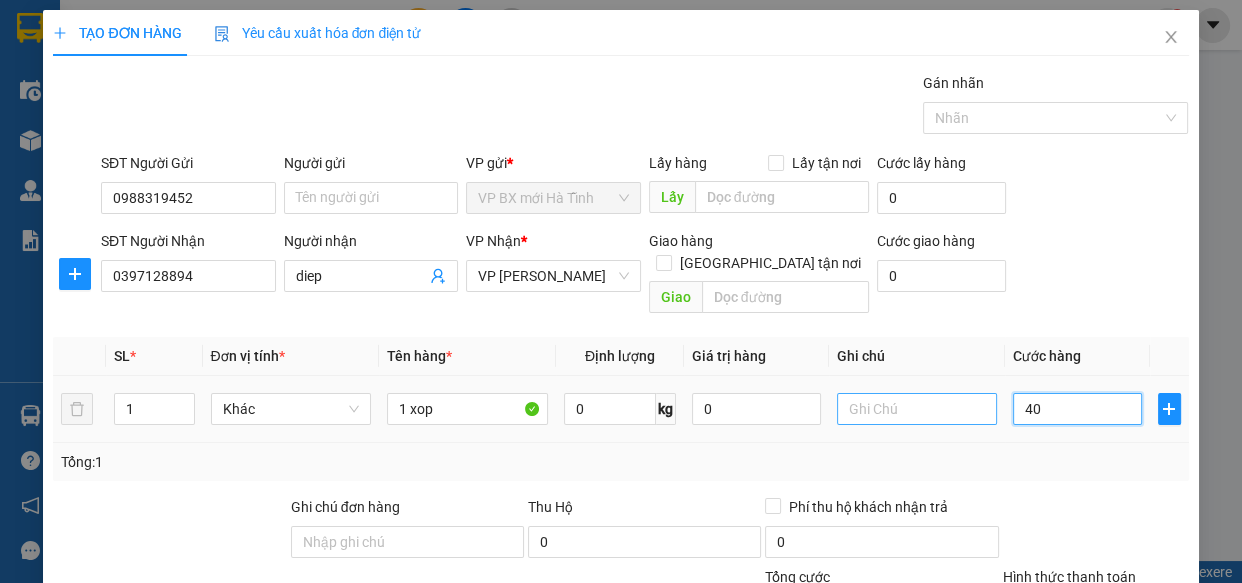 type on "40" 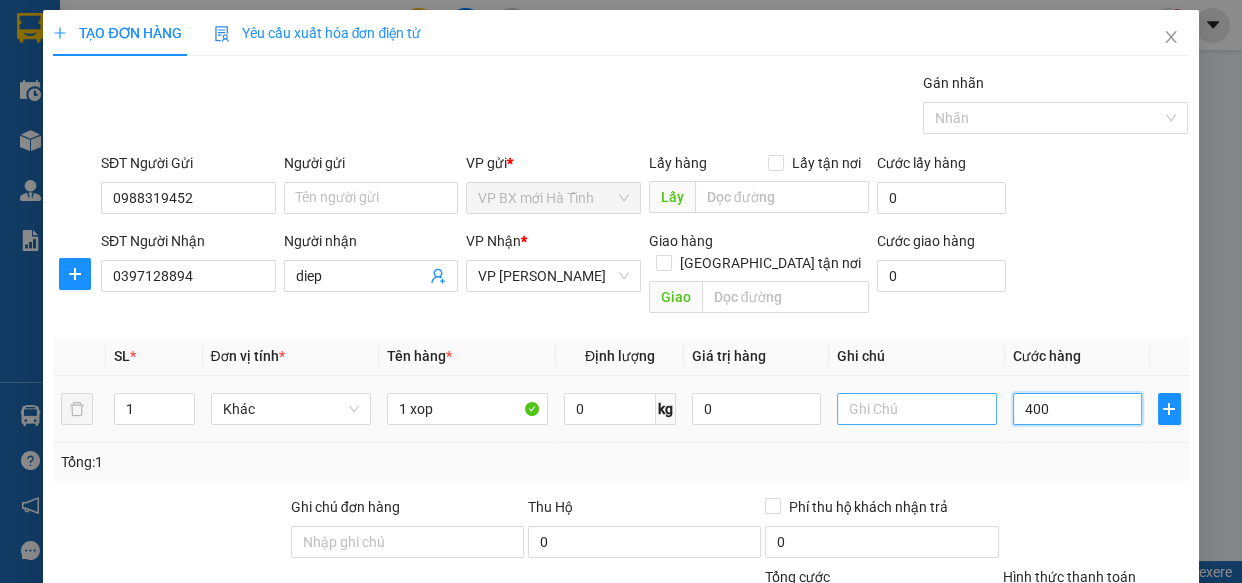 type on "4.000" 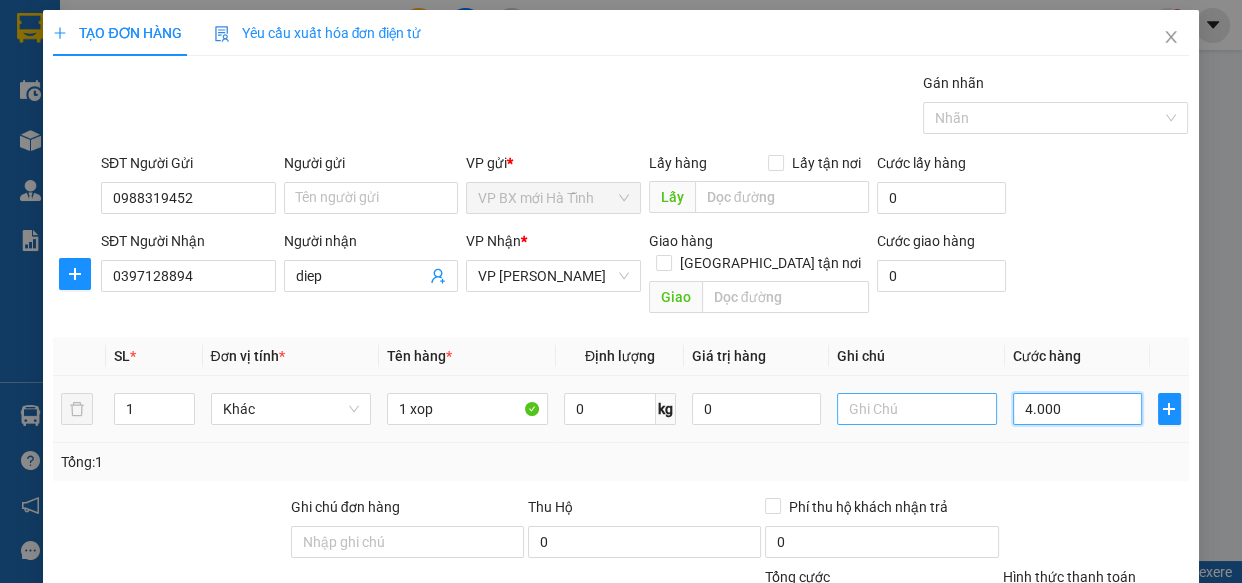 type on "4.000" 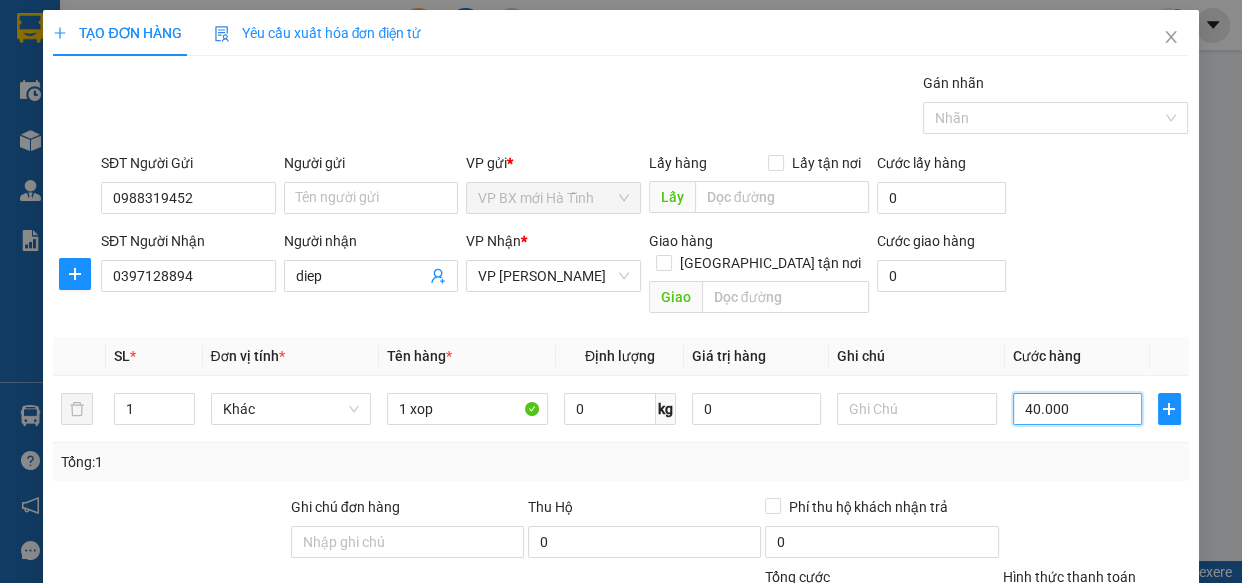 scroll, scrollTop: 181, scrollLeft: 0, axis: vertical 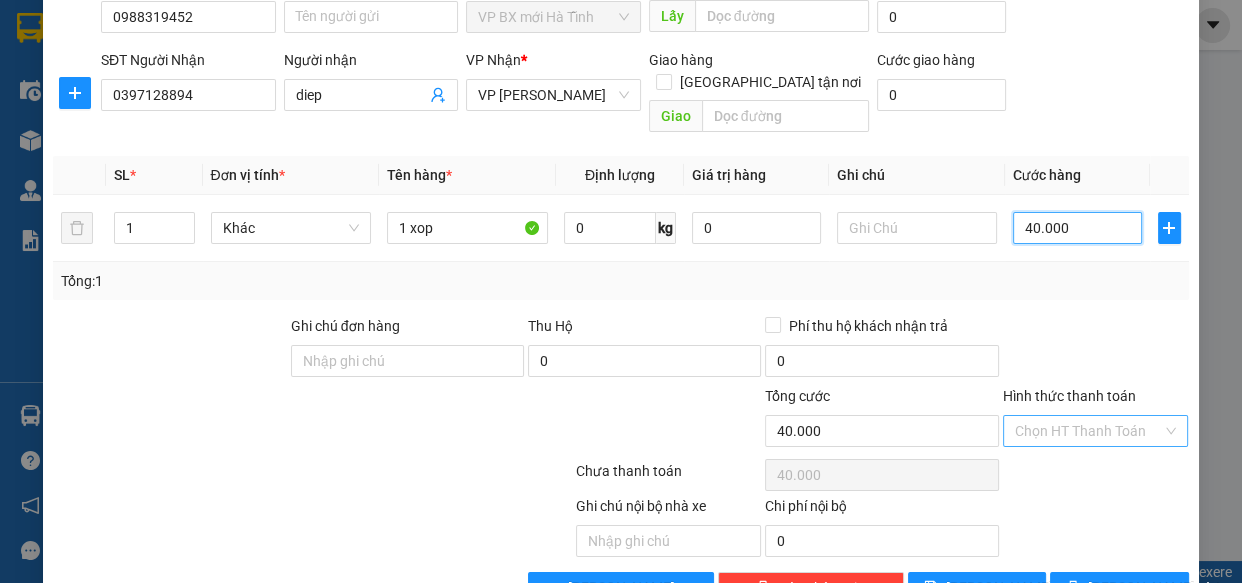 click on "Chọn HT Thanh Toán" at bounding box center [1096, 431] 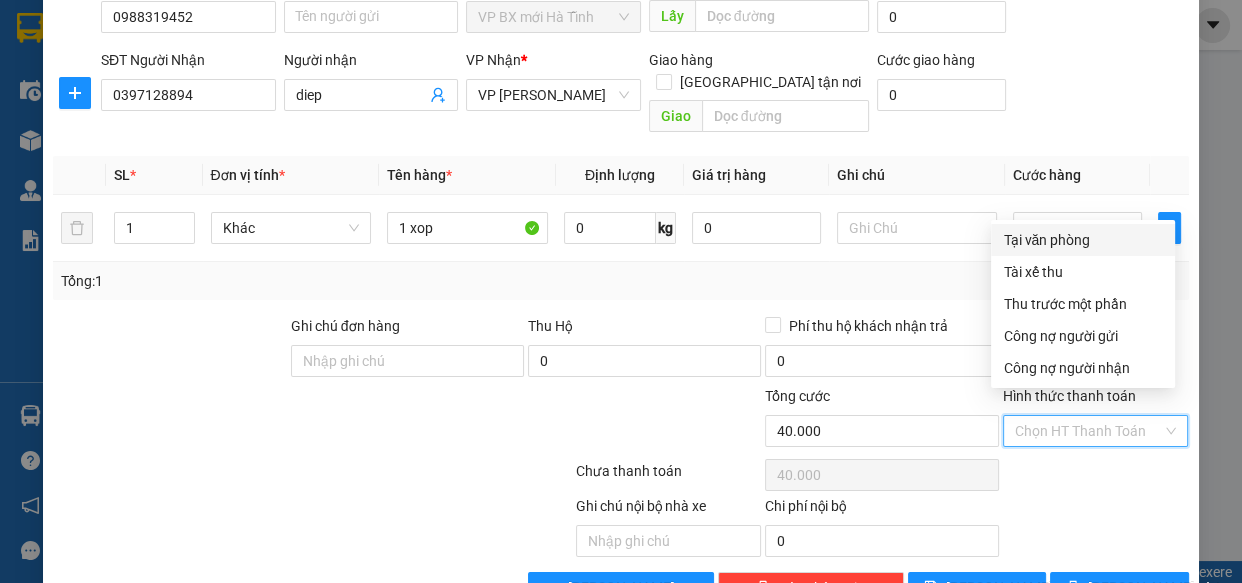 click on "Tại văn phòng" at bounding box center (1083, 240) 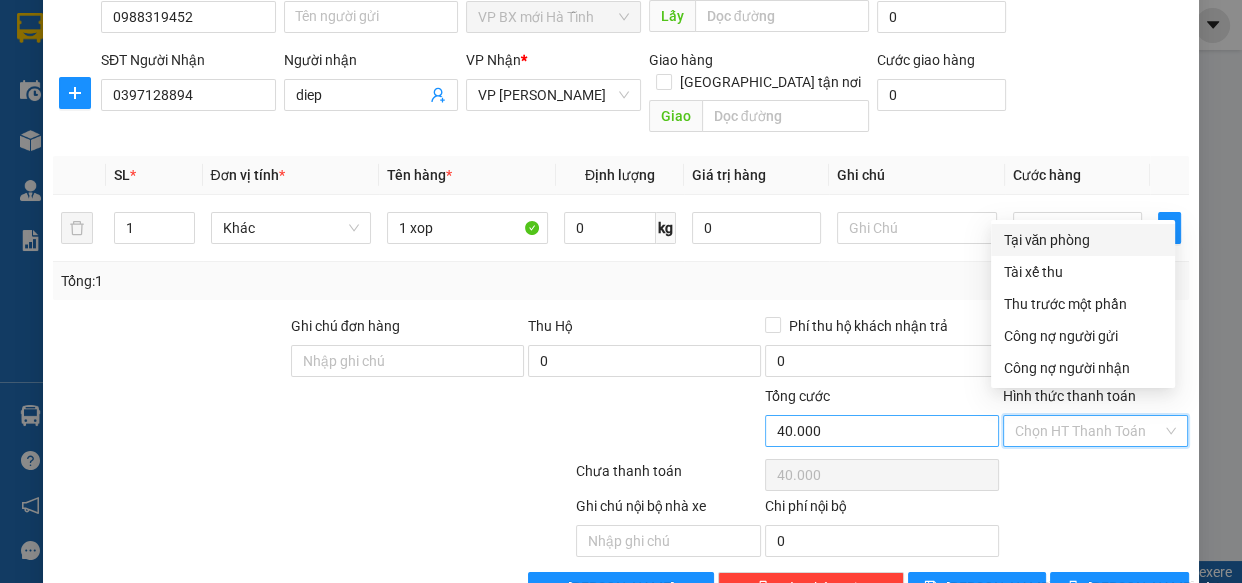 type on "0" 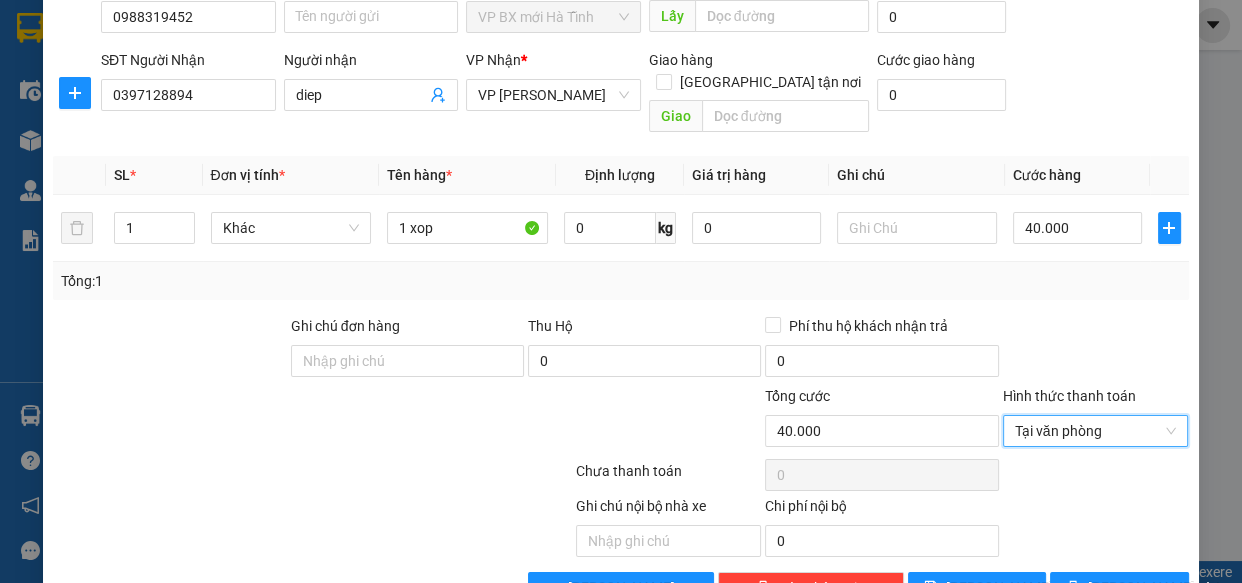 scroll, scrollTop: 218, scrollLeft: 0, axis: vertical 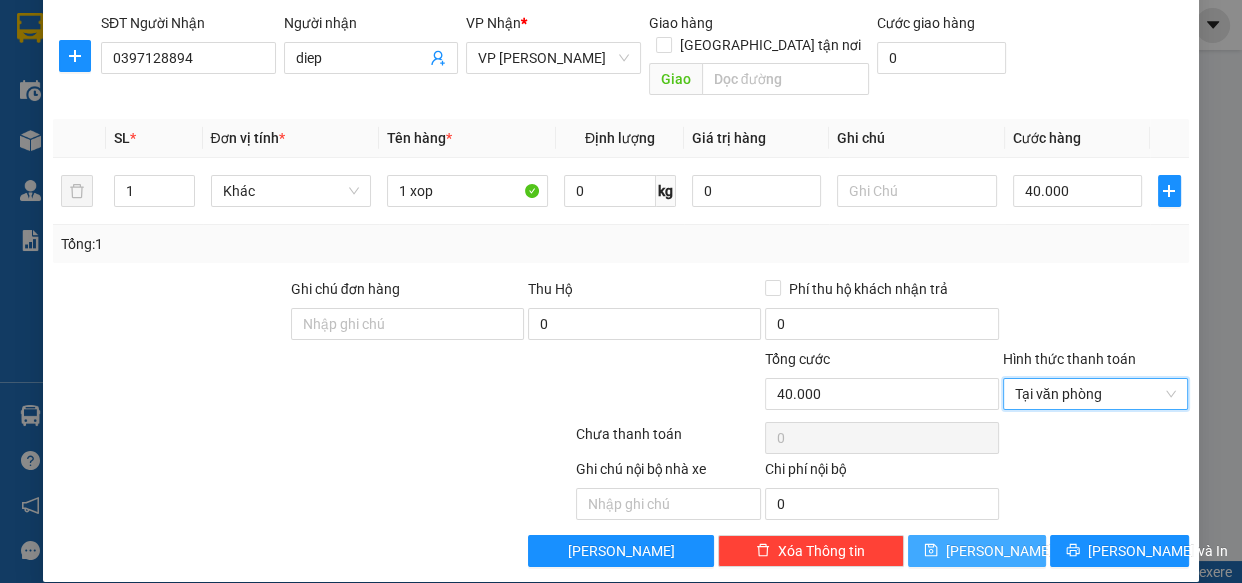 click on "[PERSON_NAME]" at bounding box center (977, 551) 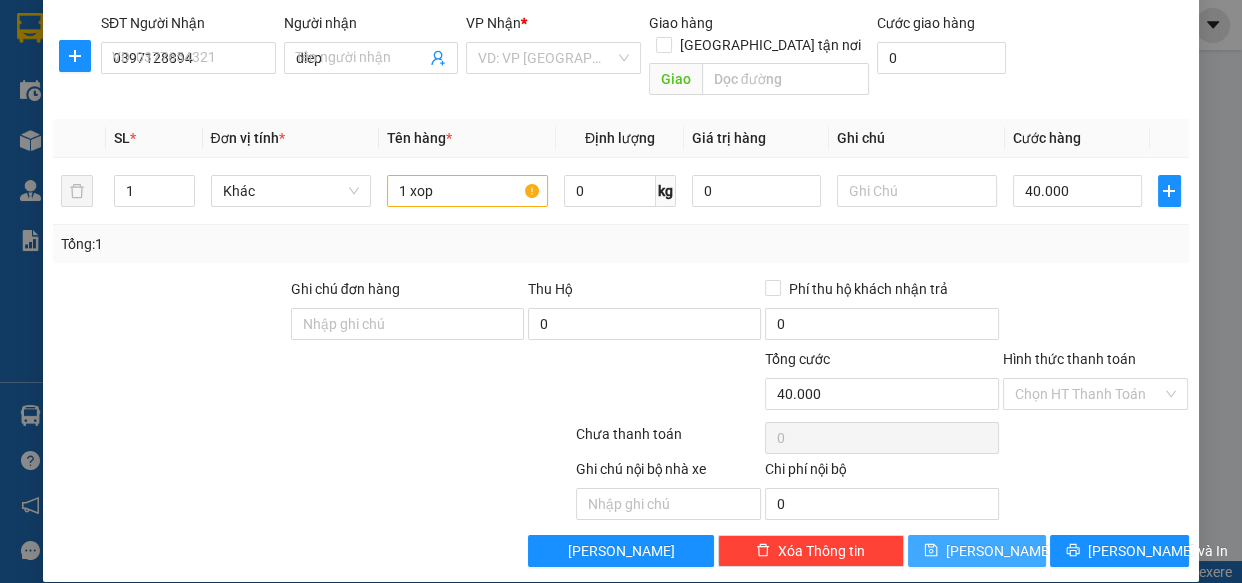 type 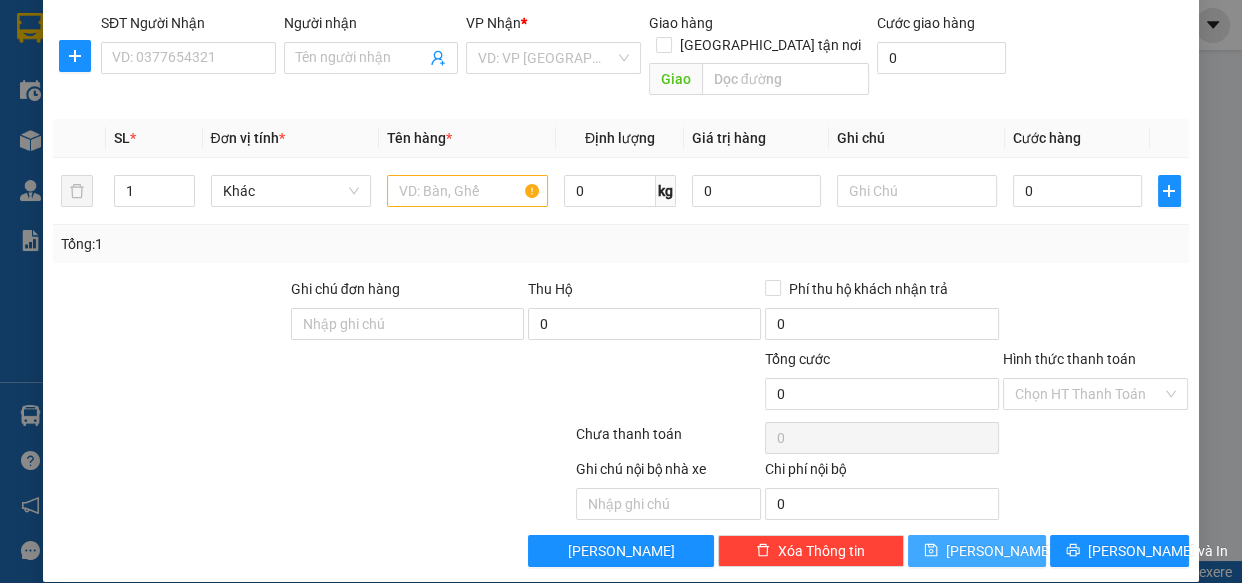 click on "[PERSON_NAME]" at bounding box center [977, 551] 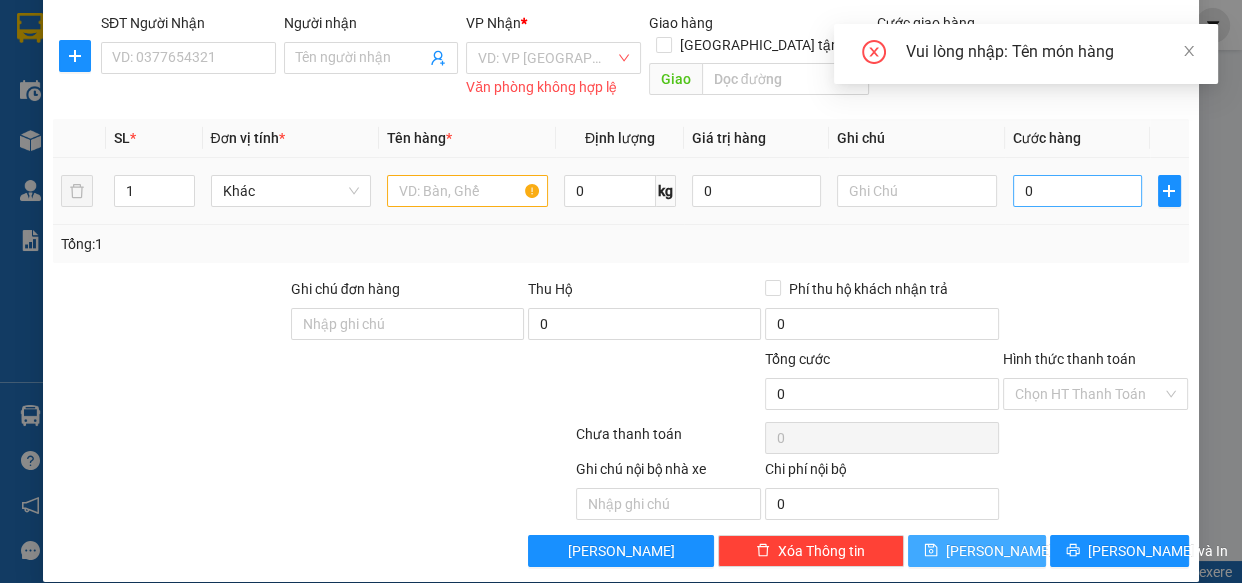 scroll, scrollTop: 0, scrollLeft: 0, axis: both 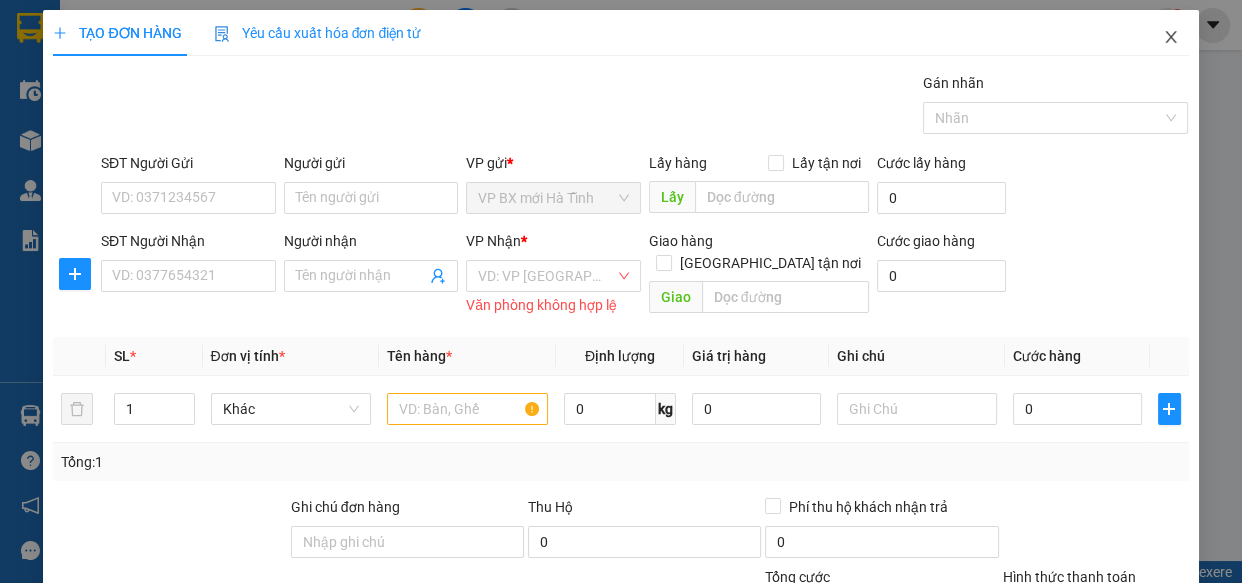 click 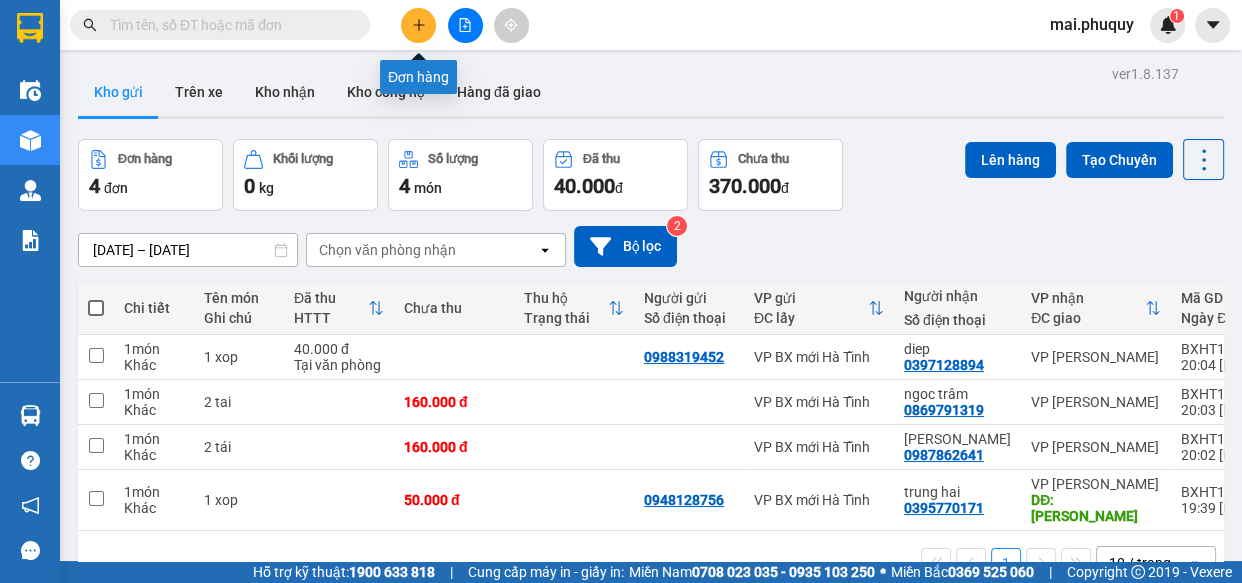 click 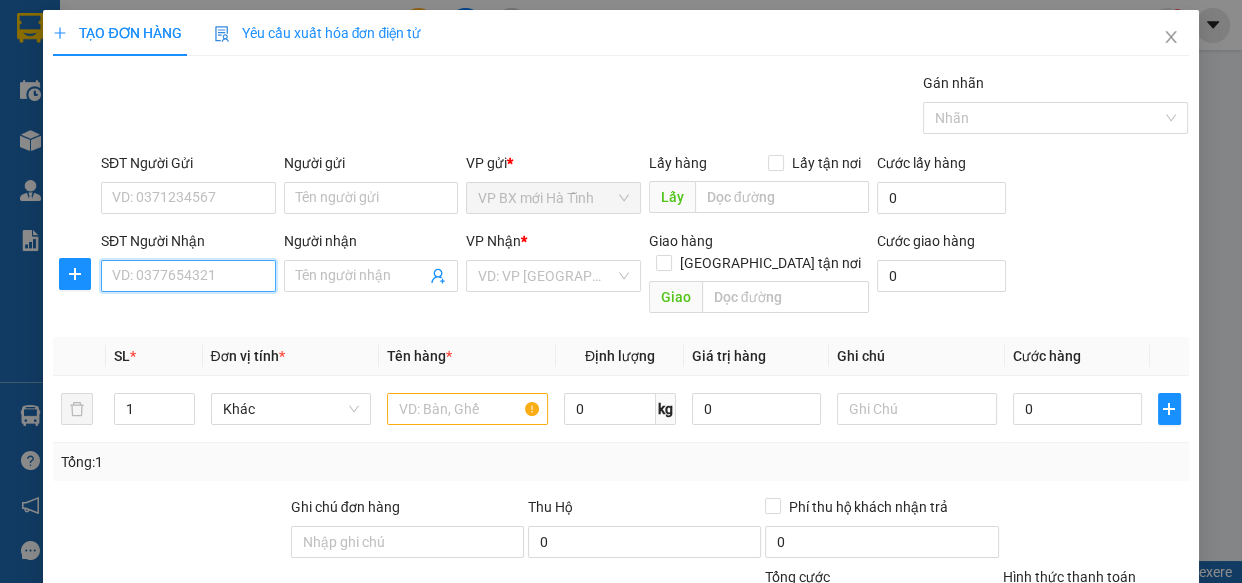 click on "SĐT Người Nhận" at bounding box center [188, 276] 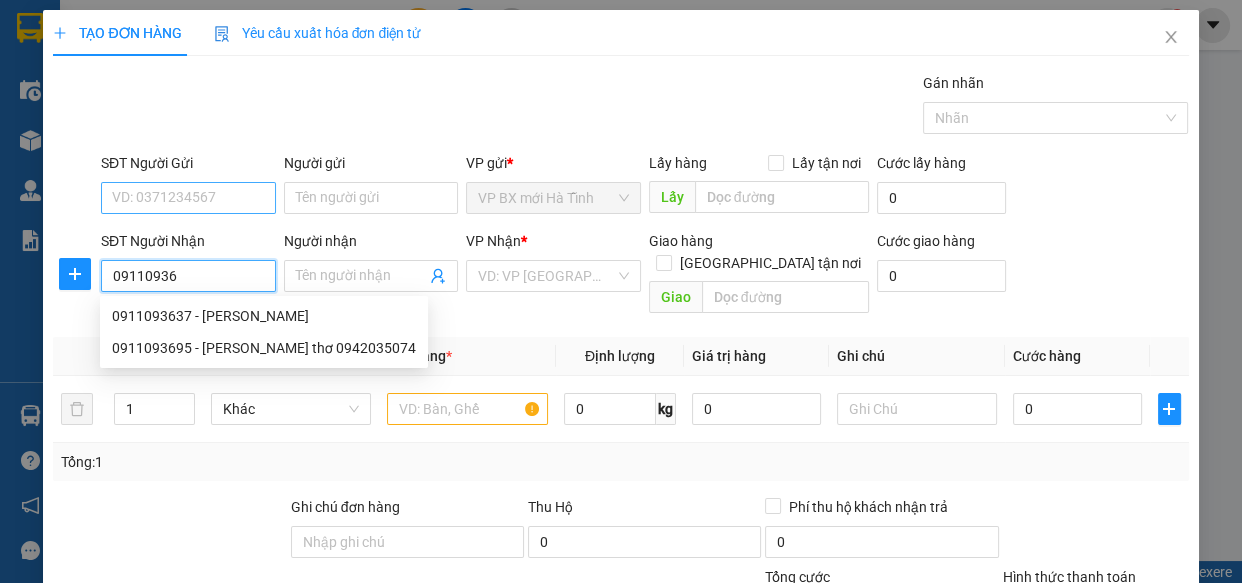 type on "09110936" 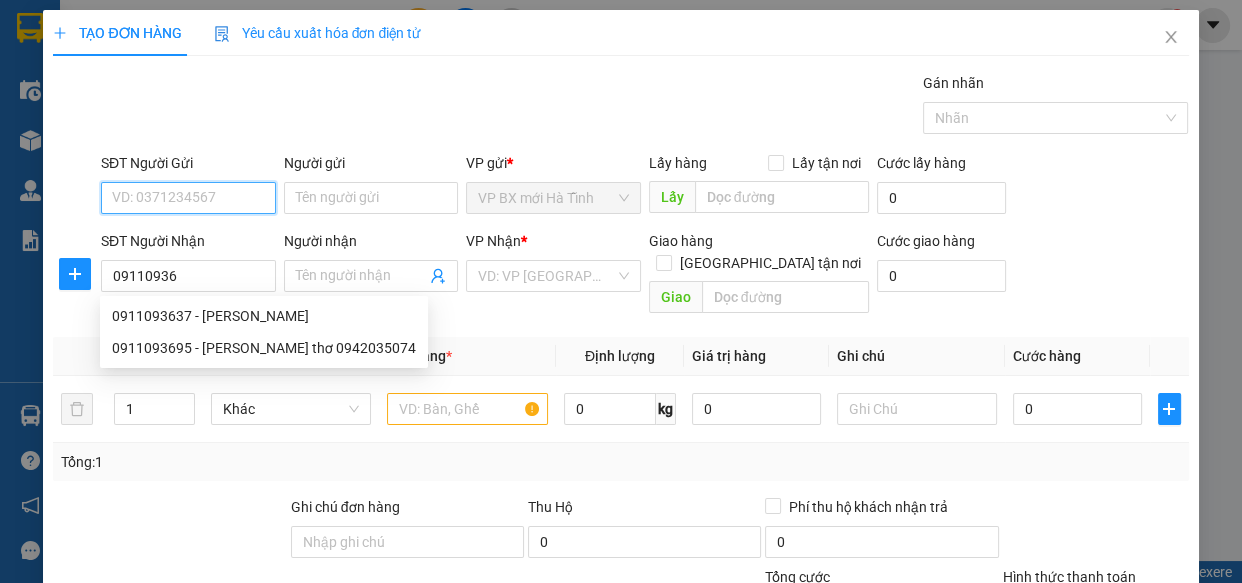 click on "SĐT Người Gửi" at bounding box center (188, 198) 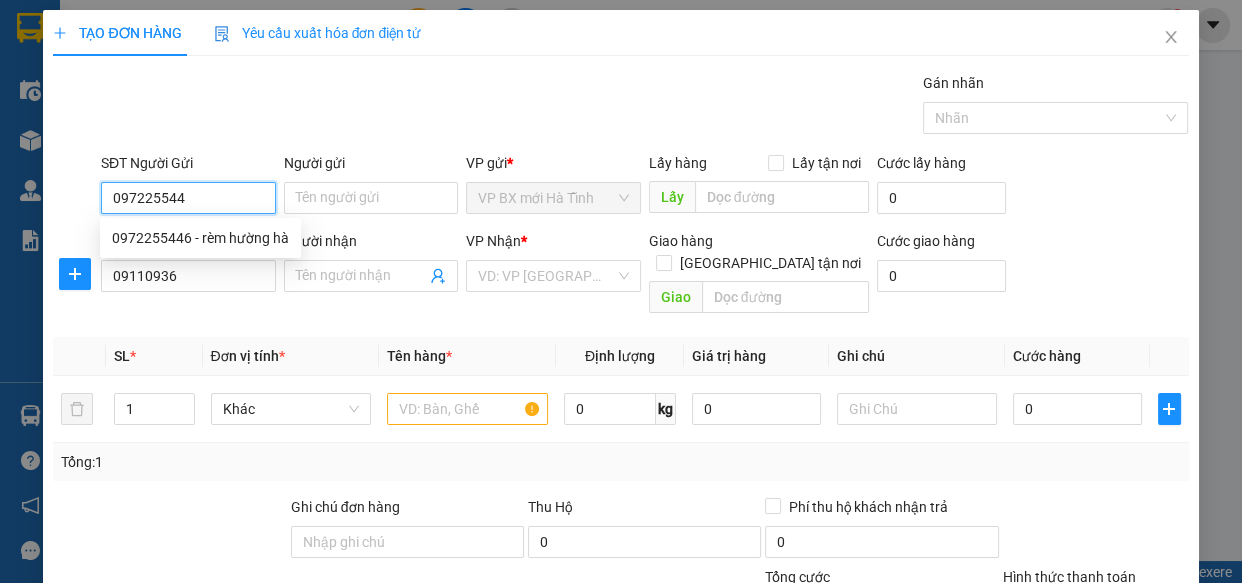 type on "0972255446" 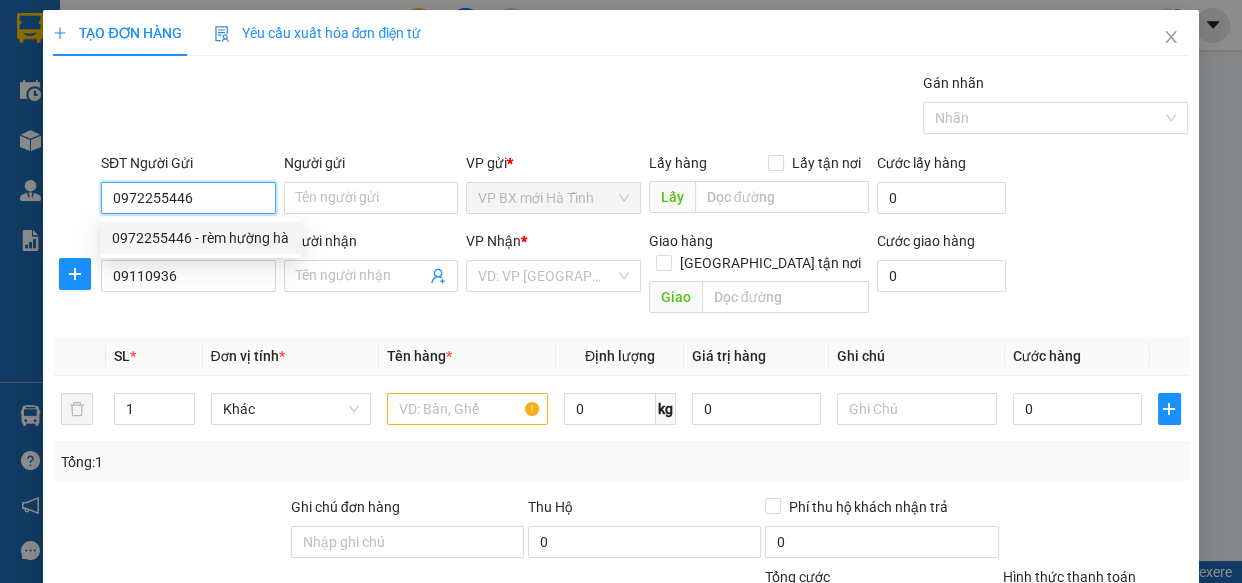 click on "0972255446 - rèm hường hà" at bounding box center [200, 238] 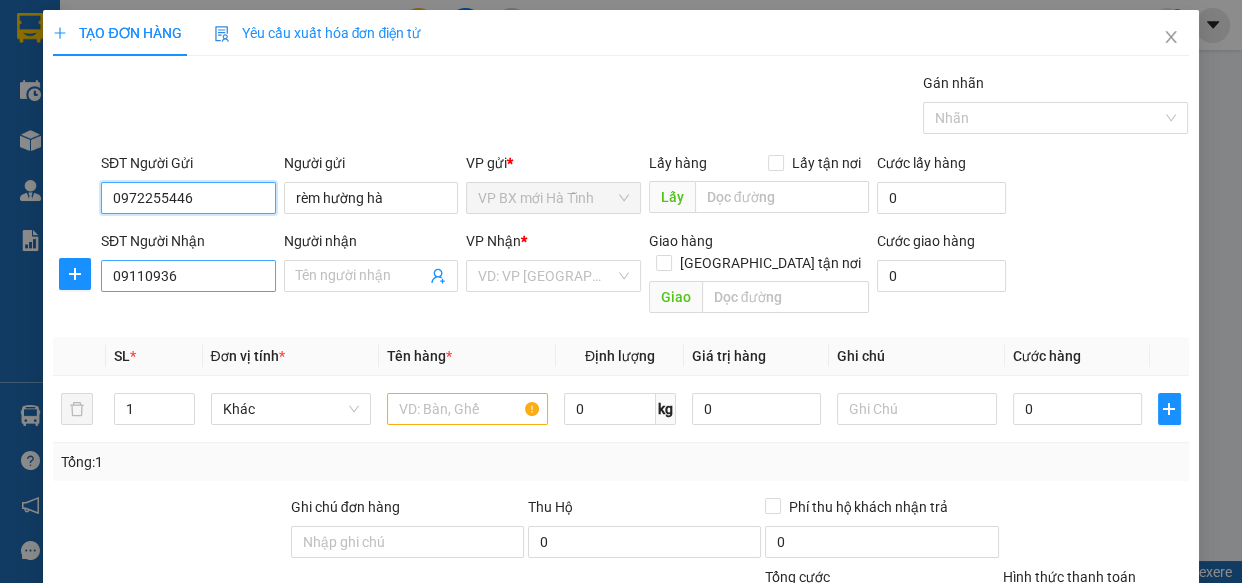 type on "0972255446" 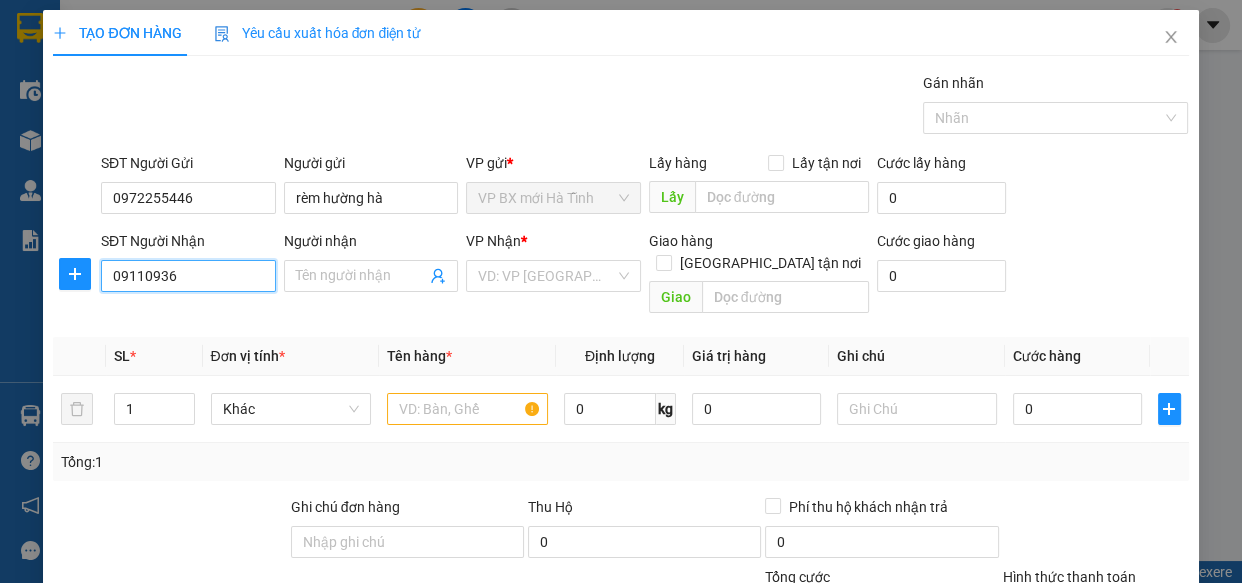 click on "09110936" at bounding box center (188, 276) 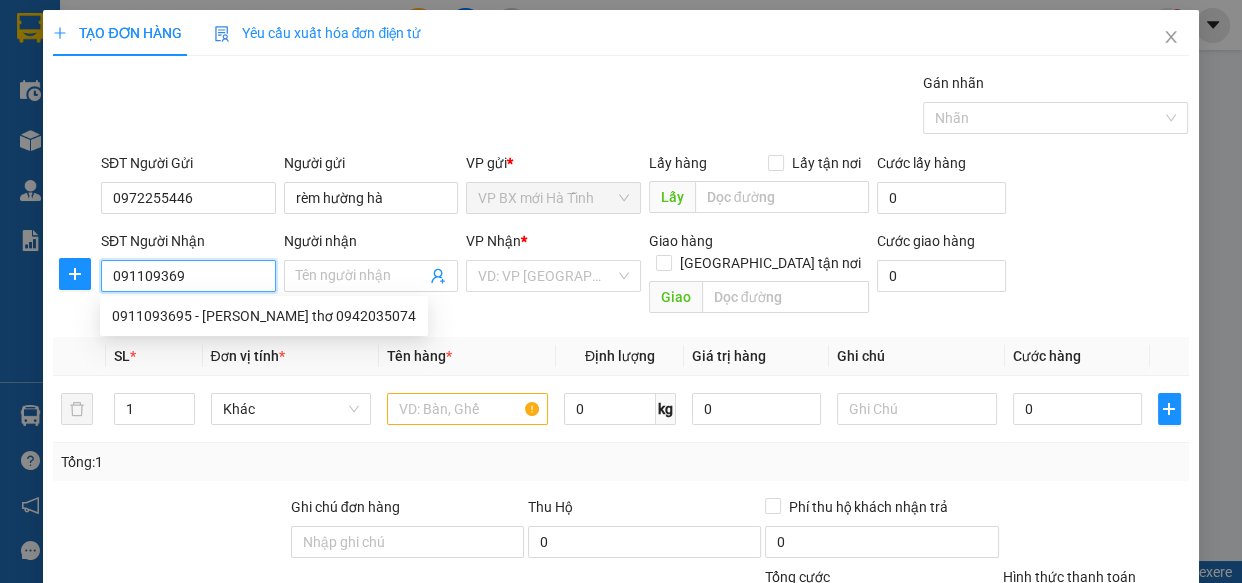 type on "0911093695" 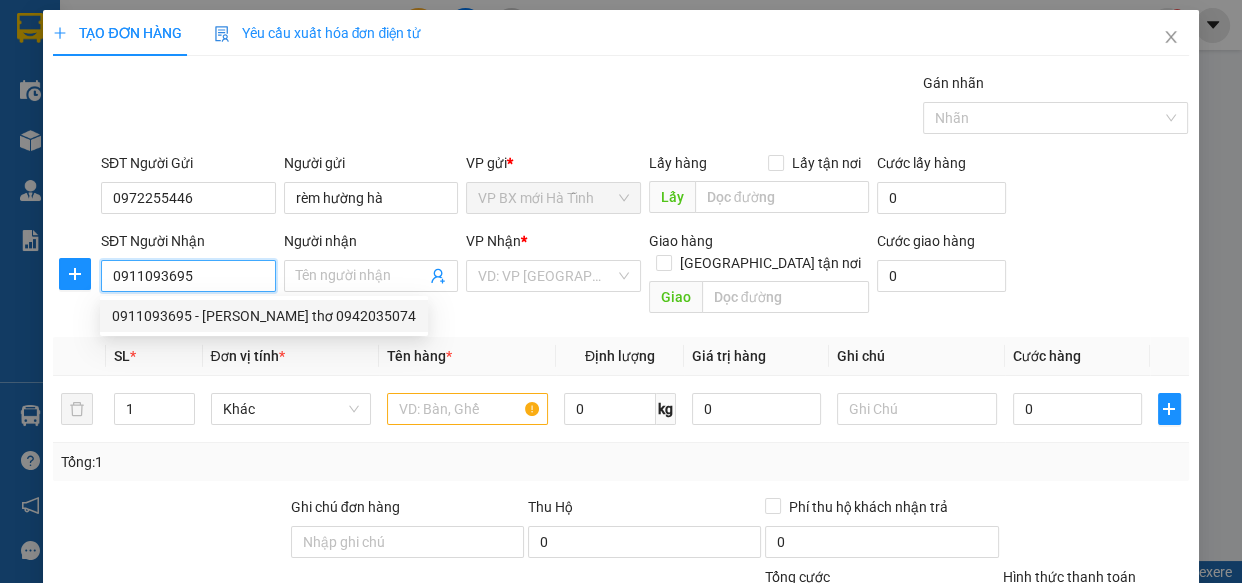 click on "0911093695 - [PERSON_NAME] thơ 0942035074" at bounding box center [264, 316] 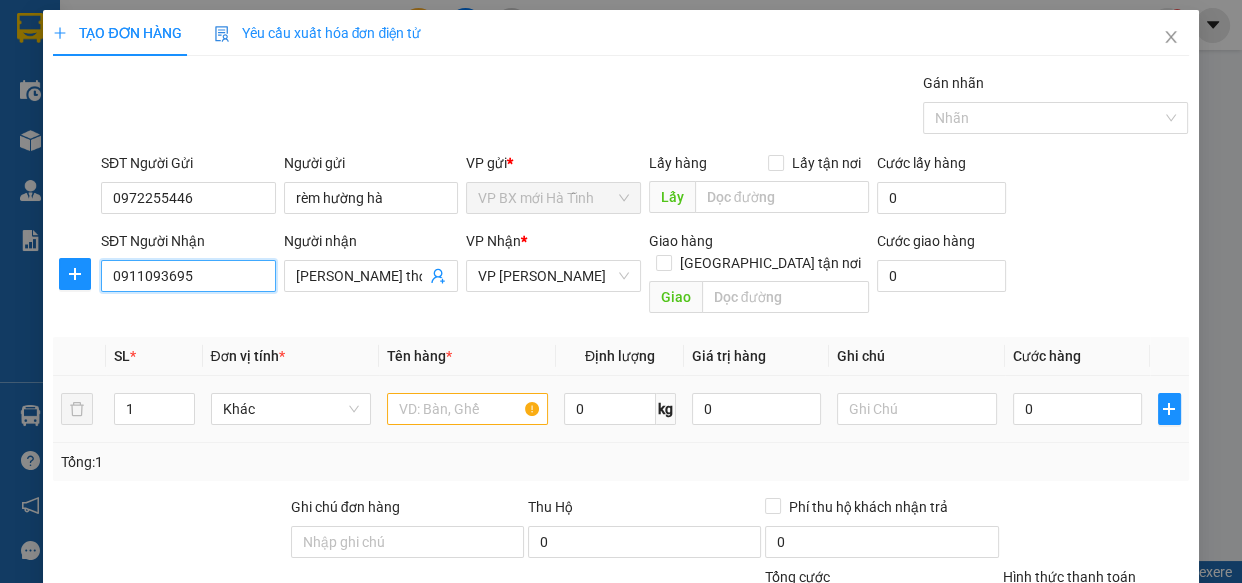 type on "0911093695" 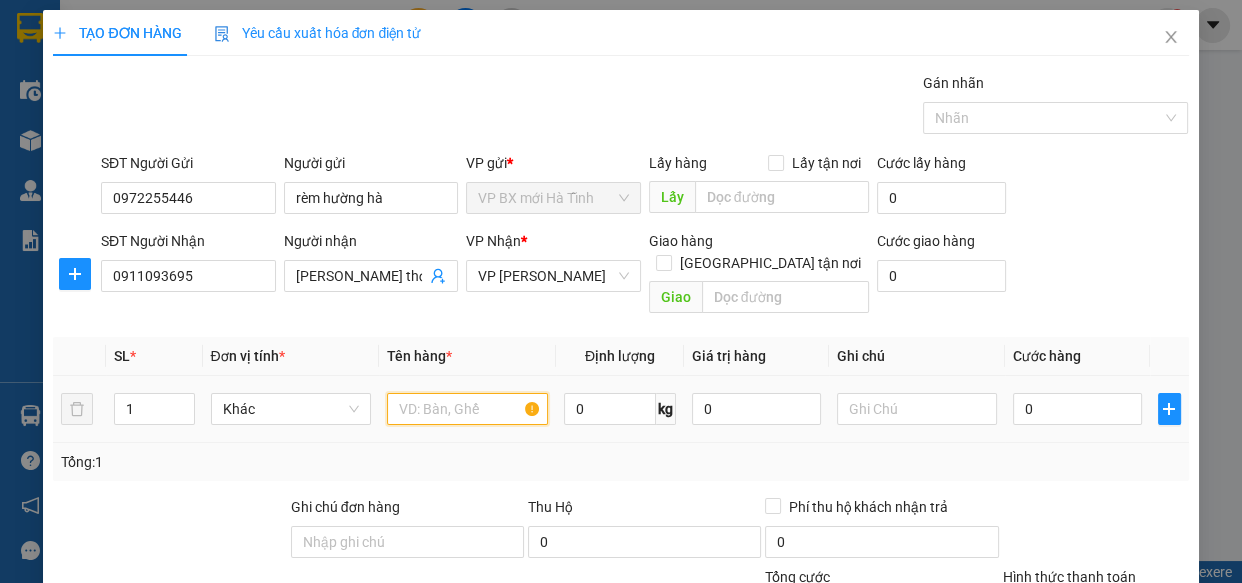 click at bounding box center (467, 409) 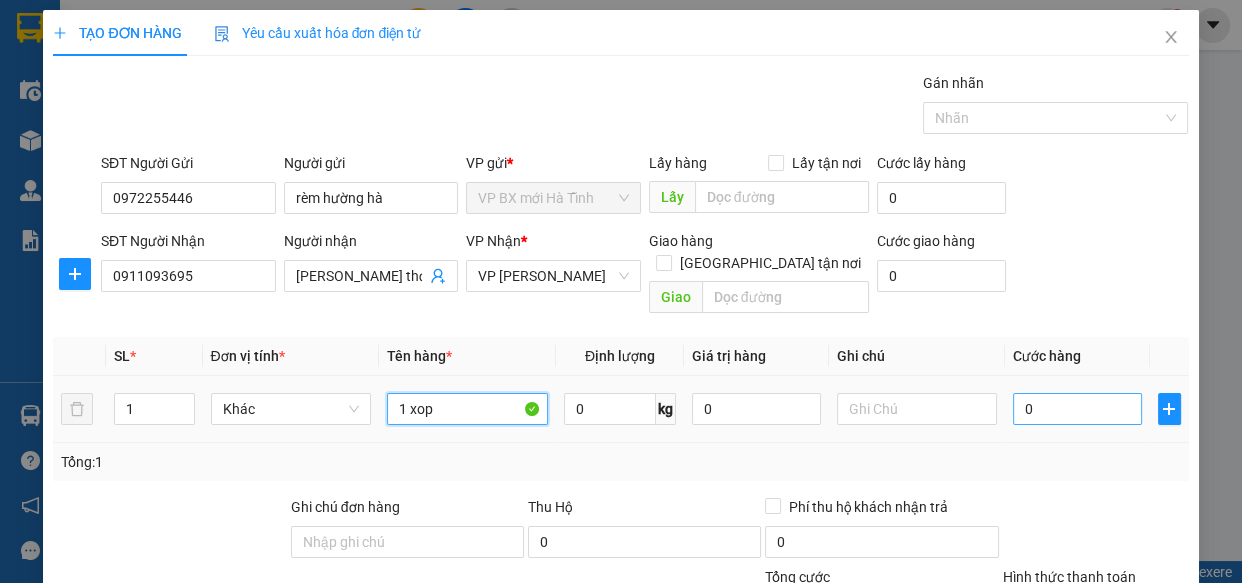 type on "1 xop" 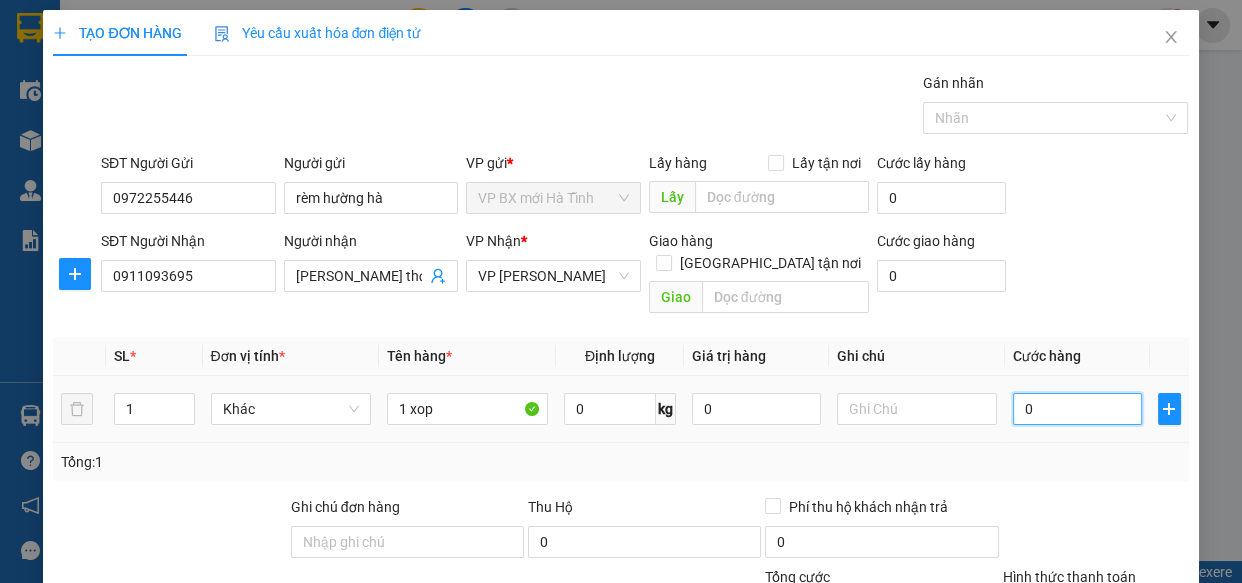 click on "0" at bounding box center (1077, 409) 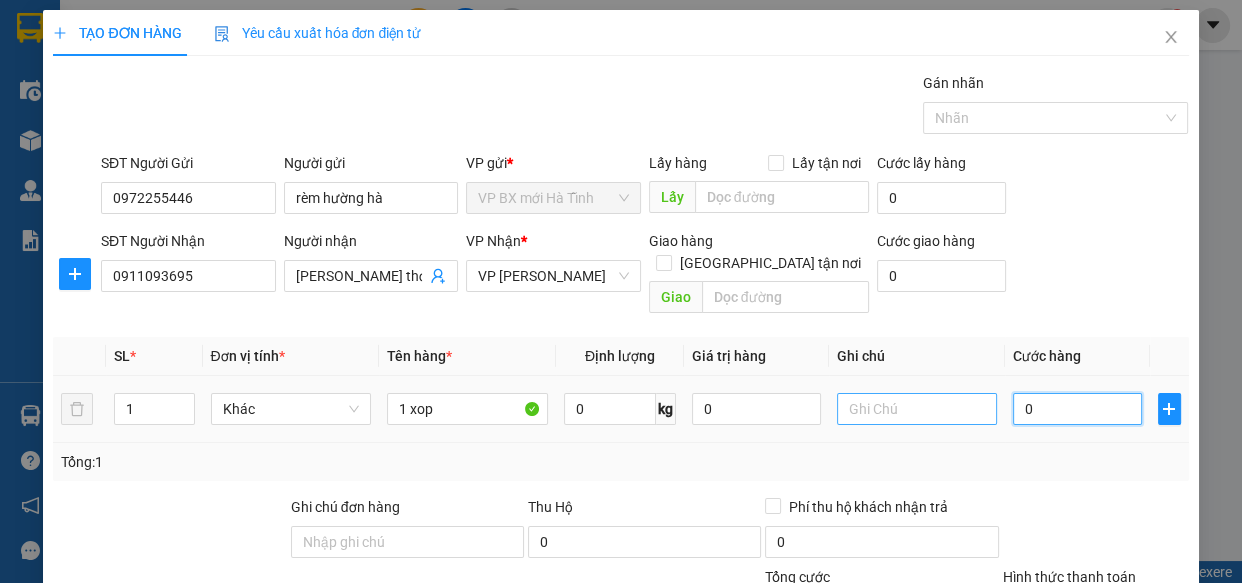 type on "4" 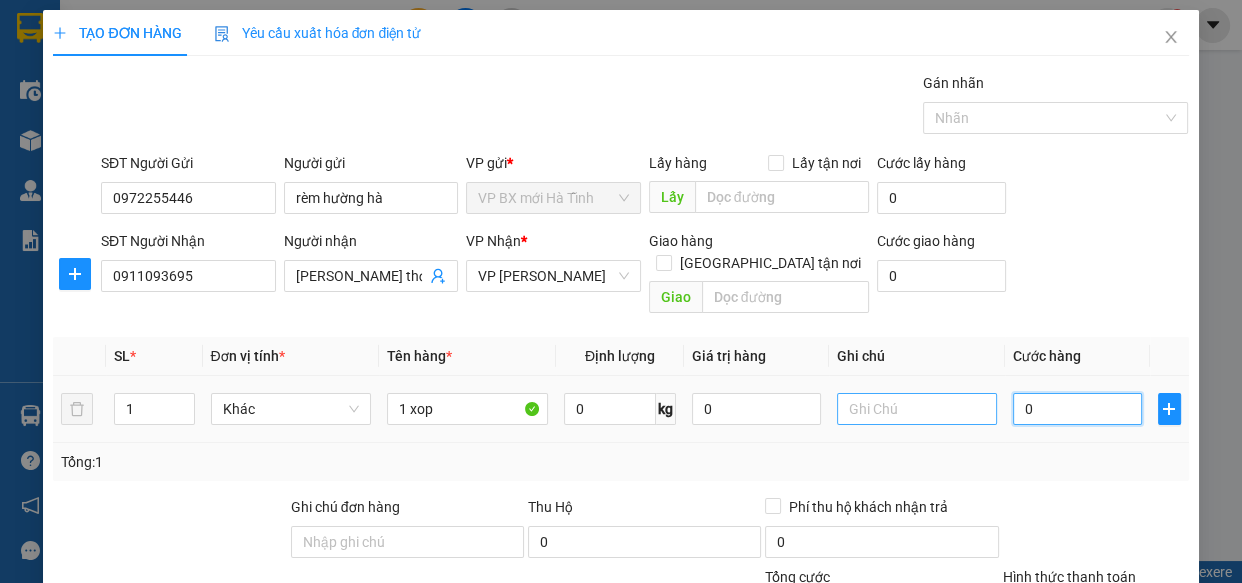 type on "4" 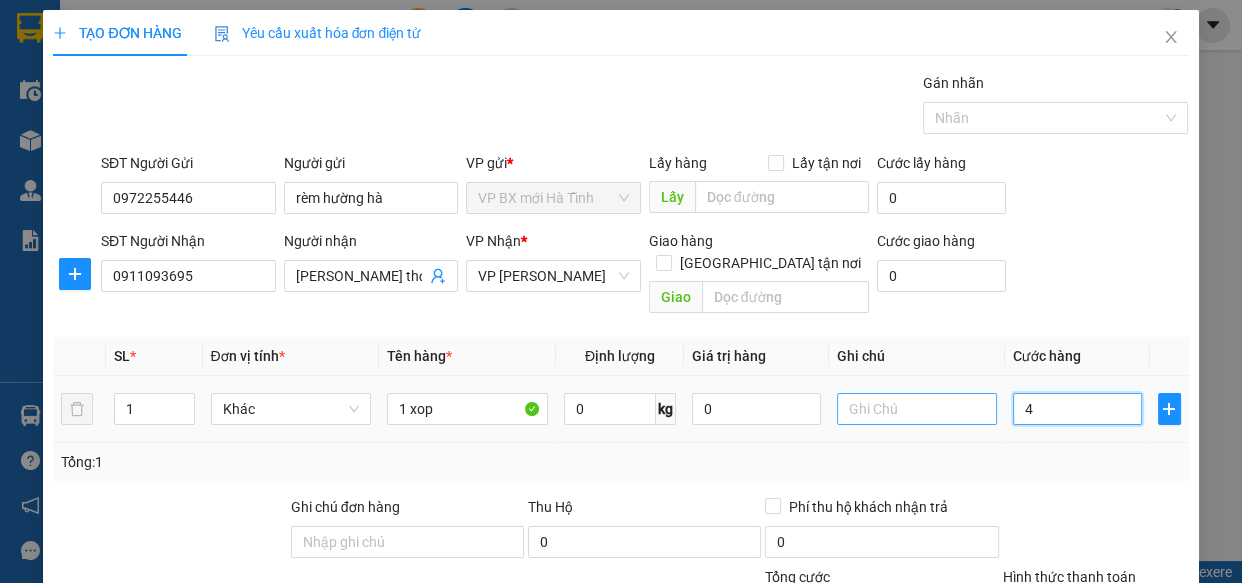 type on "40" 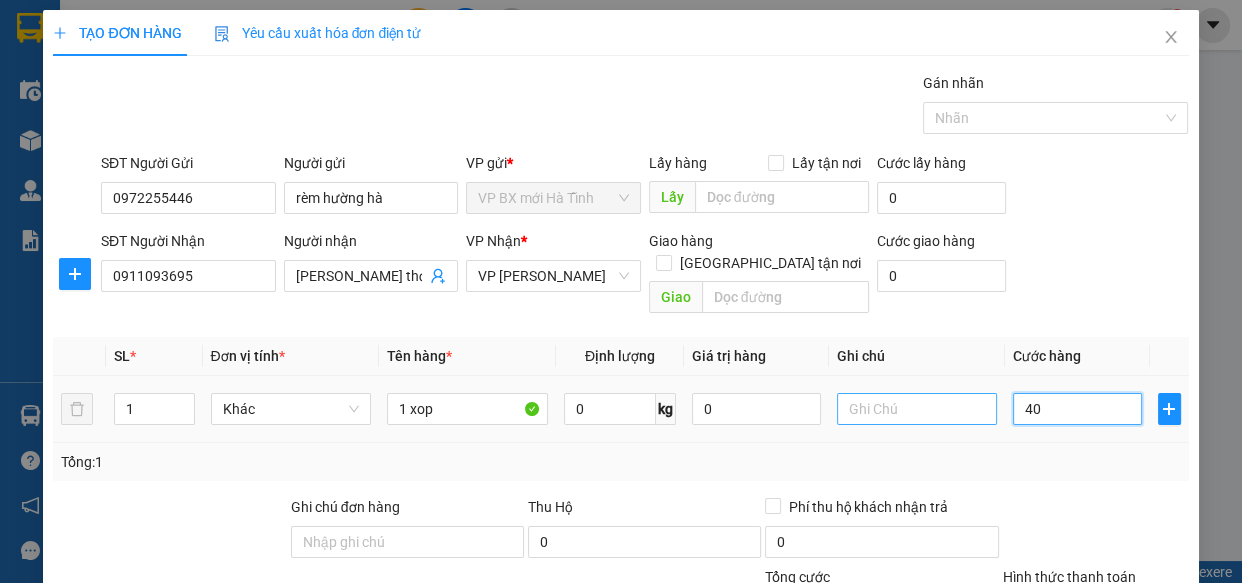 type on "400" 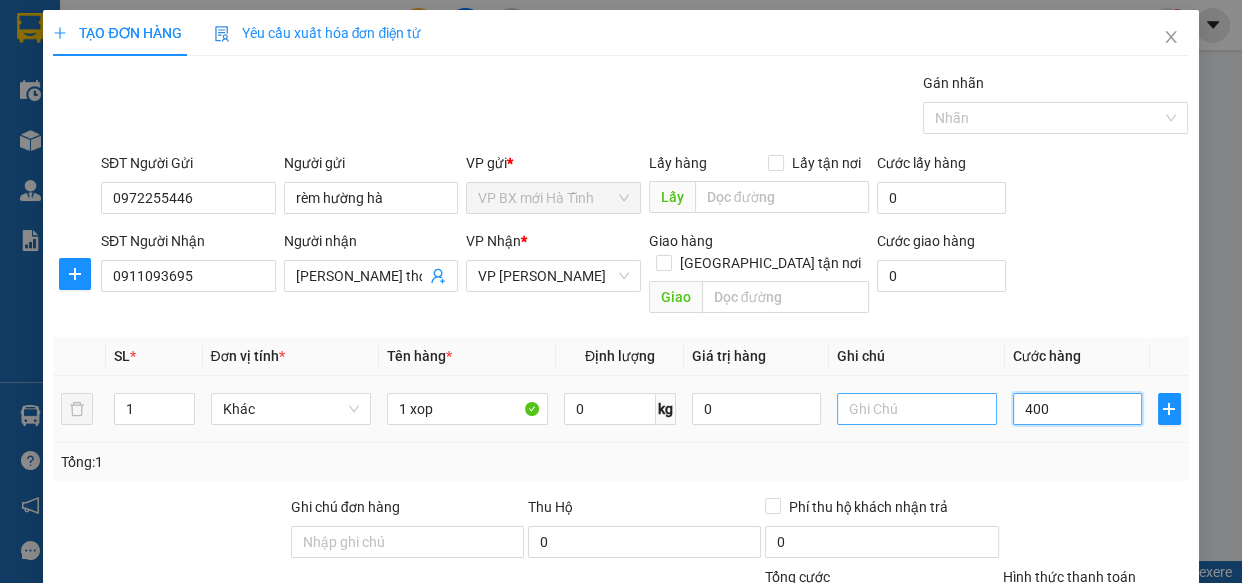 type on "4.000" 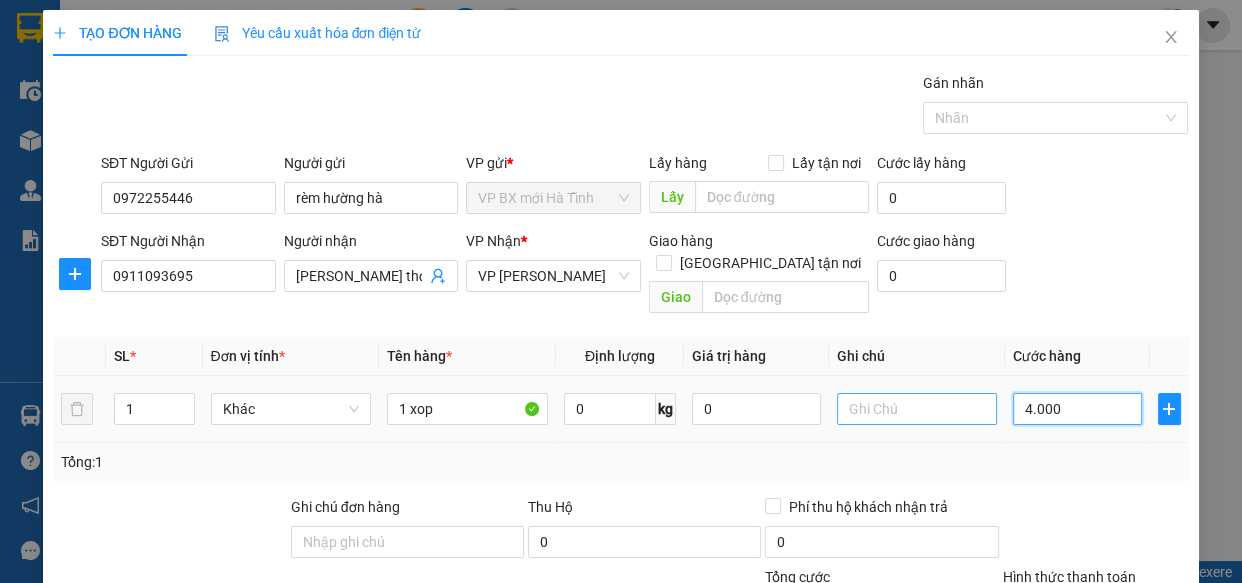 type on "40.000" 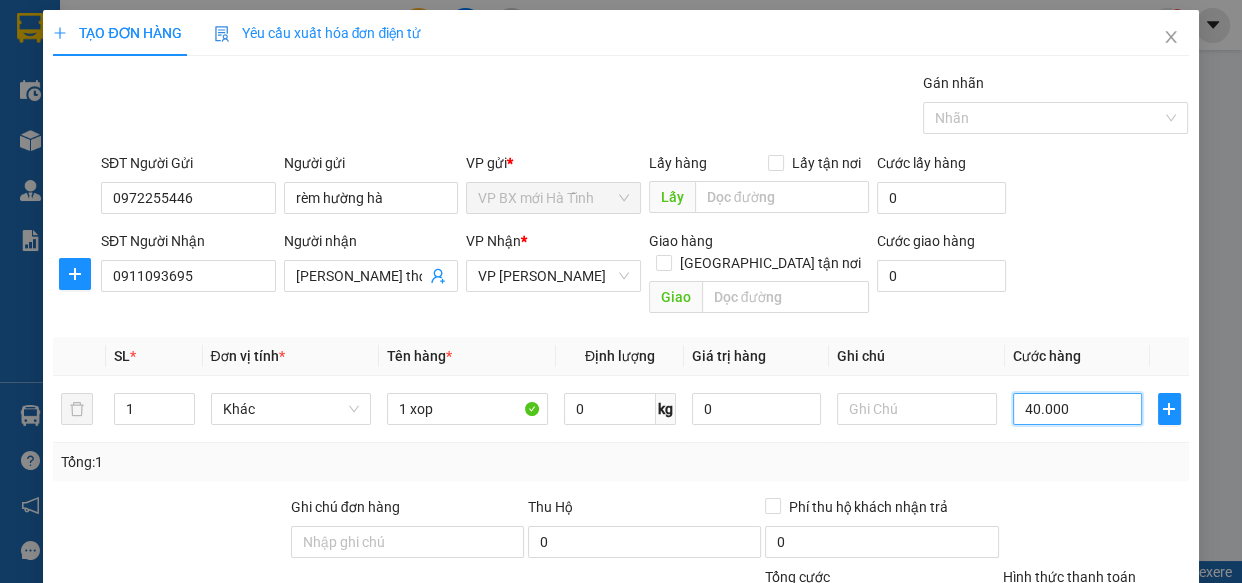 scroll, scrollTop: 218, scrollLeft: 0, axis: vertical 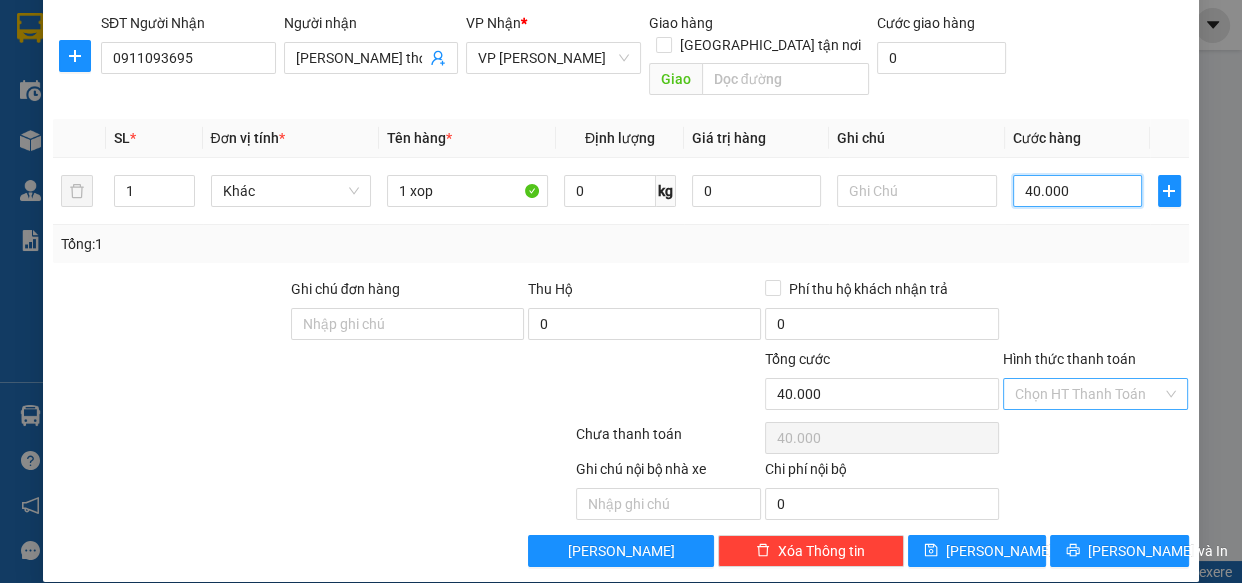 click on "Chọn HT Thanh Toán" at bounding box center [1096, 394] 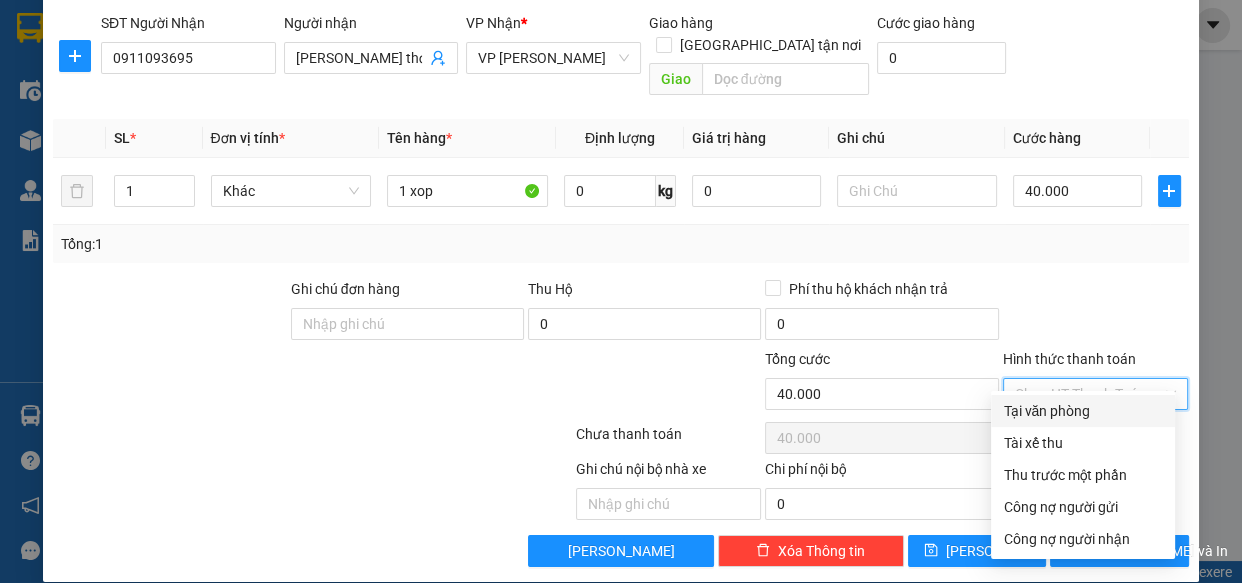 click on "Tại văn phòng" at bounding box center [1083, 411] 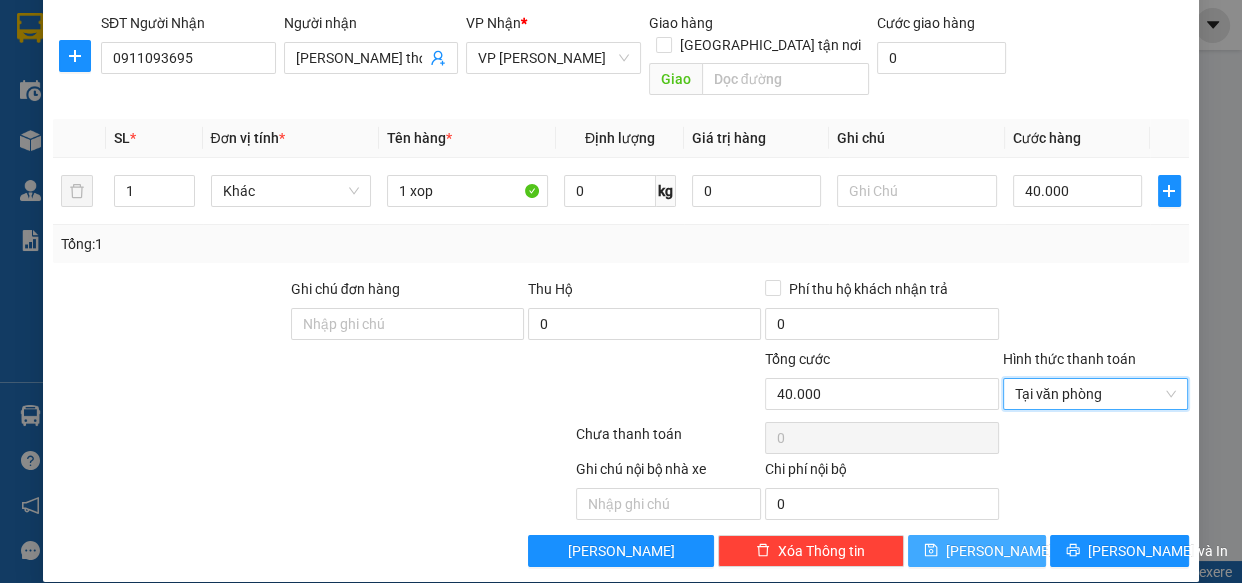 click on "[PERSON_NAME]" at bounding box center (977, 551) 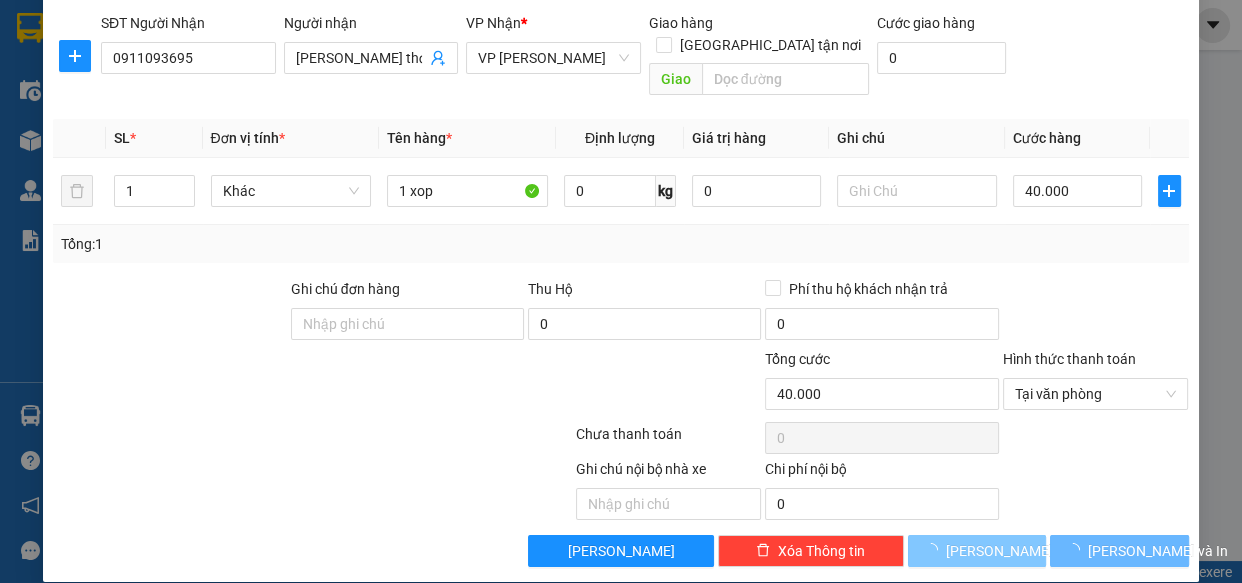 type 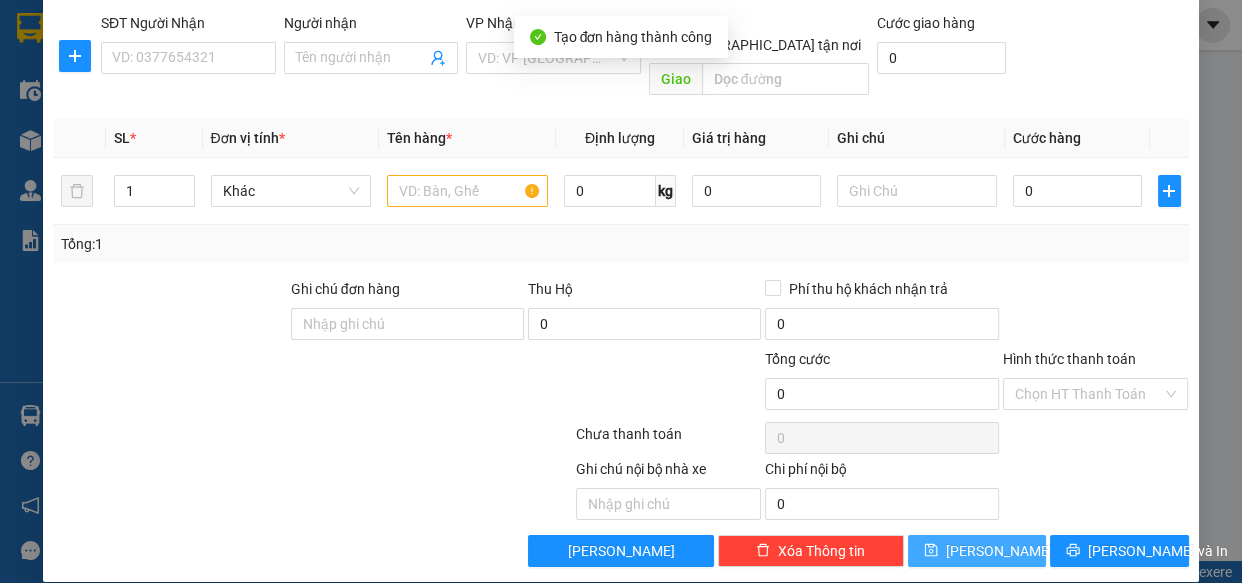 scroll, scrollTop: 0, scrollLeft: 0, axis: both 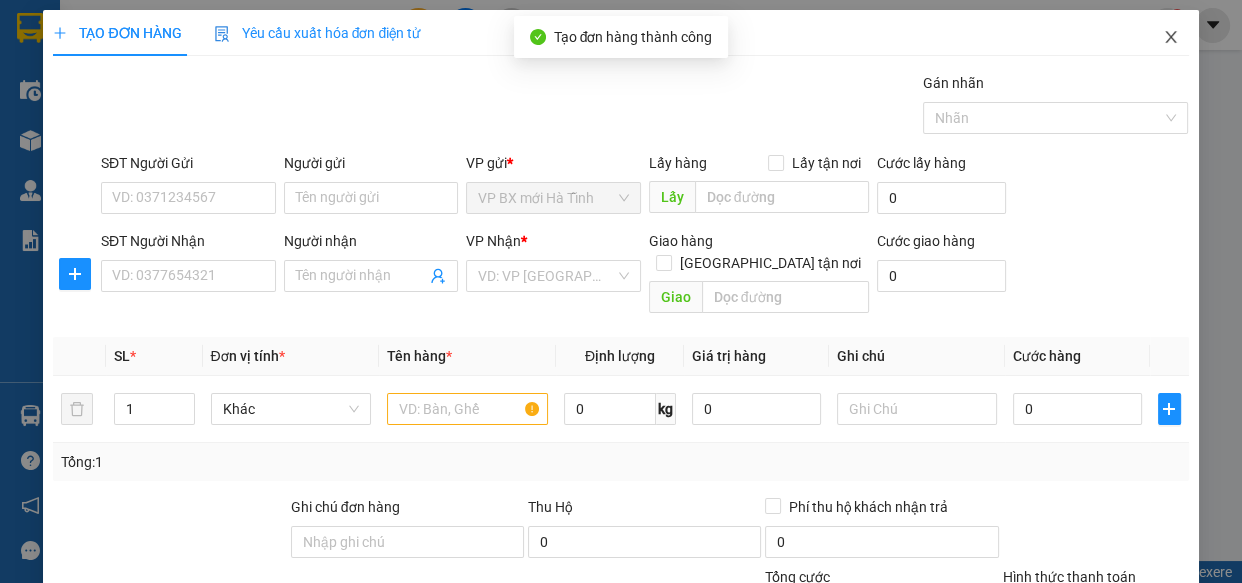 click 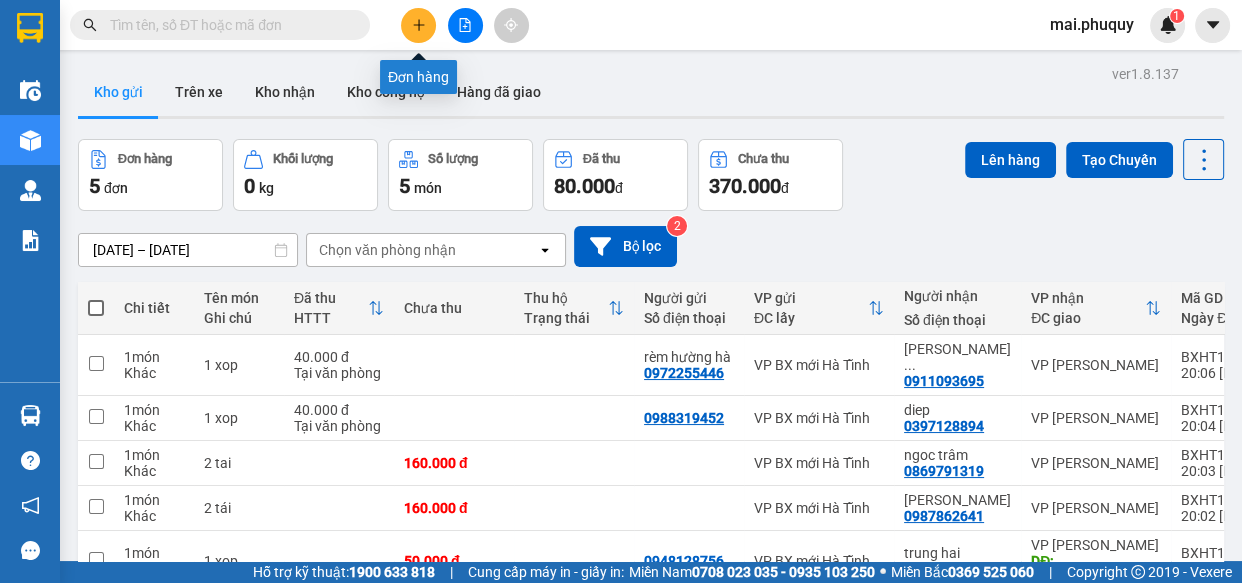 click 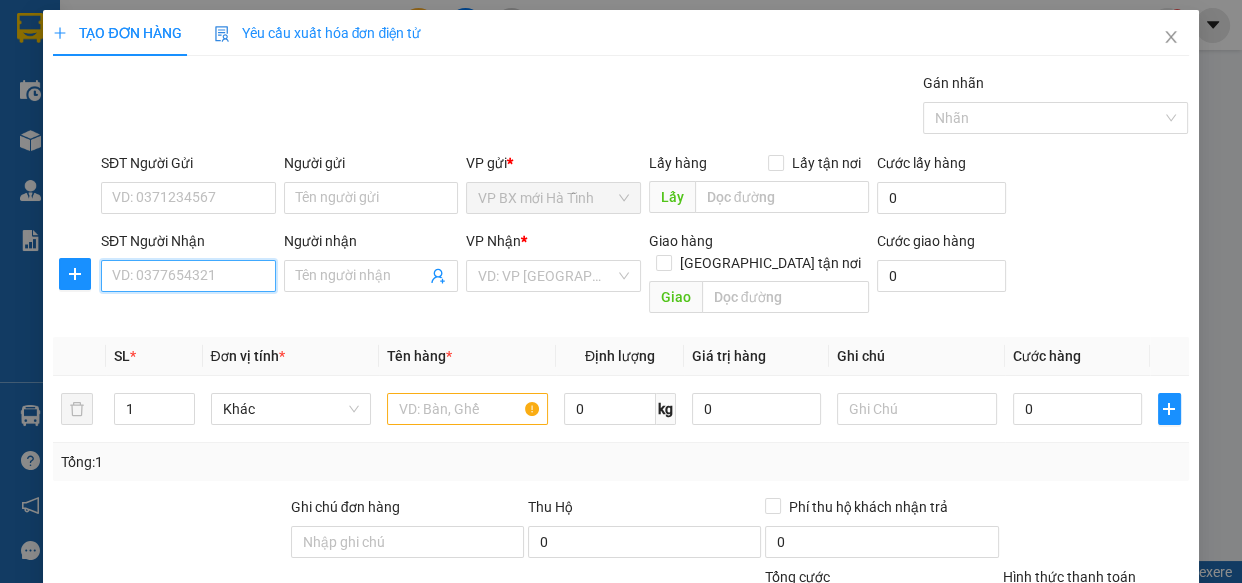 click on "SĐT Người Nhận" at bounding box center (188, 276) 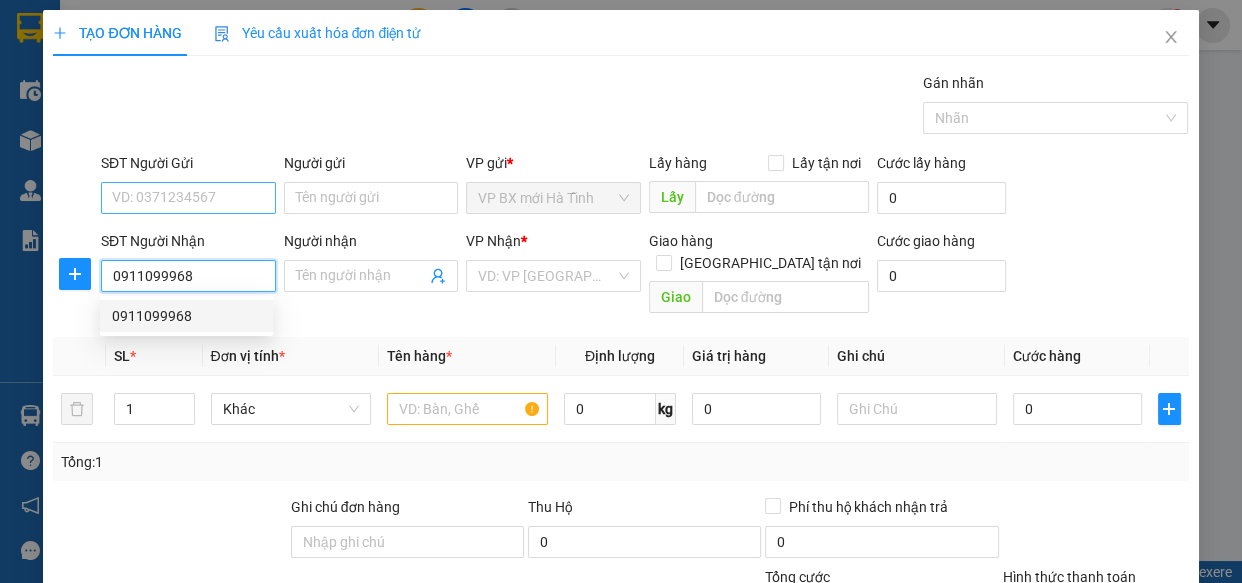type on "0911099968" 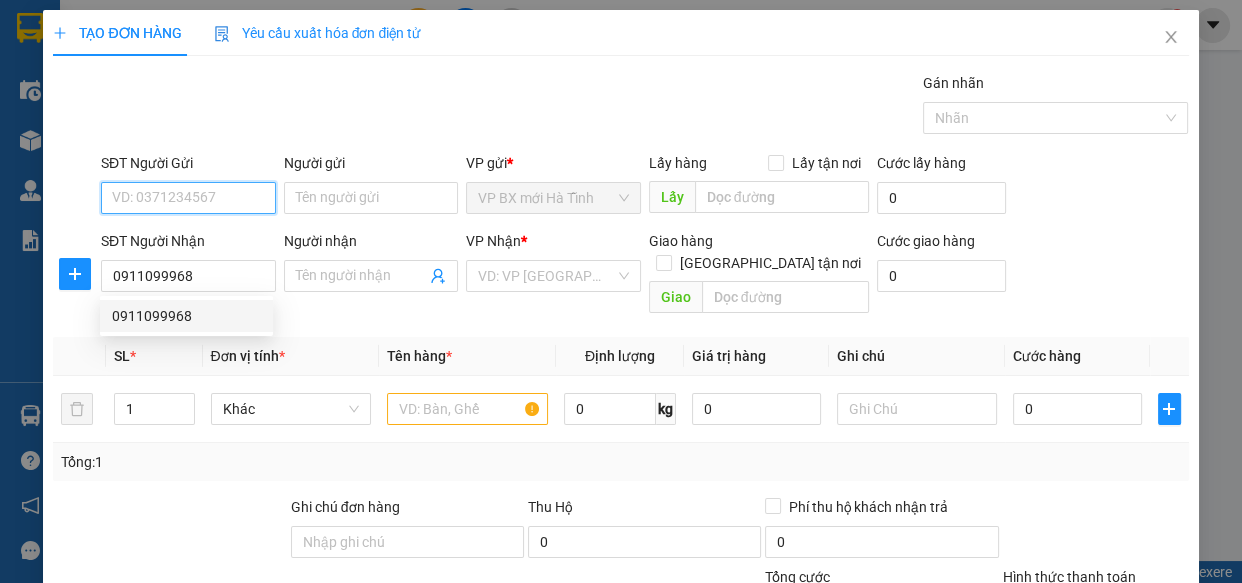 click on "SĐT Người Gửi" at bounding box center [188, 198] 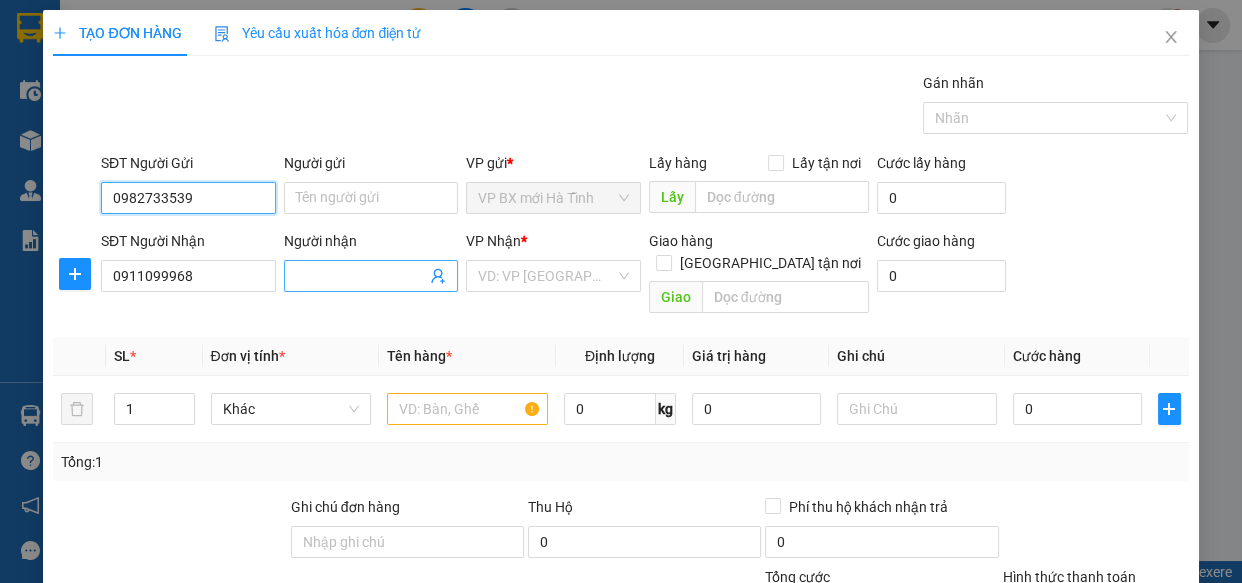 type on "0982733539" 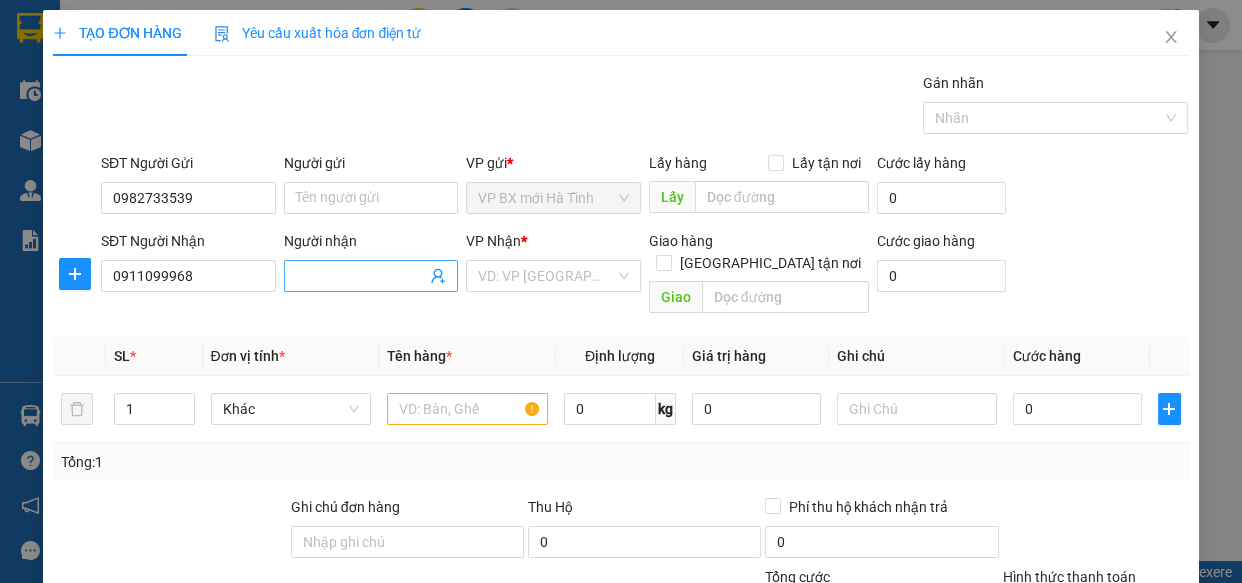 click on "Người nhận" at bounding box center [361, 276] 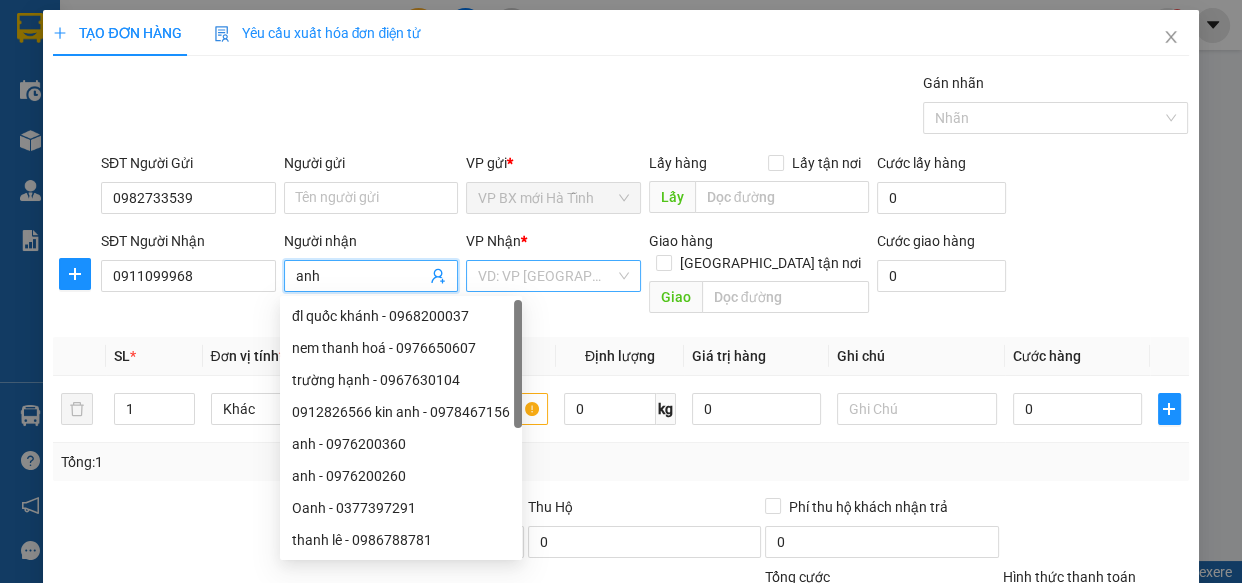type on "anh" 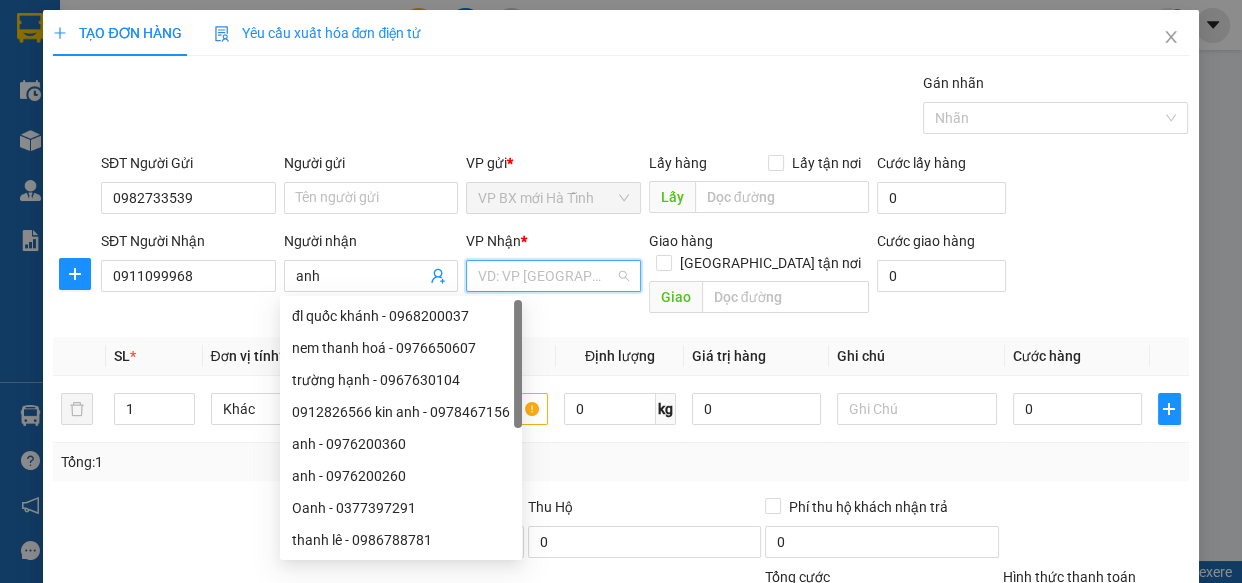 drag, startPoint x: 600, startPoint y: 278, endPoint x: 578, endPoint y: 329, distance: 55.542778 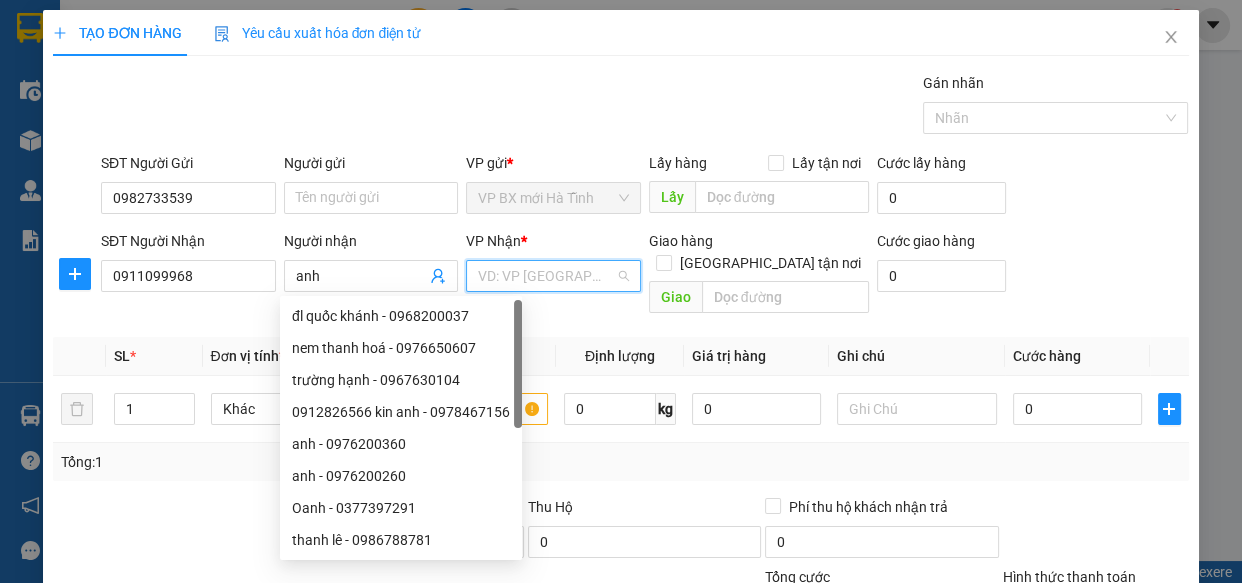 click at bounding box center (546, 276) 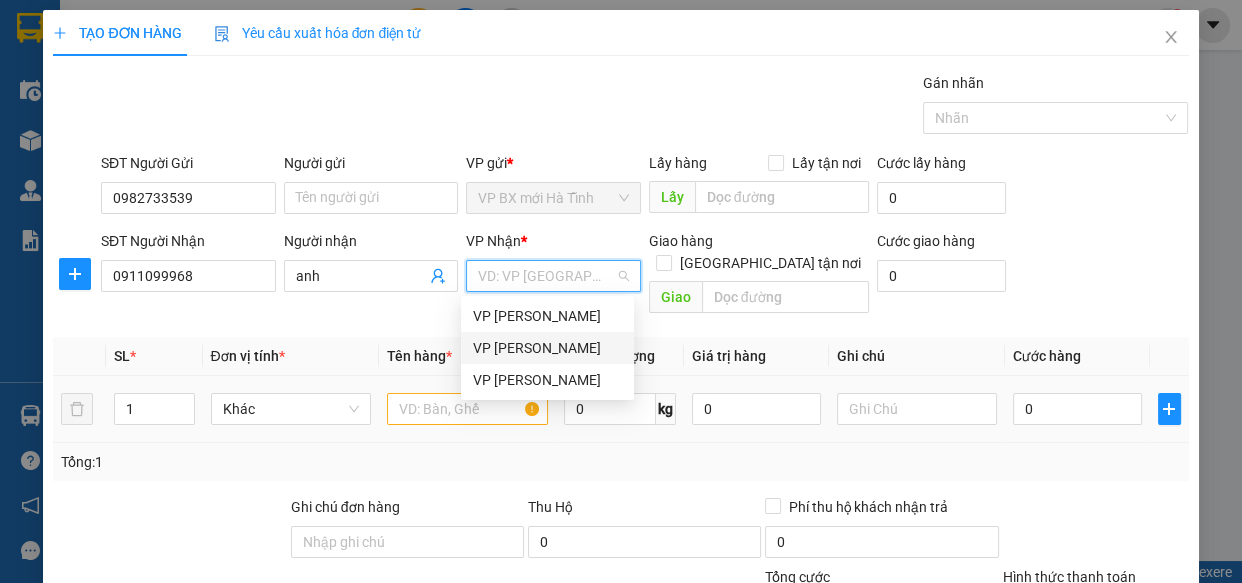 drag, startPoint x: 562, startPoint y: 346, endPoint x: 505, endPoint y: 370, distance: 61.846584 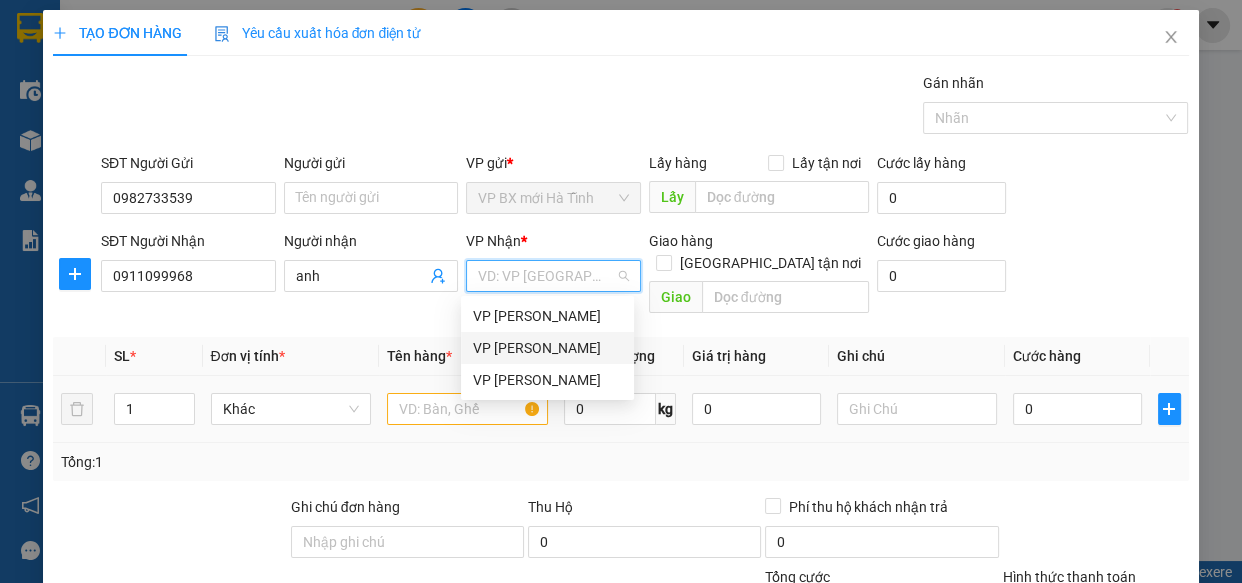 click on "VP [PERSON_NAME]" at bounding box center [547, 348] 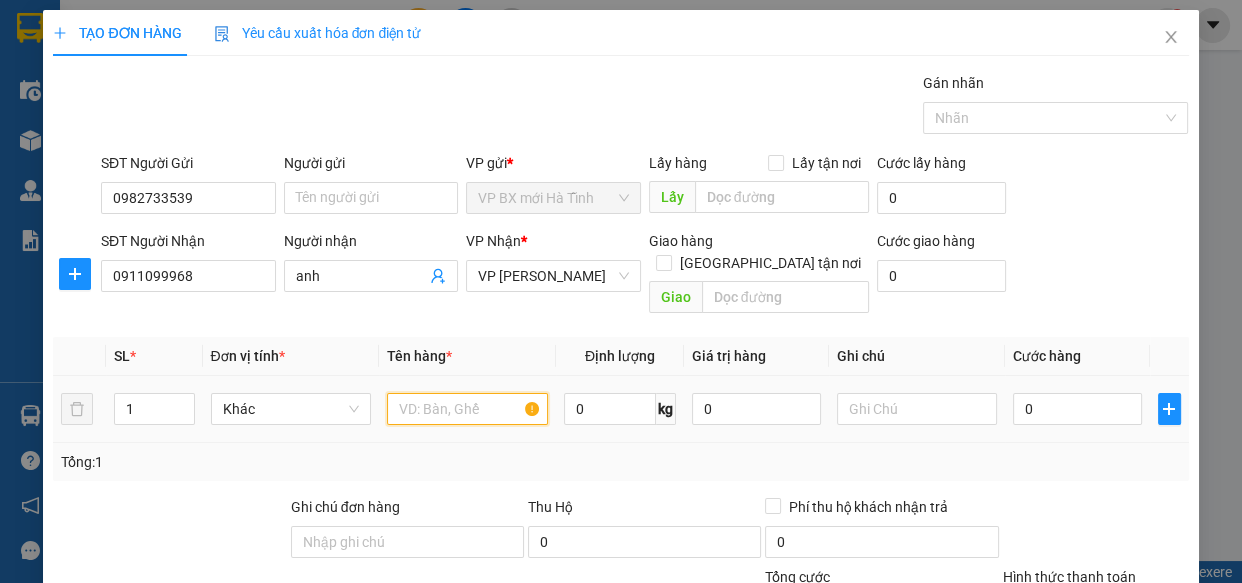 click at bounding box center (467, 409) 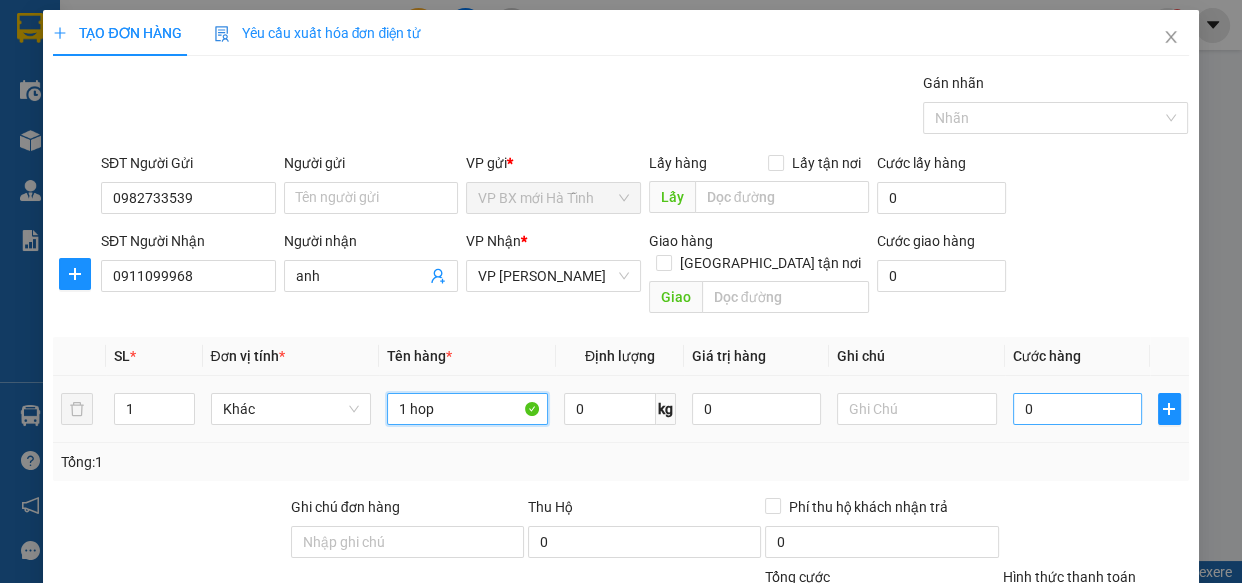 type on "1 hop" 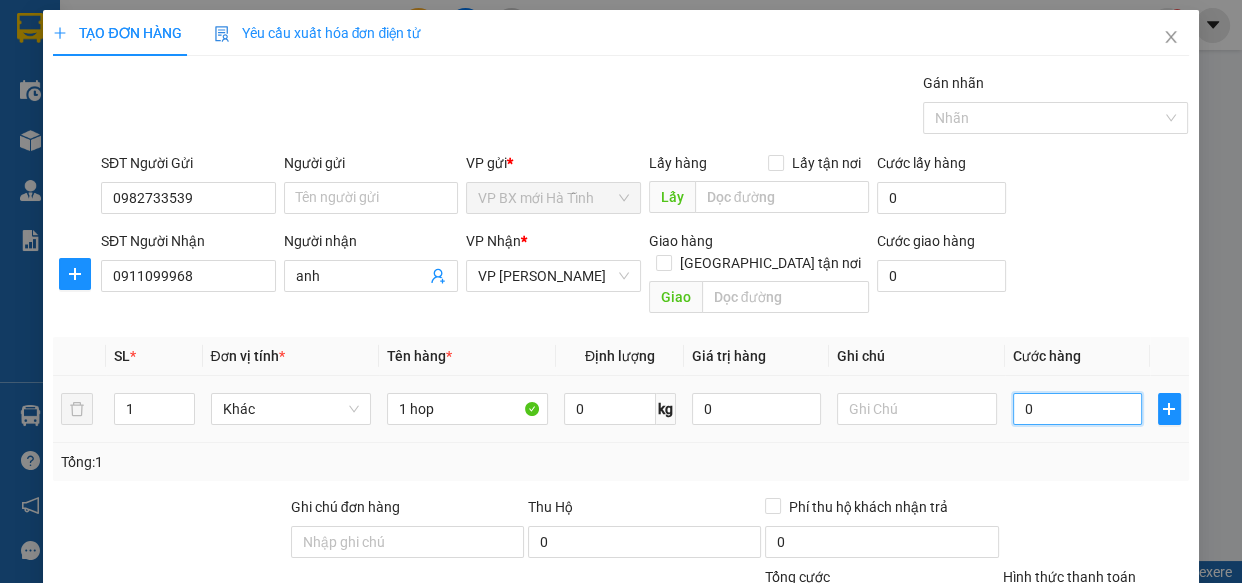 click on "0" at bounding box center [1077, 409] 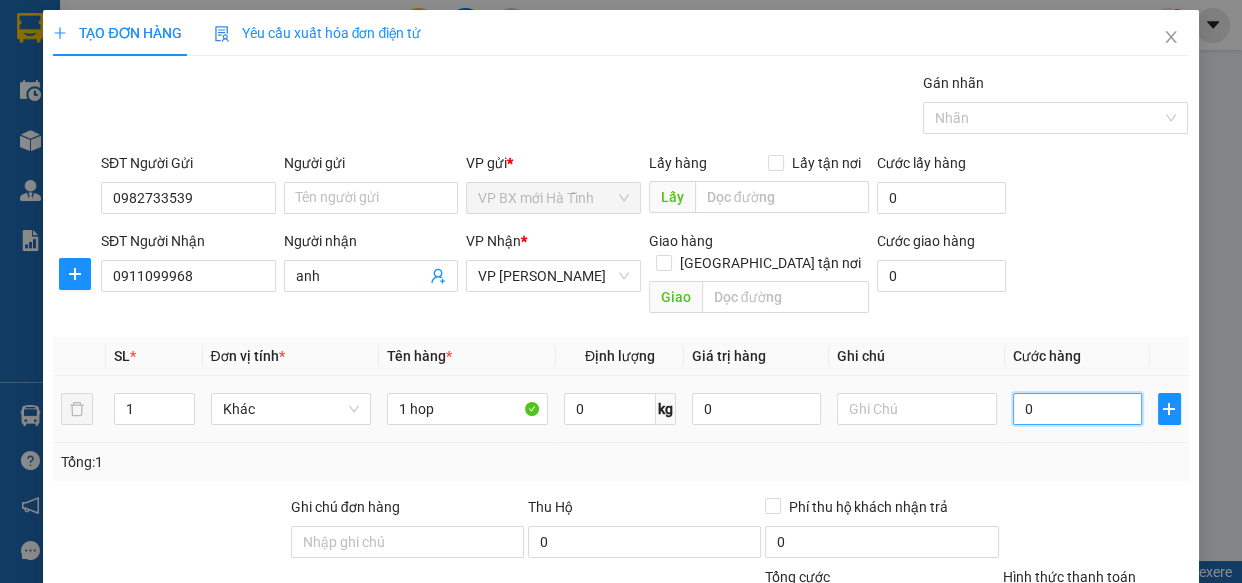 type on "3" 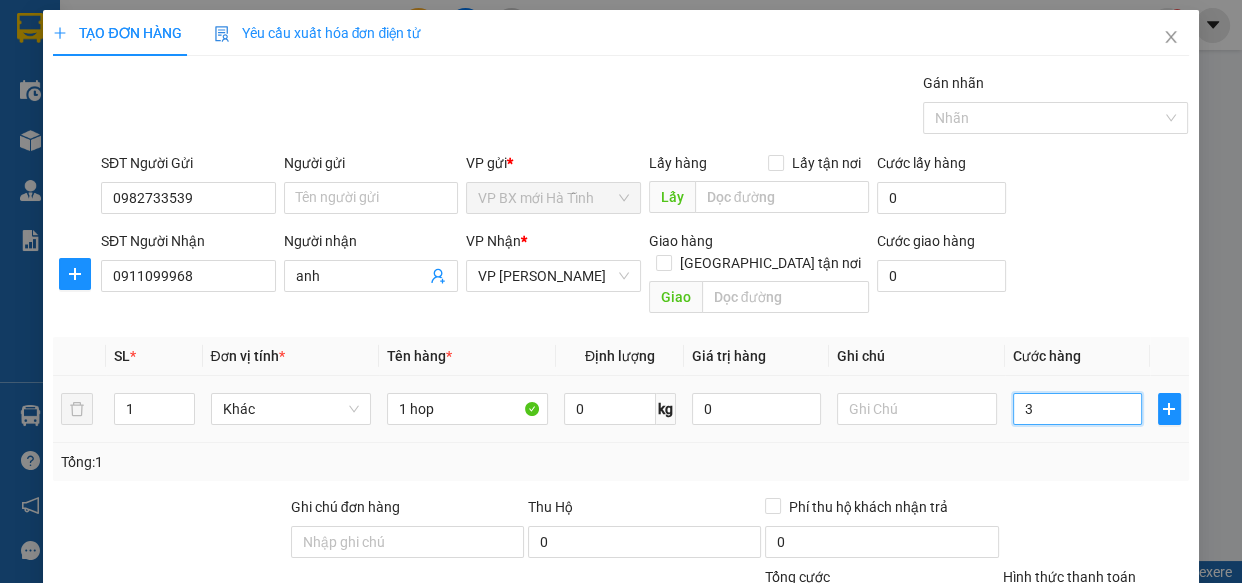 type on "3" 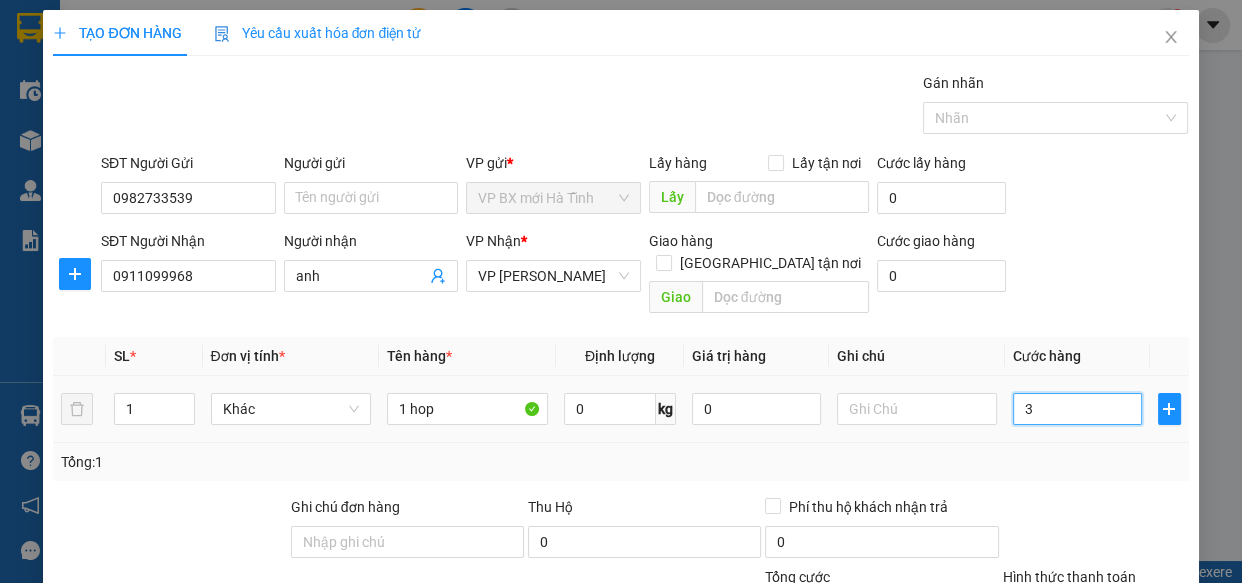 type on "30" 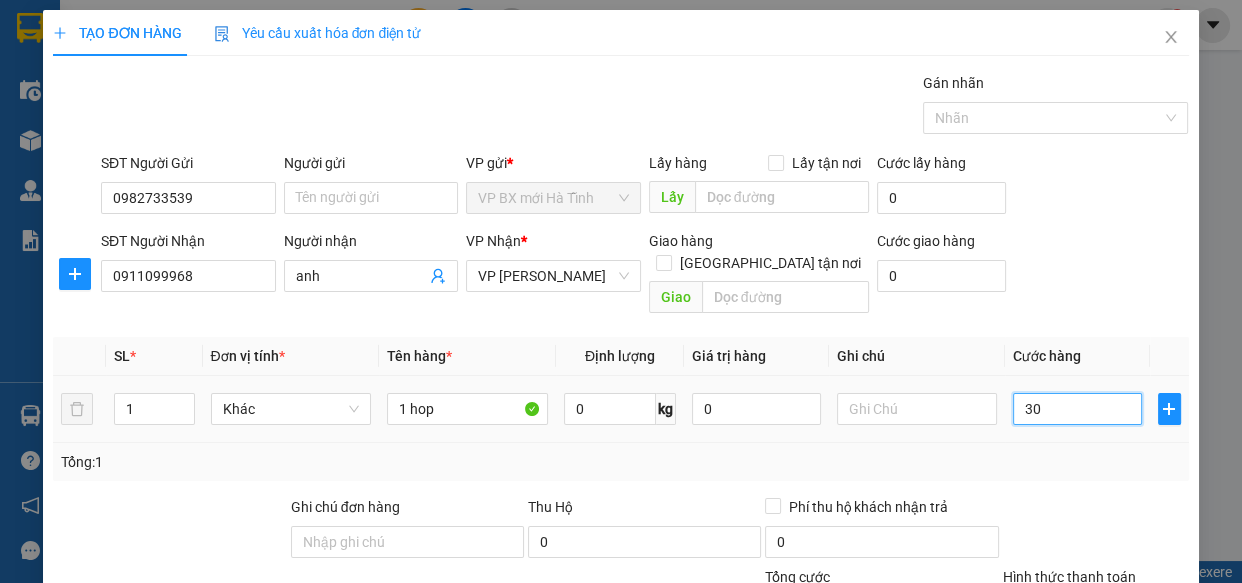 type on "30" 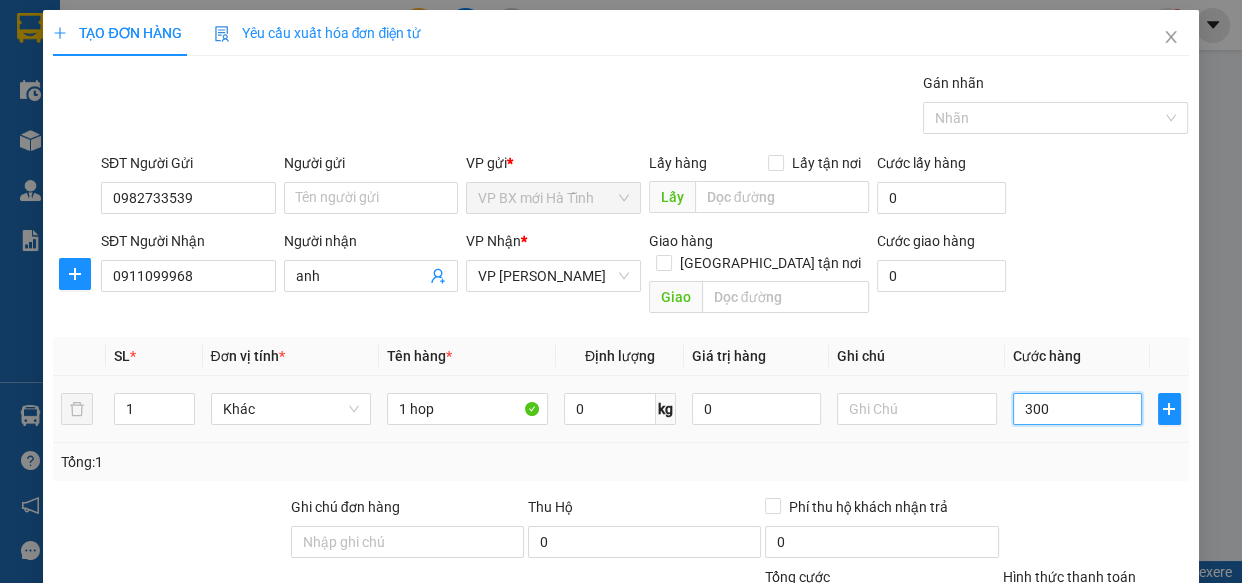 type on "3.000" 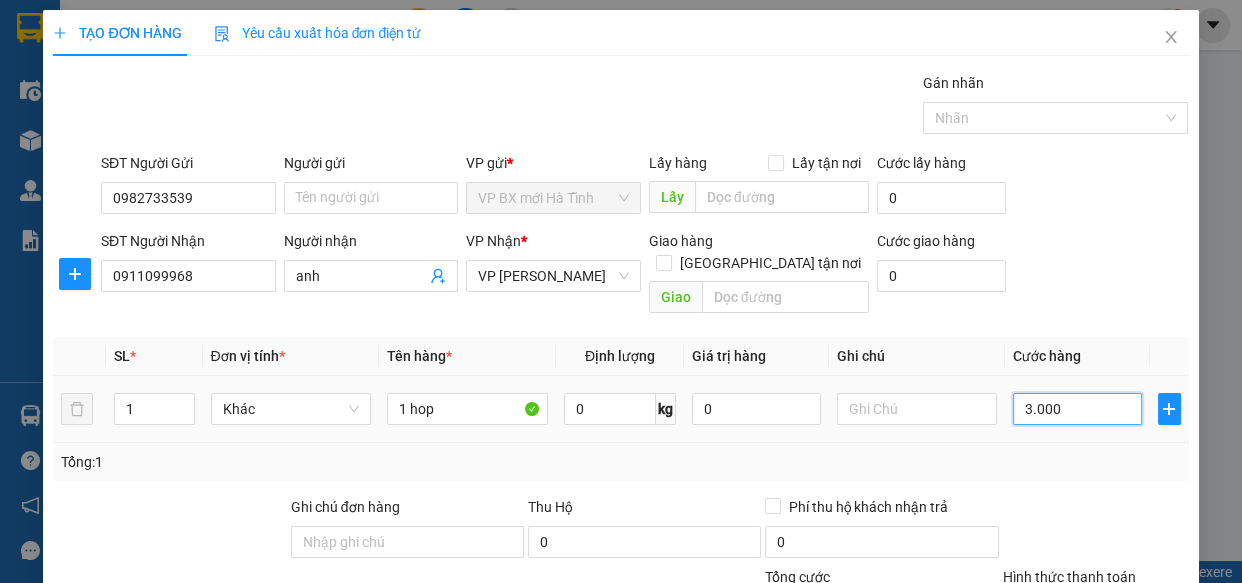 type on "30.000" 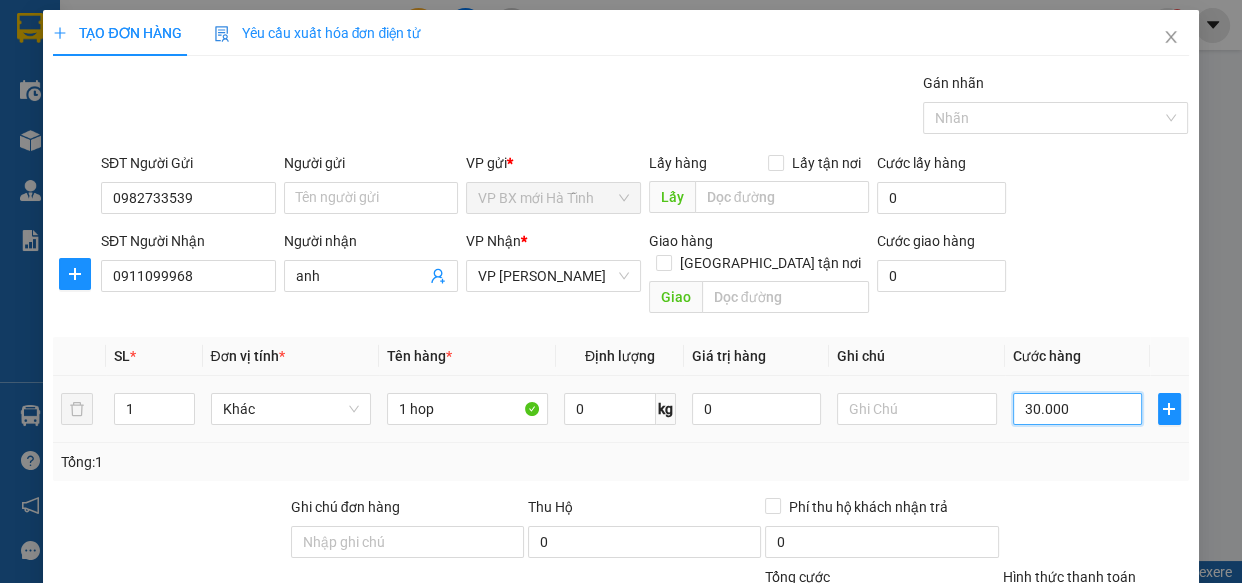 type on "30.000" 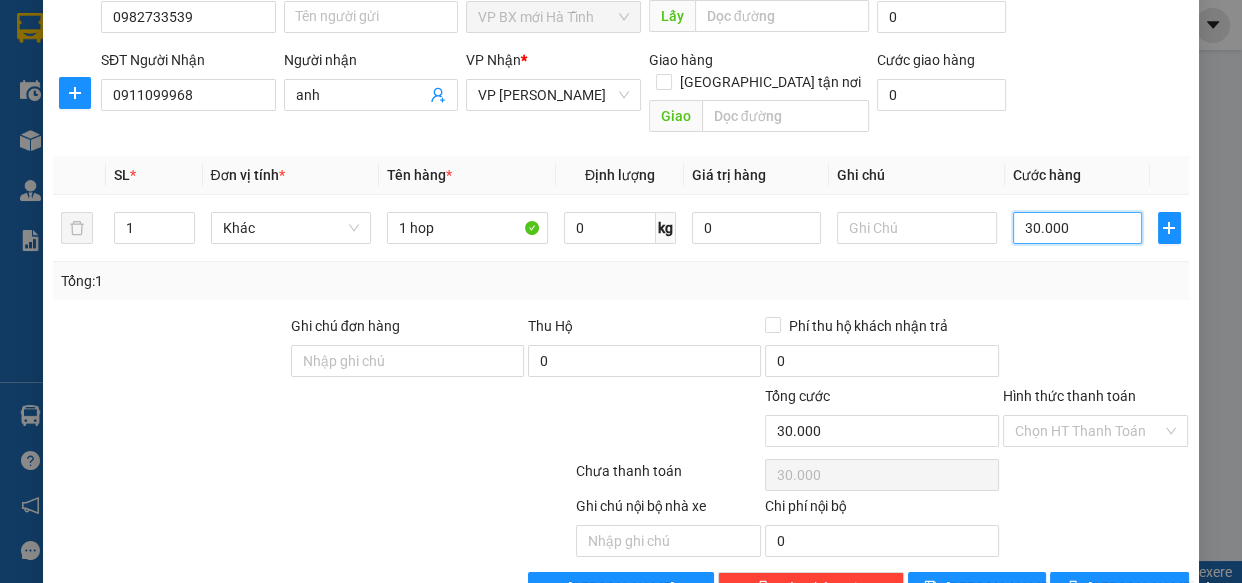 scroll, scrollTop: 218, scrollLeft: 0, axis: vertical 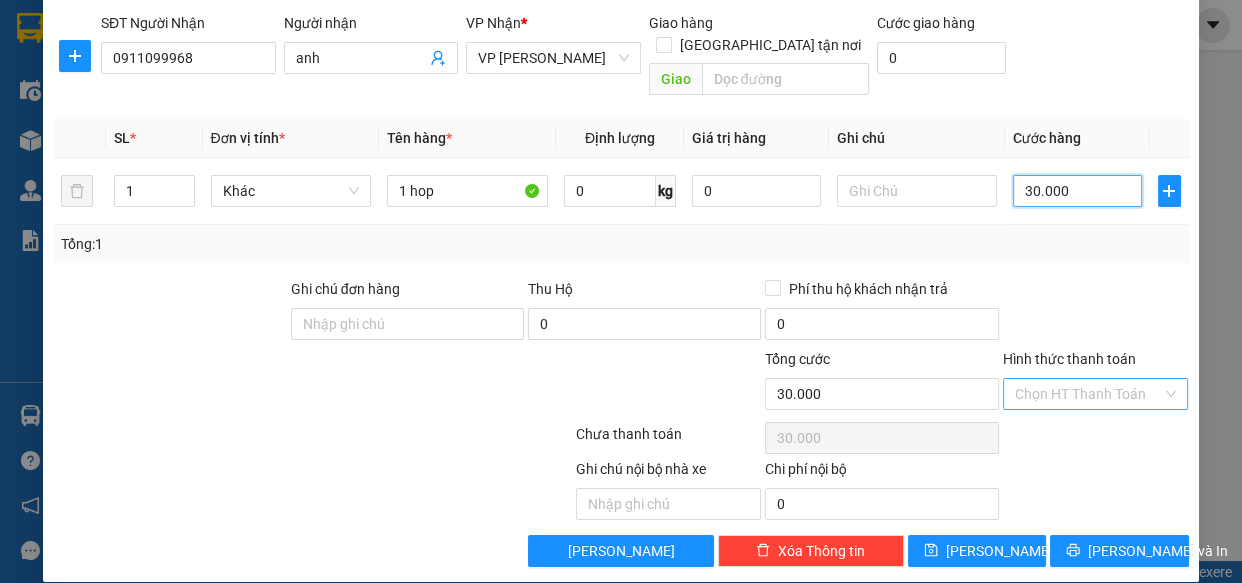 click on "Chọn HT Thanh Toán" at bounding box center [1096, 394] 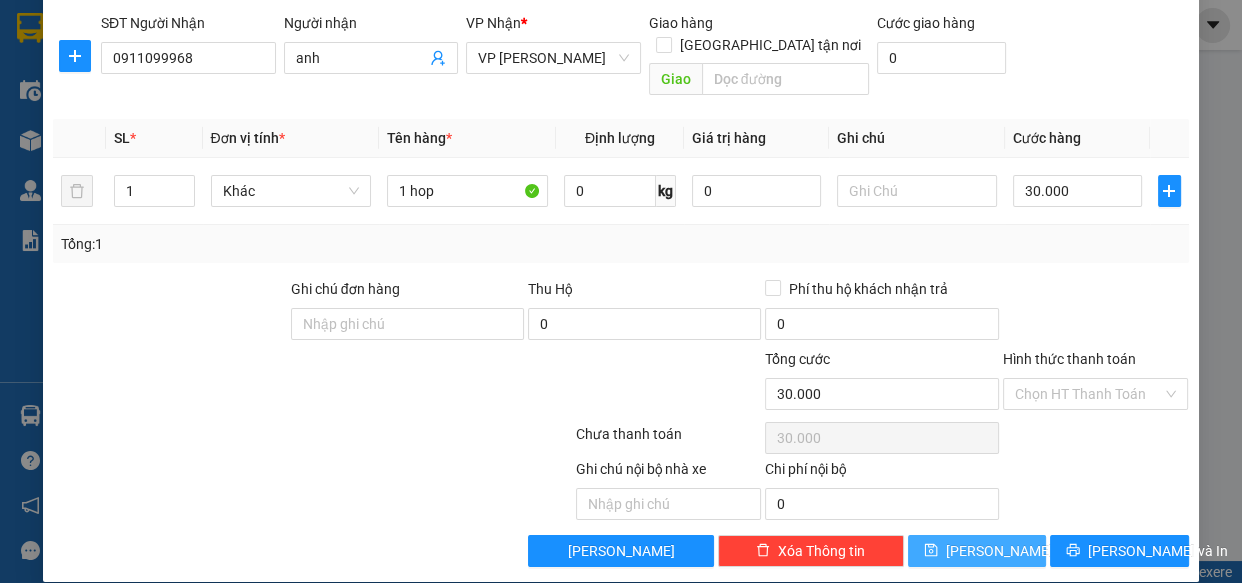 click 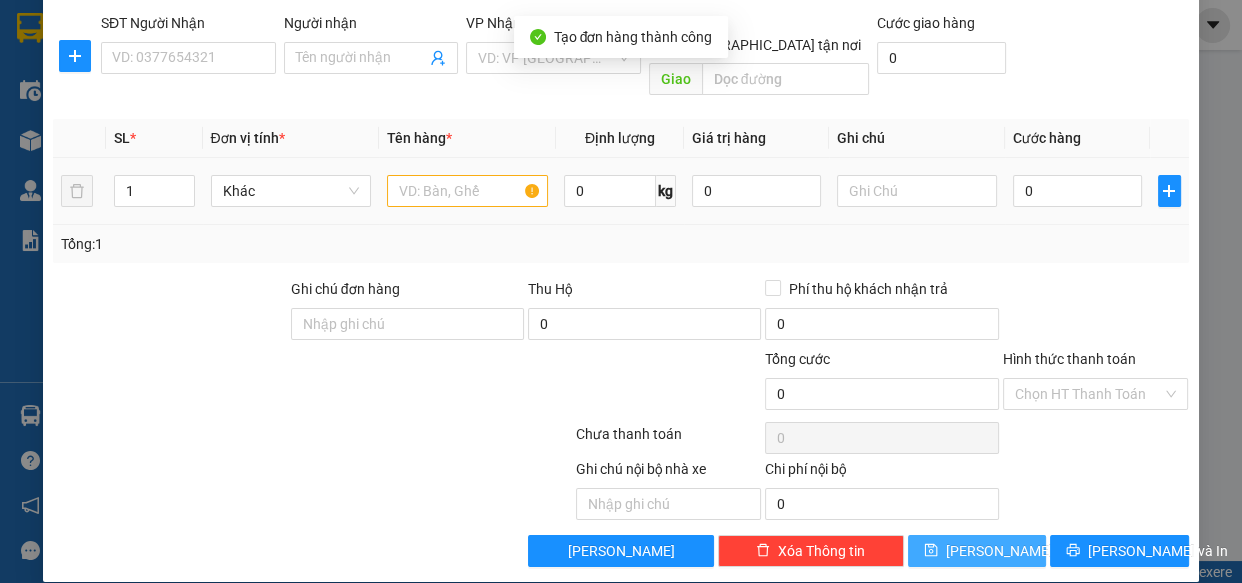 scroll, scrollTop: 0, scrollLeft: 0, axis: both 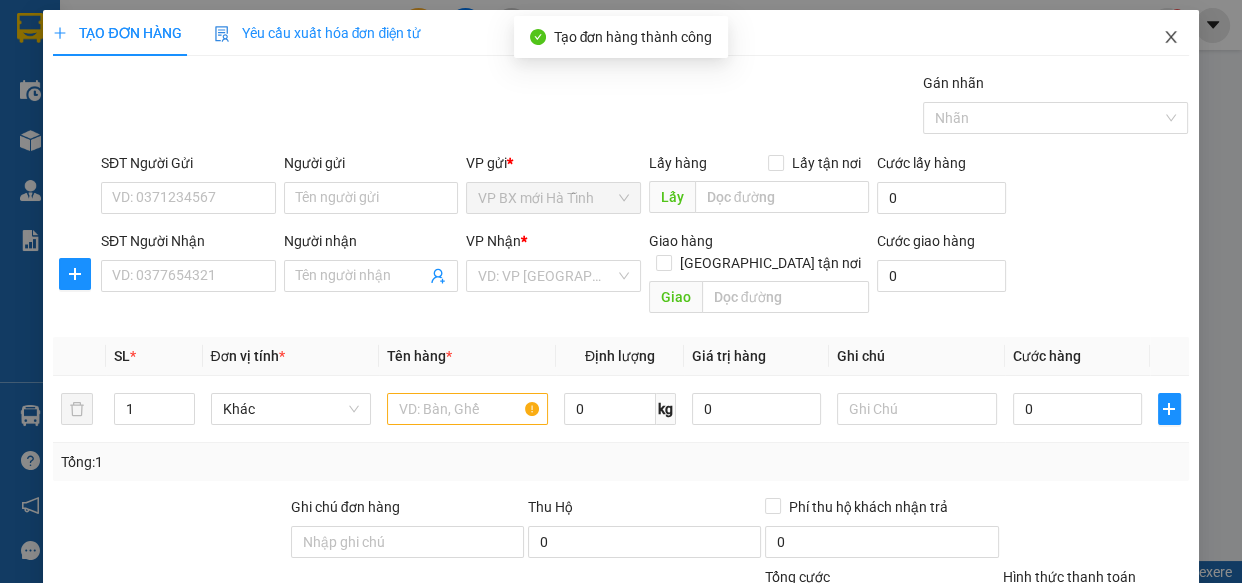 click 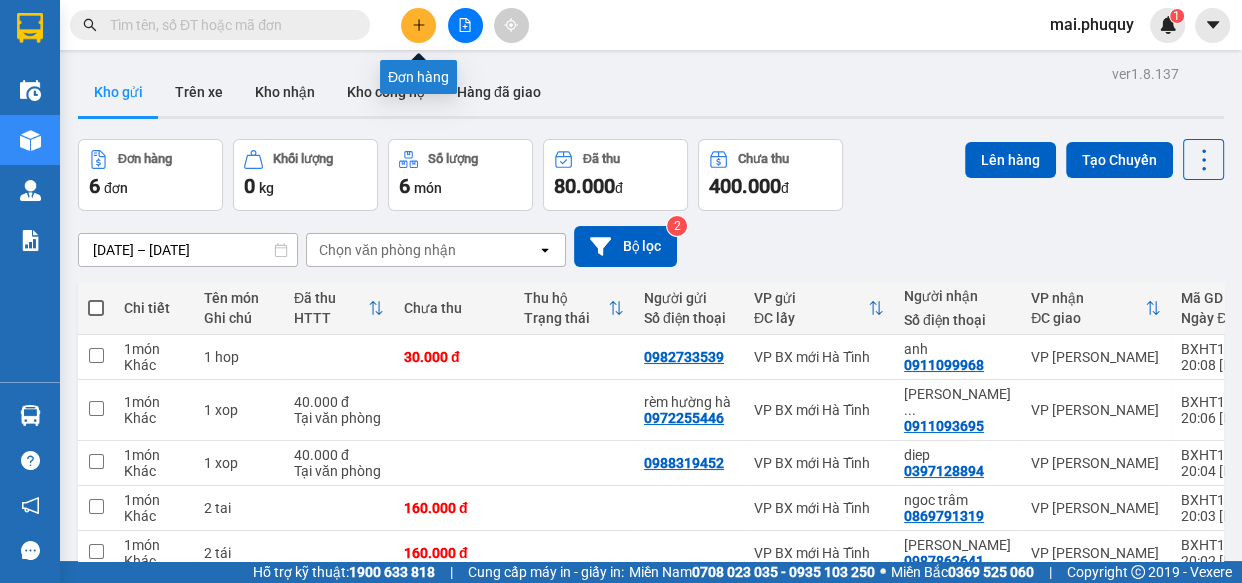 click 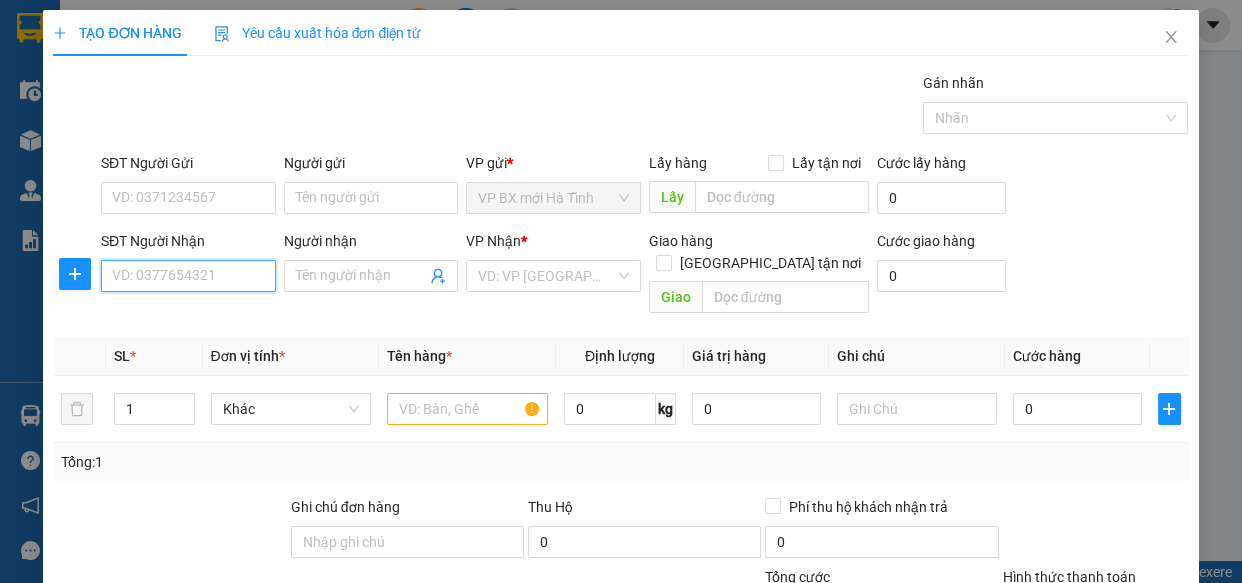 click on "SĐT Người Nhận" at bounding box center [188, 276] 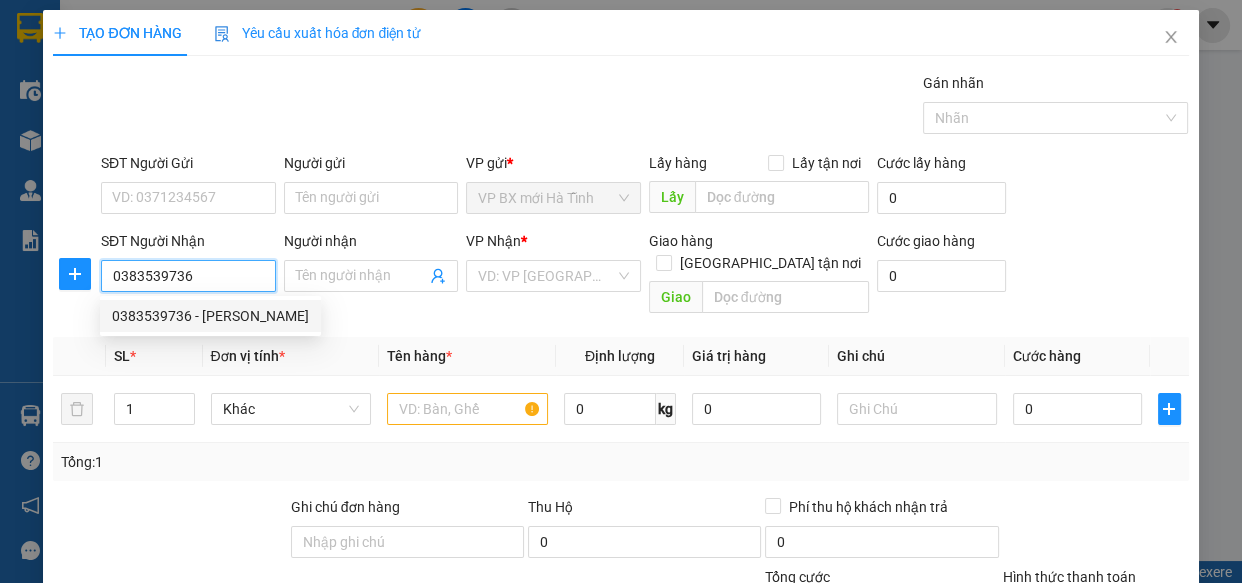 click on "0383539736 - [PERSON_NAME]" at bounding box center [210, 316] 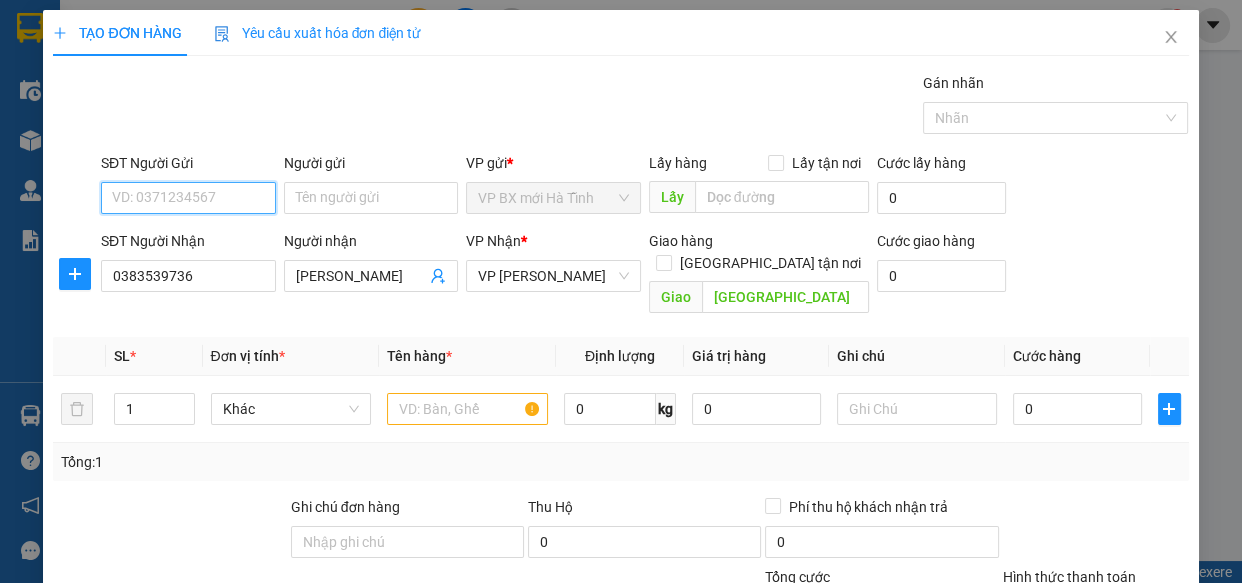 click on "SĐT Người Gửi" at bounding box center [188, 198] 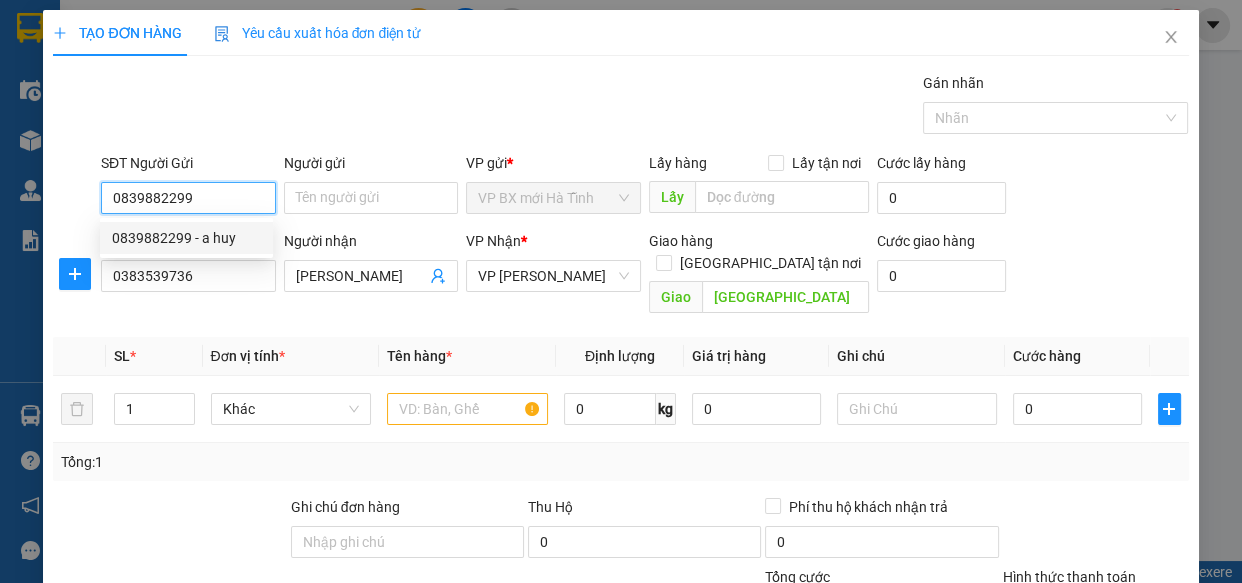 click on "0839882299 - a huy" at bounding box center [186, 238] 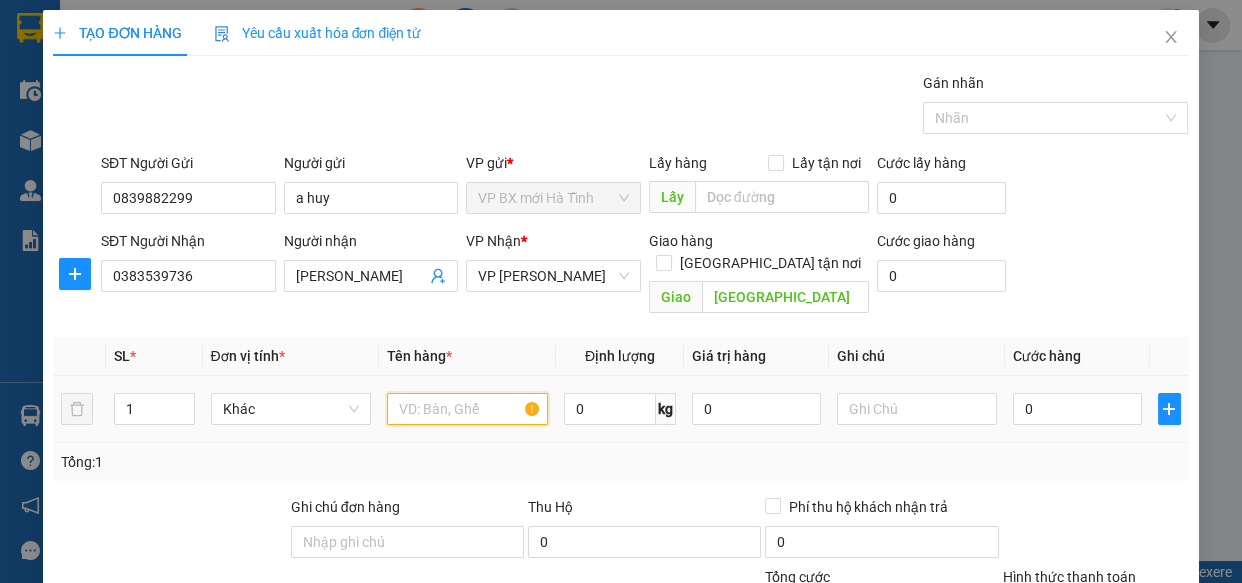 click at bounding box center [467, 409] 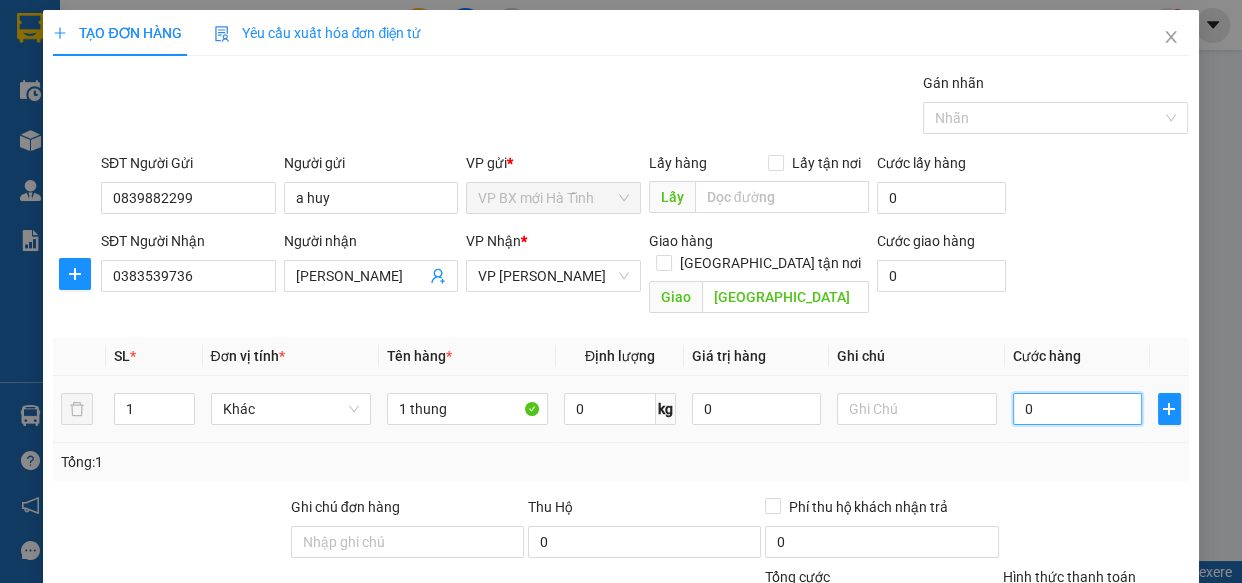 click on "0" at bounding box center [1077, 409] 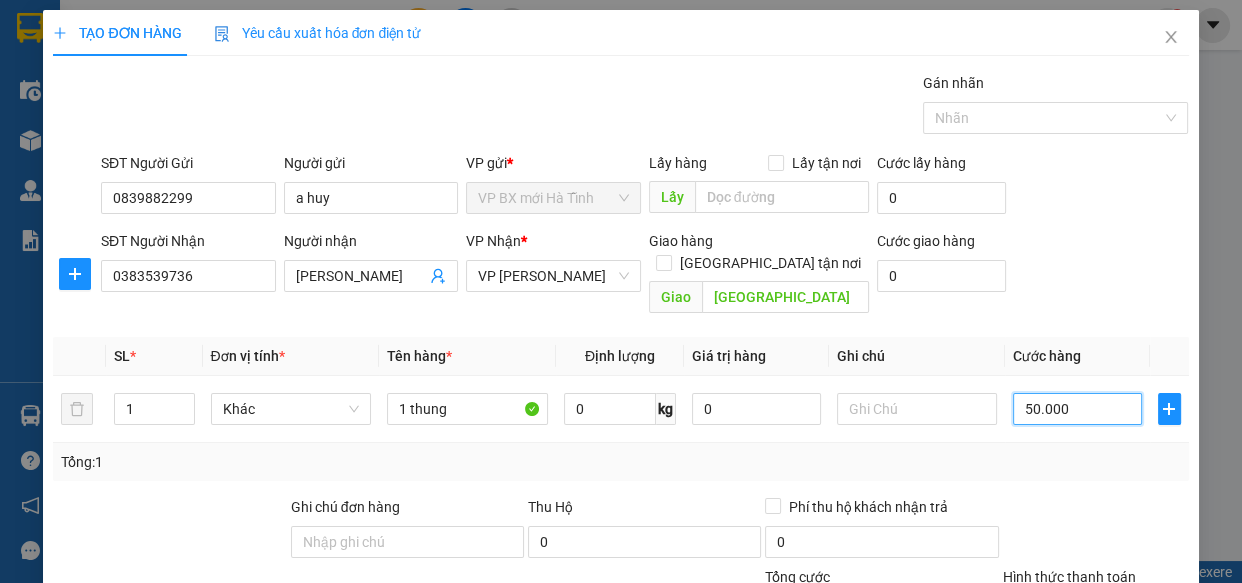 scroll, scrollTop: 181, scrollLeft: 0, axis: vertical 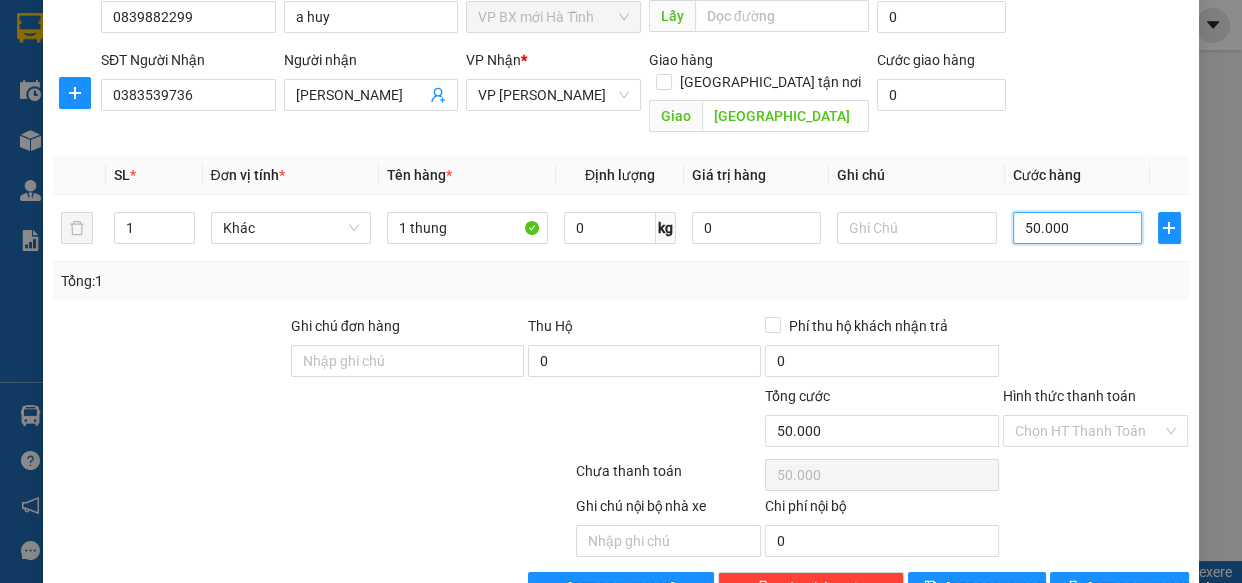 drag, startPoint x: 1156, startPoint y: 399, endPoint x: 1085, endPoint y: 449, distance: 86.83893 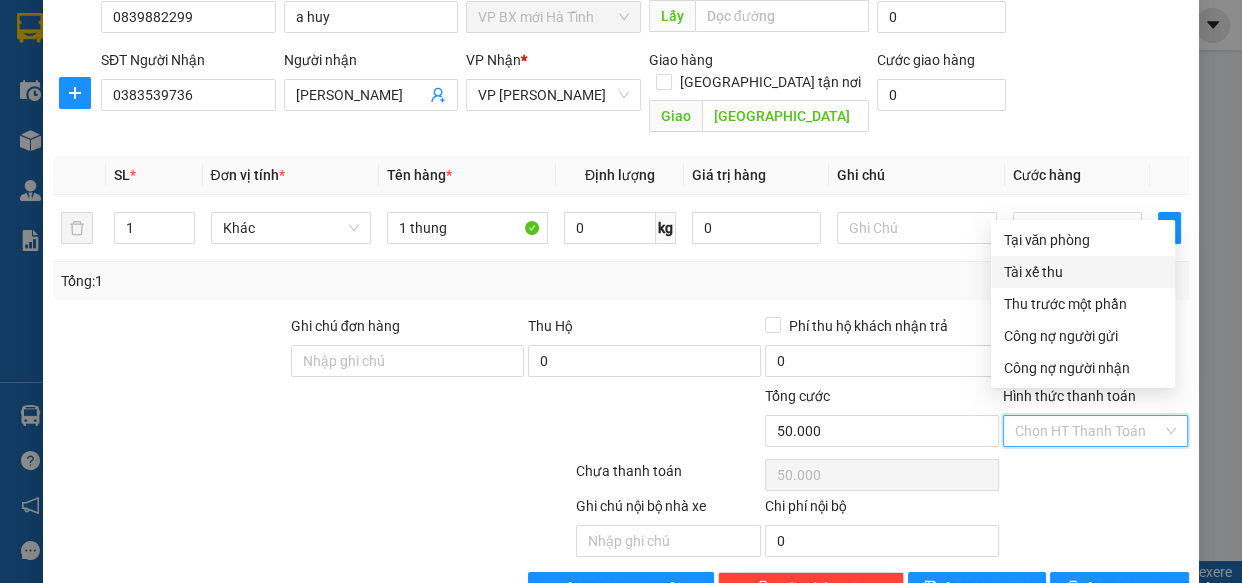 click on "Tài xế thu" at bounding box center (1083, 272) 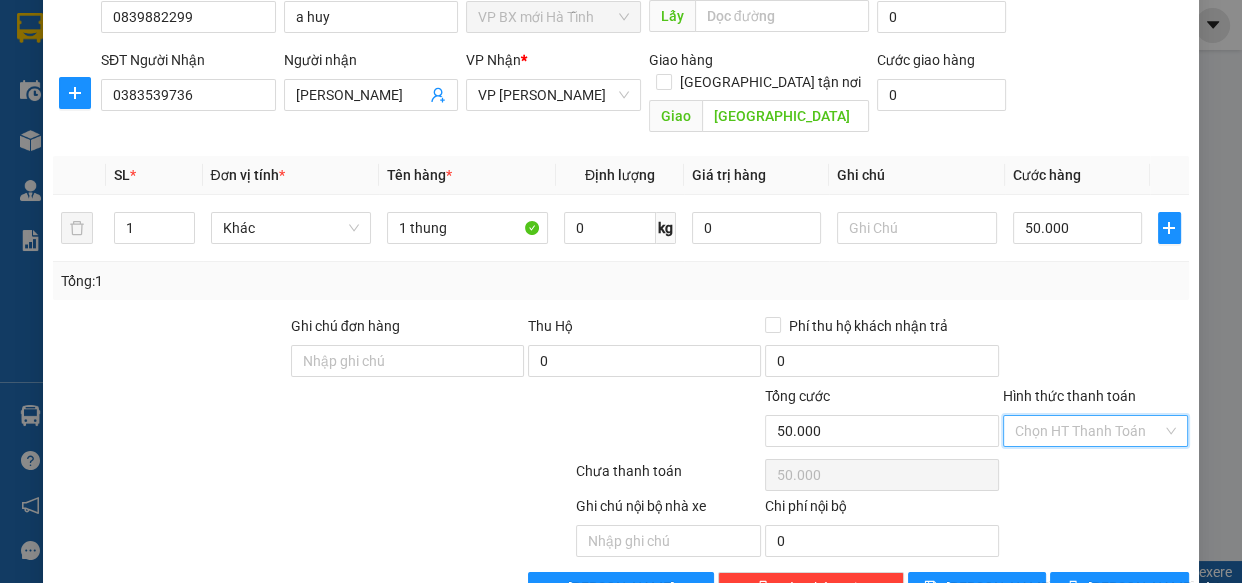 drag, startPoint x: 1151, startPoint y: 405, endPoint x: 1057, endPoint y: 439, distance: 99.95999 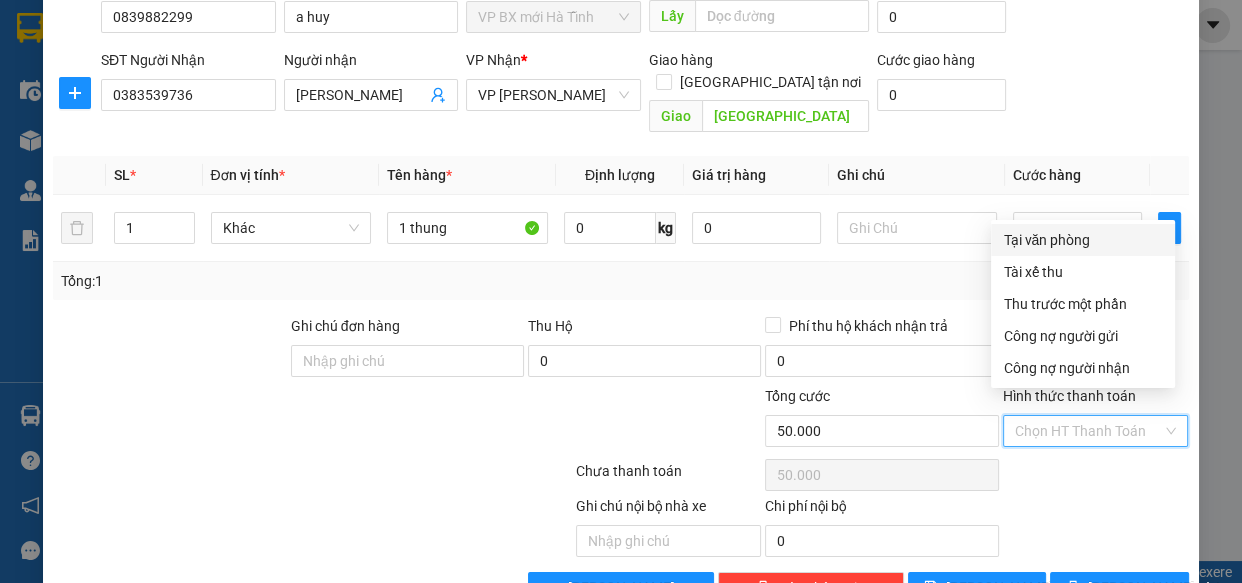 click on "Tại văn phòng" at bounding box center [1083, 240] 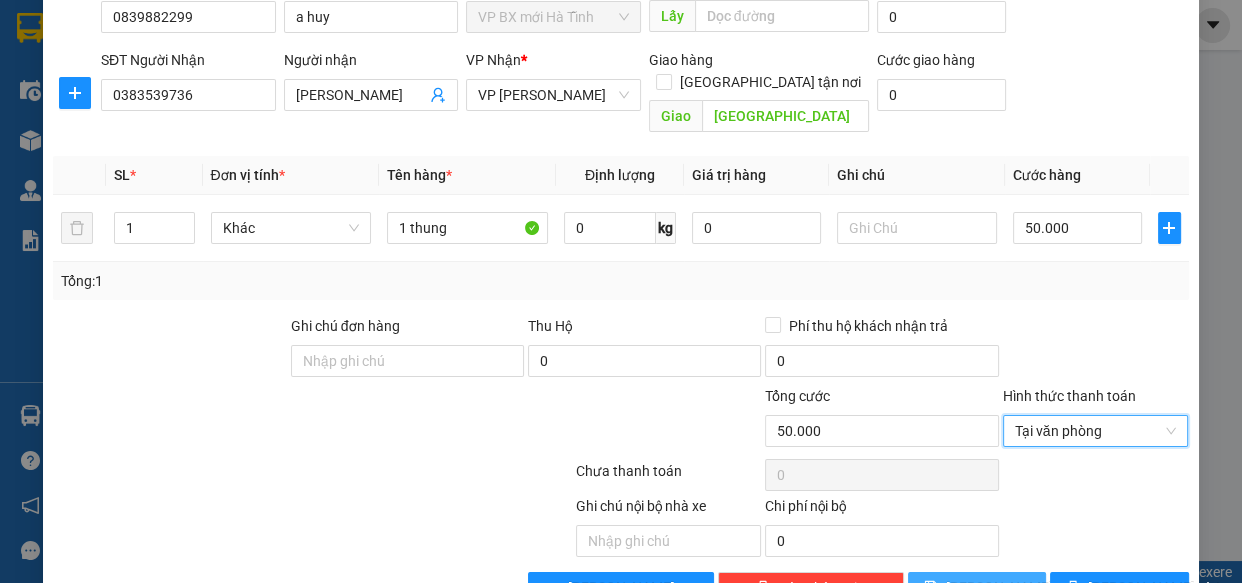 scroll, scrollTop: 218, scrollLeft: 0, axis: vertical 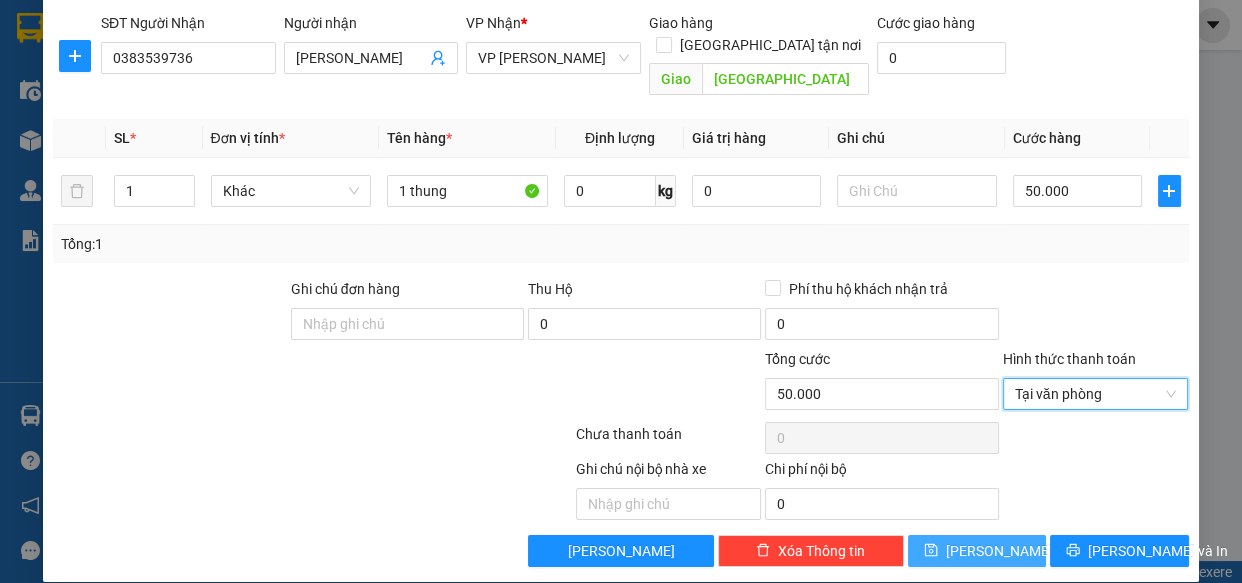 click on "[PERSON_NAME]" at bounding box center (977, 551) 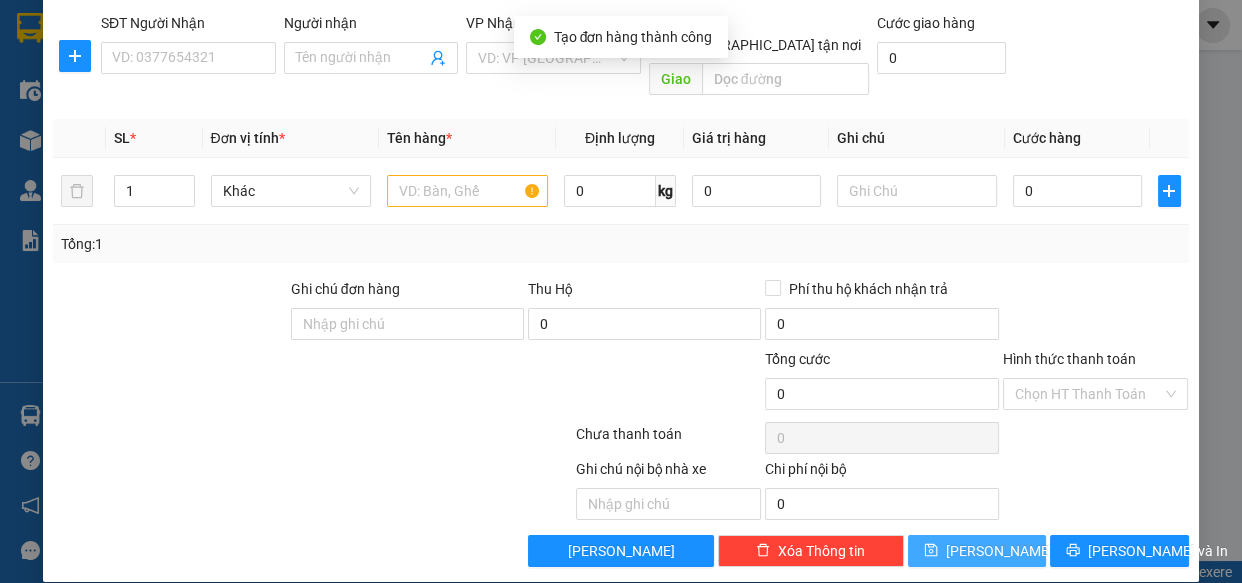 scroll, scrollTop: 0, scrollLeft: 0, axis: both 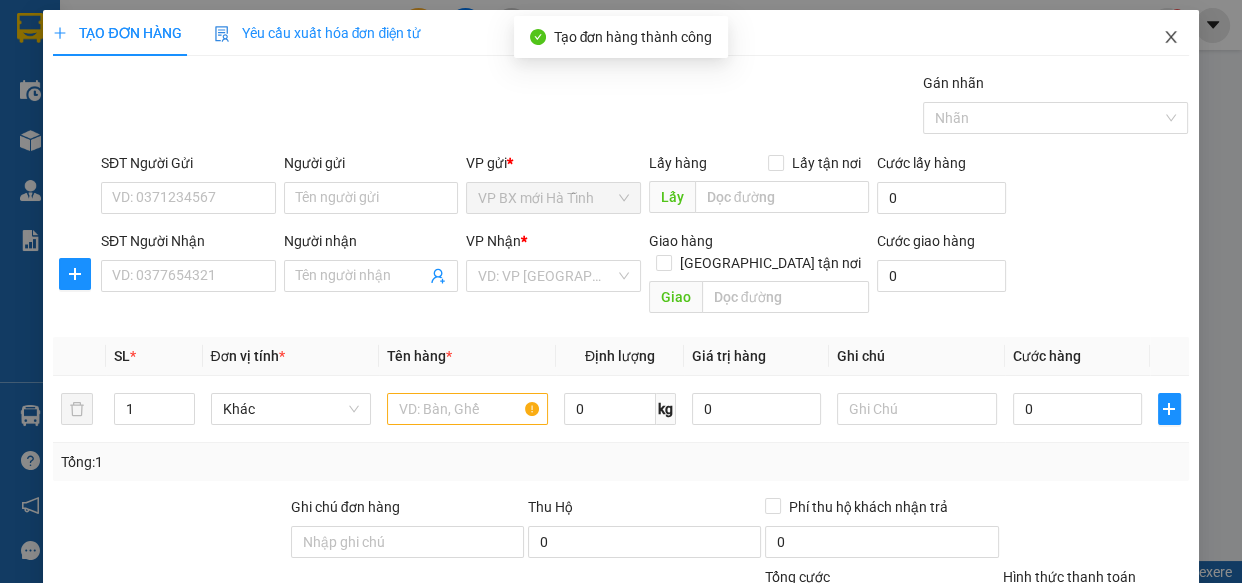 click 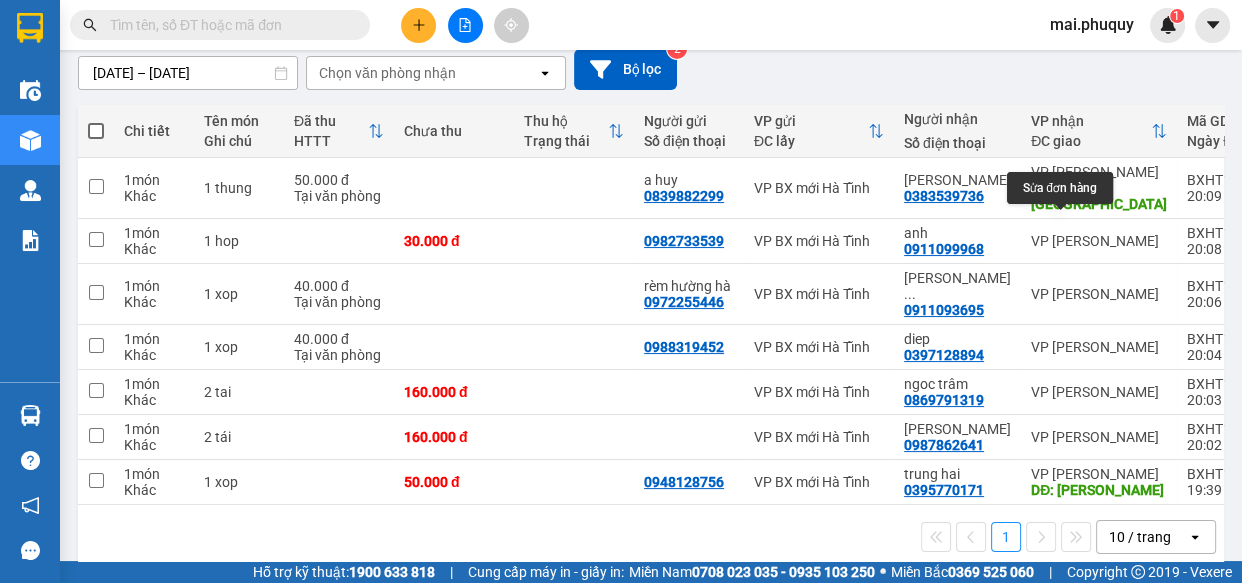 scroll, scrollTop: 0, scrollLeft: 0, axis: both 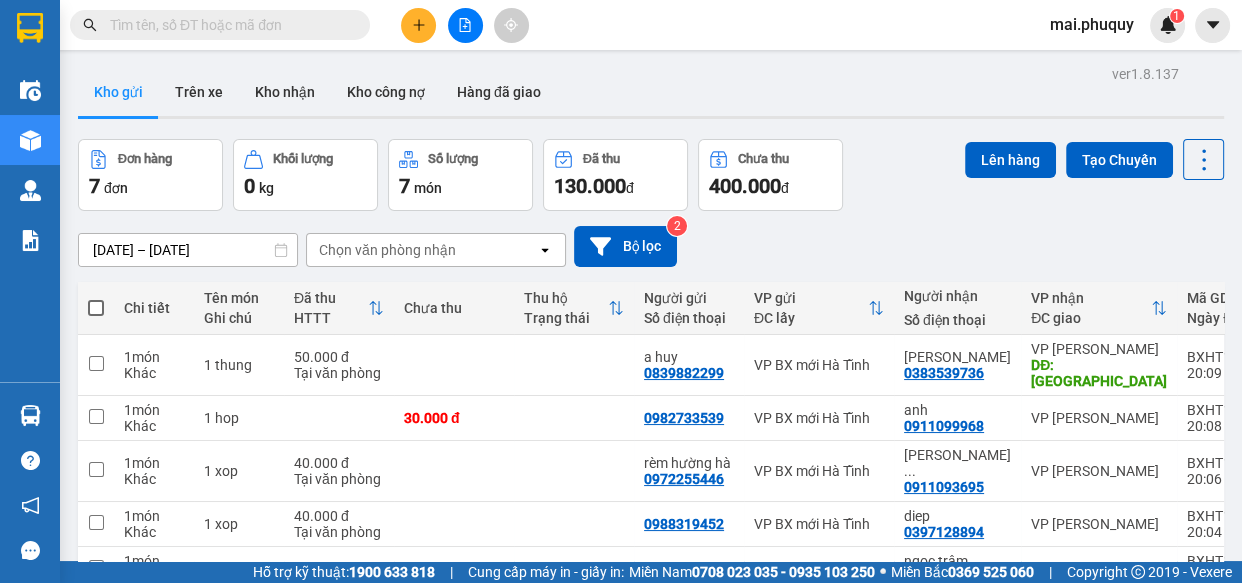click 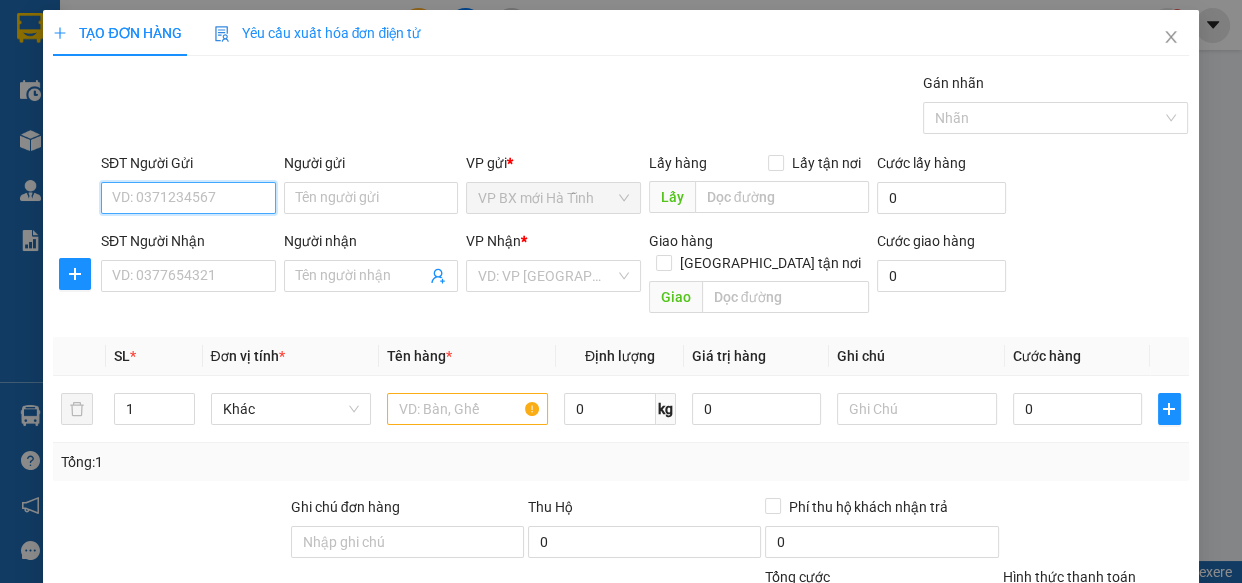 click on "SĐT Người Gửi" at bounding box center (188, 198) 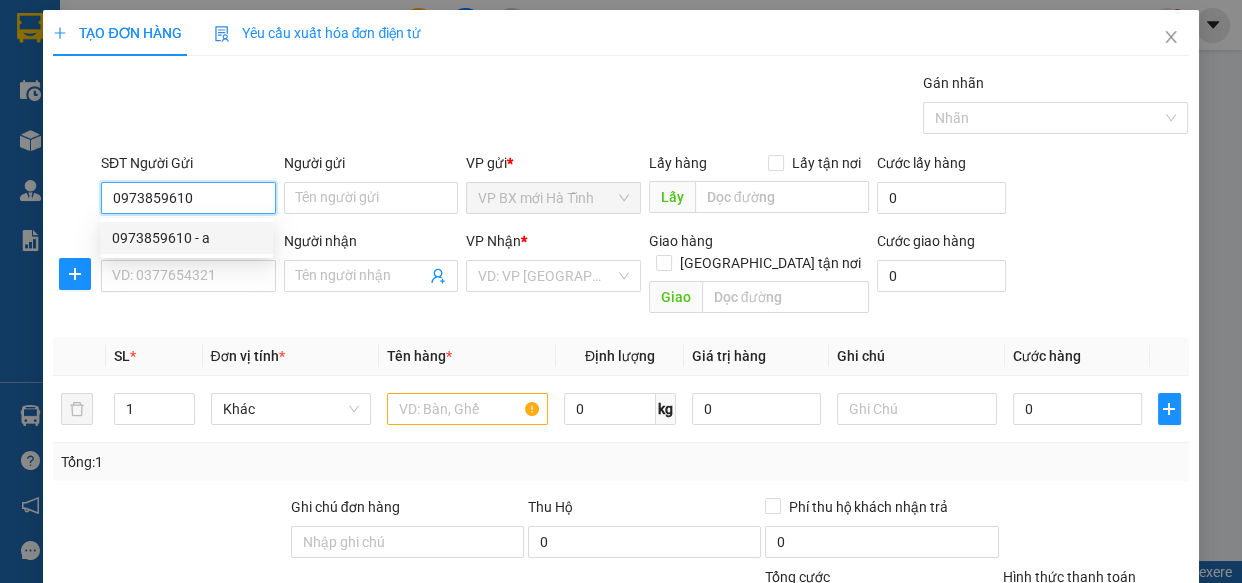 click on "0973859610 - a" at bounding box center [186, 238] 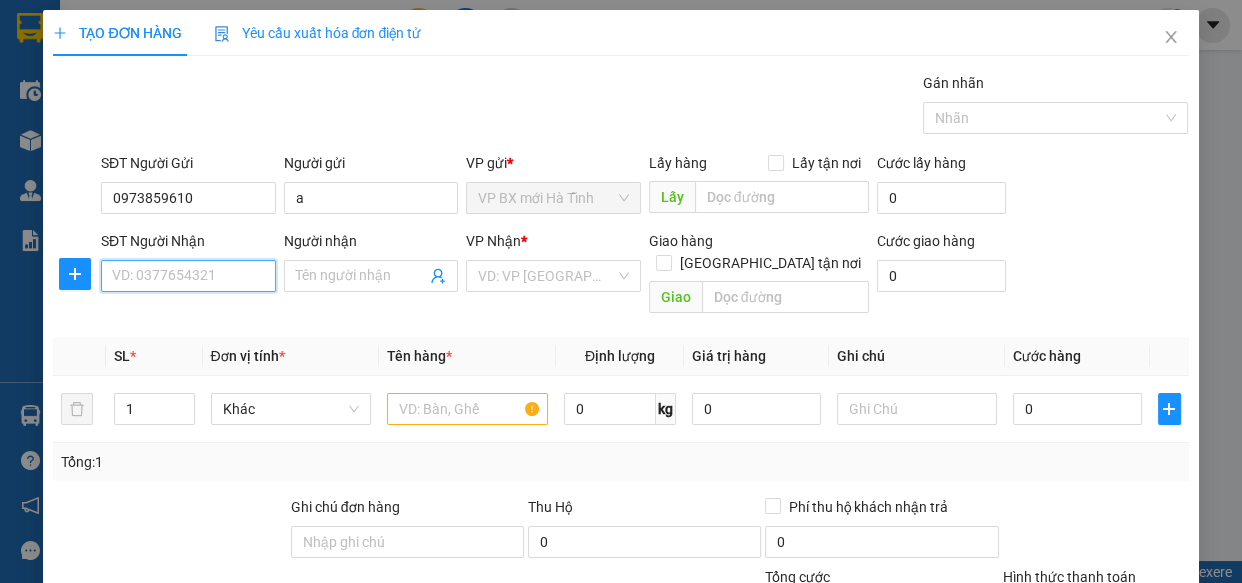 click on "SĐT Người Nhận" at bounding box center [188, 276] 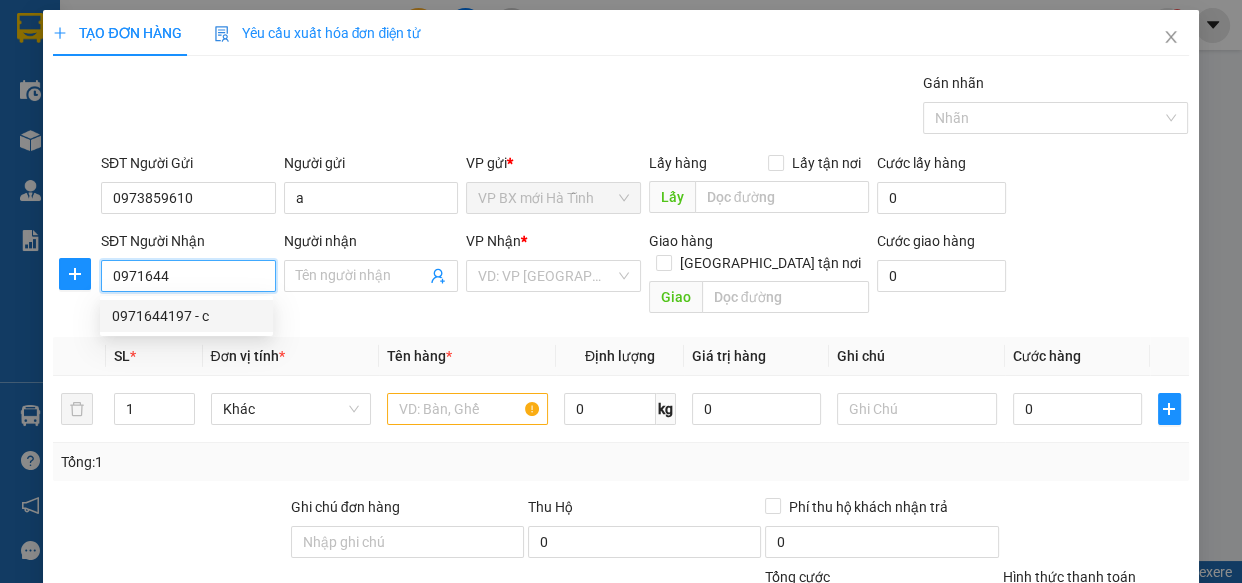 click on "0971644197 - c" at bounding box center (186, 316) 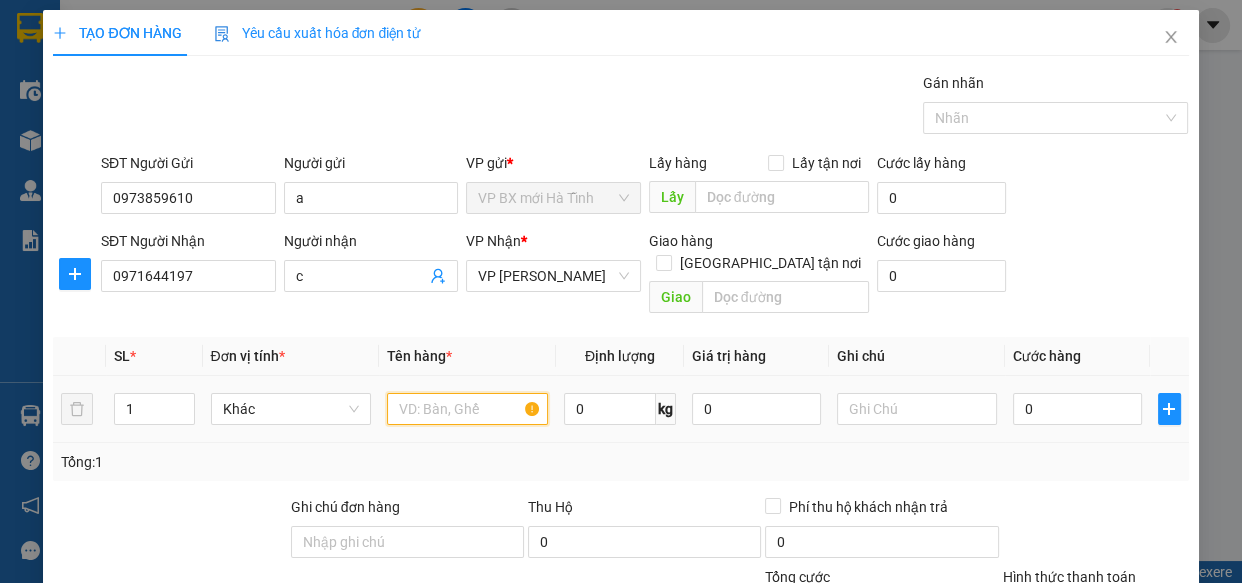 click at bounding box center [467, 409] 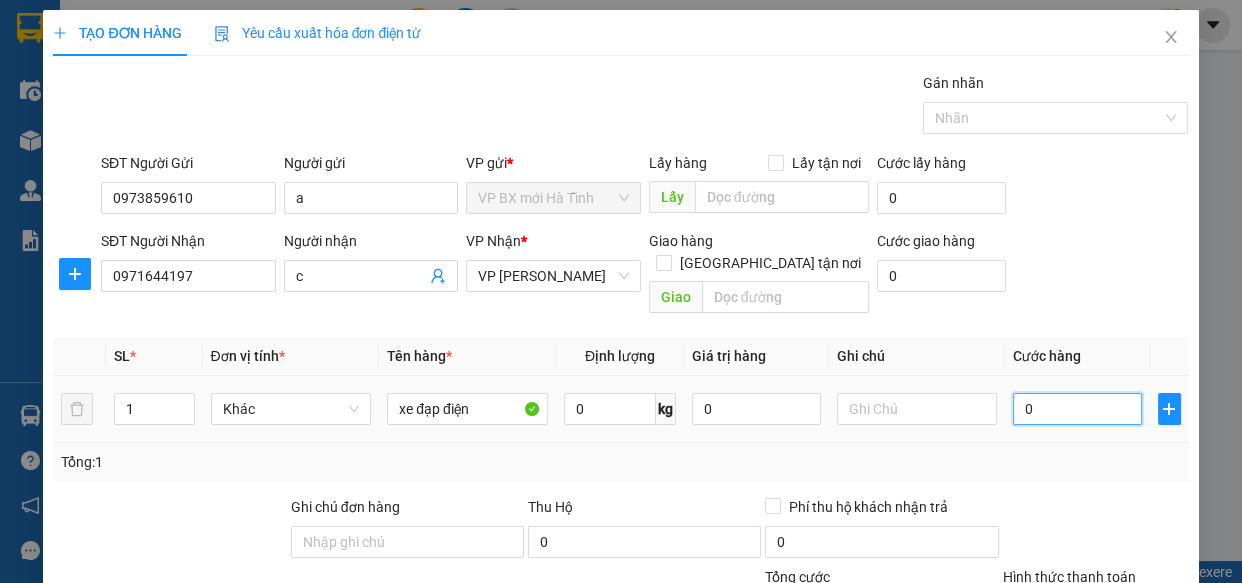 click on "0" at bounding box center [1077, 409] 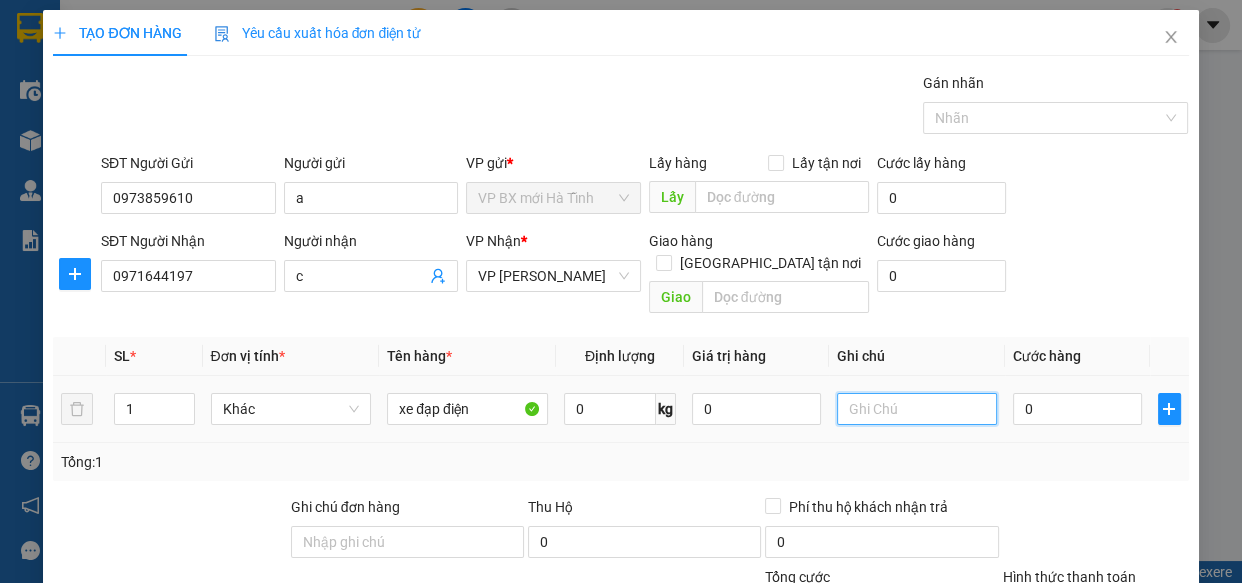 click at bounding box center [917, 409] 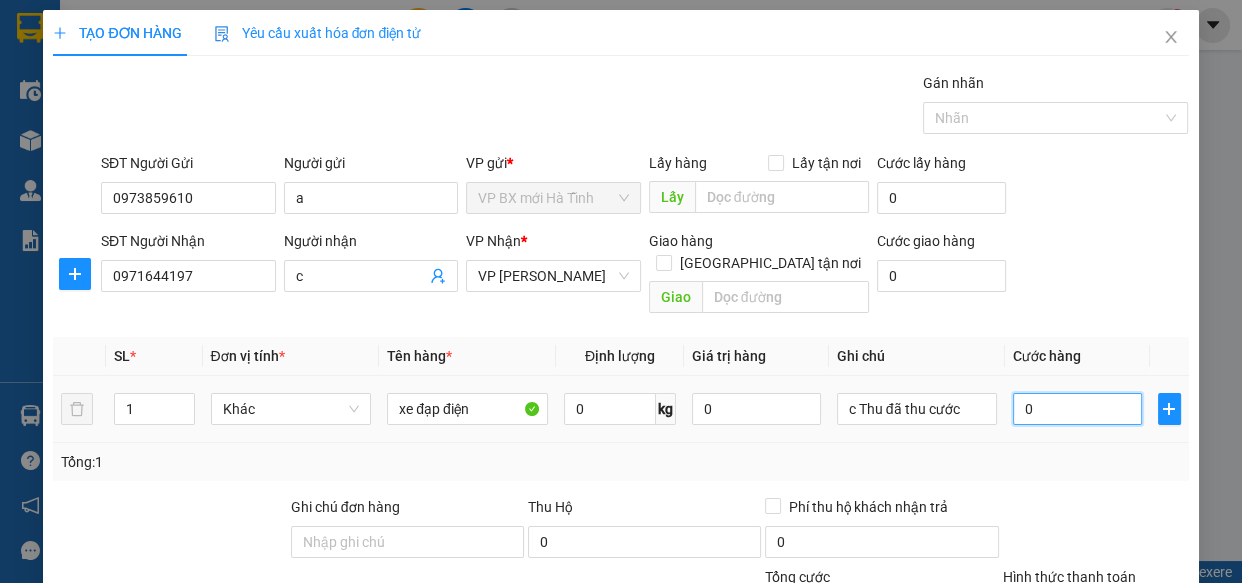 click on "0" at bounding box center [1077, 409] 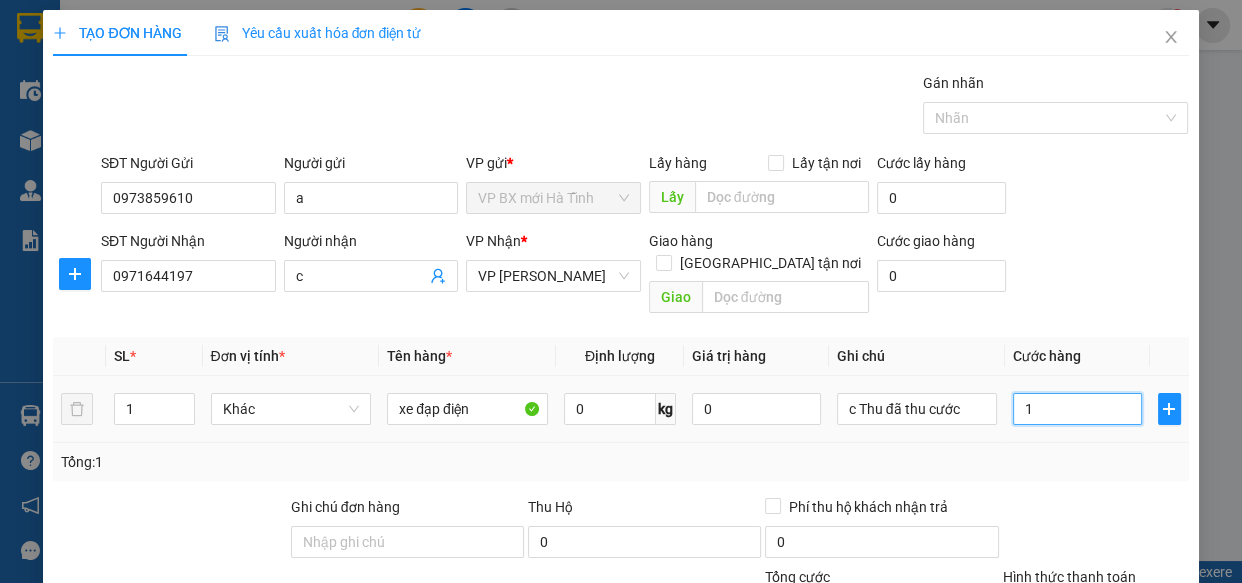 scroll, scrollTop: 218, scrollLeft: 0, axis: vertical 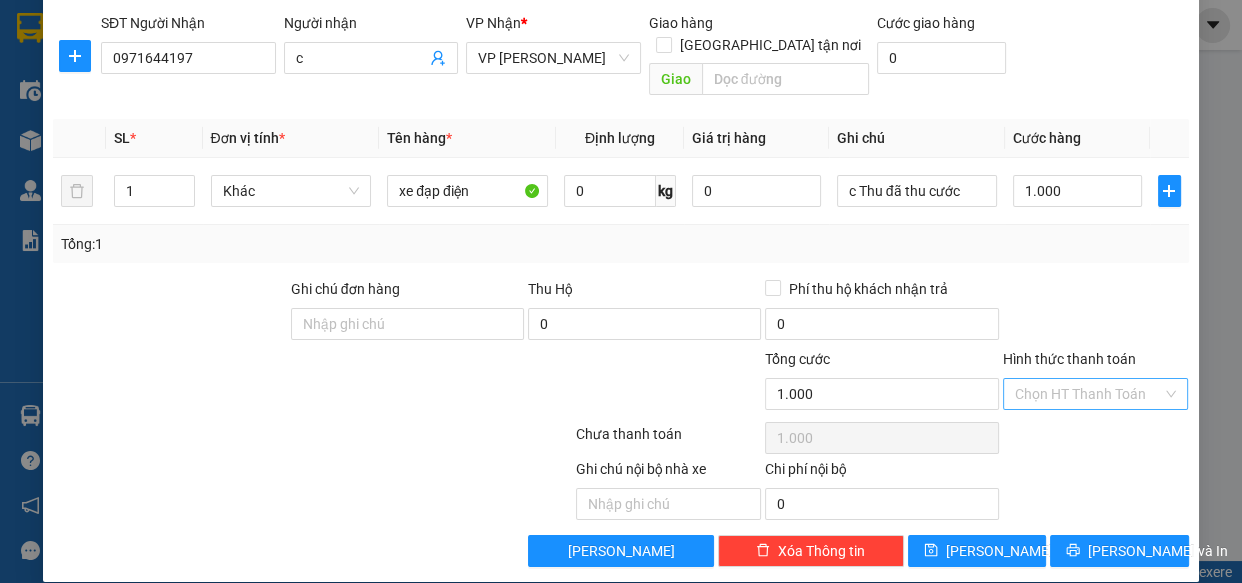 click on "Hình thức thanh toán" at bounding box center (1089, 394) 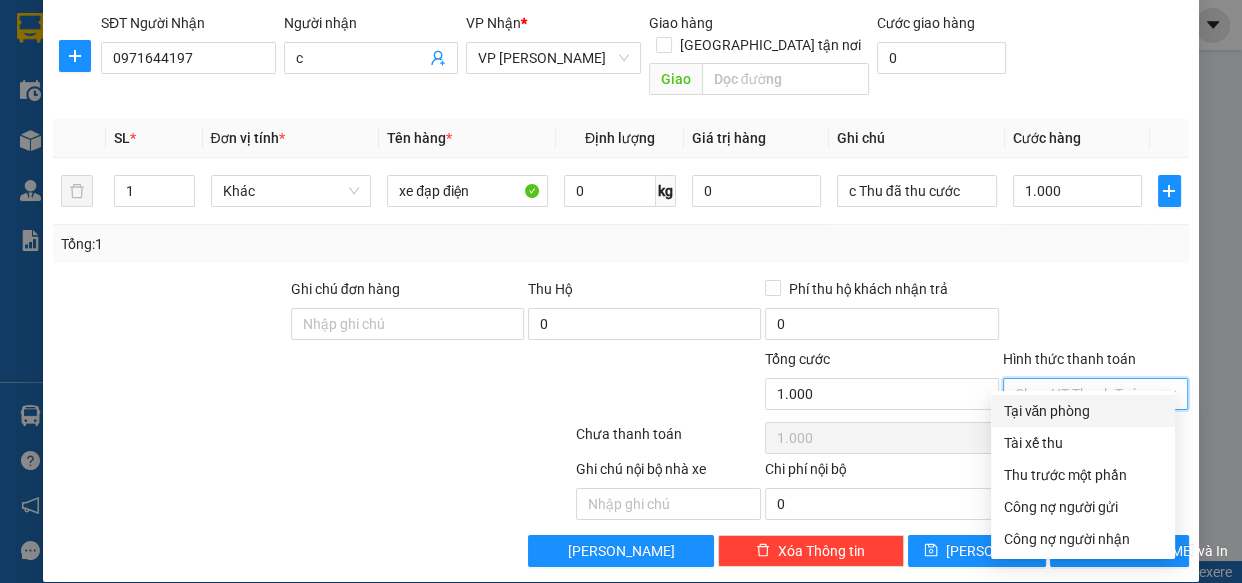 click on "Tại văn phòng" at bounding box center (1083, 411) 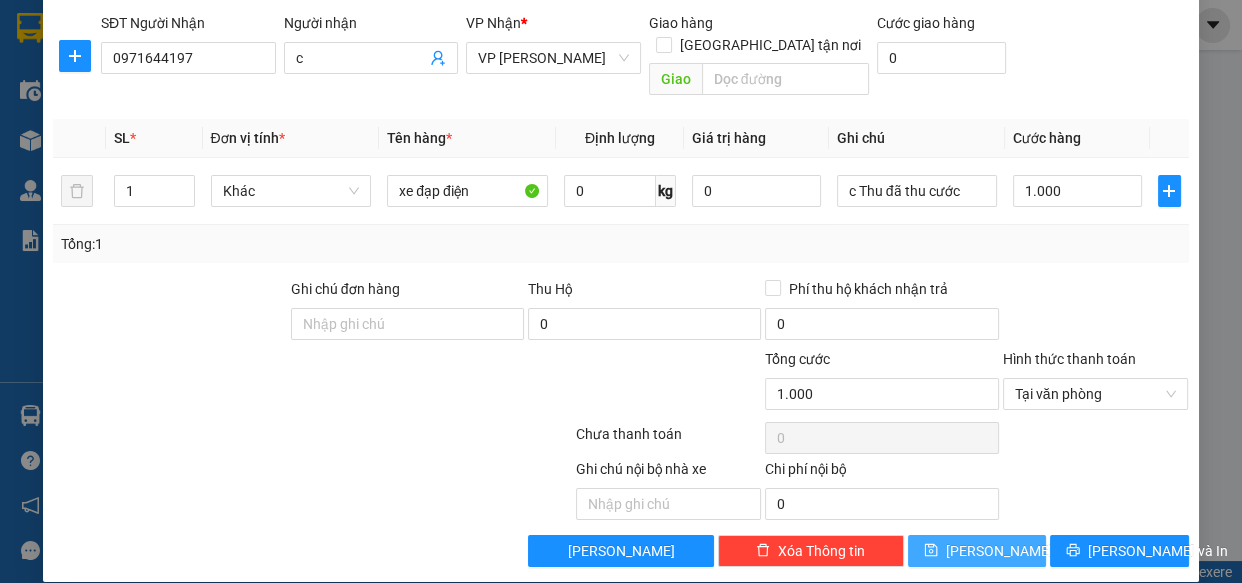 click 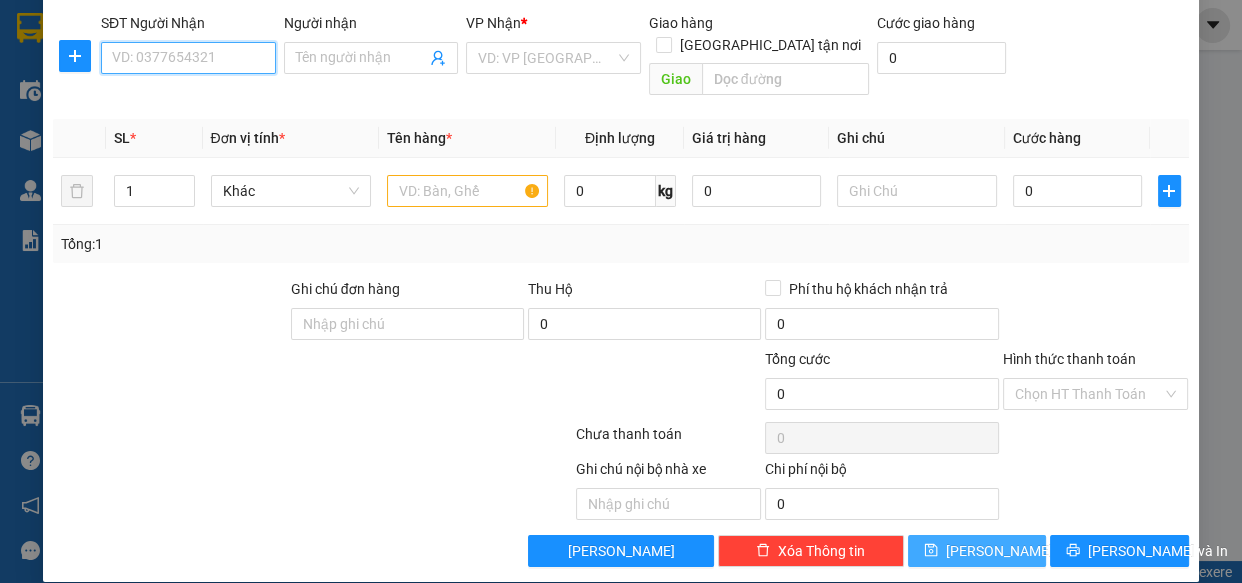 click on "SĐT Người Nhận" at bounding box center (188, 58) 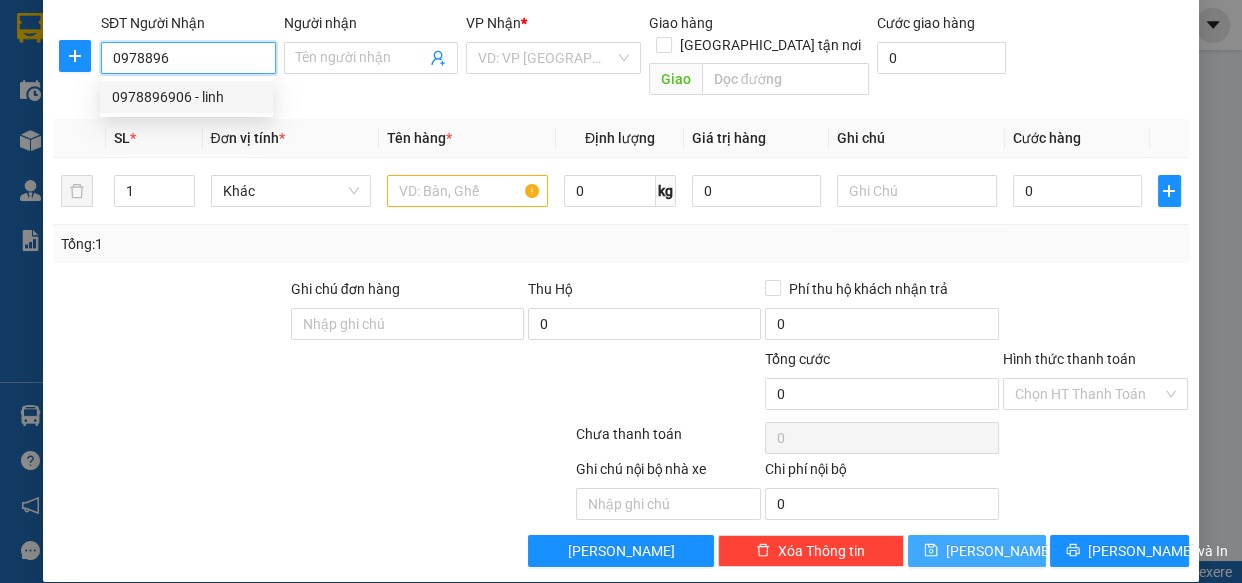 drag, startPoint x: 170, startPoint y: 100, endPoint x: 229, endPoint y: 98, distance: 59.03389 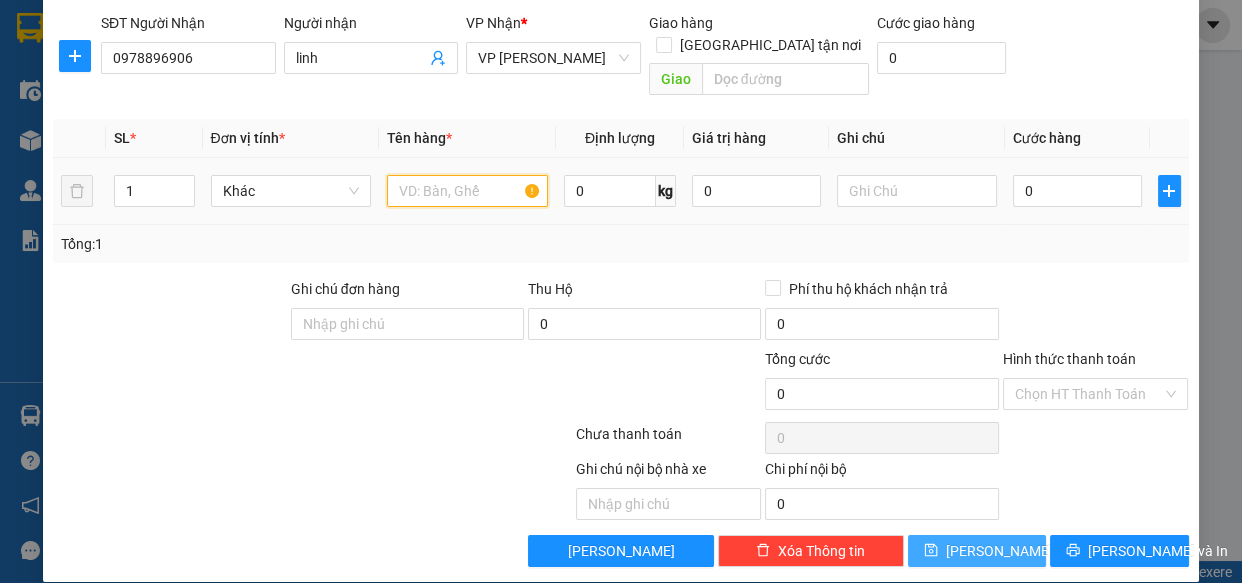 click at bounding box center [467, 191] 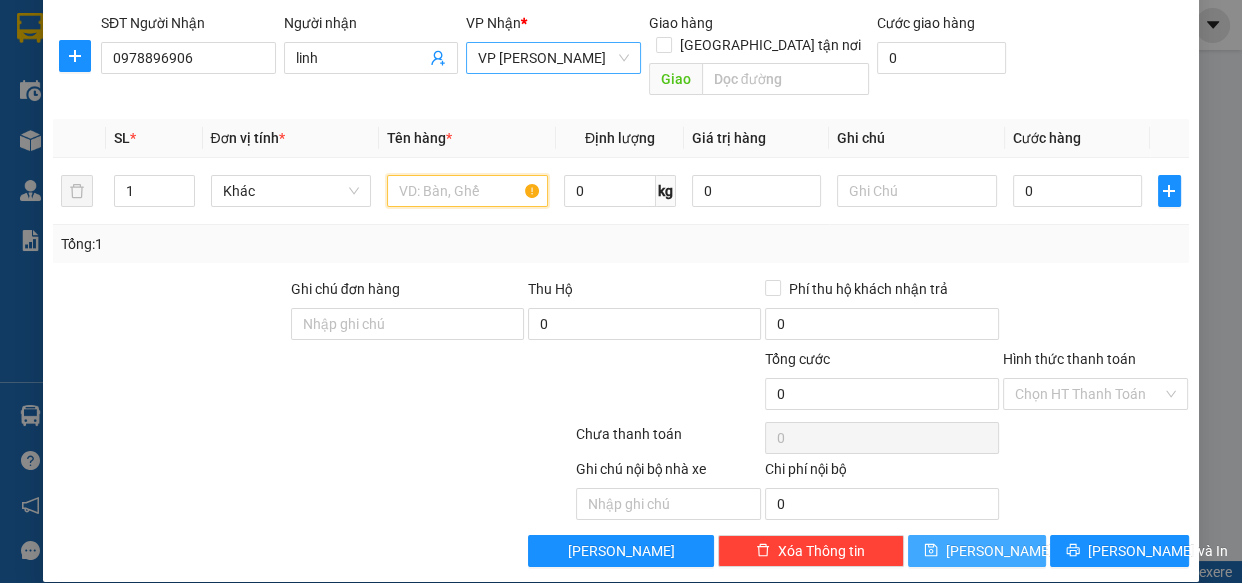 click on "VP [PERSON_NAME]" at bounding box center (553, 58) 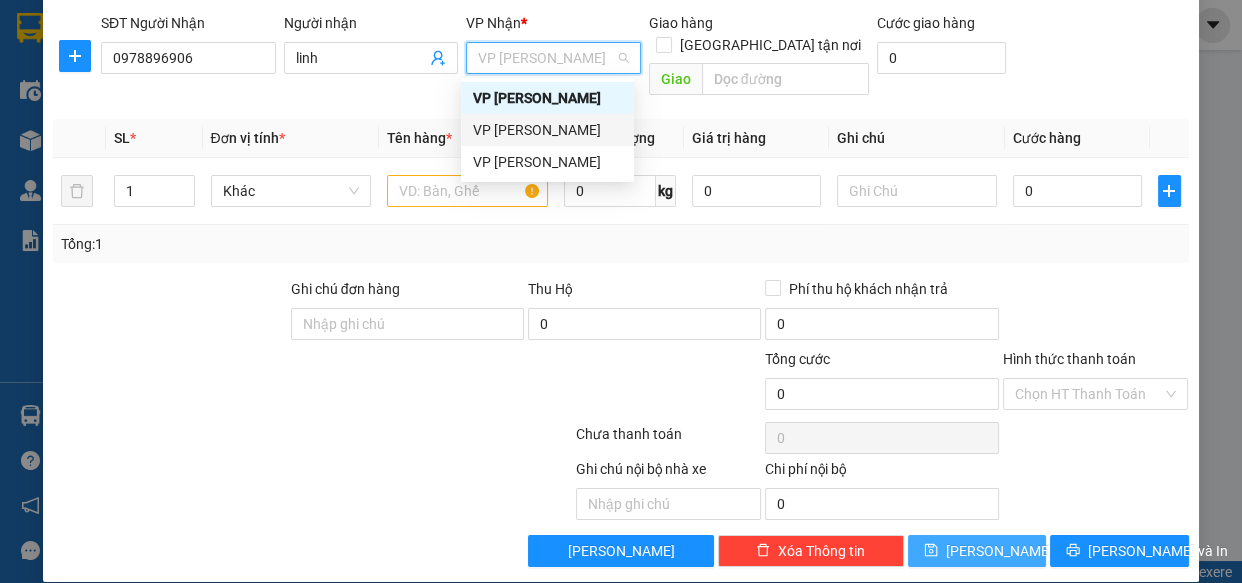 click on "VP [PERSON_NAME]" at bounding box center [547, 130] 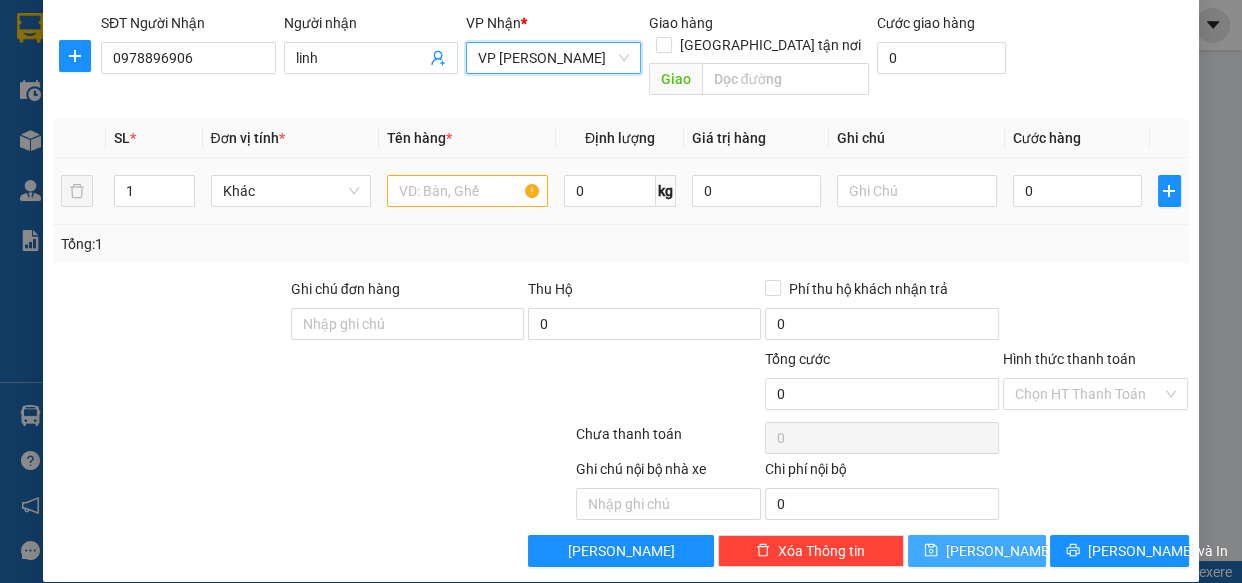 click at bounding box center (467, 191) 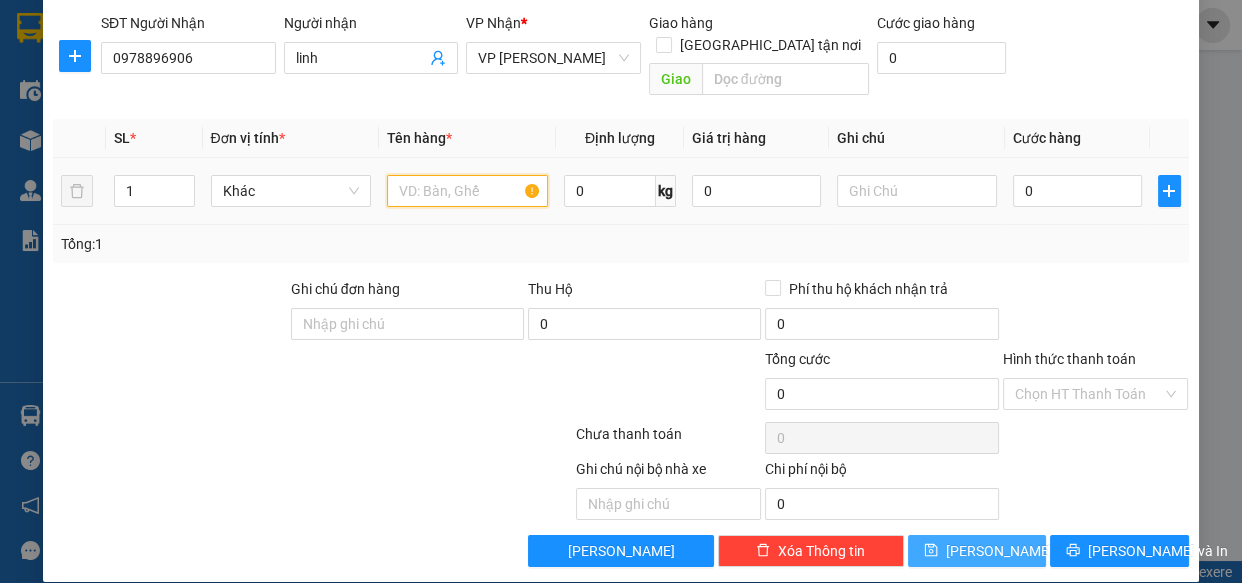 click at bounding box center [467, 191] 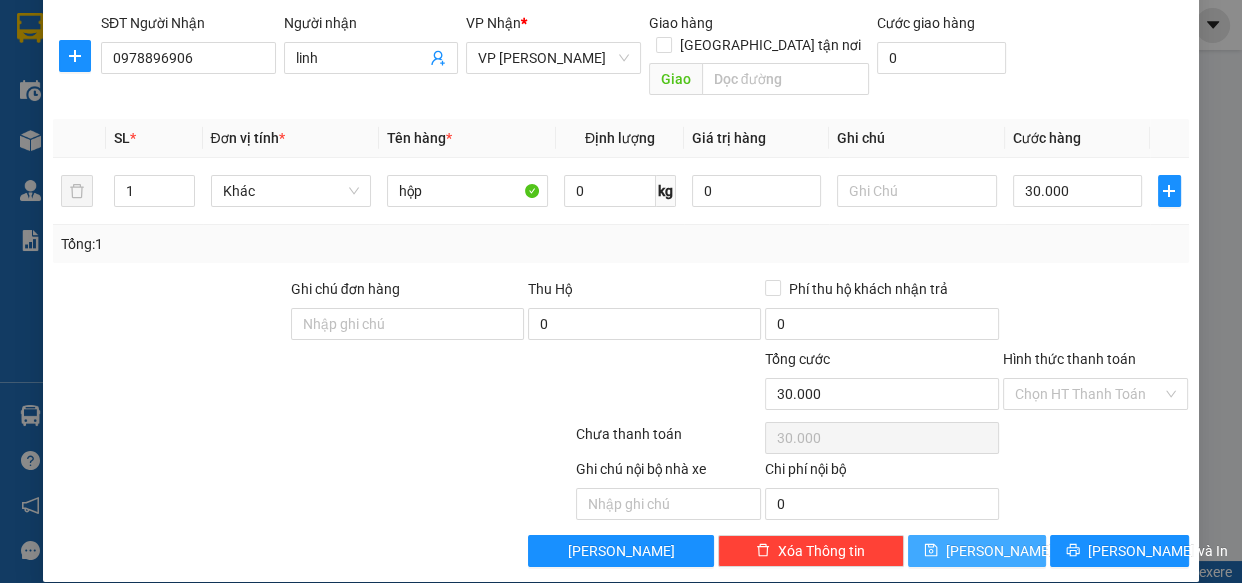 drag, startPoint x: 984, startPoint y: 522, endPoint x: 977, endPoint y: 508, distance: 15.652476 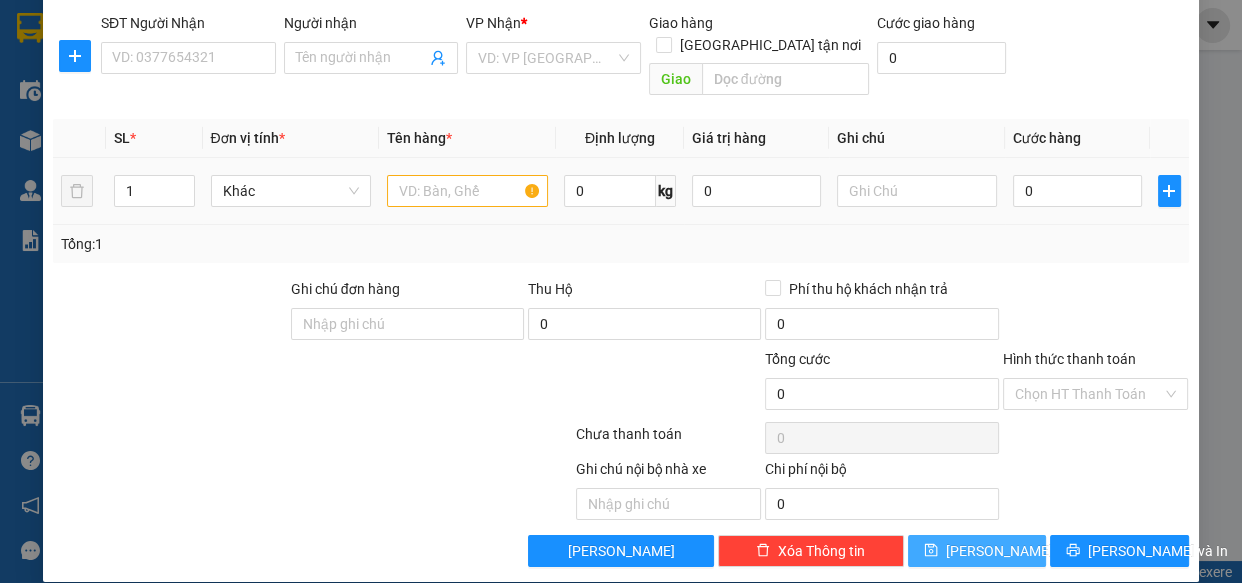 scroll, scrollTop: 36, scrollLeft: 0, axis: vertical 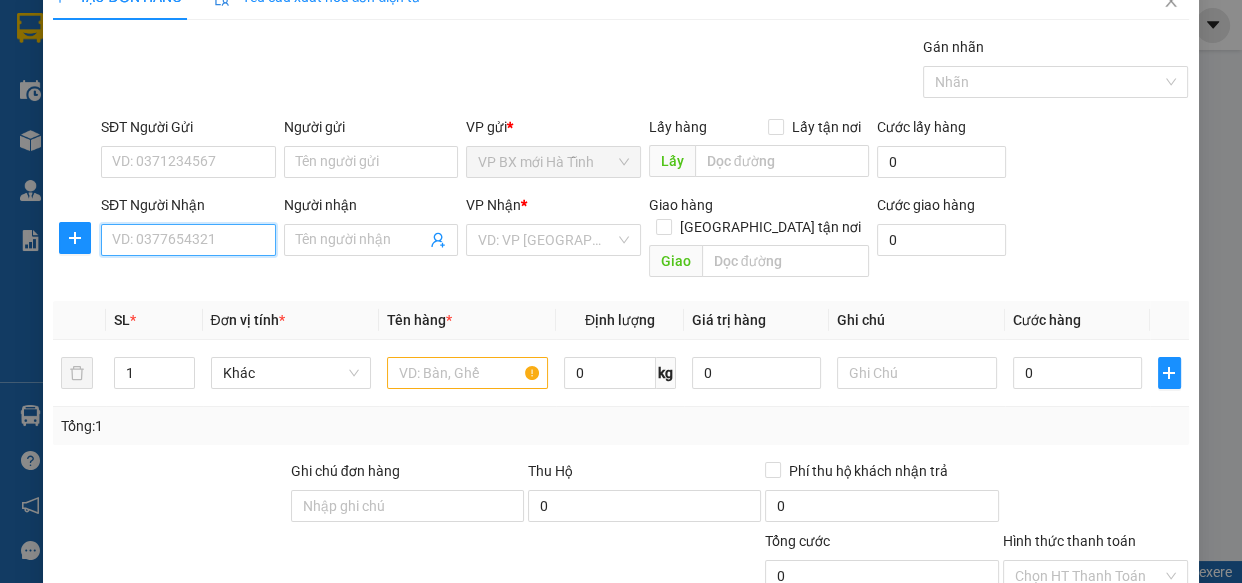 drag, startPoint x: 128, startPoint y: 236, endPoint x: 142, endPoint y: 207, distance: 32.202484 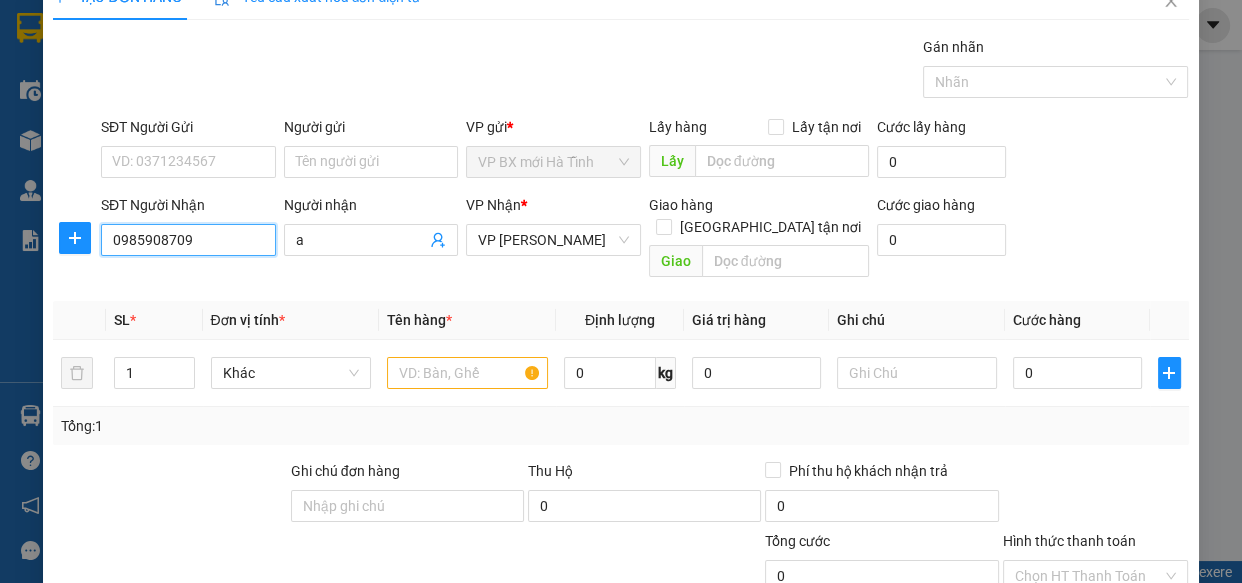 click on "0985908709" at bounding box center (188, 240) 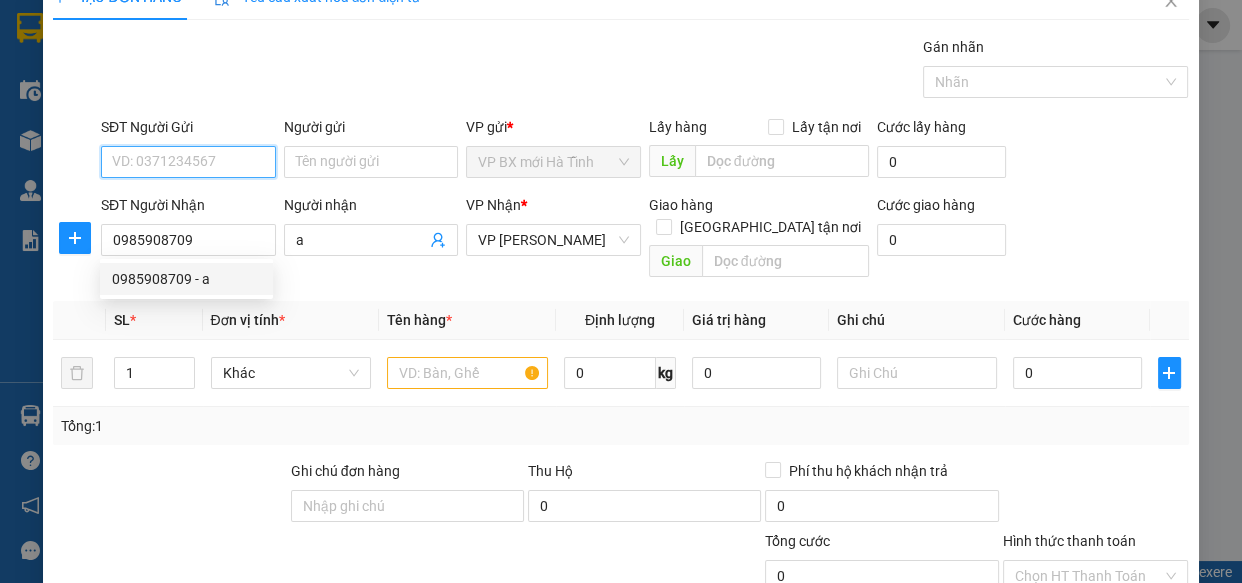 click on "SĐT Người Gửi" at bounding box center (188, 162) 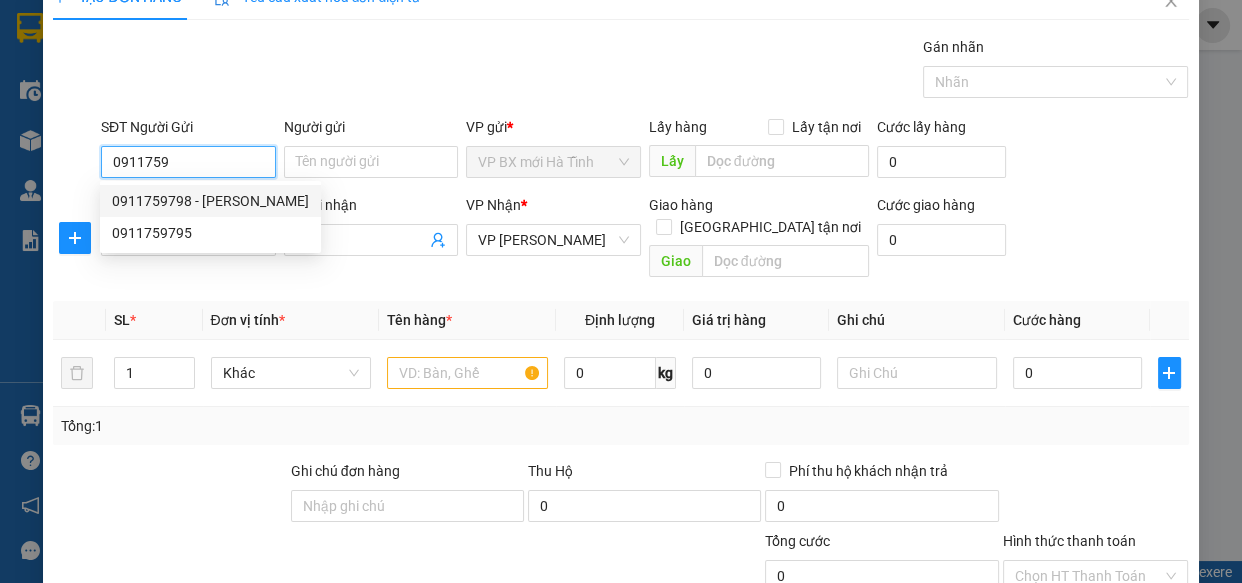 click on "0911759798 - [PERSON_NAME]" at bounding box center [210, 201] 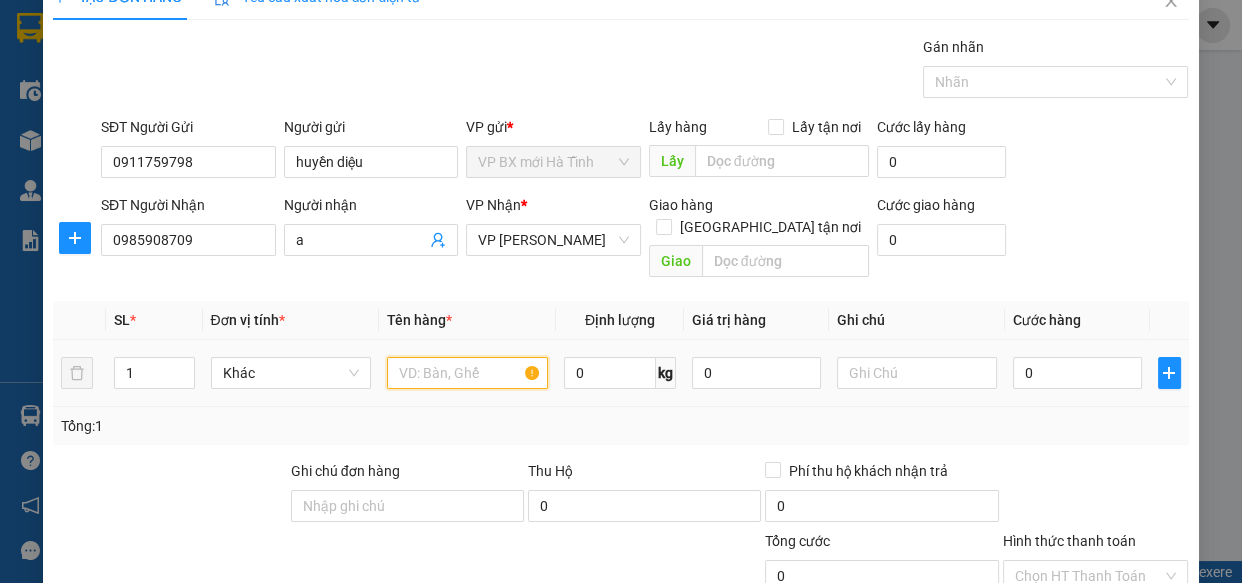 click at bounding box center [467, 373] 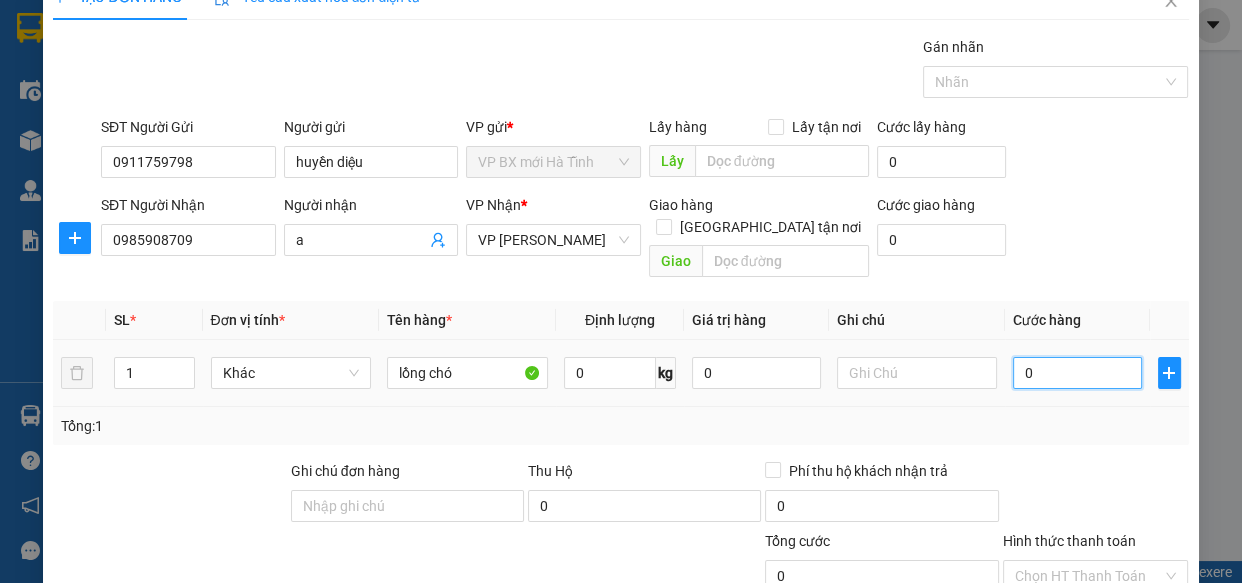 click on "0" at bounding box center [1077, 373] 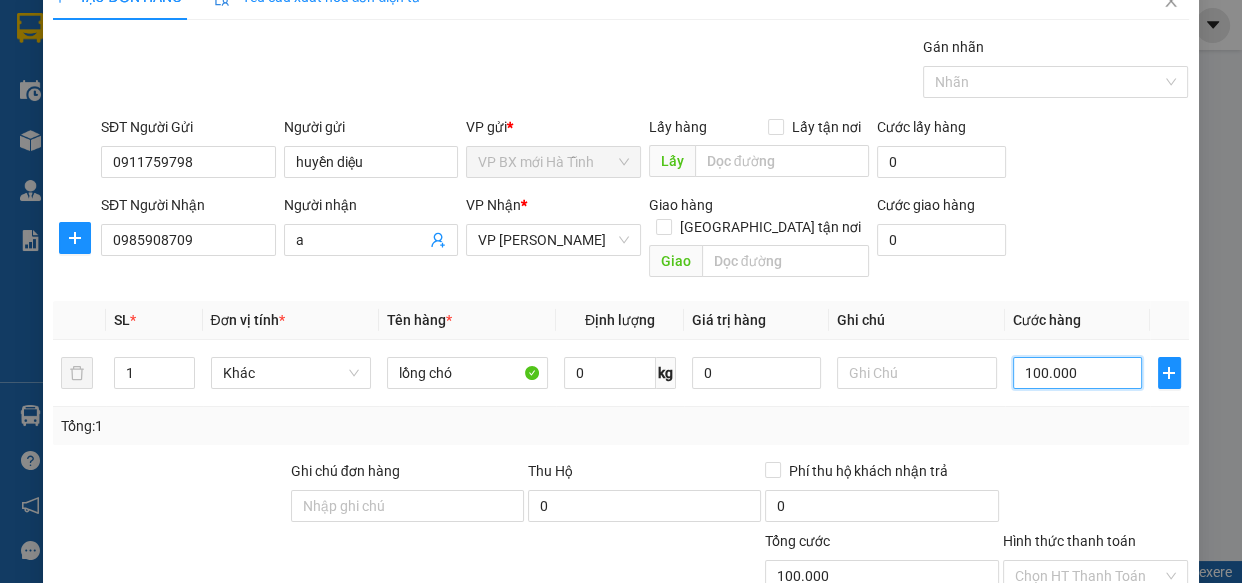 scroll, scrollTop: 218, scrollLeft: 0, axis: vertical 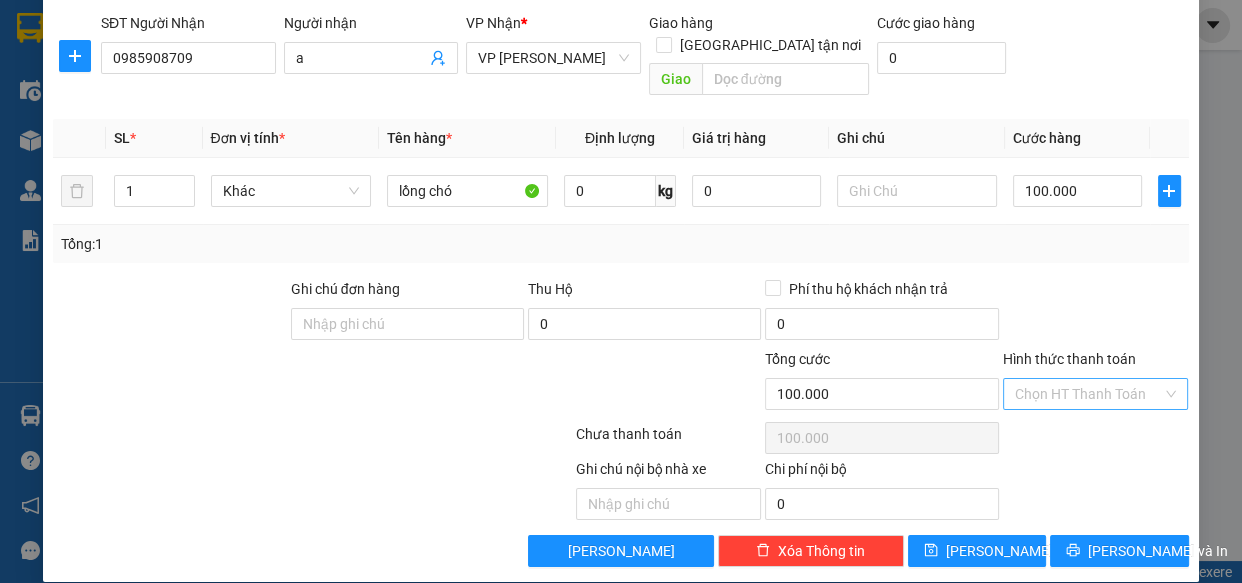 click on "Hình thức thanh toán" at bounding box center [1089, 394] 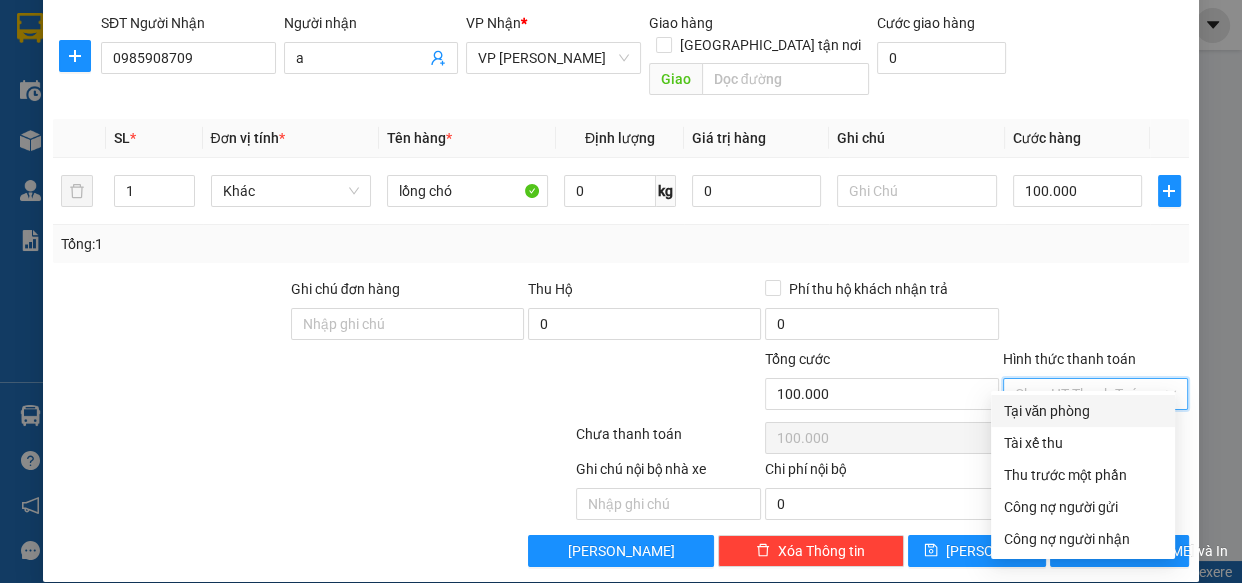 click on "Hình thức thanh toán" at bounding box center [1089, 394] 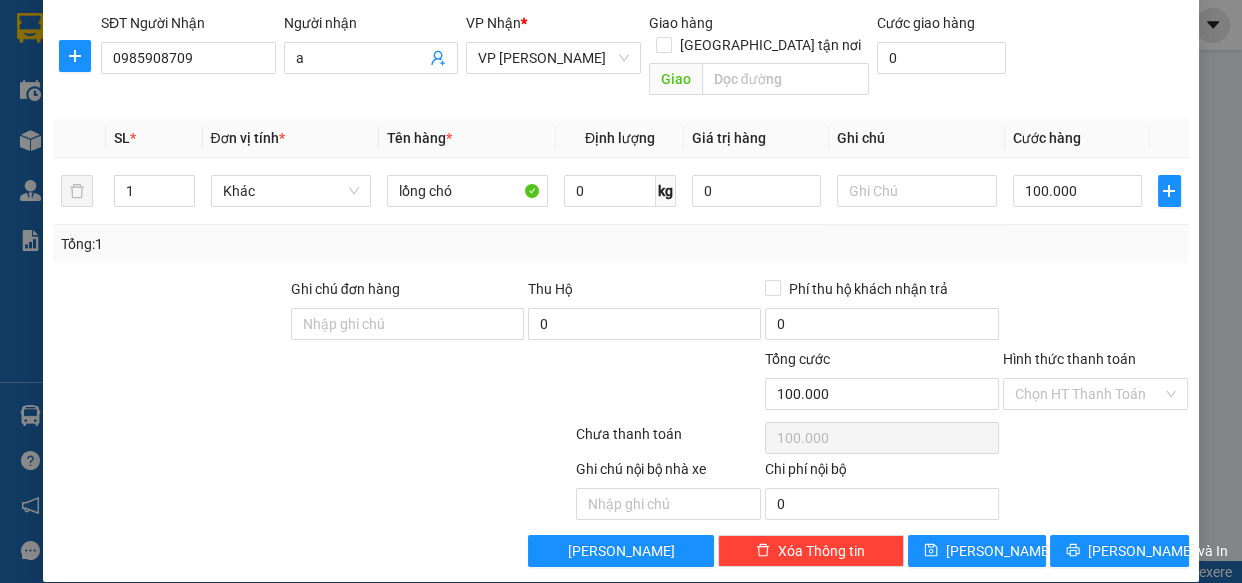 click on "Transit Pickup Surcharge Ids Transit Deliver Surcharge Ids Transit Deliver Surcharge Transit Deliver Surcharge Gán nhãn   Nhãn SĐT Người Gửi 0911759798 Người gửi huyền diệu VP gửi  * VP BX mới [GEOGRAPHIC_DATA] Lấy hàng Lấy tận nơi Lấy Cước lấy hàng 0 SĐT Người Nhận 0985908709 Người nhận a VP Nhận  * VP [PERSON_NAME] Giao hàng [GEOGRAPHIC_DATA] tận nơi Giao Cước giao hàng 0 SL  * Đơn vị tính  * Tên hàng  * Định lượng Giá trị hàng Ghi chú Cước hàng                   1 Khác lồng chó 0 kg 0 100.000 Tổng:  1 Ghi chú đơn hàng Thu Hộ 0 Phí thu hộ khách nhận trả 0 Tổng cước 100.000 Hình thức thanh toán Chọn HT Thanh Toán Số tiền thu trước 0 Chưa thanh toán 100.000 Chọn HT Thanh Toán Ghi chú nội bộ nhà xe Chi phí nội bộ 0 Lưu nháp Xóa Thông tin [PERSON_NAME] và In Tại văn phòng Tài xế thu Tại văn phòng Tài xế thu Thu trước một phần Công nợ người gửi" at bounding box center [620, 210] 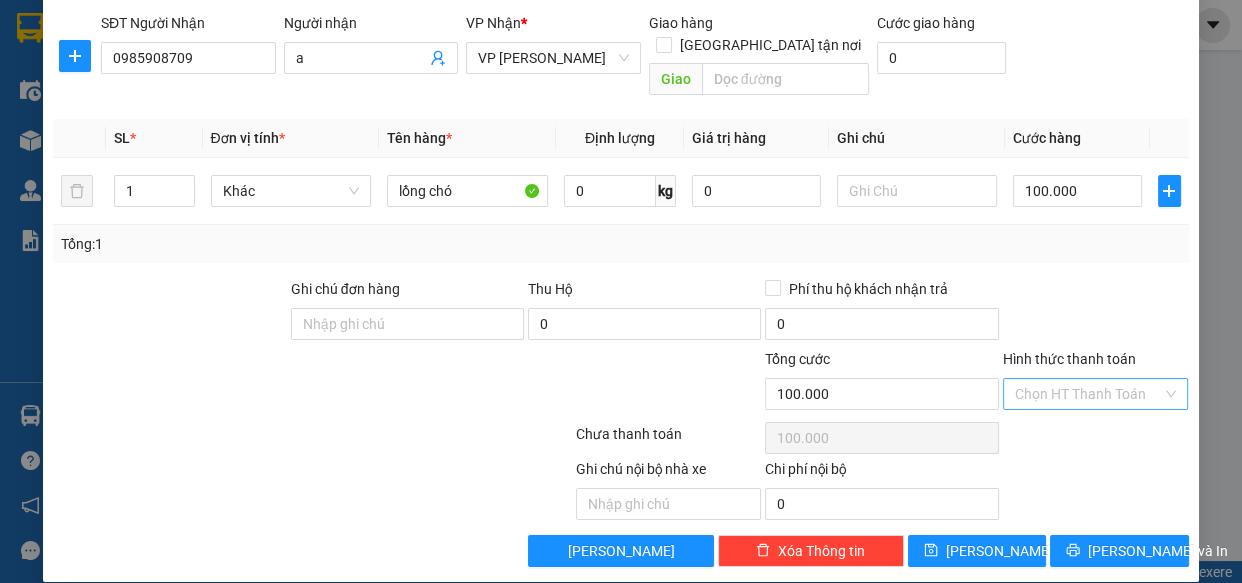 click on "Hình thức thanh toán" at bounding box center [1089, 394] 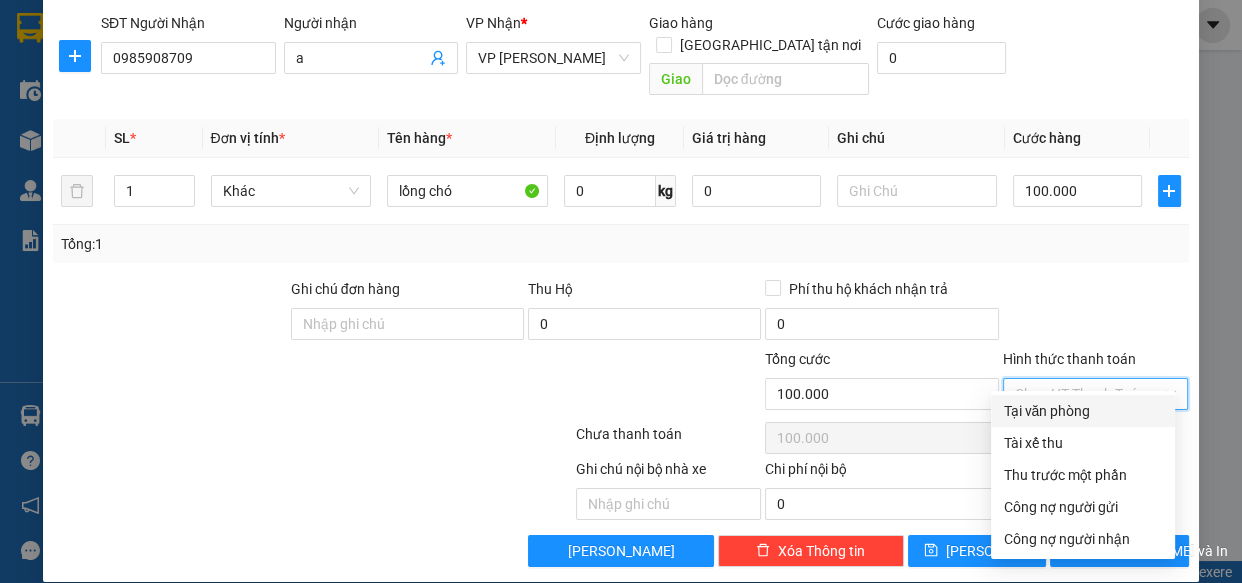 click on "Tại văn phòng" at bounding box center [1083, 411] 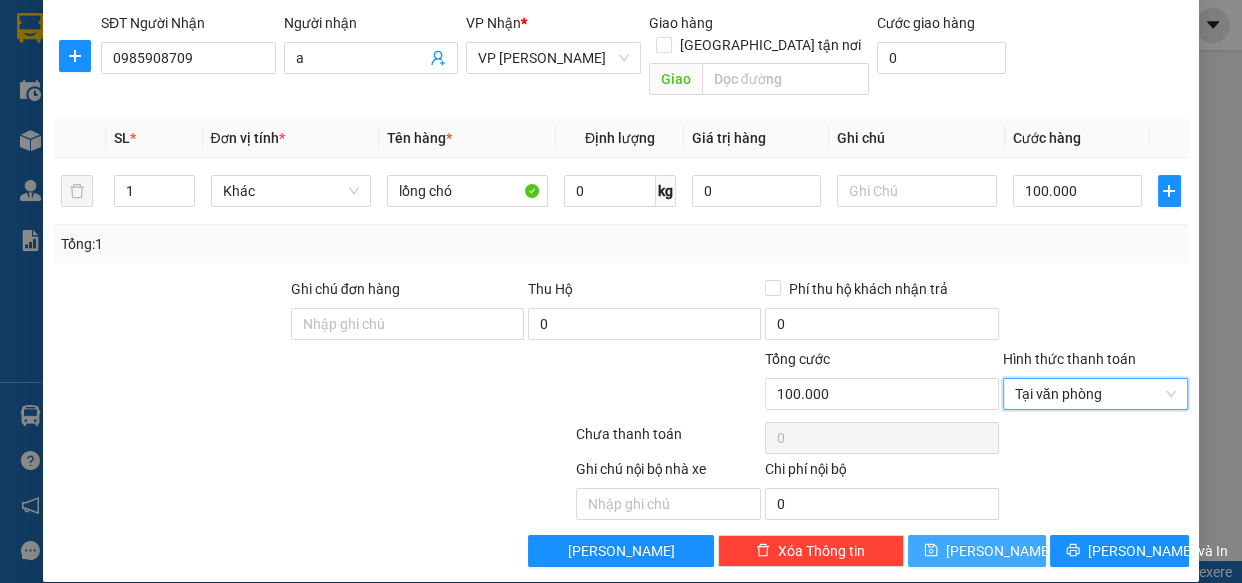 click on "[PERSON_NAME]" at bounding box center [999, 551] 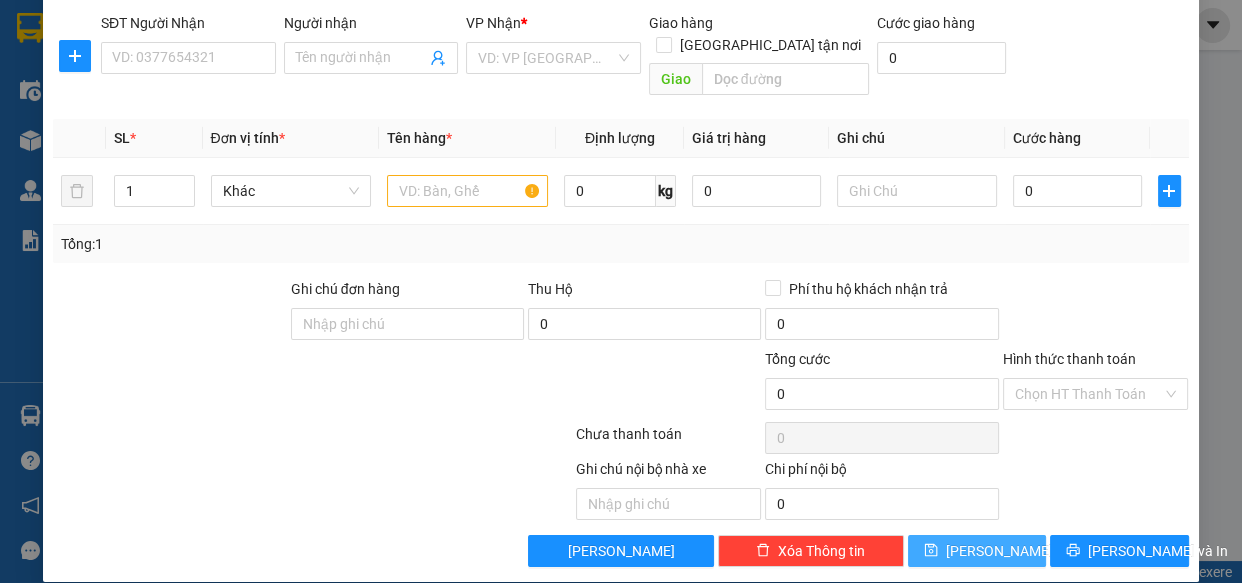 scroll, scrollTop: 36, scrollLeft: 0, axis: vertical 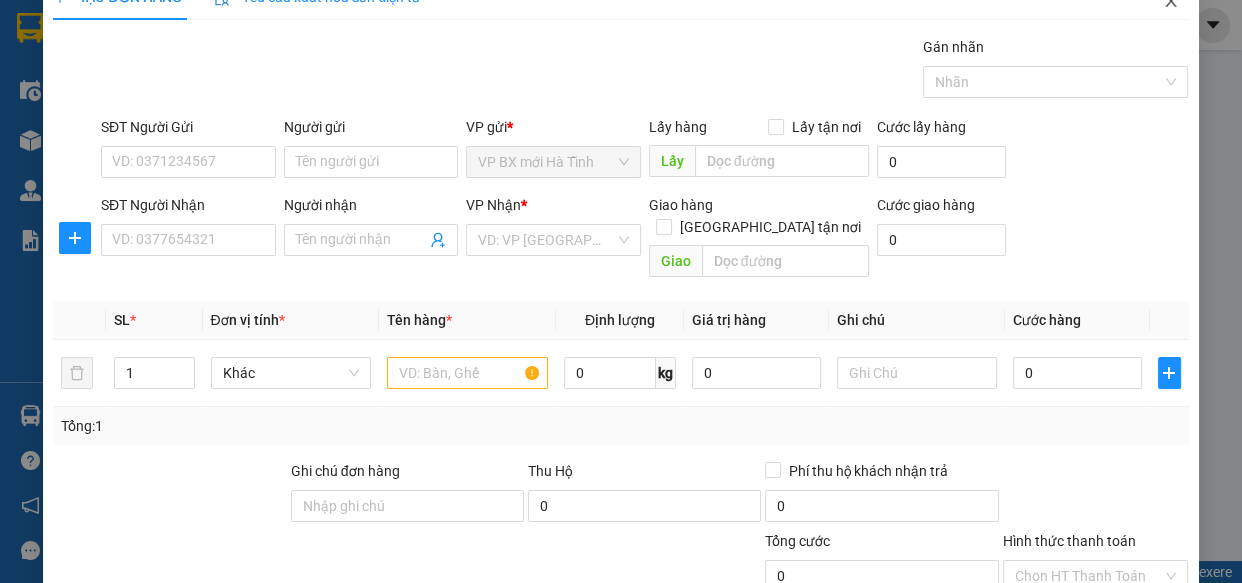 click 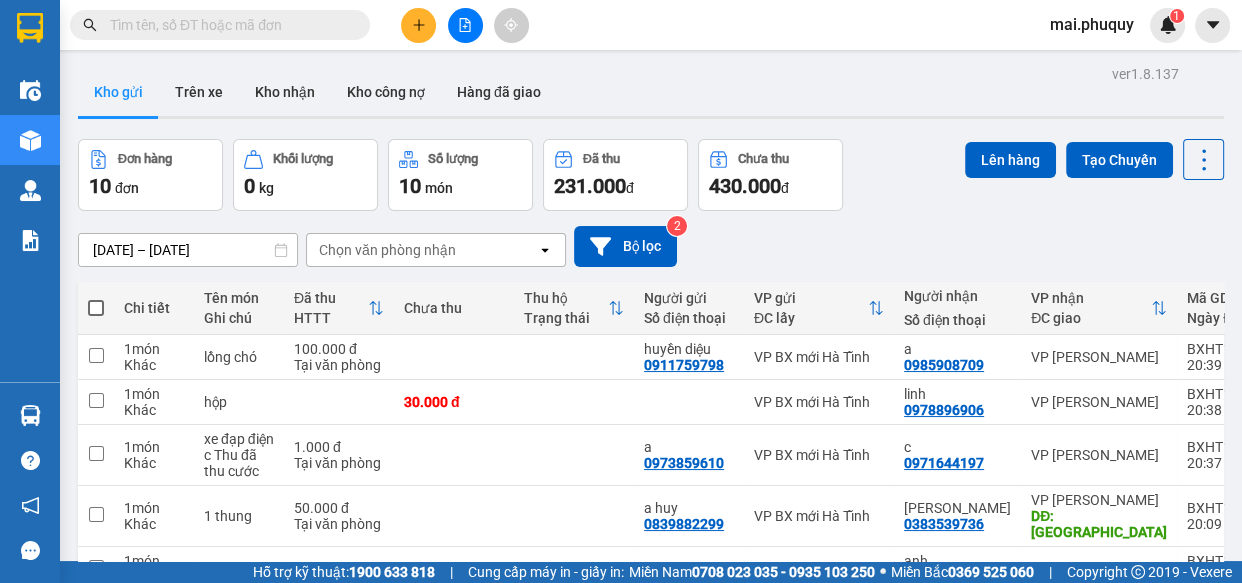 click at bounding box center (418, 25) 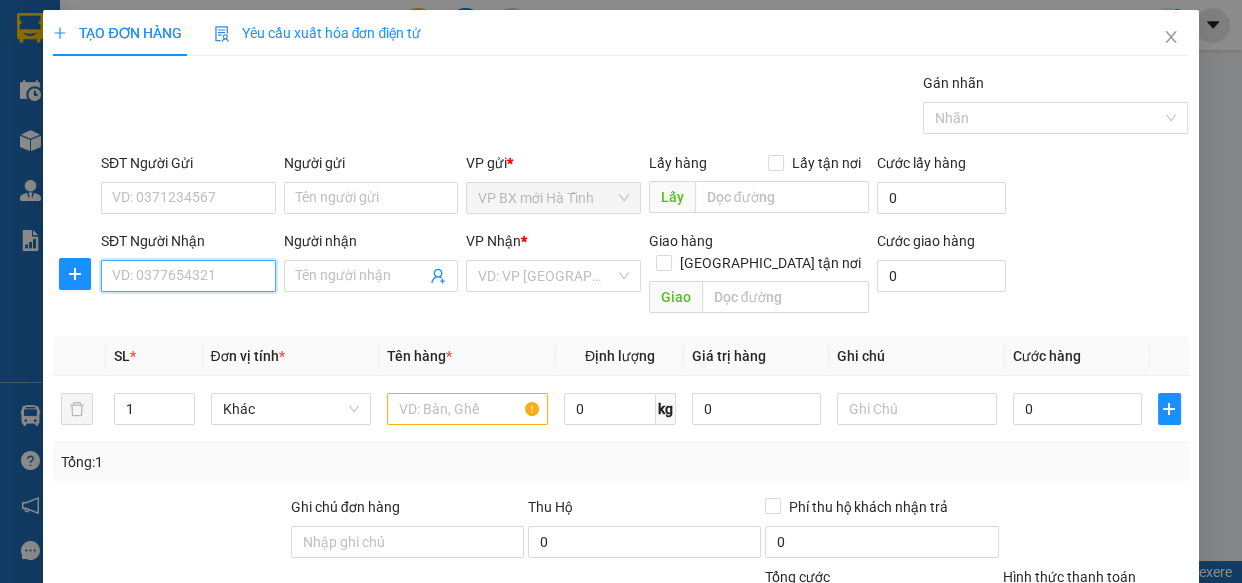 click on "SĐT Người Nhận" at bounding box center (188, 276) 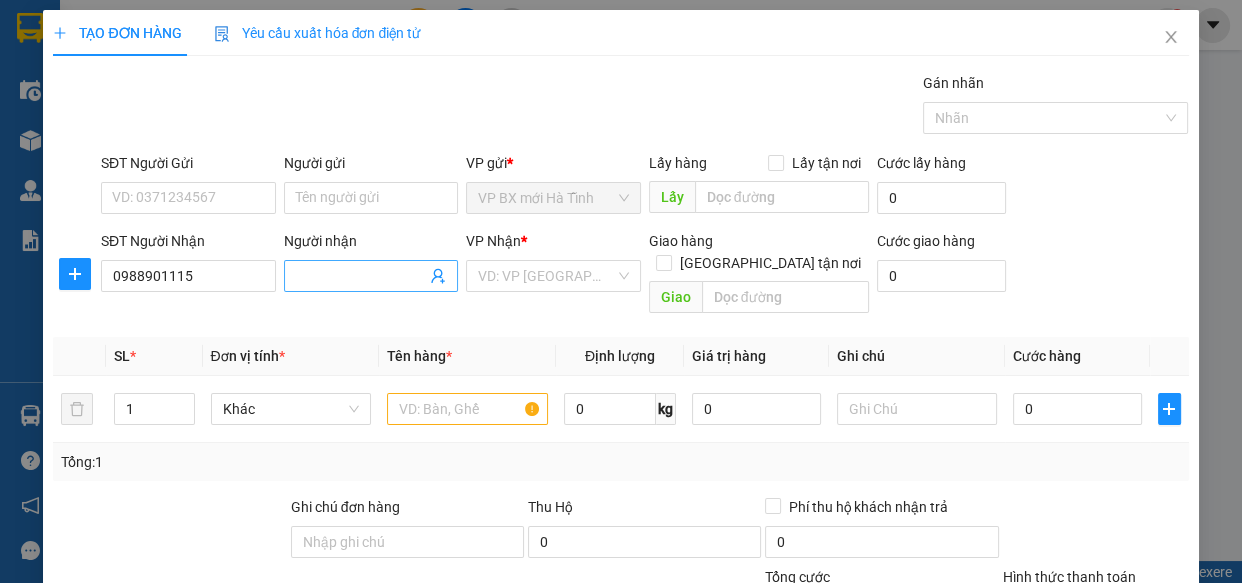 click on "Người nhận" at bounding box center [361, 276] 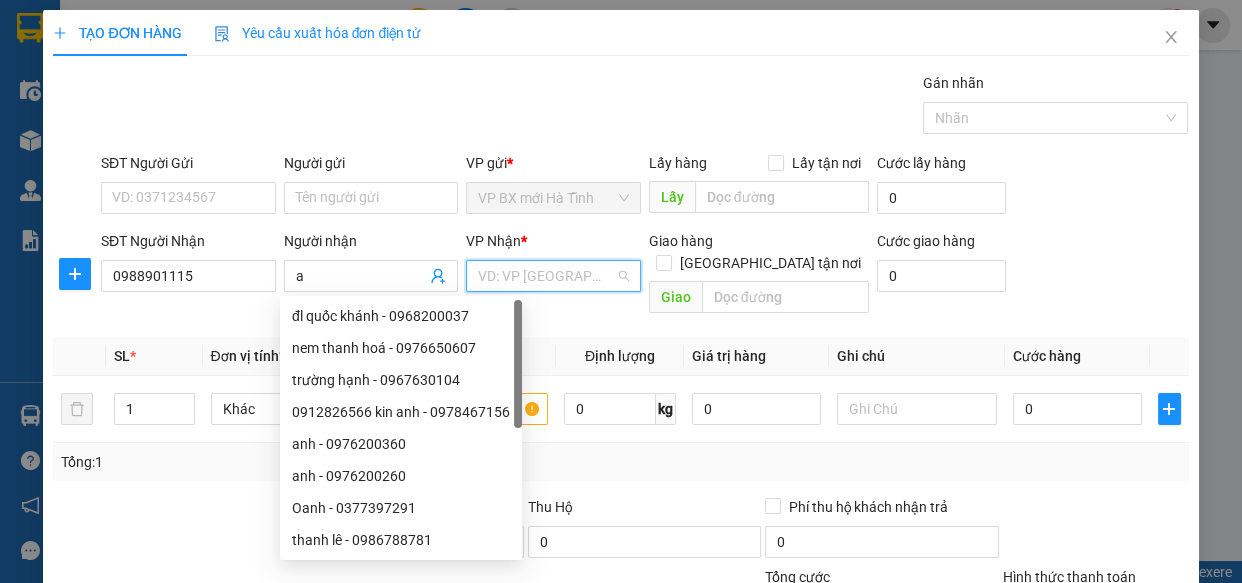 click at bounding box center (546, 276) 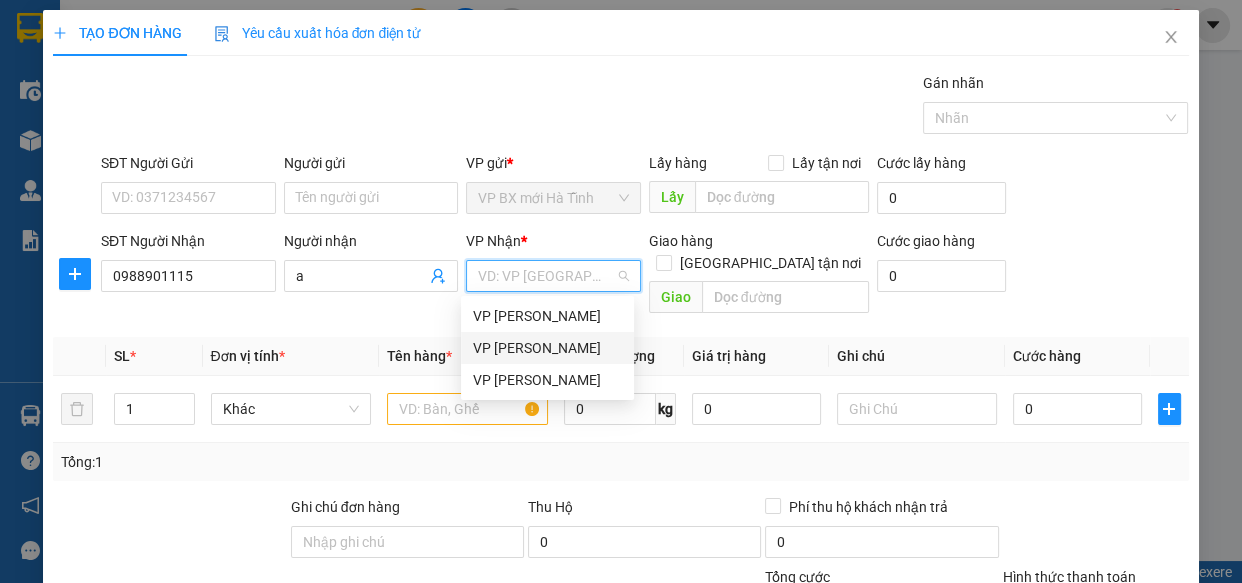 click on "VP [PERSON_NAME]" at bounding box center (547, 348) 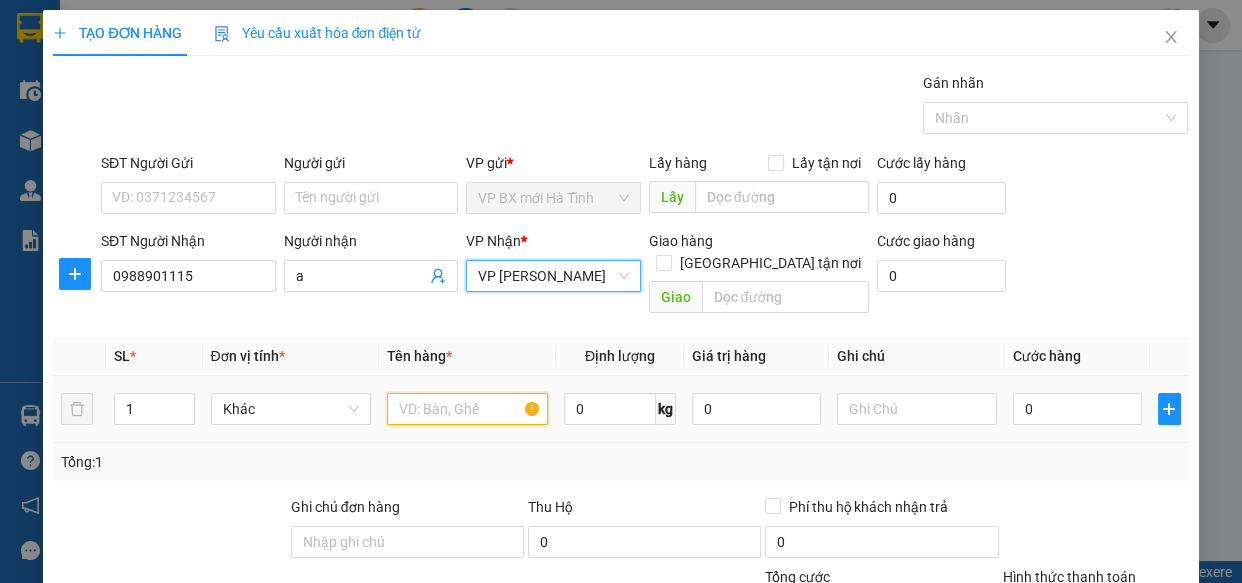 click at bounding box center [467, 409] 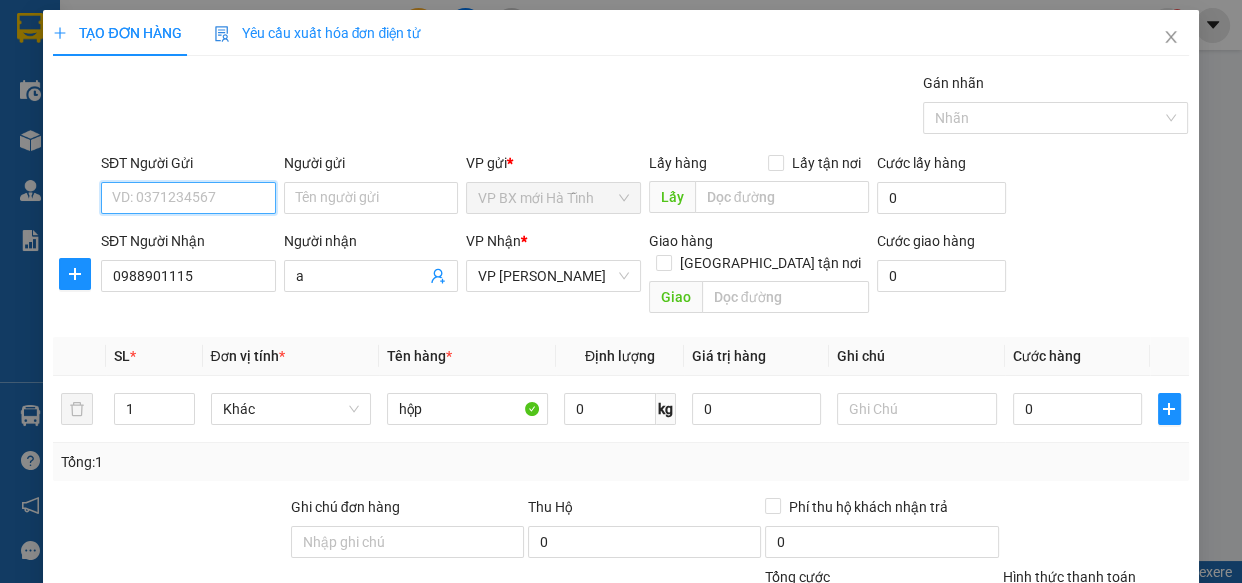 click on "SĐT Người Gửi" at bounding box center (188, 198) 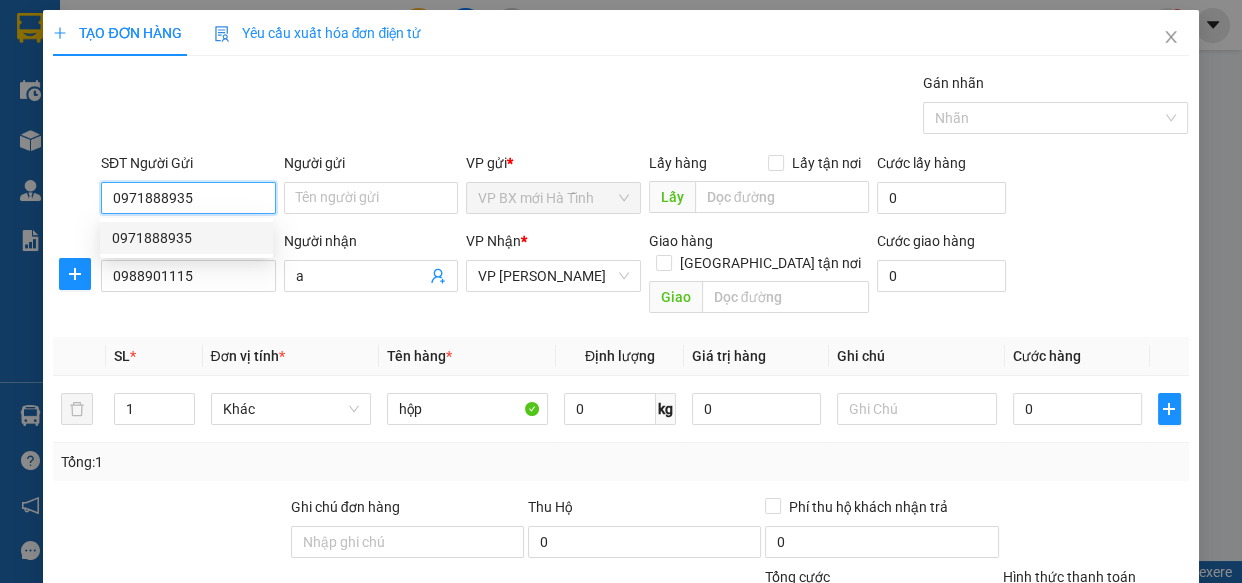 click on "0971888935" at bounding box center (186, 238) 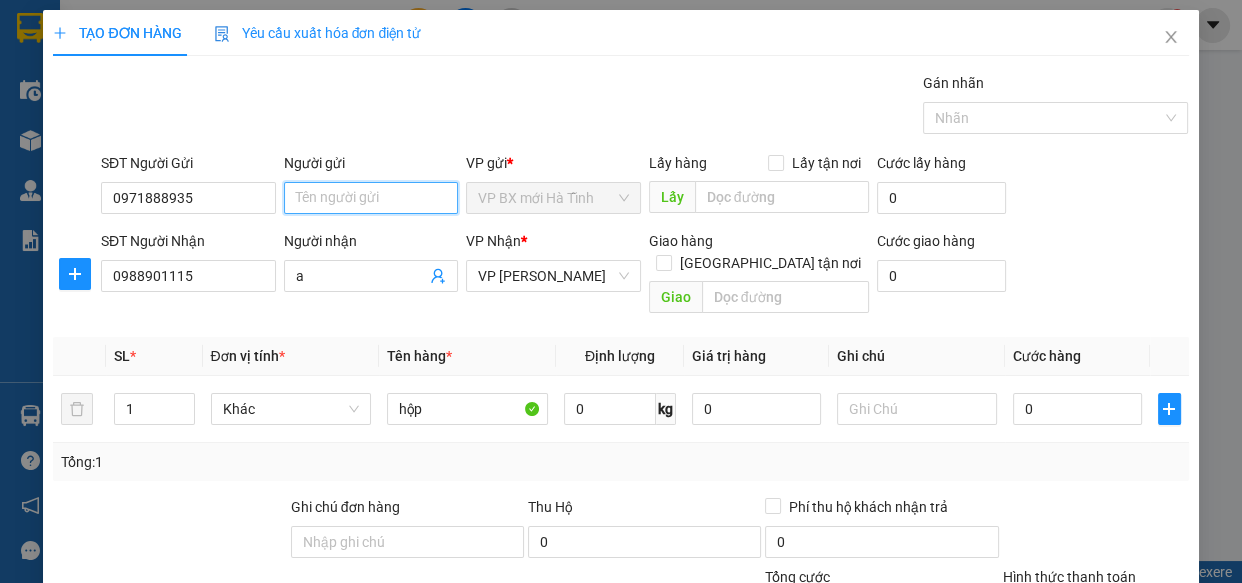click on "Người gửi" at bounding box center (371, 198) 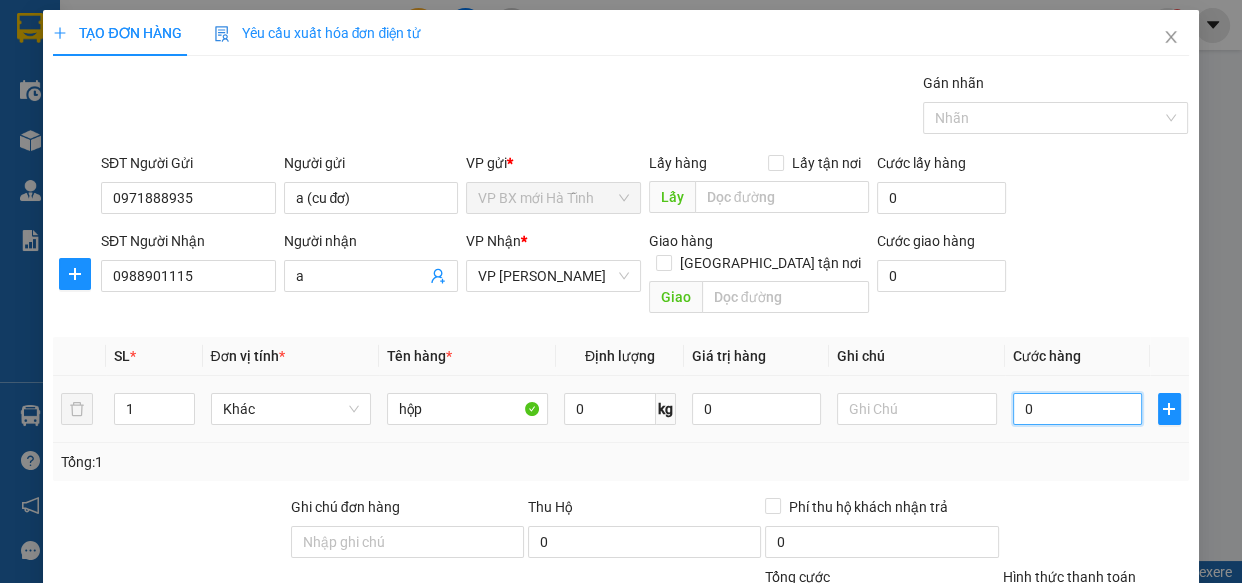 click on "0" at bounding box center [1077, 409] 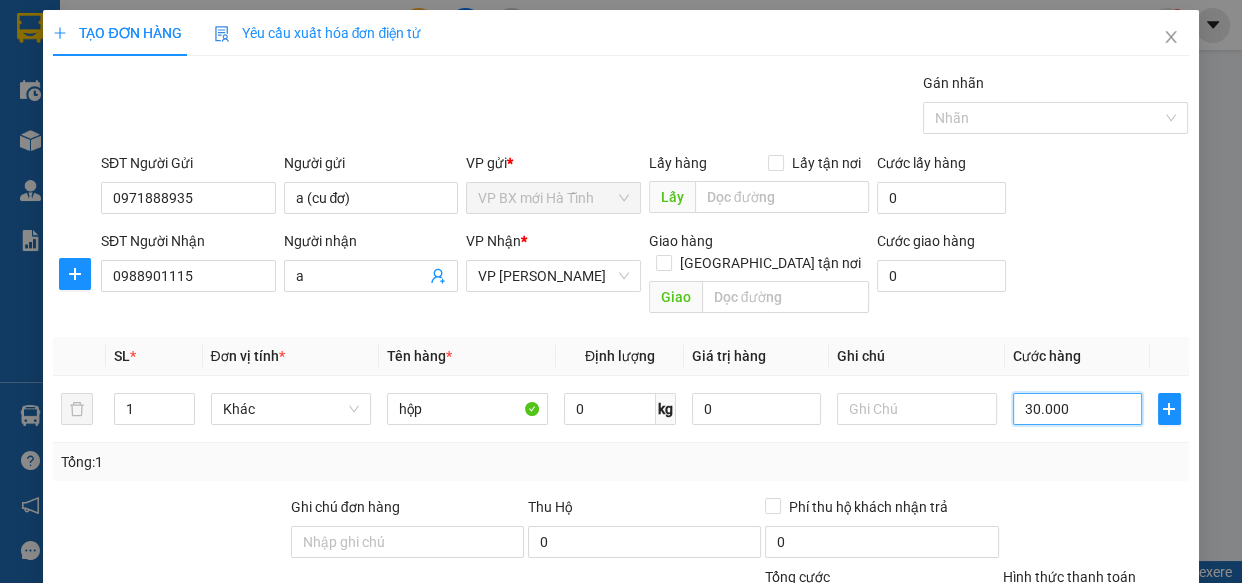 scroll, scrollTop: 90, scrollLeft: 0, axis: vertical 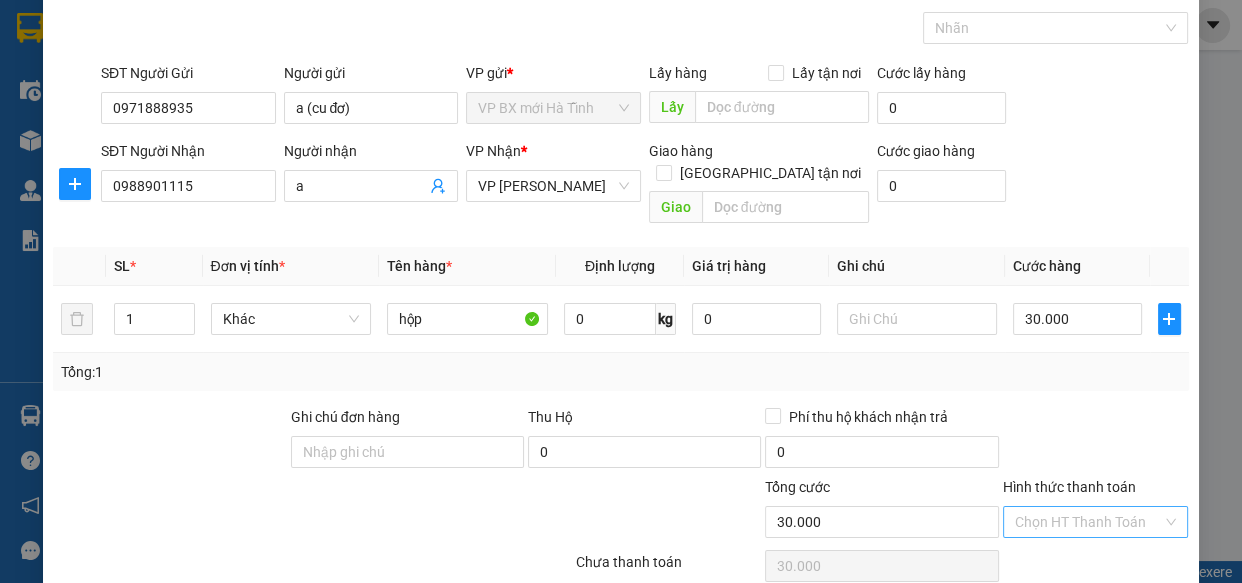 click on "Hình thức thanh toán" at bounding box center [1089, 522] 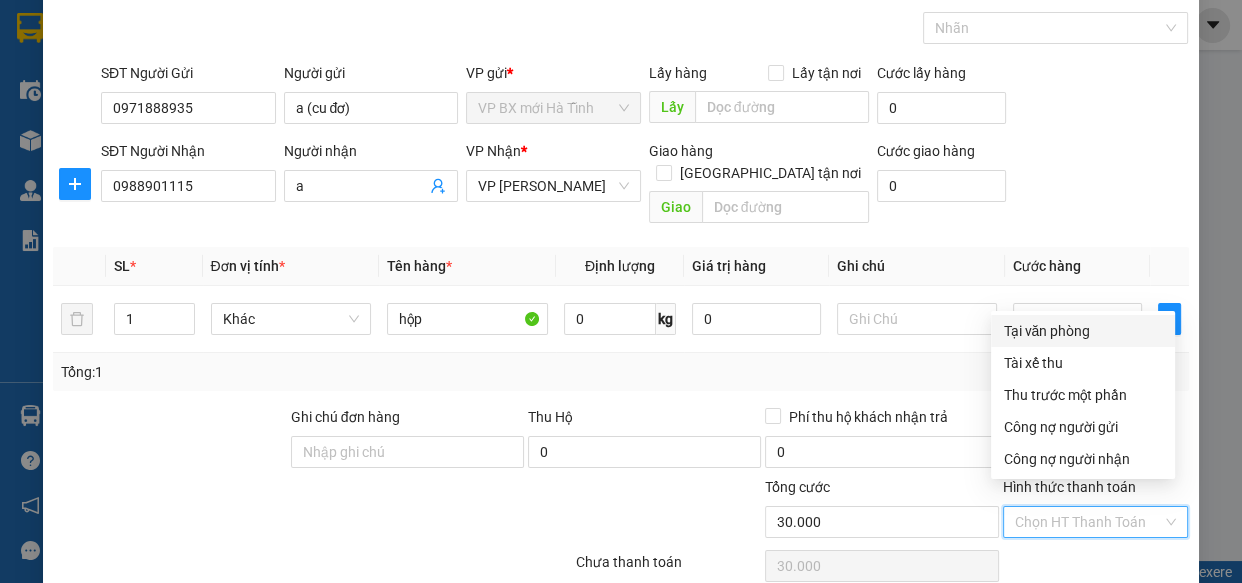 click on "Tại văn phòng" at bounding box center (1083, 331) 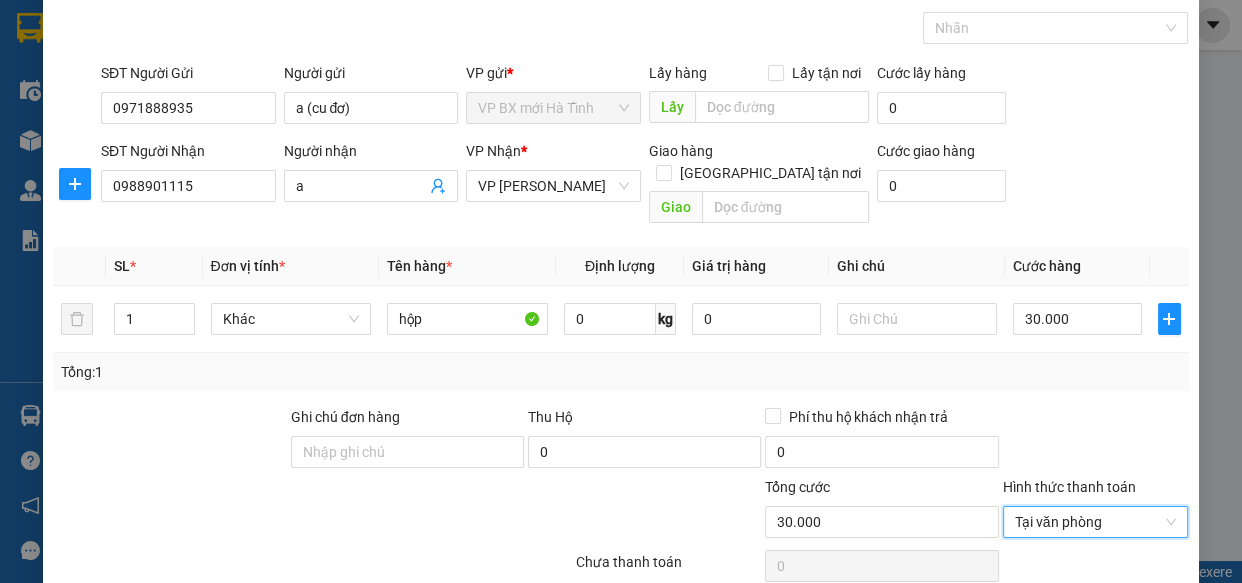 scroll, scrollTop: 218, scrollLeft: 0, axis: vertical 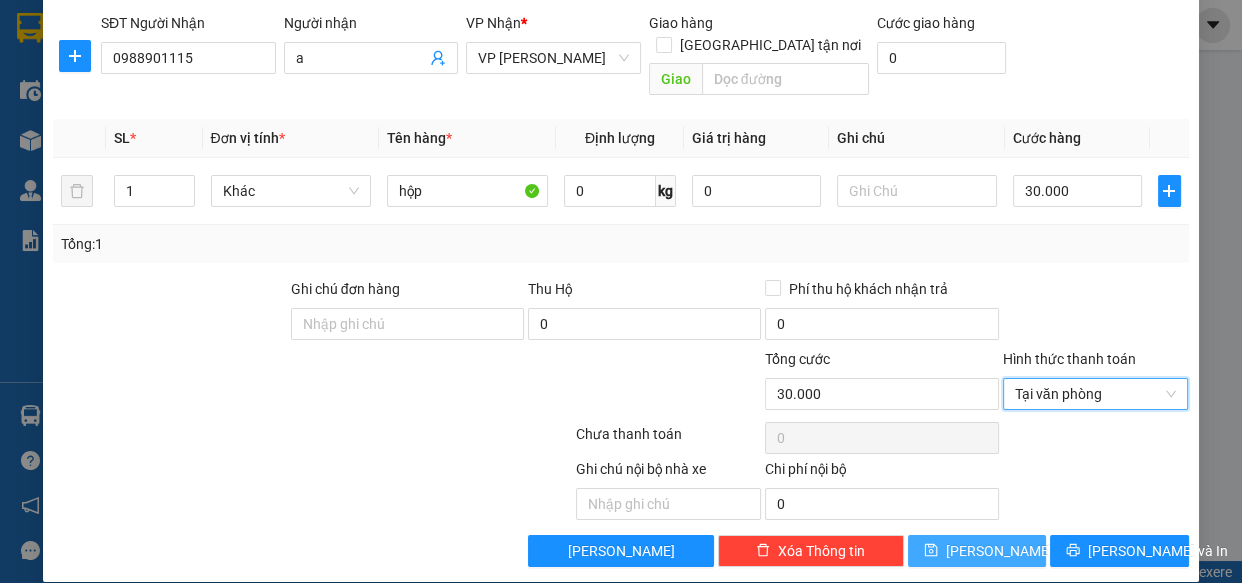 click on "[PERSON_NAME]" at bounding box center (999, 551) 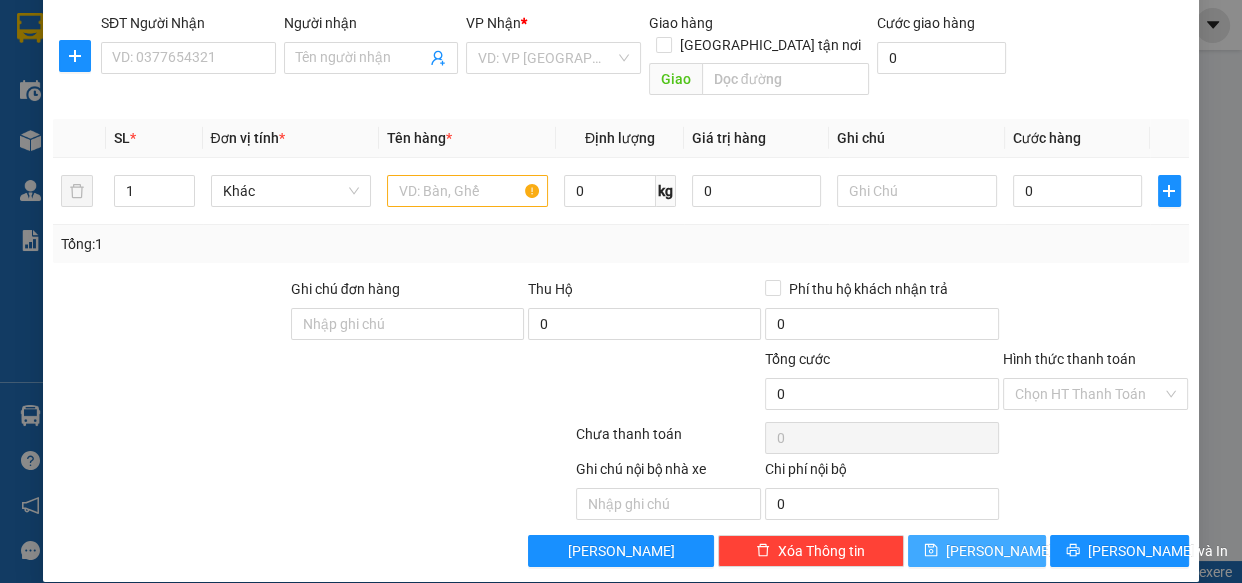 scroll, scrollTop: 0, scrollLeft: 0, axis: both 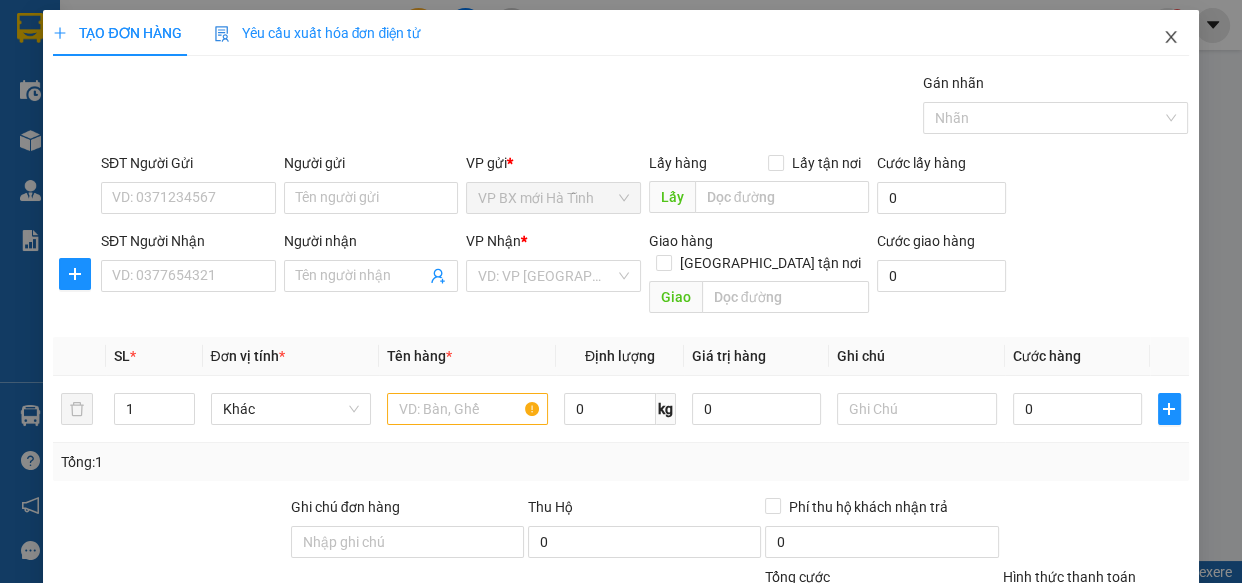 click 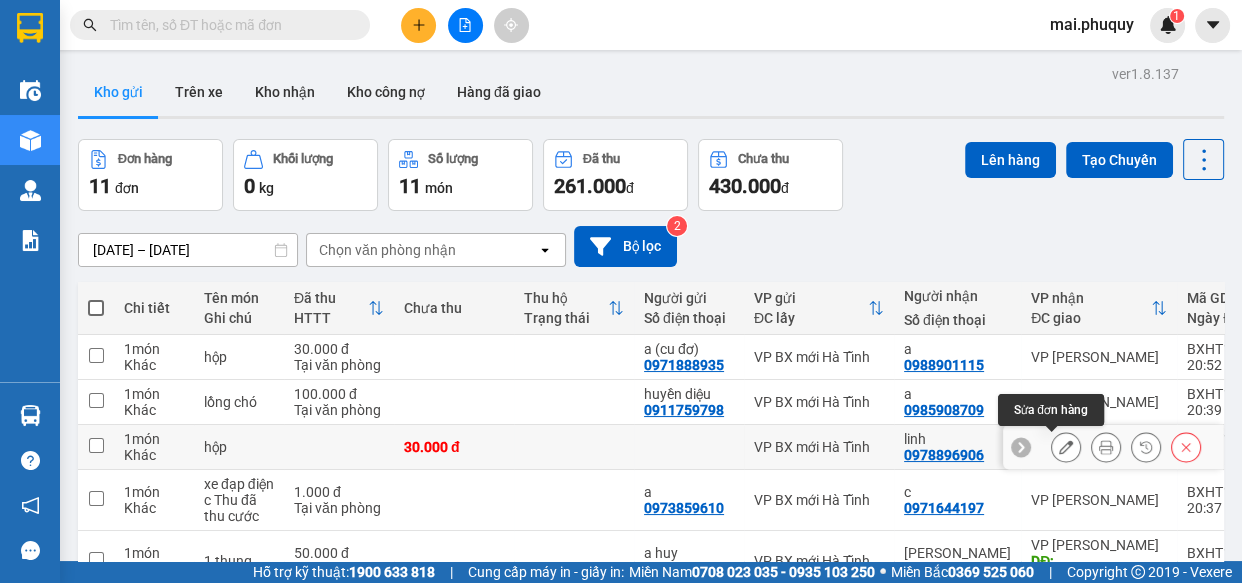 click 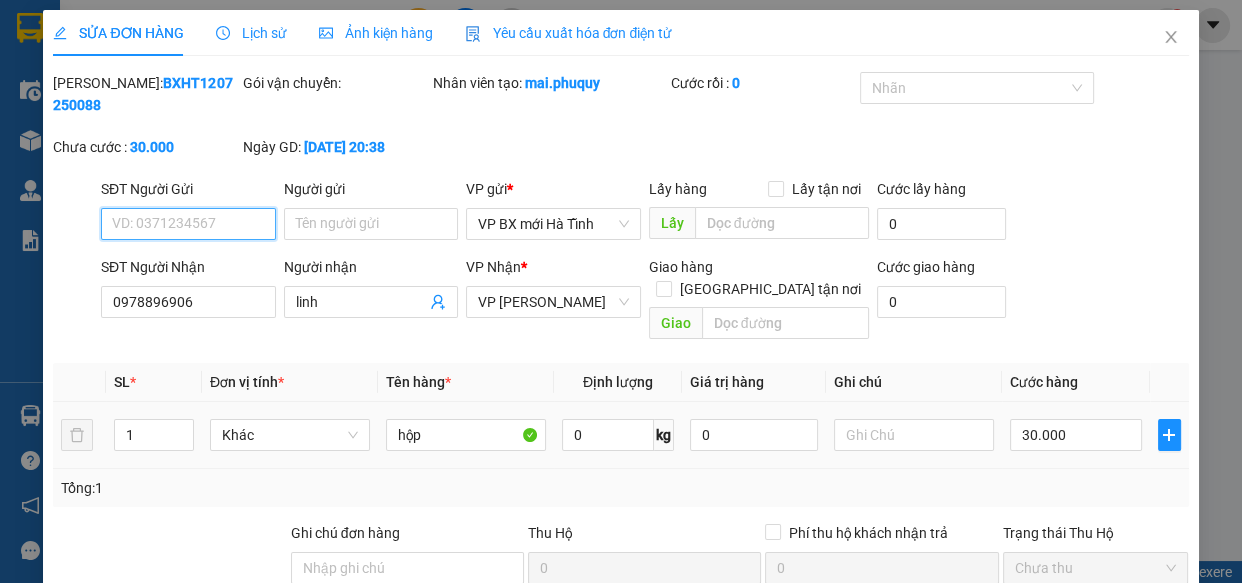 scroll, scrollTop: 244, scrollLeft: 0, axis: vertical 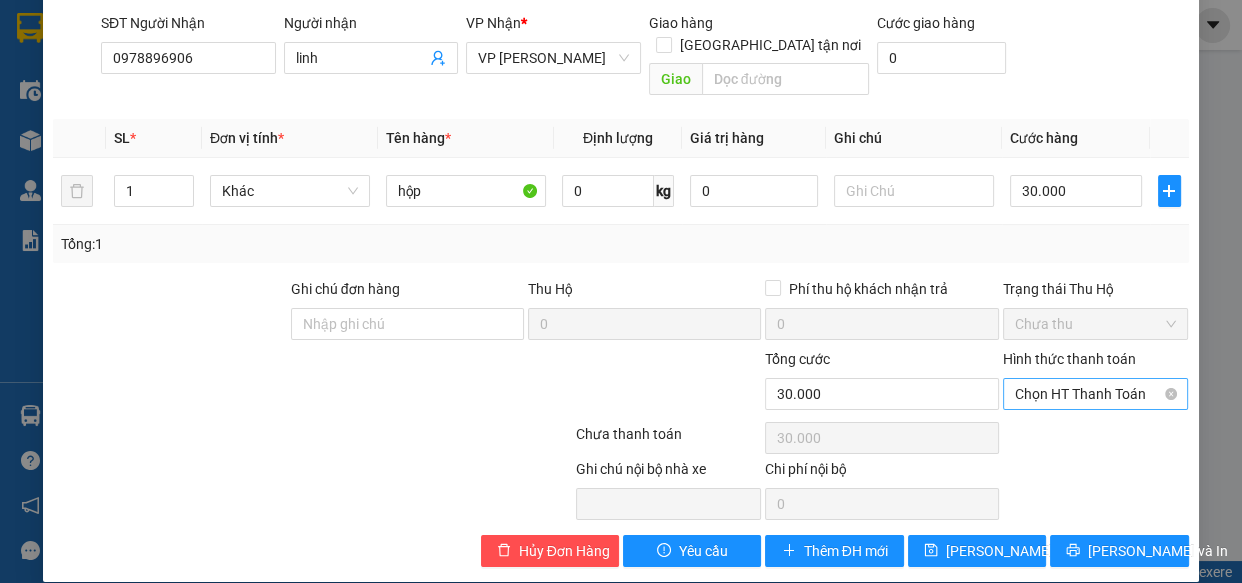 click on "Chọn HT Thanh Toán" at bounding box center (1096, 394) 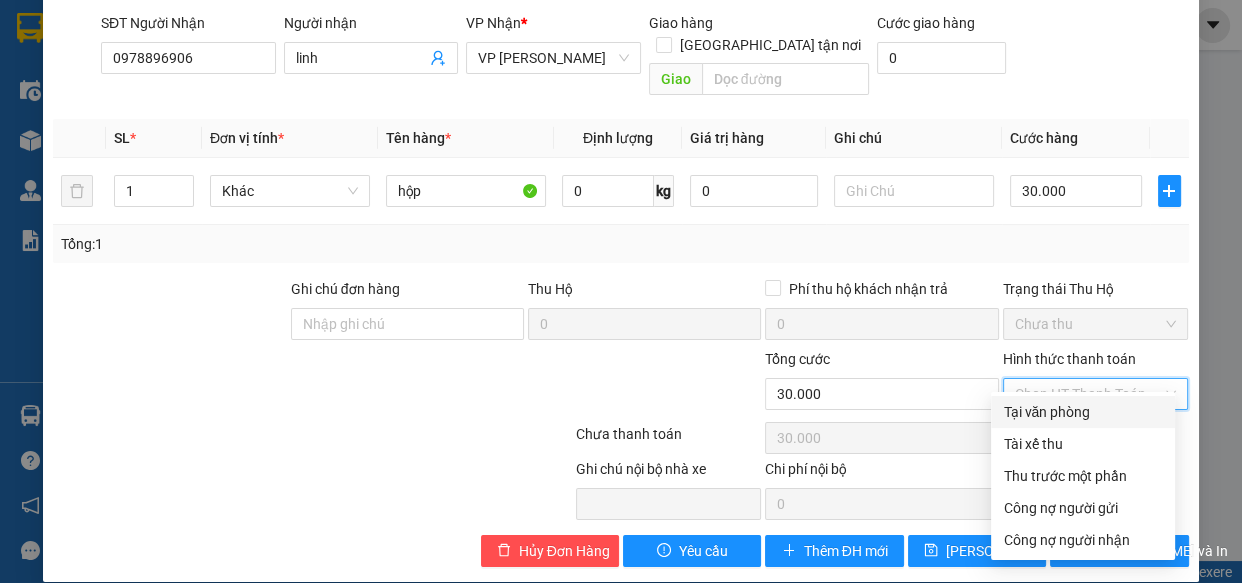 click on "Tại văn phòng" at bounding box center [1083, 412] 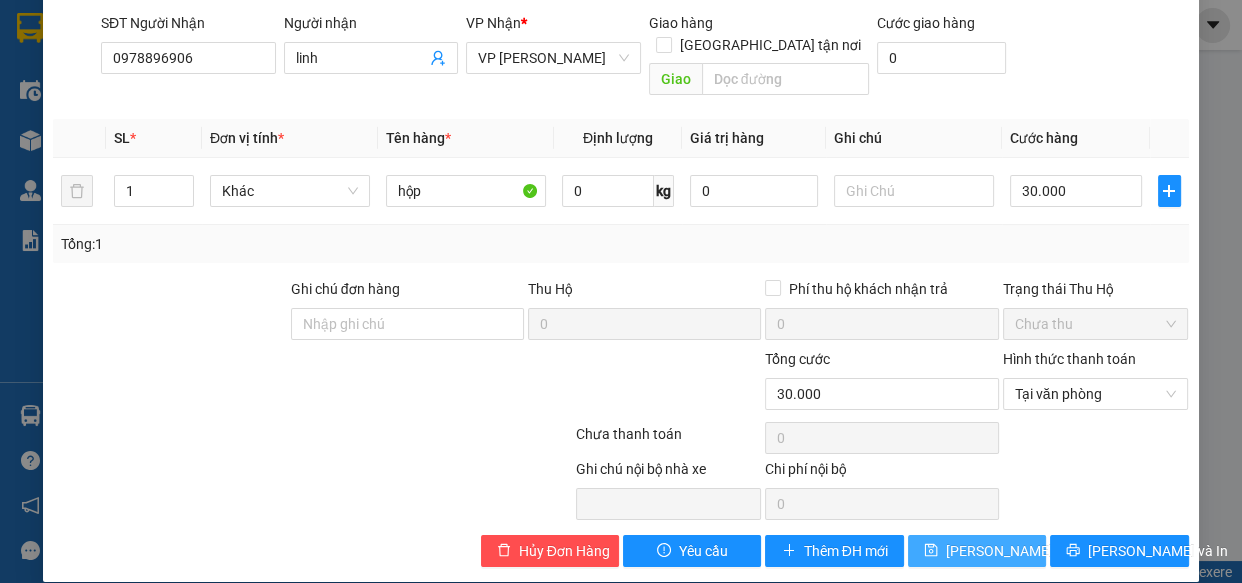 click on "[PERSON_NAME] thay đổi" at bounding box center [1026, 551] 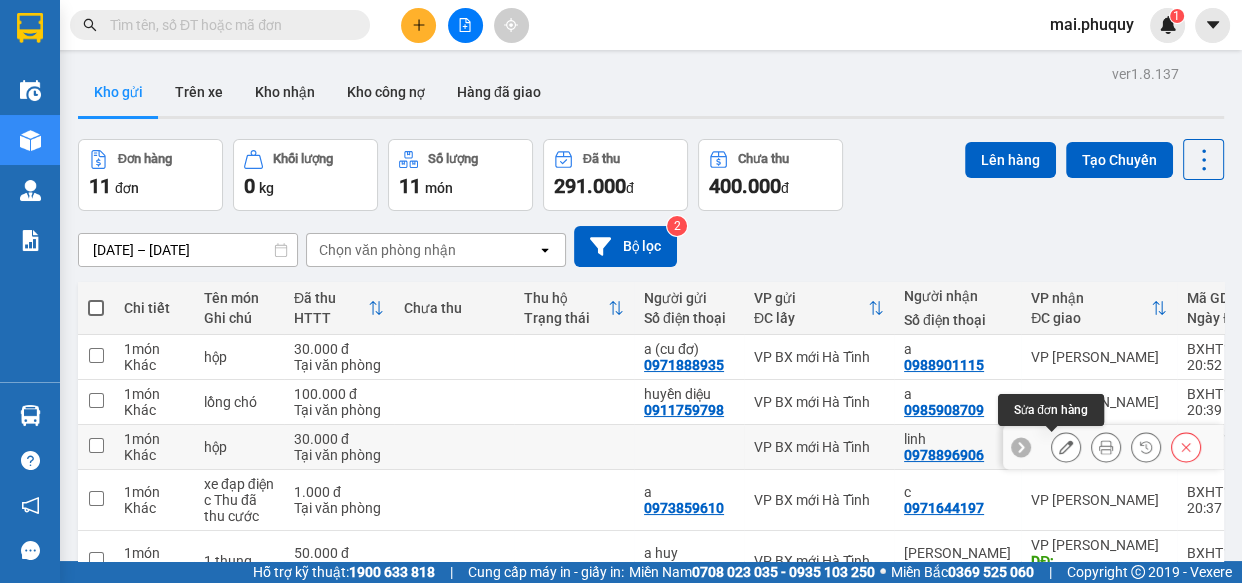click 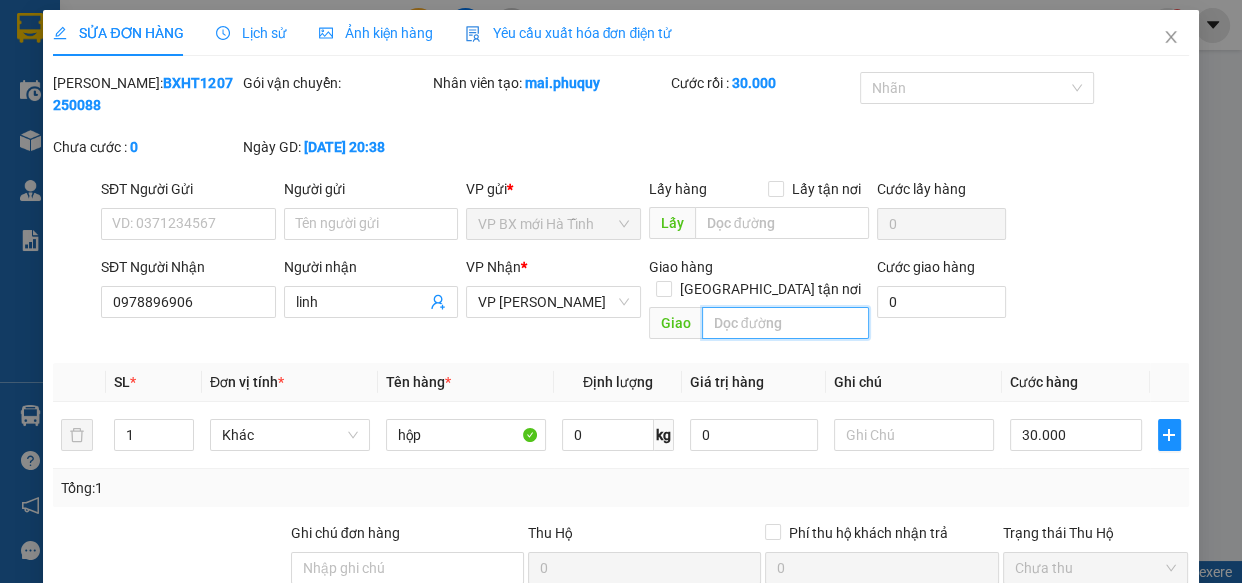 click at bounding box center [785, 323] 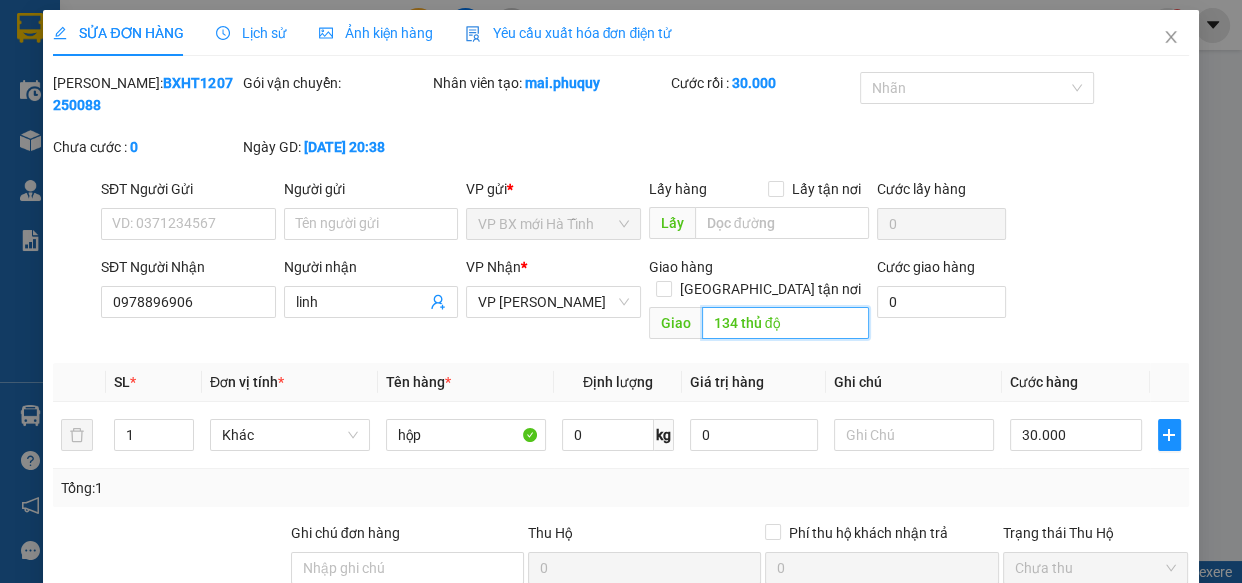 scroll, scrollTop: 244, scrollLeft: 0, axis: vertical 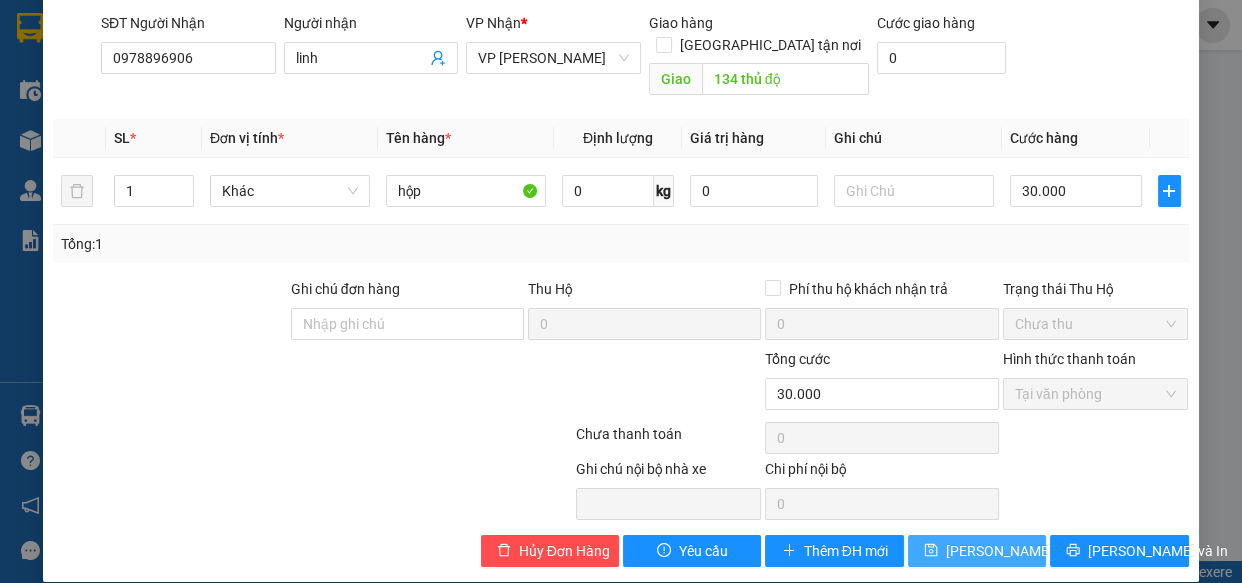 click on "[PERSON_NAME] thay đổi" at bounding box center (1026, 551) 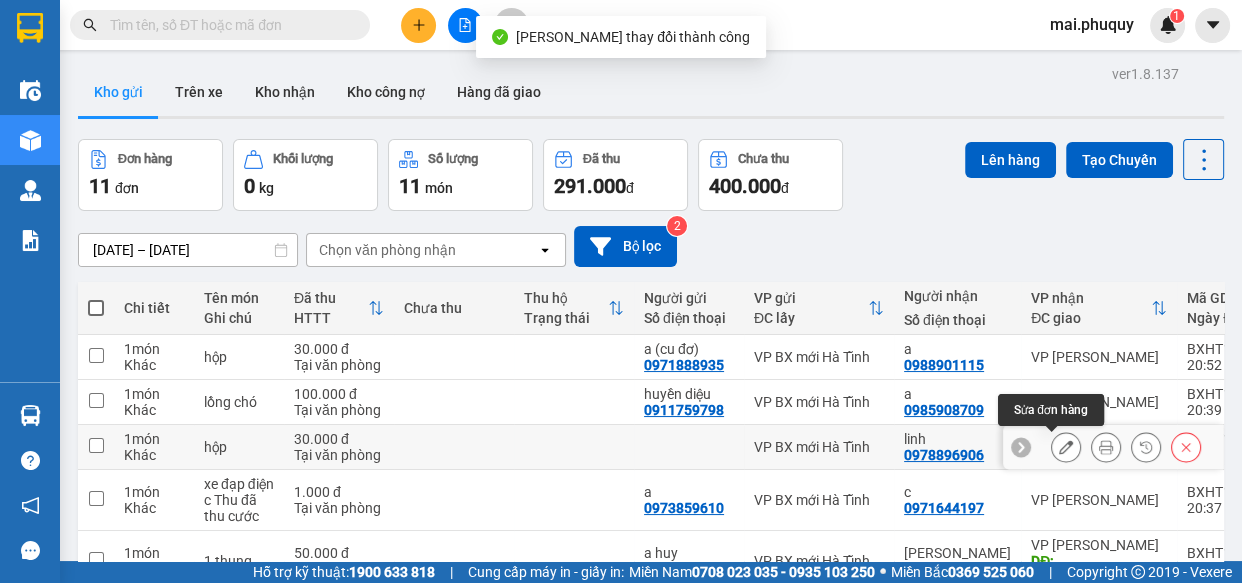 click at bounding box center (1066, 447) 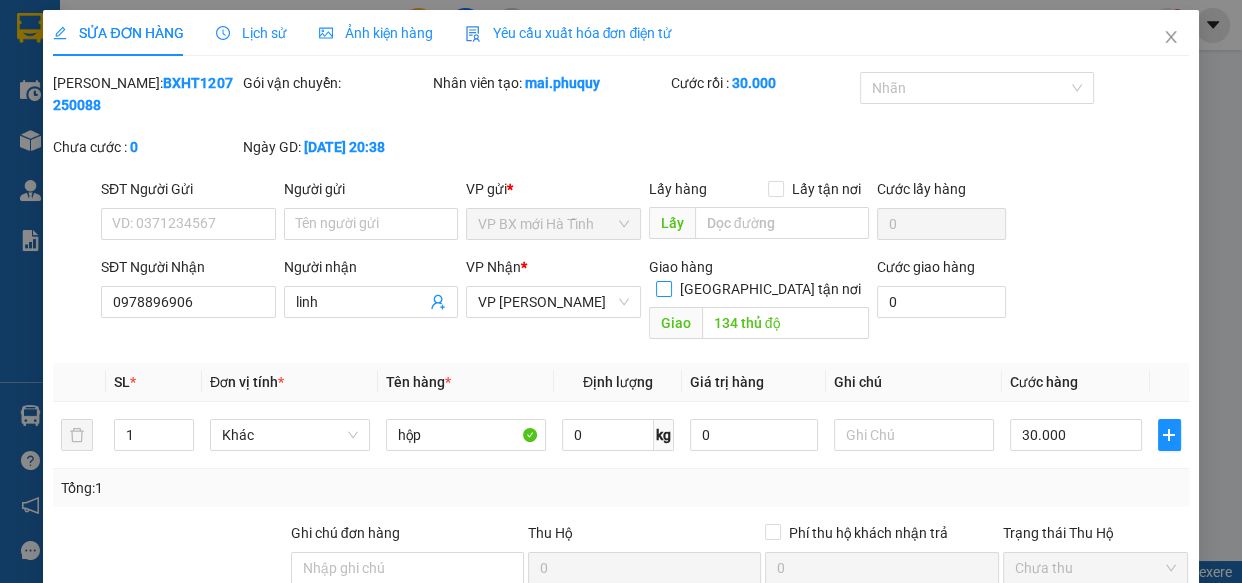 click at bounding box center (664, 289) 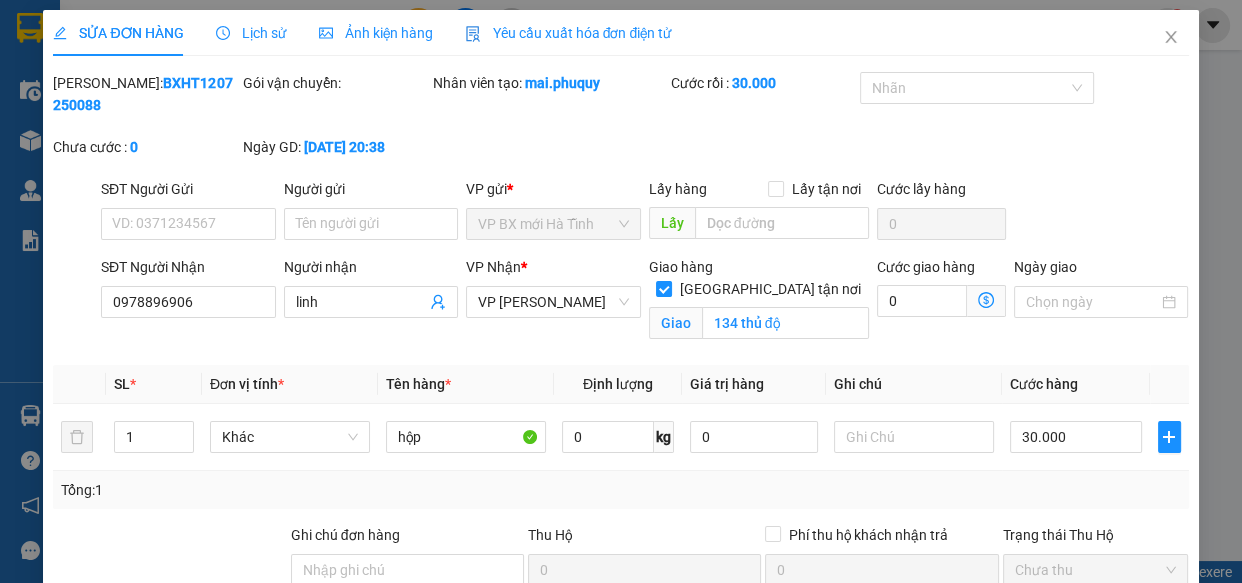scroll, scrollTop: 268, scrollLeft: 0, axis: vertical 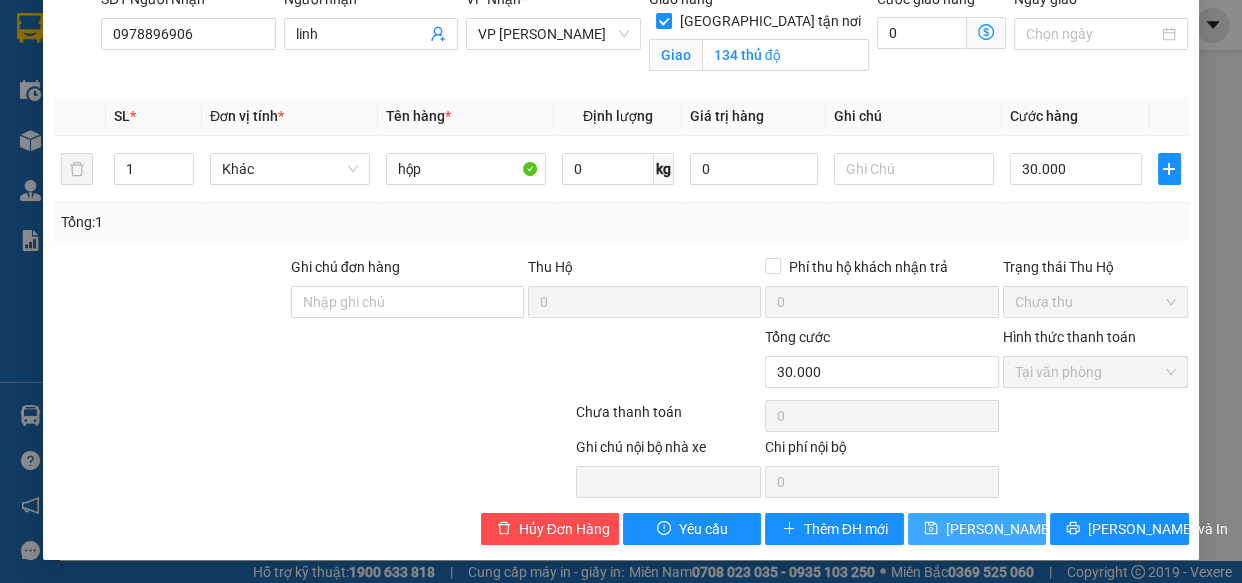 click on "[PERSON_NAME] thay đổi" at bounding box center [1026, 529] 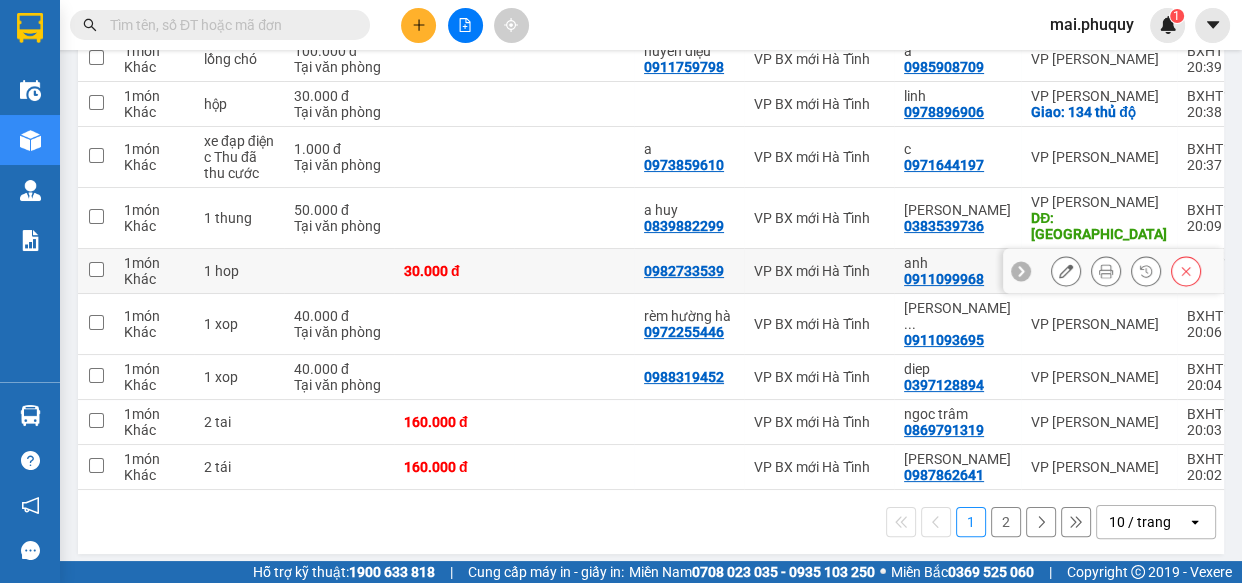scroll, scrollTop: 70, scrollLeft: 0, axis: vertical 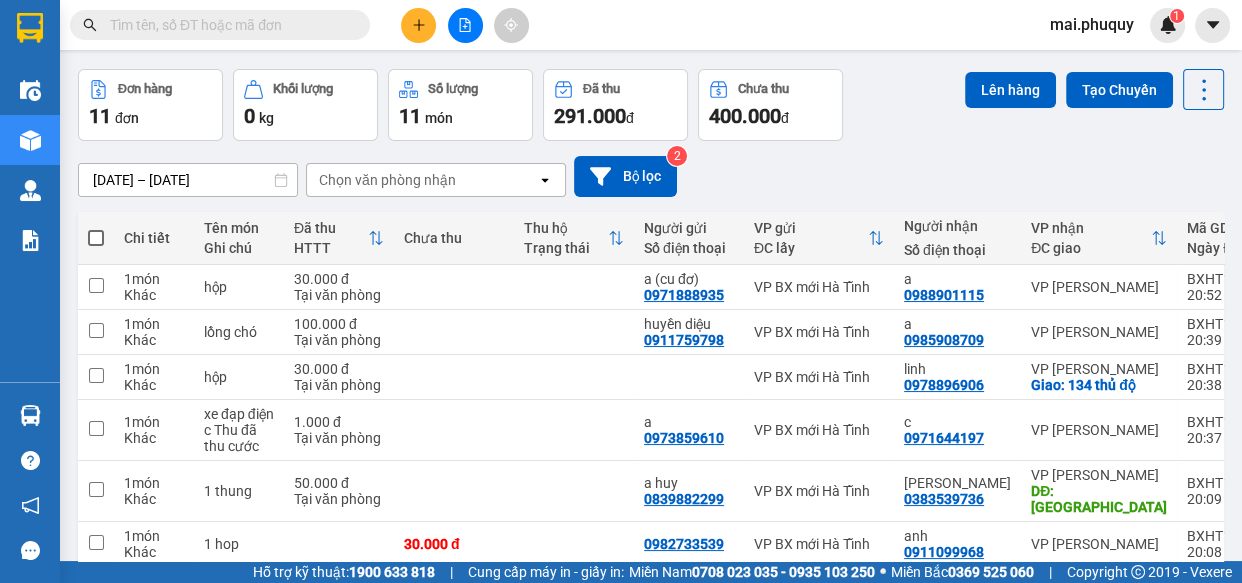 click at bounding box center [96, 238] 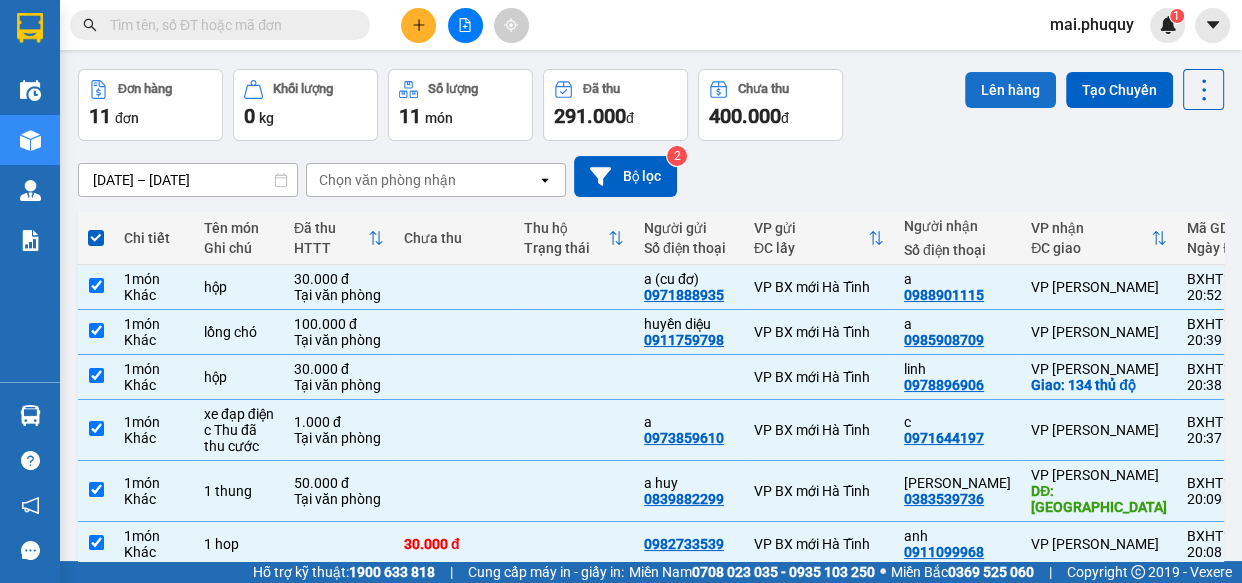 click on "Lên hàng" at bounding box center (1010, 90) 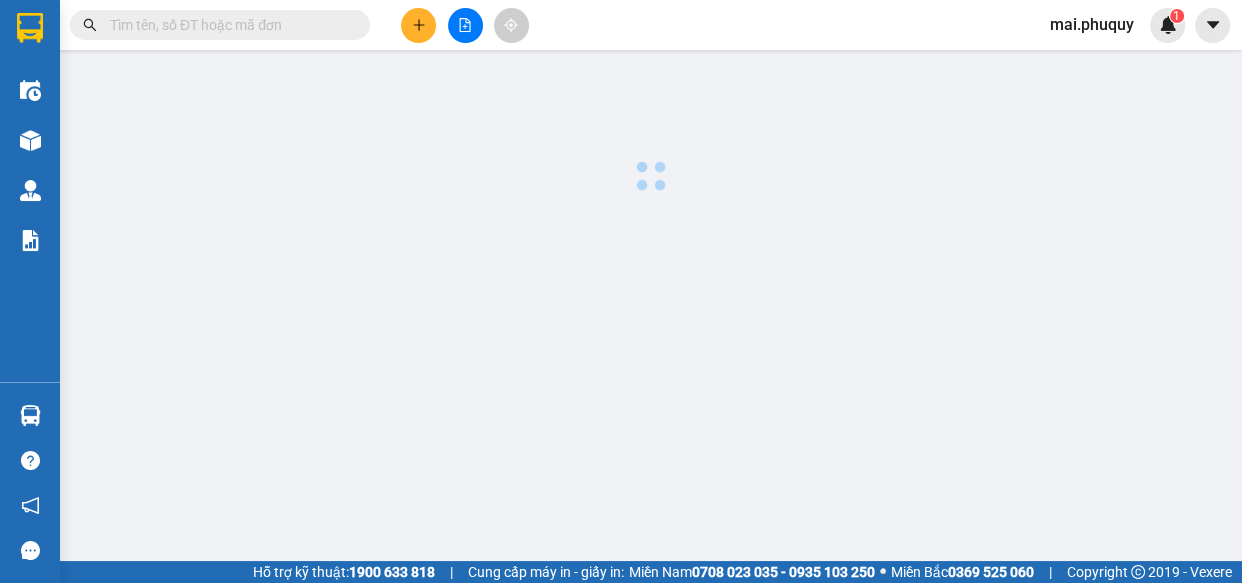 scroll, scrollTop: 0, scrollLeft: 0, axis: both 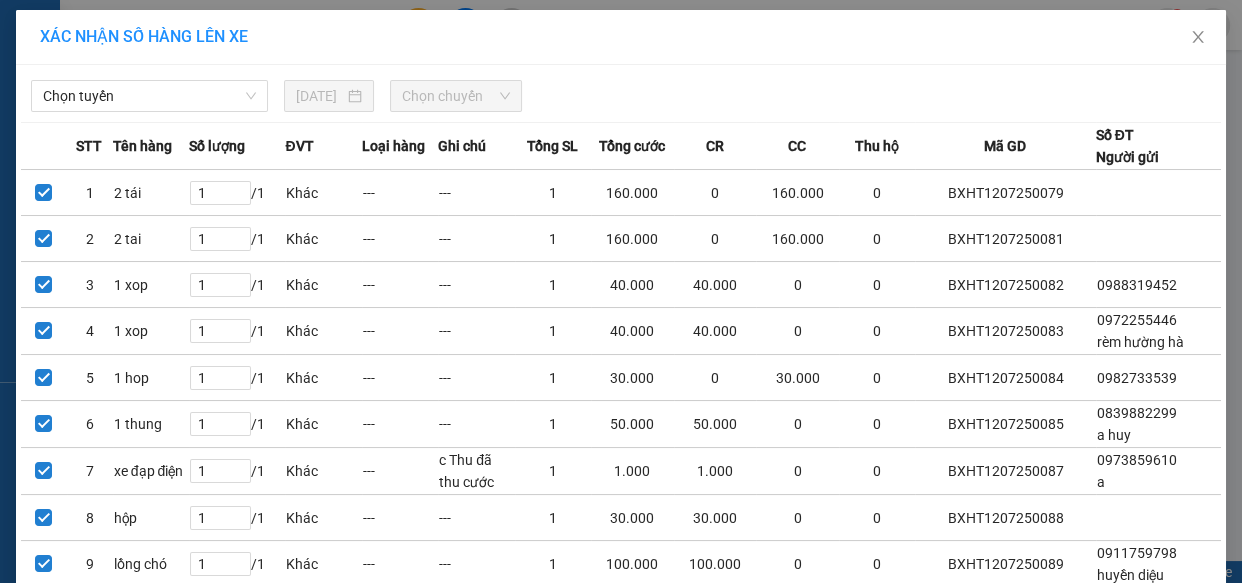 drag, startPoint x: 146, startPoint y: 78, endPoint x: 123, endPoint y: 140, distance: 66.12866 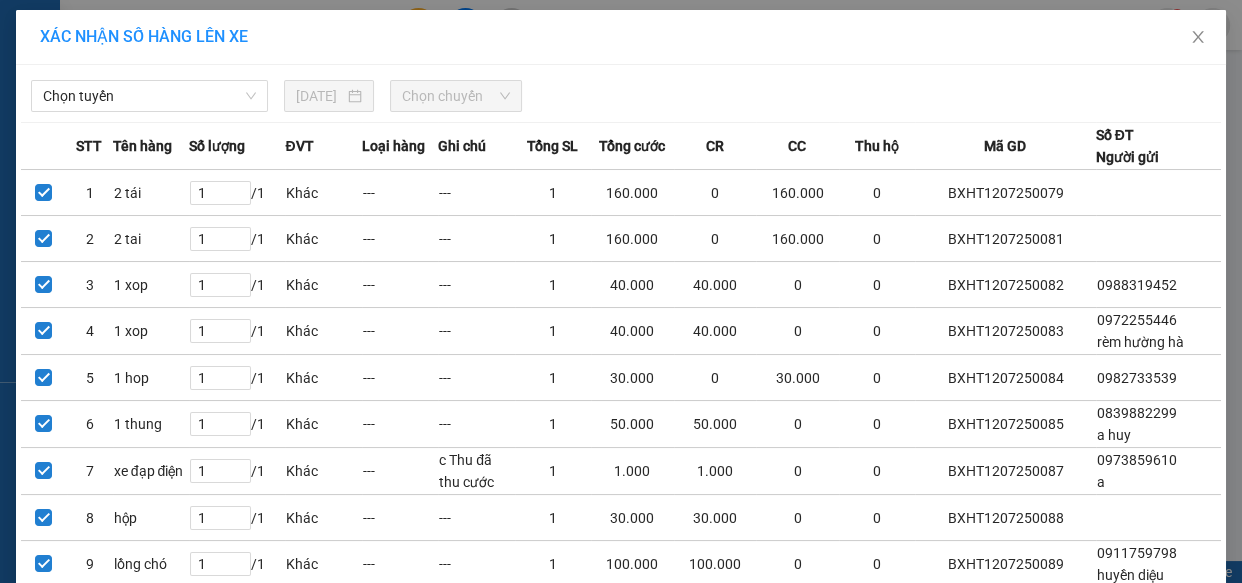 click on "Chọn tuyến" at bounding box center (149, 96) 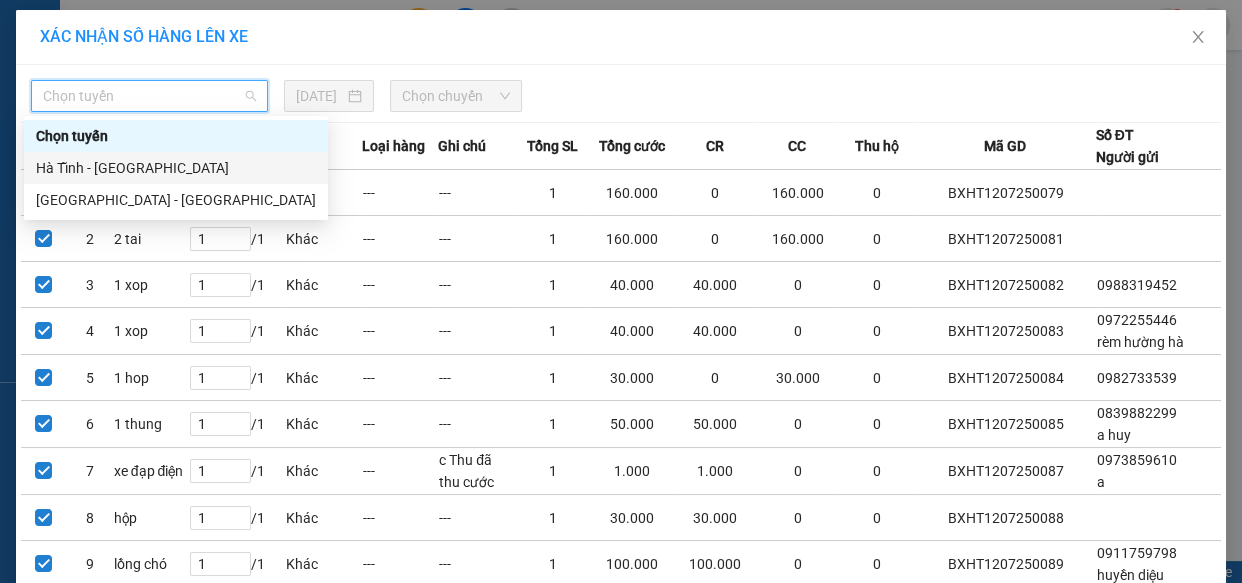 click on "Hà Tĩnh - [GEOGRAPHIC_DATA]" at bounding box center [176, 168] 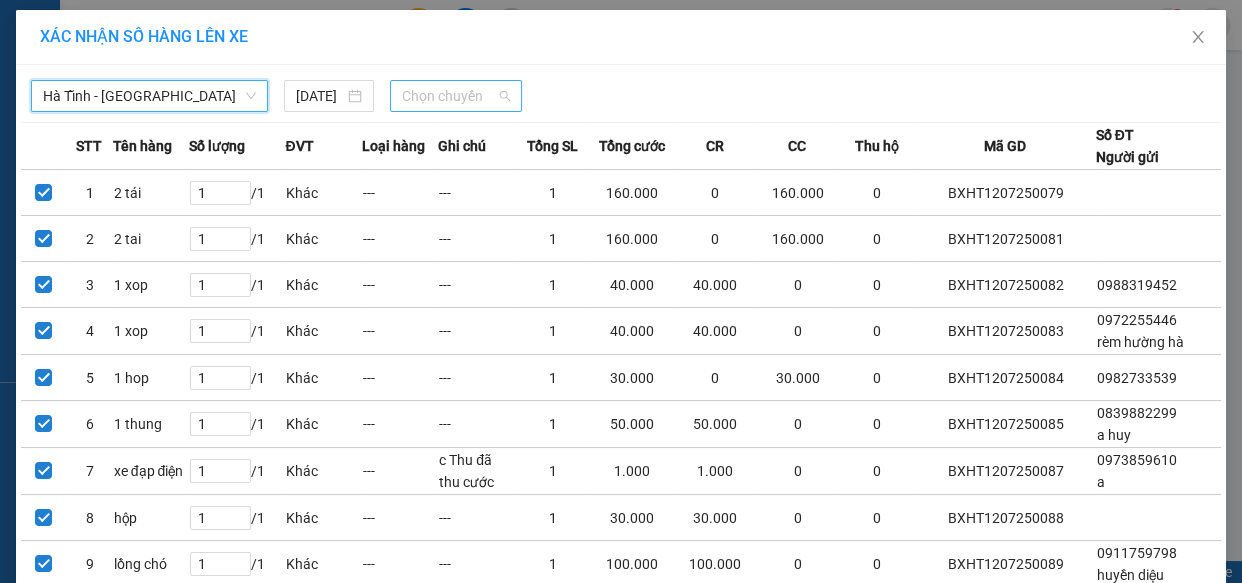 click on "Chọn chuyến" at bounding box center [456, 96] 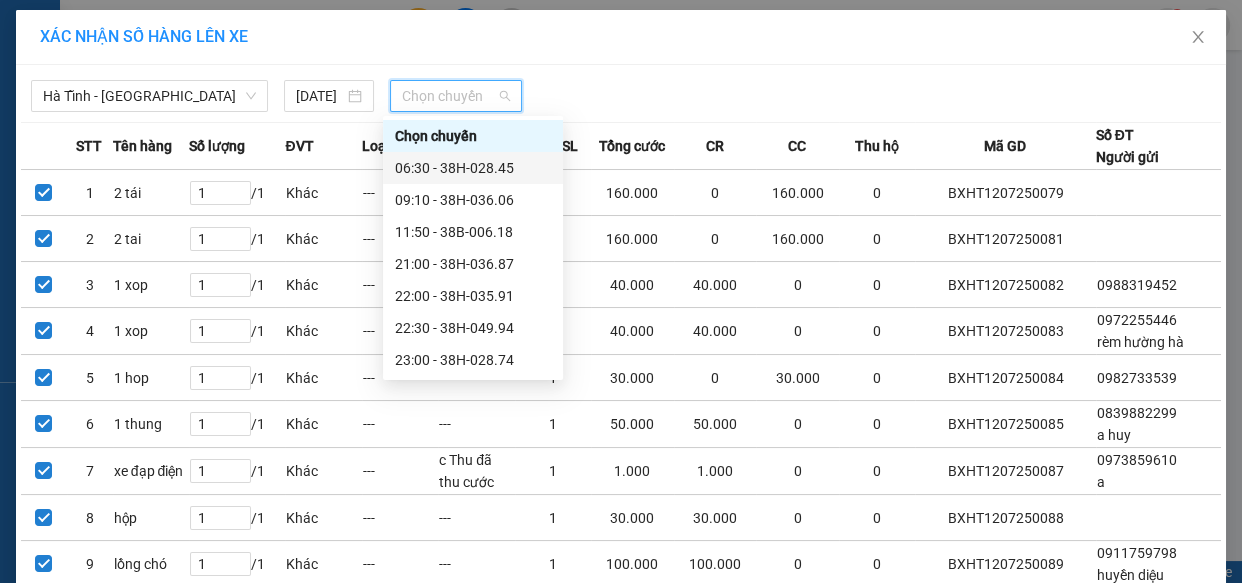 scroll, scrollTop: 31, scrollLeft: 0, axis: vertical 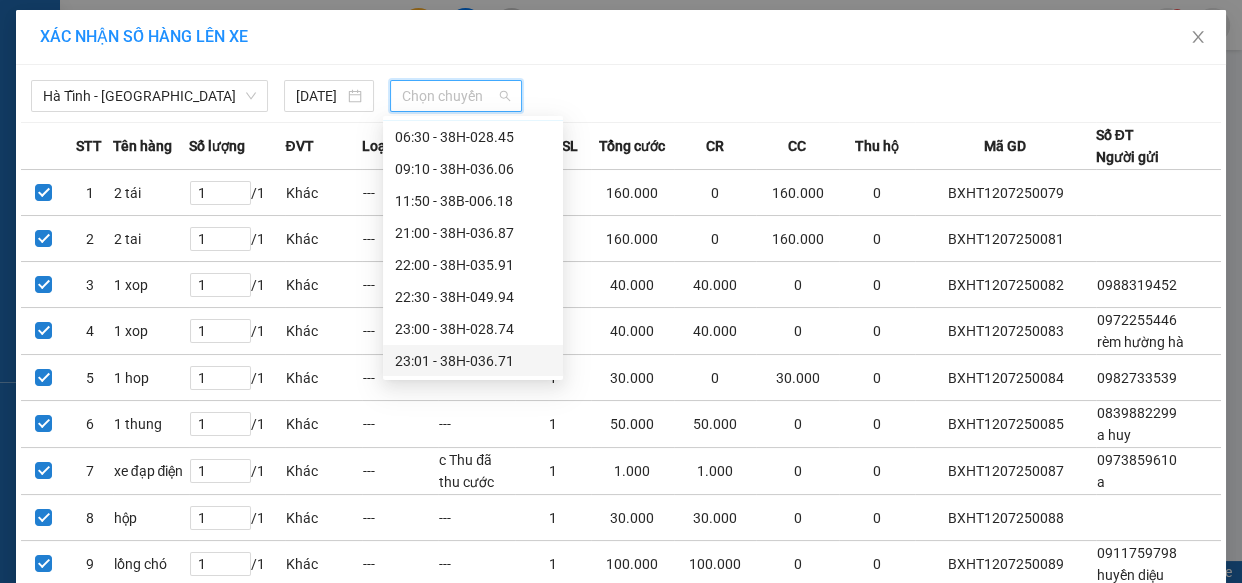 click on "23:01     - 38H-036.71" at bounding box center [473, 361] 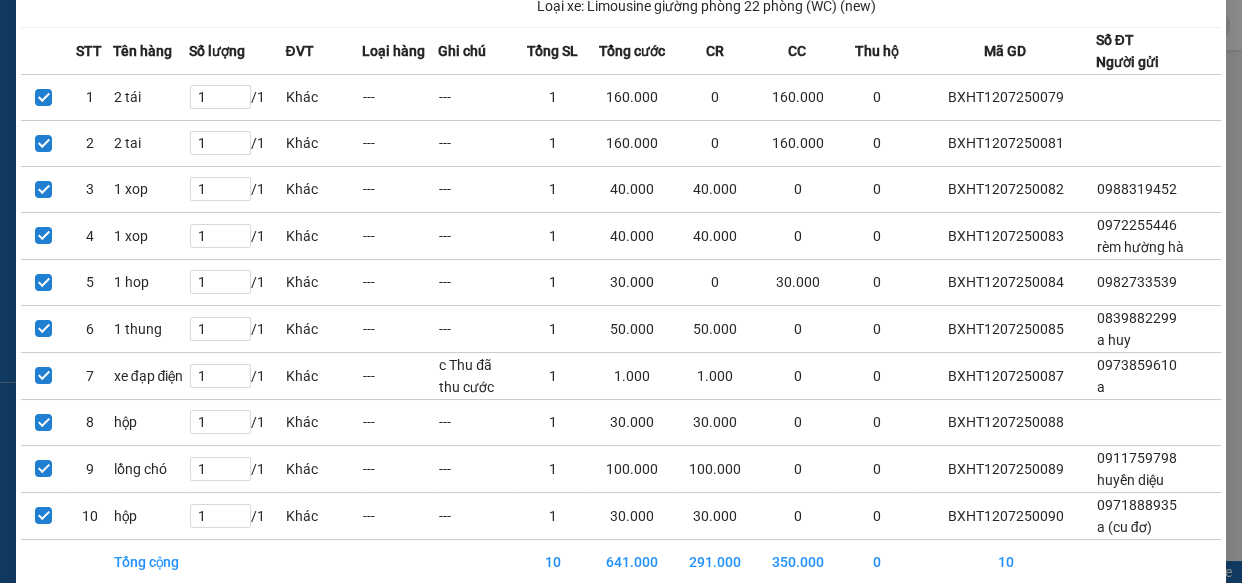 scroll, scrollTop: 231, scrollLeft: 0, axis: vertical 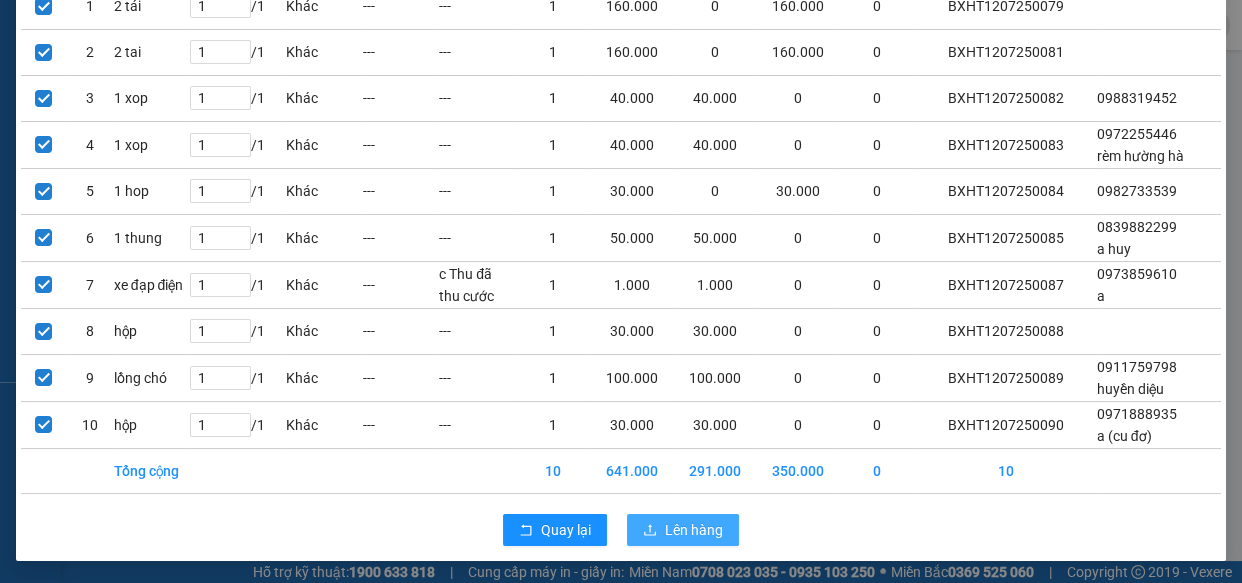 click on "Lên hàng" at bounding box center (694, 530) 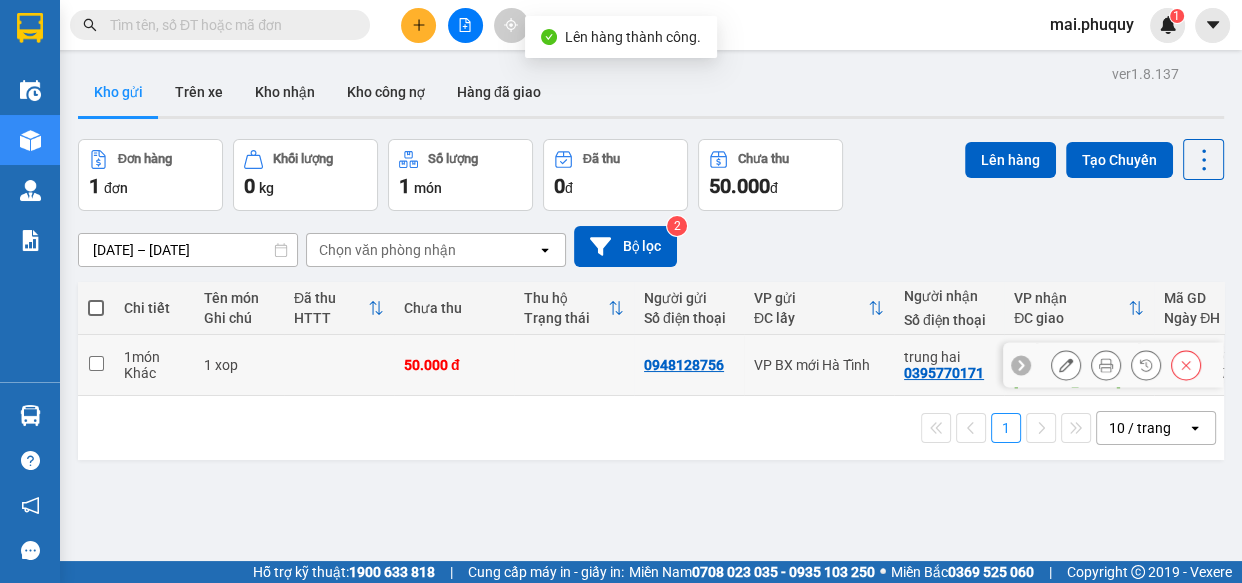 click at bounding box center [96, 363] 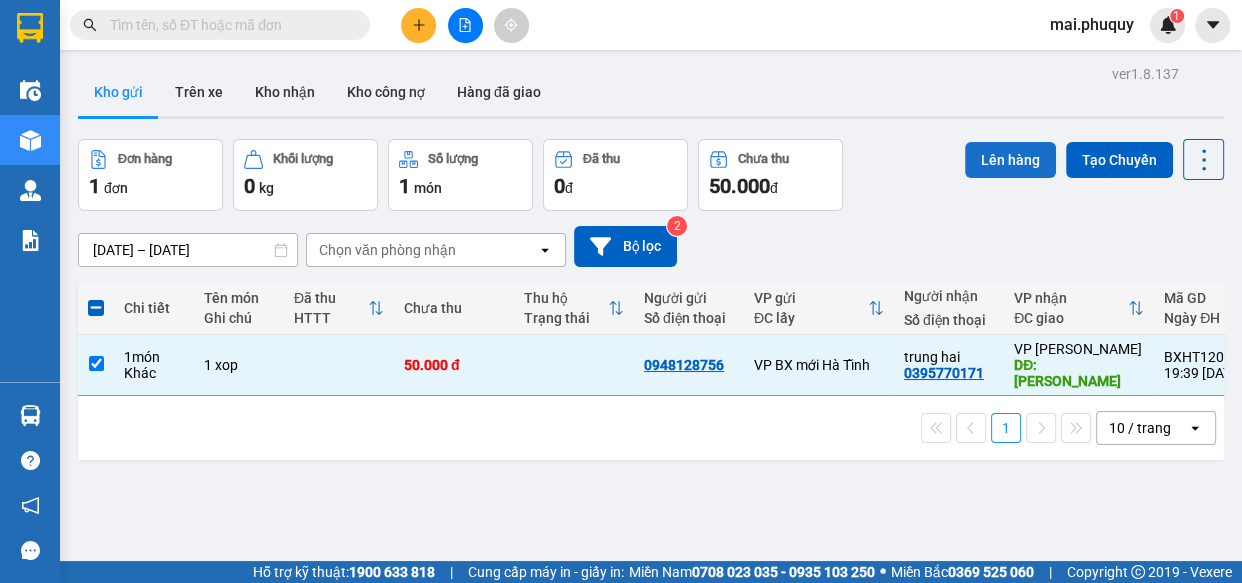 click on "Lên hàng" at bounding box center [1010, 160] 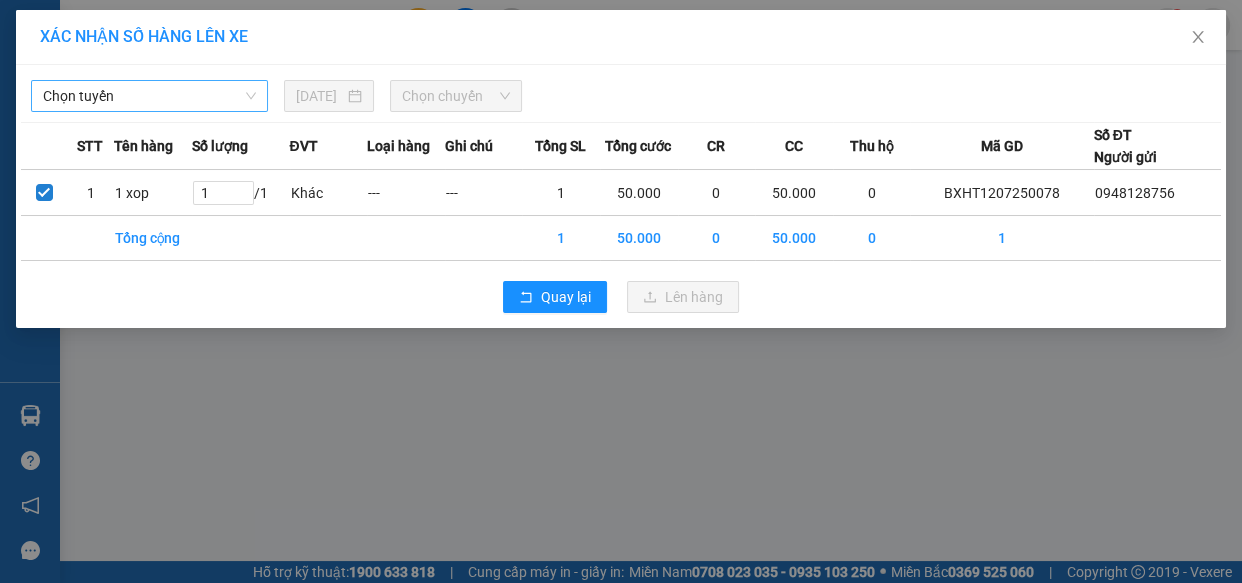 drag, startPoint x: 206, startPoint y: 93, endPoint x: 161, endPoint y: 109, distance: 47.759815 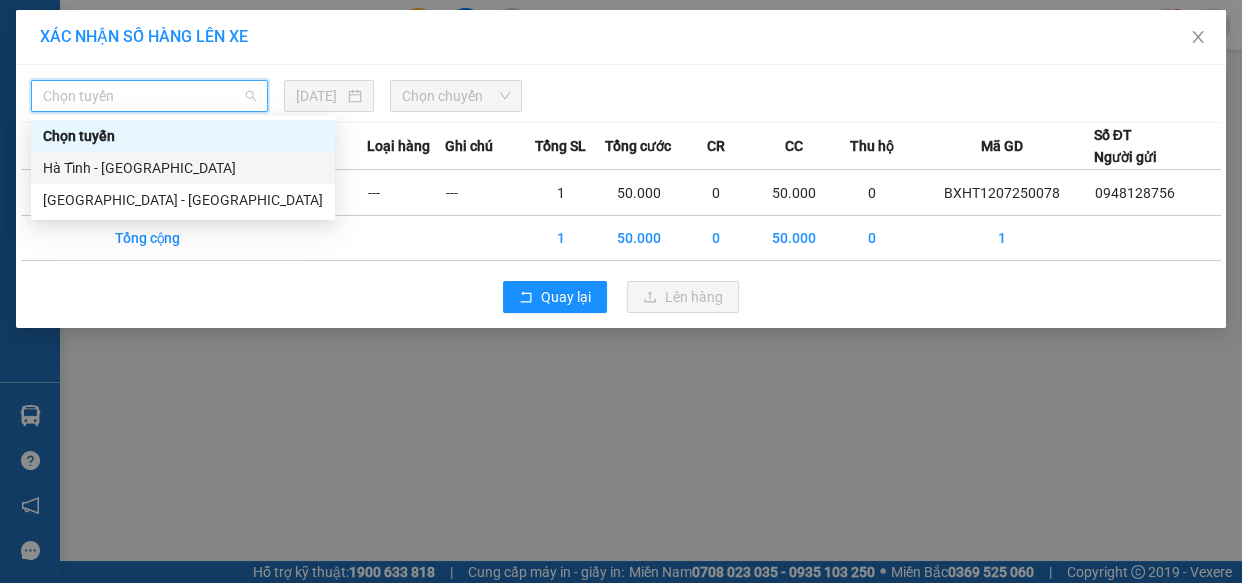 click on "Hà Tĩnh - [GEOGRAPHIC_DATA]" at bounding box center (183, 168) 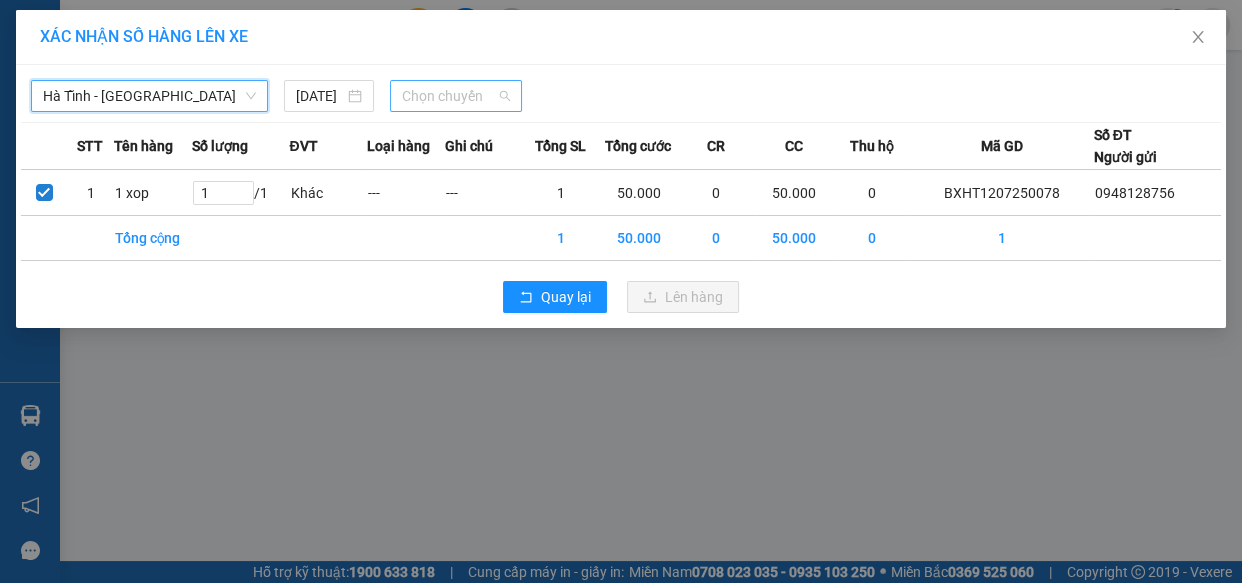 click on "Chọn chuyến" at bounding box center [456, 96] 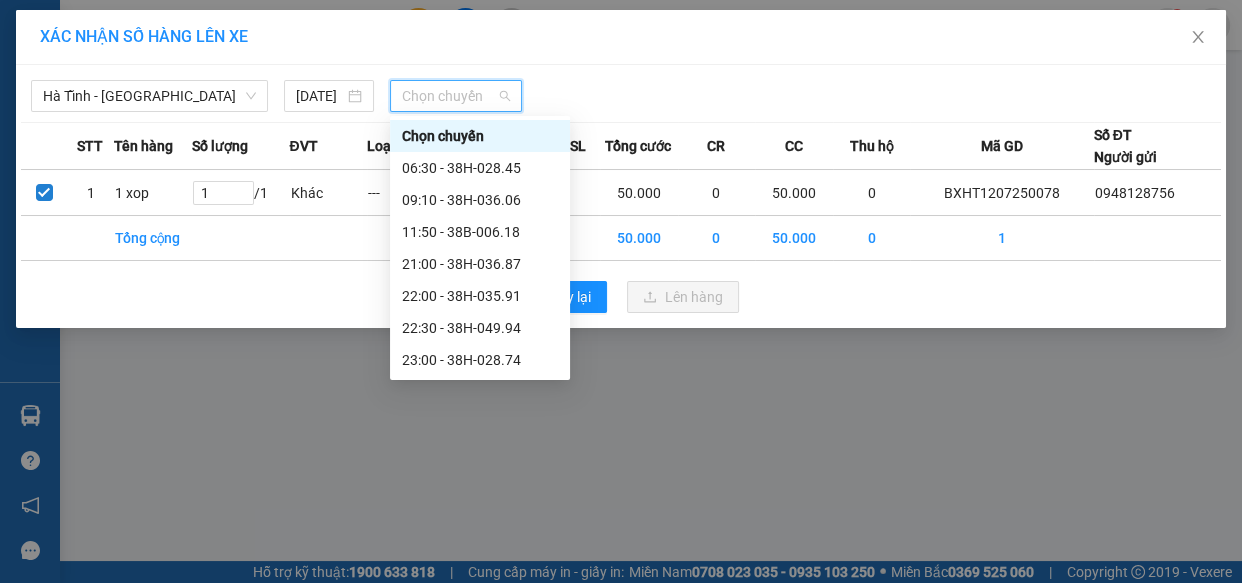 scroll, scrollTop: 31, scrollLeft: 0, axis: vertical 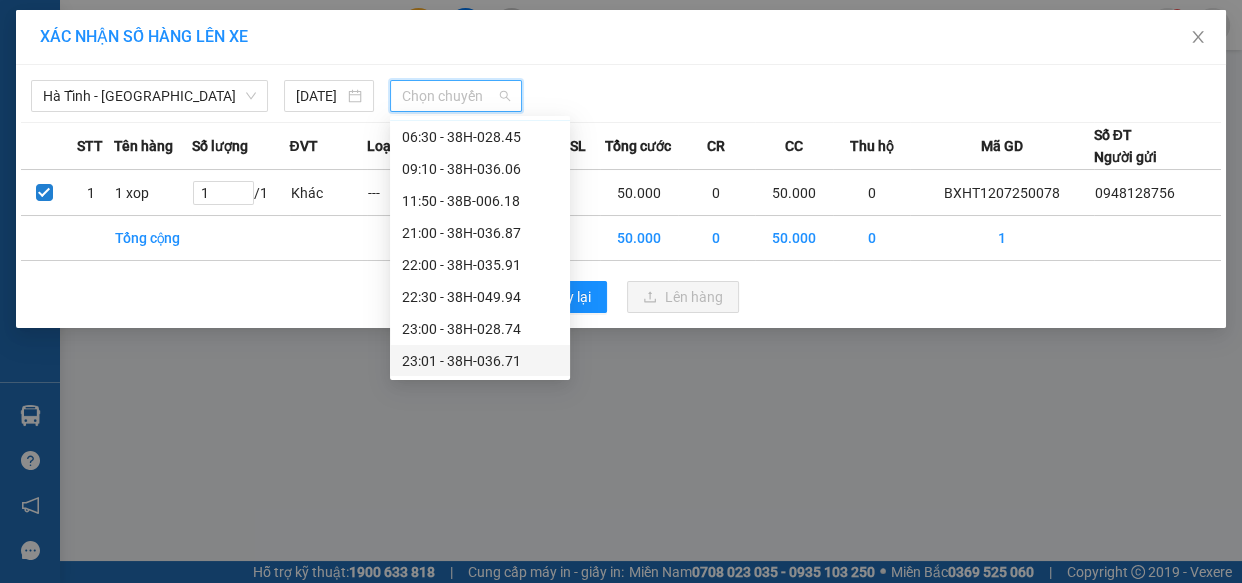 click on "23:01     - 38H-036.71" at bounding box center (480, 361) 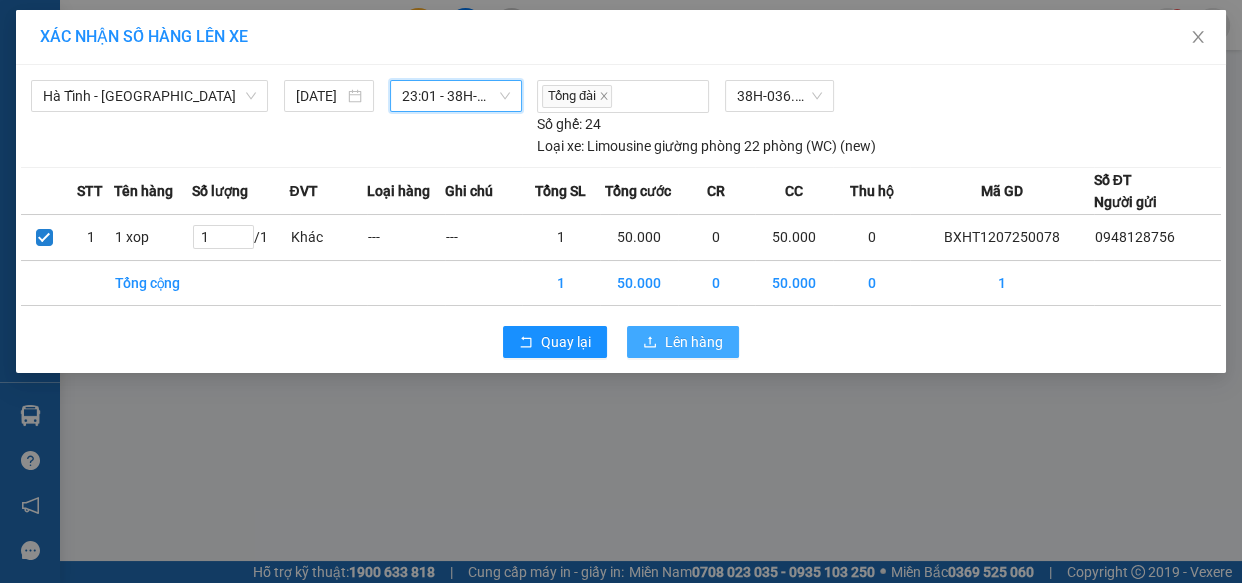 click on "Lên hàng" at bounding box center (694, 342) 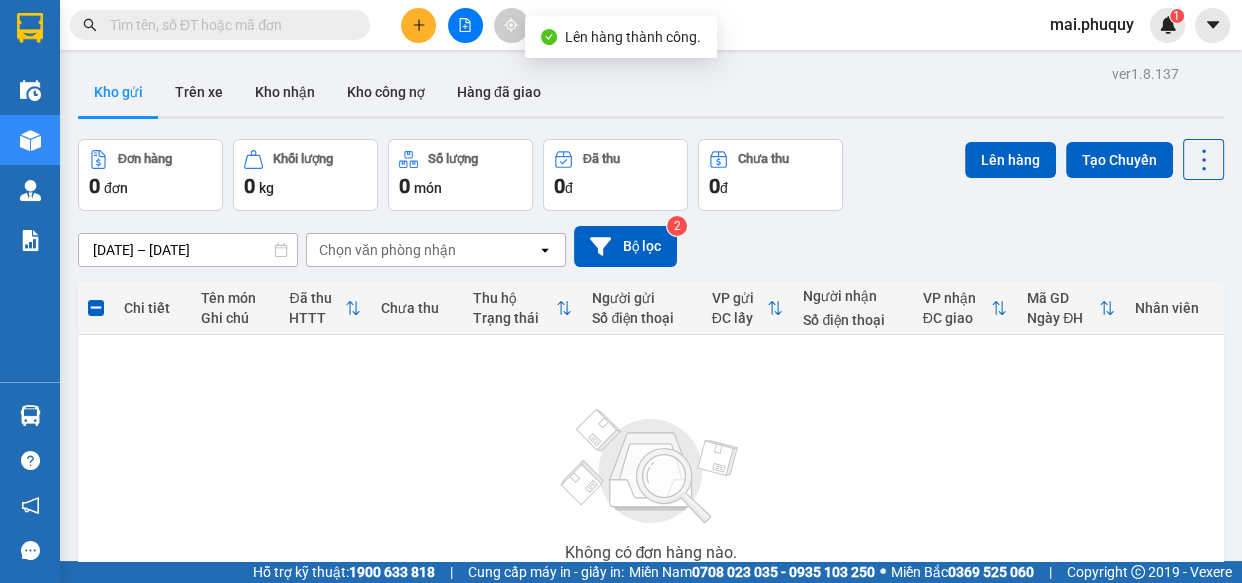 click at bounding box center [465, 25] 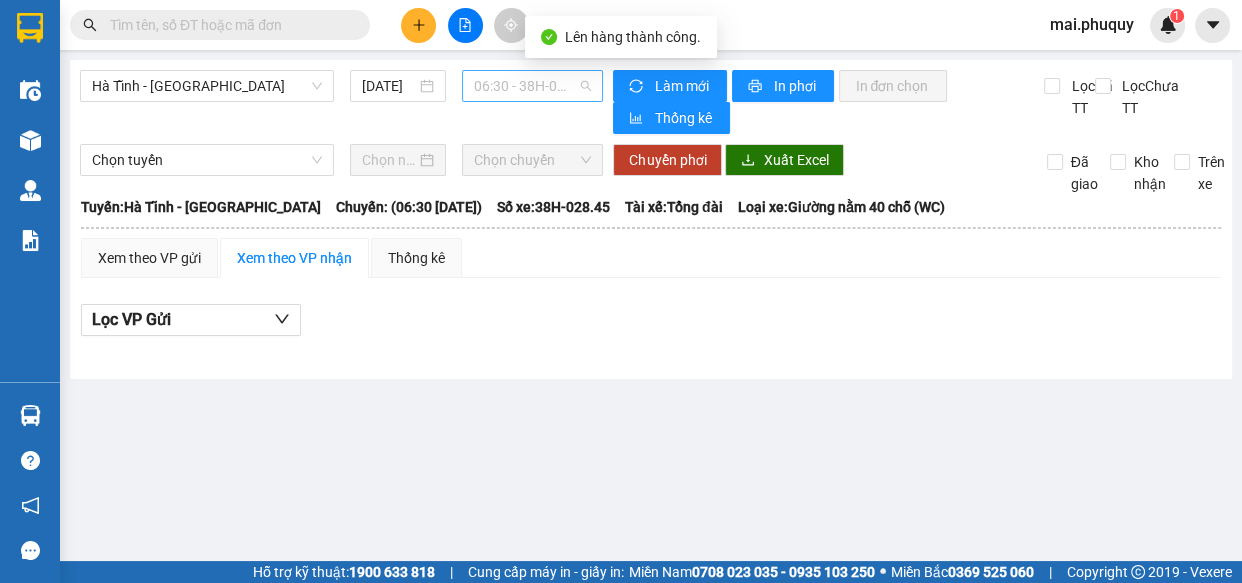 click on "06:30     - 38H-028.45" at bounding box center [532, 86] 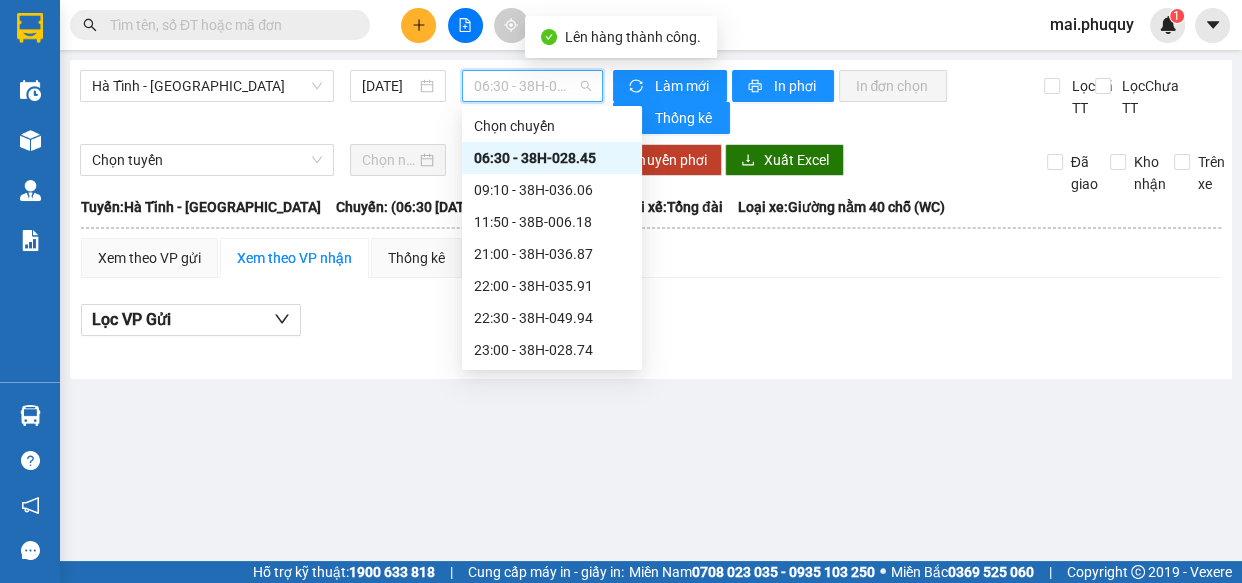 scroll, scrollTop: 31, scrollLeft: 0, axis: vertical 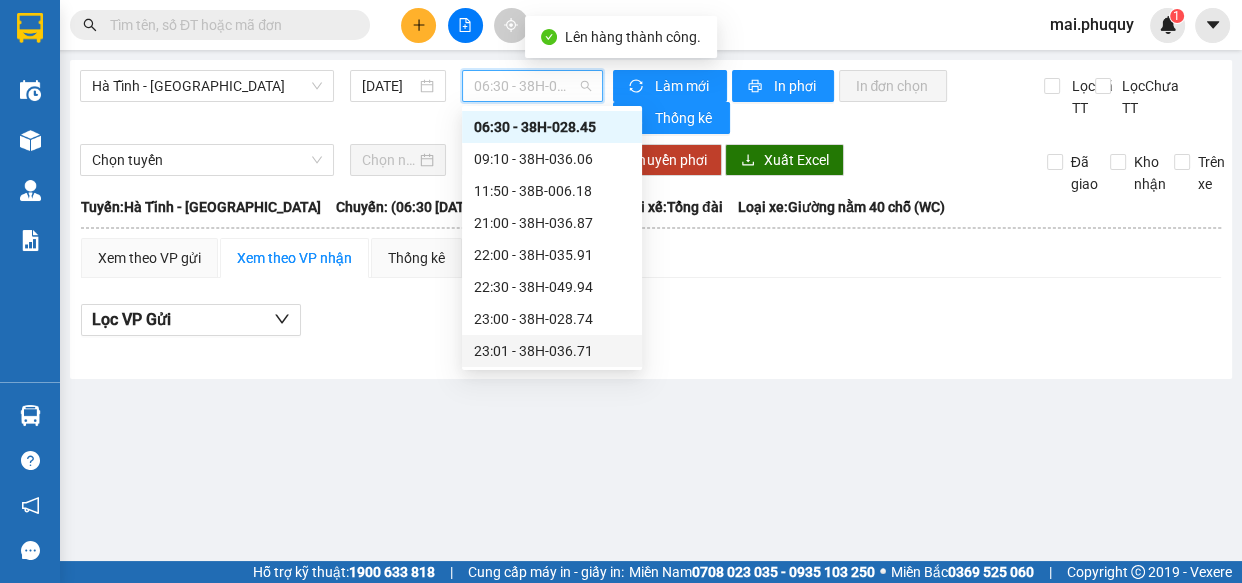 click on "23:01     - 38H-036.71" at bounding box center [552, 351] 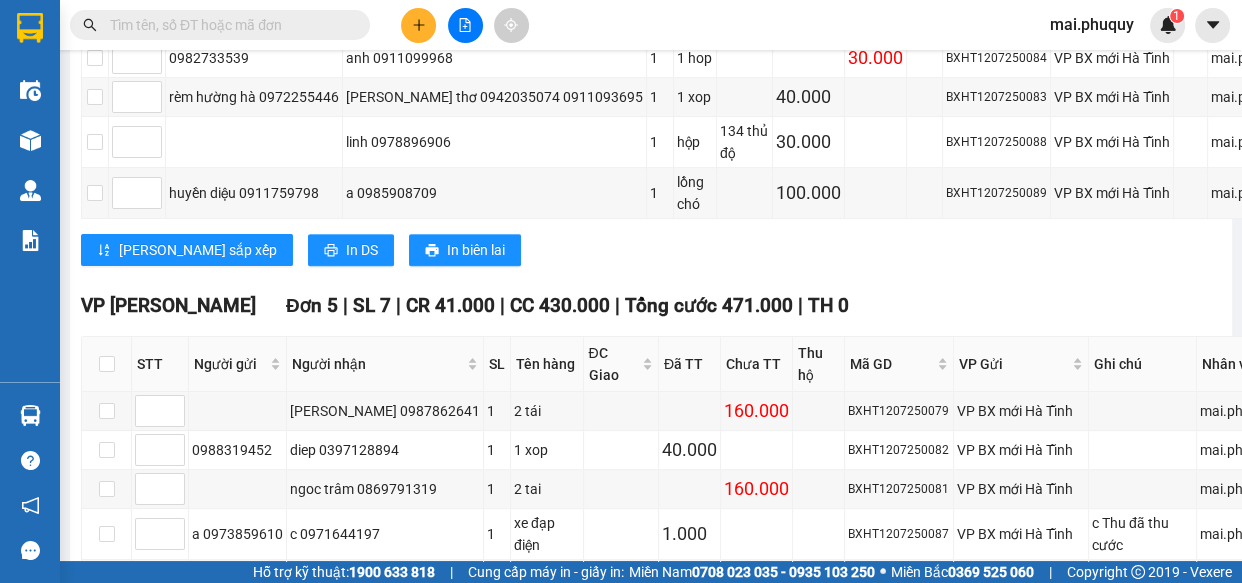 scroll, scrollTop: 965, scrollLeft: 0, axis: vertical 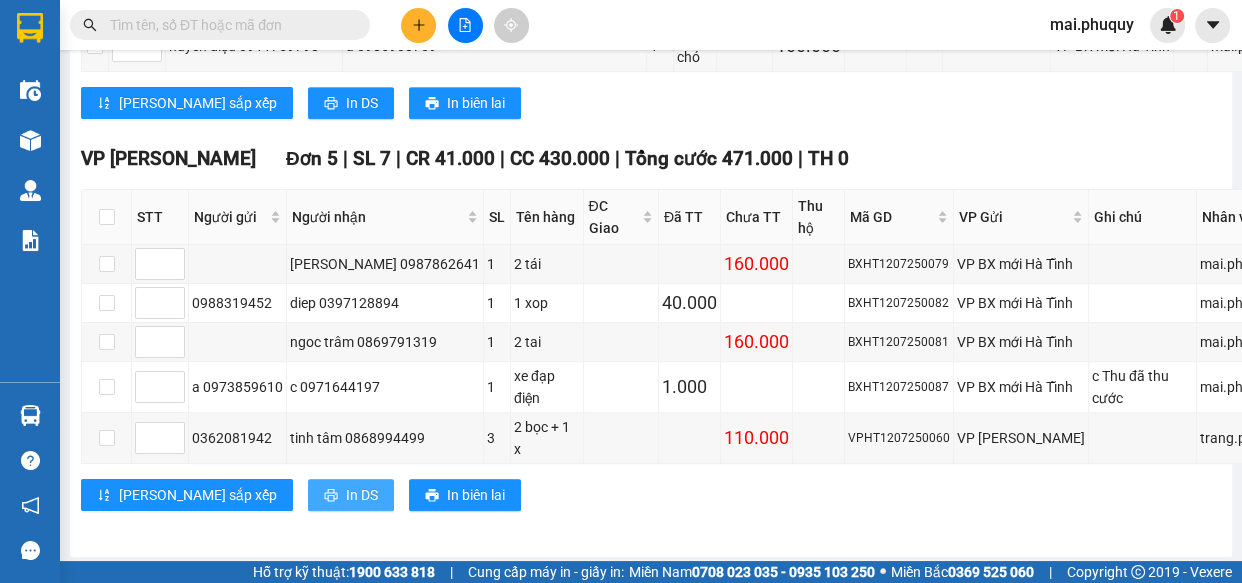 drag, startPoint x: 278, startPoint y: 478, endPoint x: 83, endPoint y: 380, distance: 218.24069 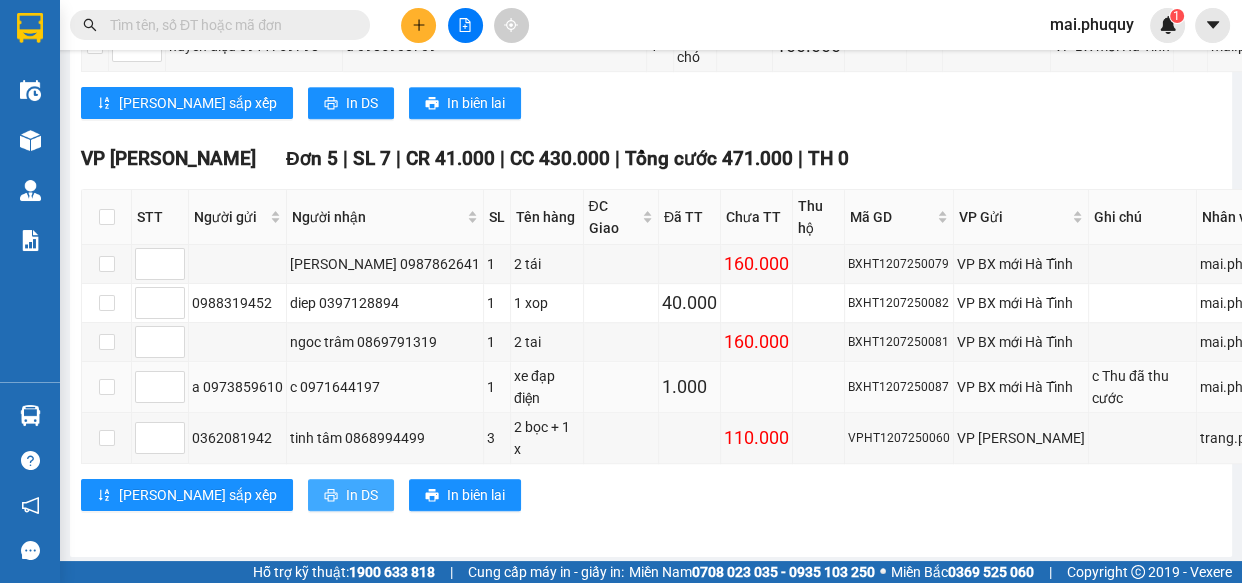 click on "In DS" at bounding box center (362, 495) 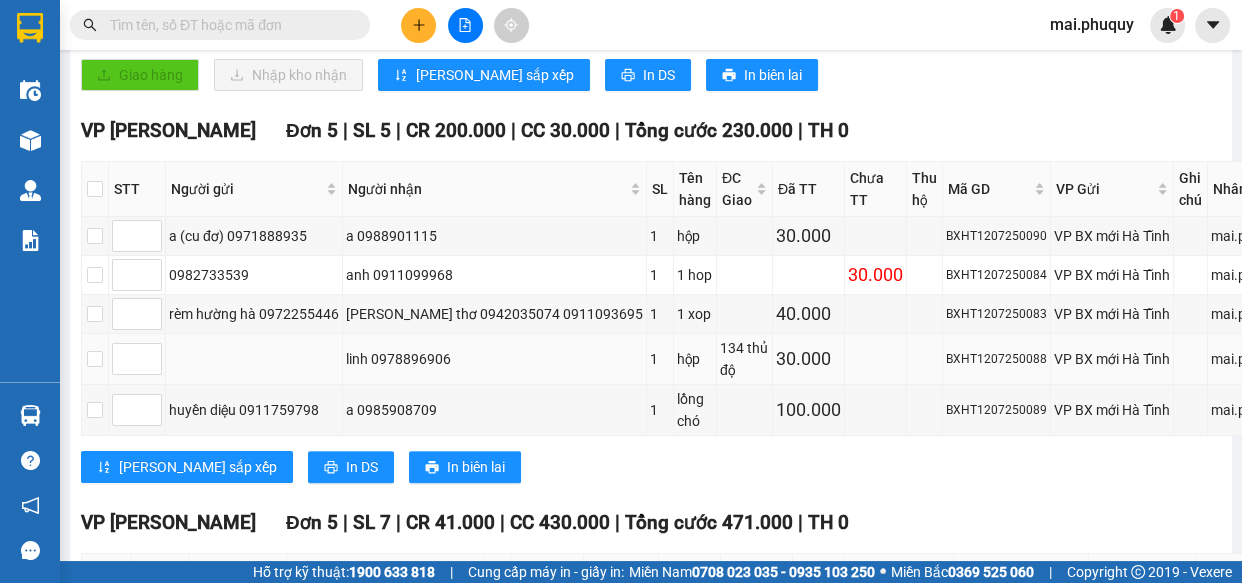 scroll, scrollTop: 329, scrollLeft: 0, axis: vertical 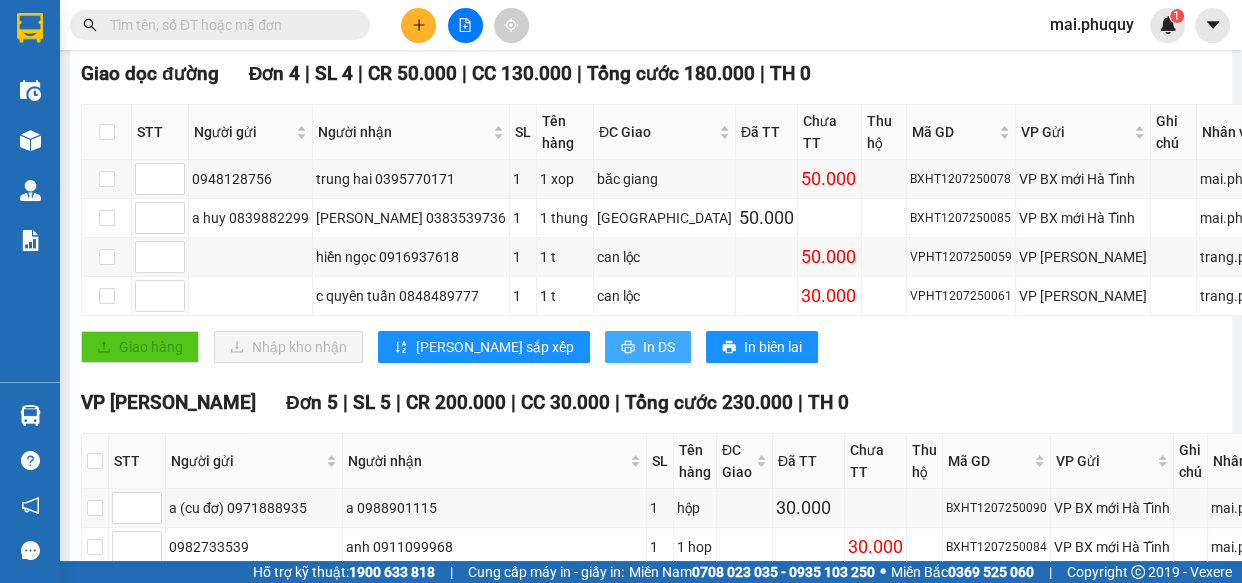 click on "In DS" at bounding box center (659, 347) 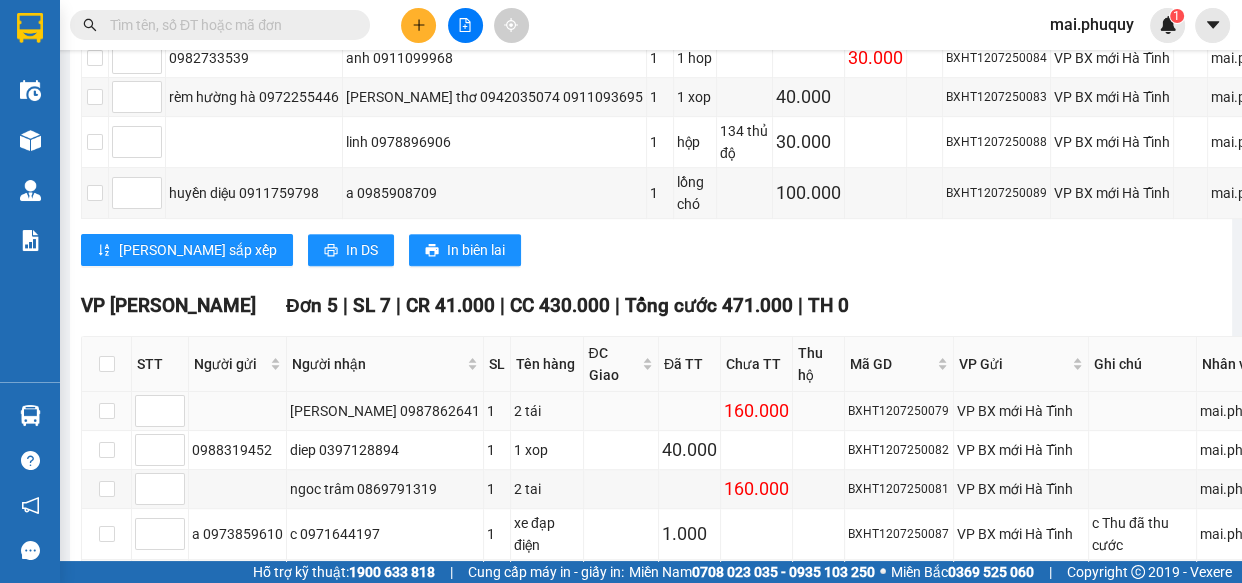 scroll, scrollTop: 965, scrollLeft: 0, axis: vertical 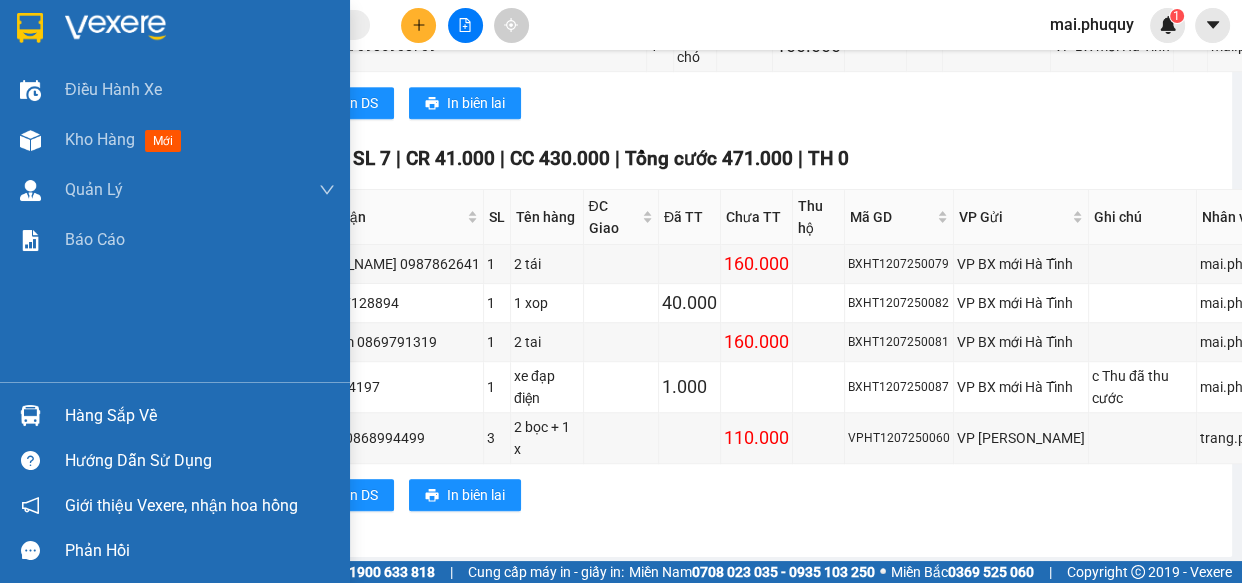 click at bounding box center [30, 28] 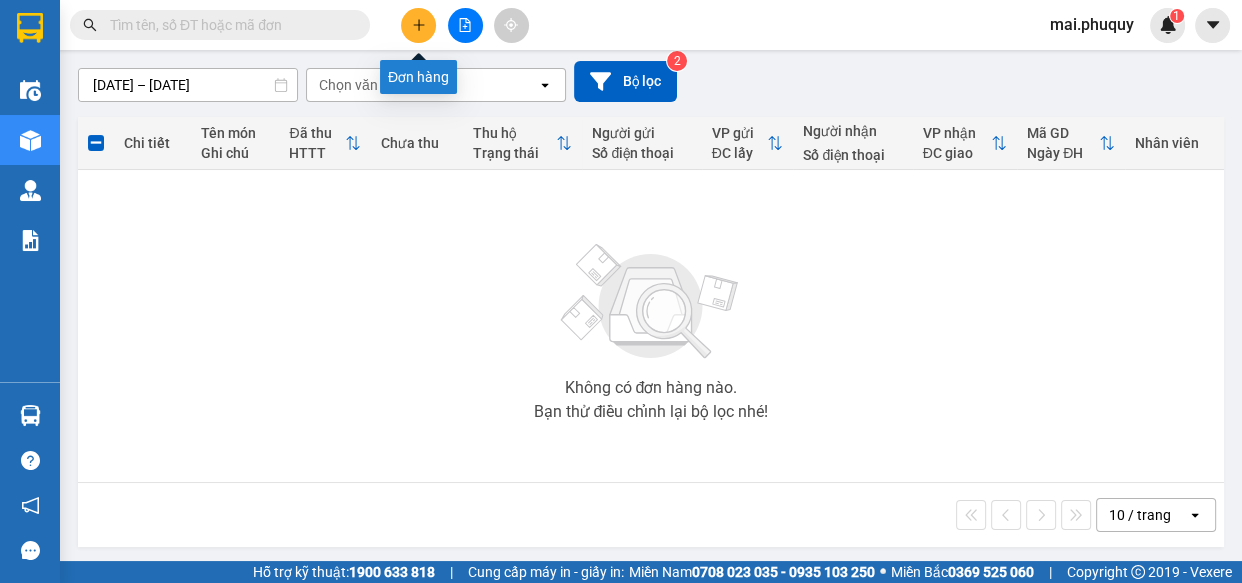 scroll, scrollTop: 169, scrollLeft: 0, axis: vertical 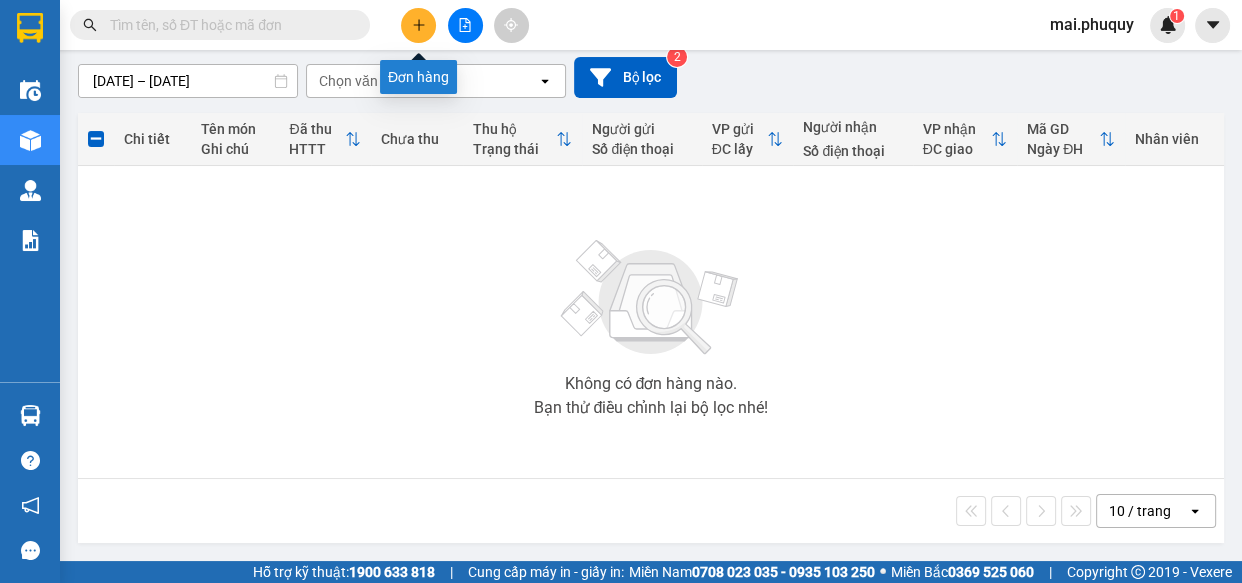click 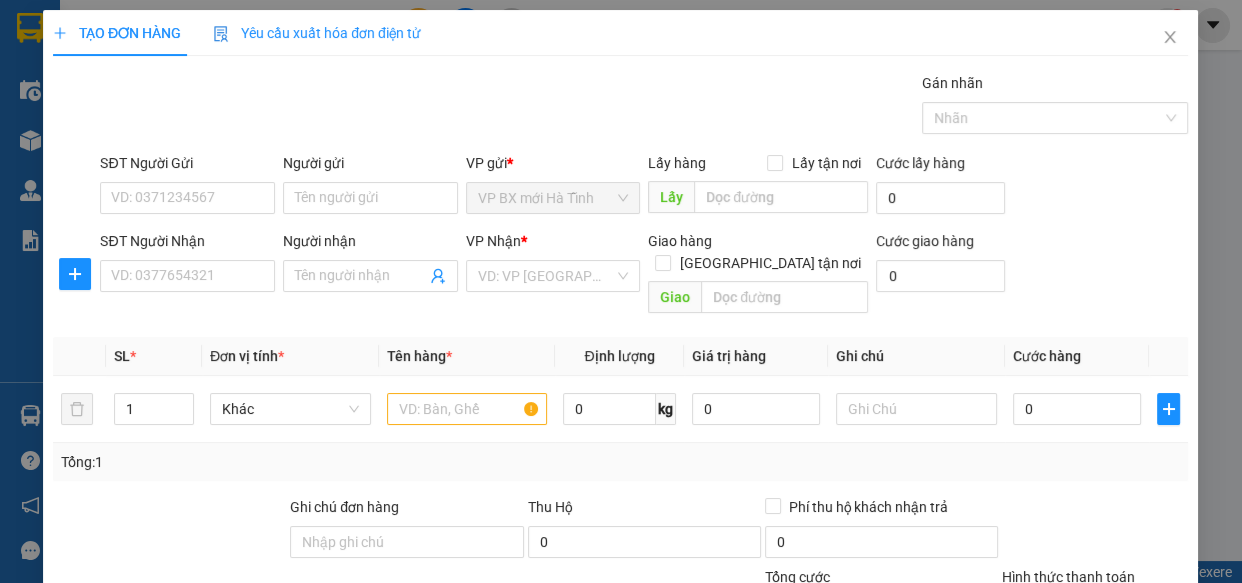 scroll, scrollTop: 0, scrollLeft: 0, axis: both 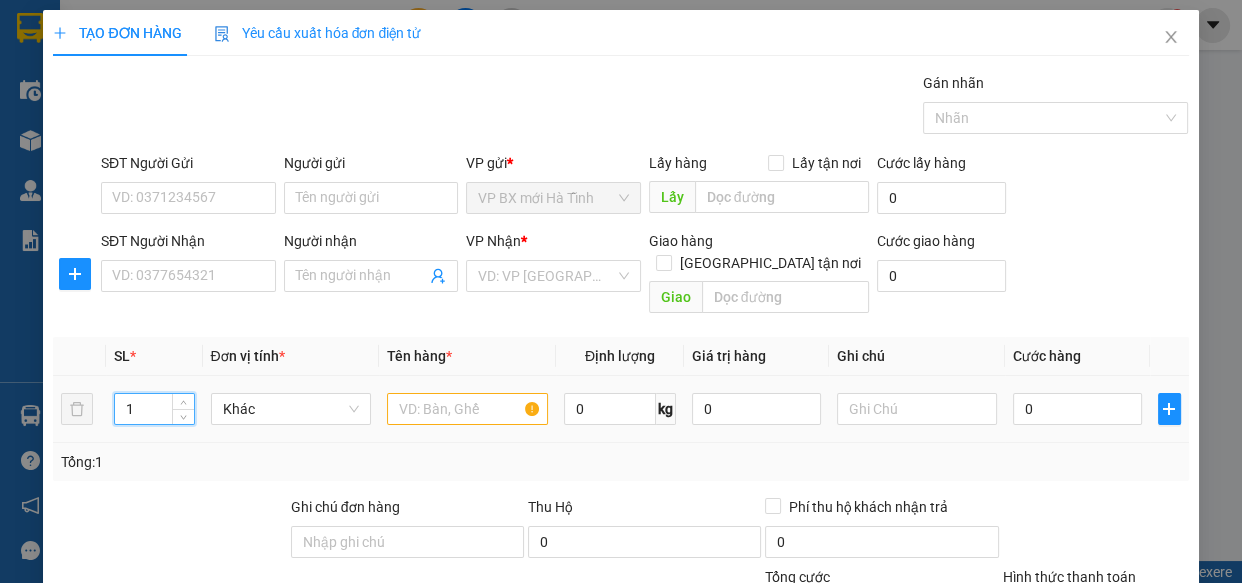 drag, startPoint x: 139, startPoint y: 385, endPoint x: 111, endPoint y: 385, distance: 28 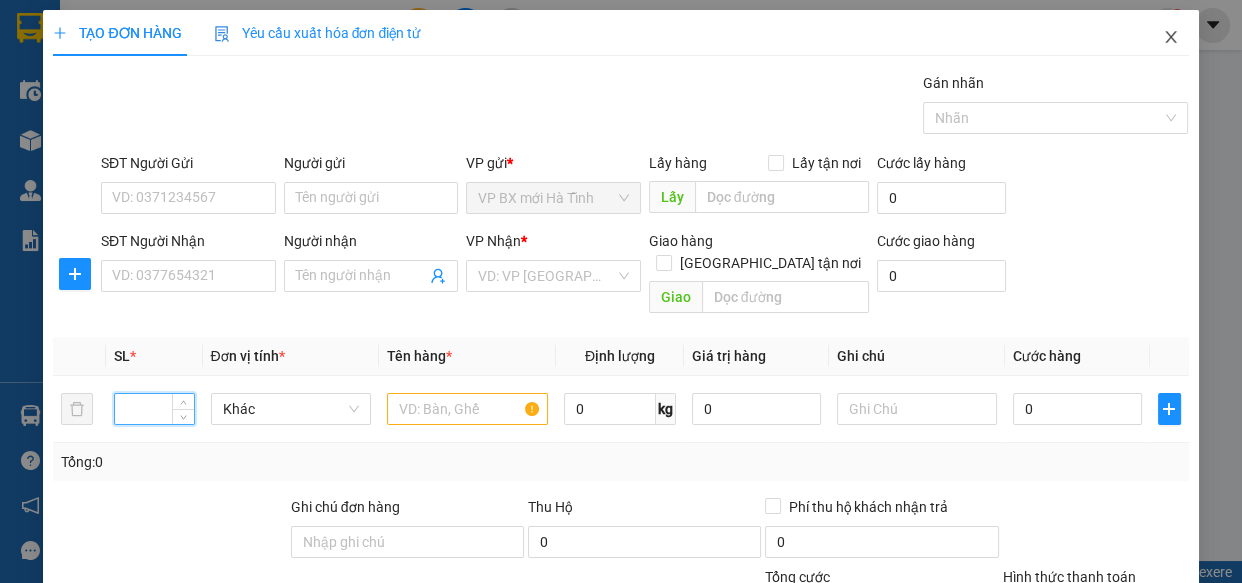 drag, startPoint x: 1169, startPoint y: 40, endPoint x: 1145, endPoint y: 36, distance: 24.33105 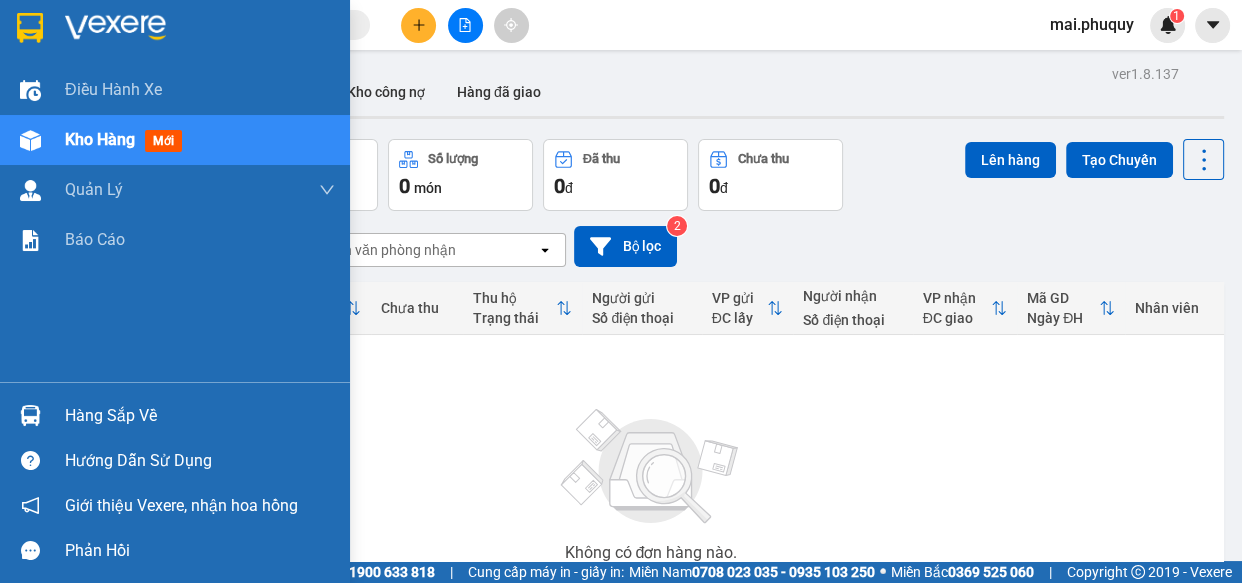click at bounding box center [30, 28] 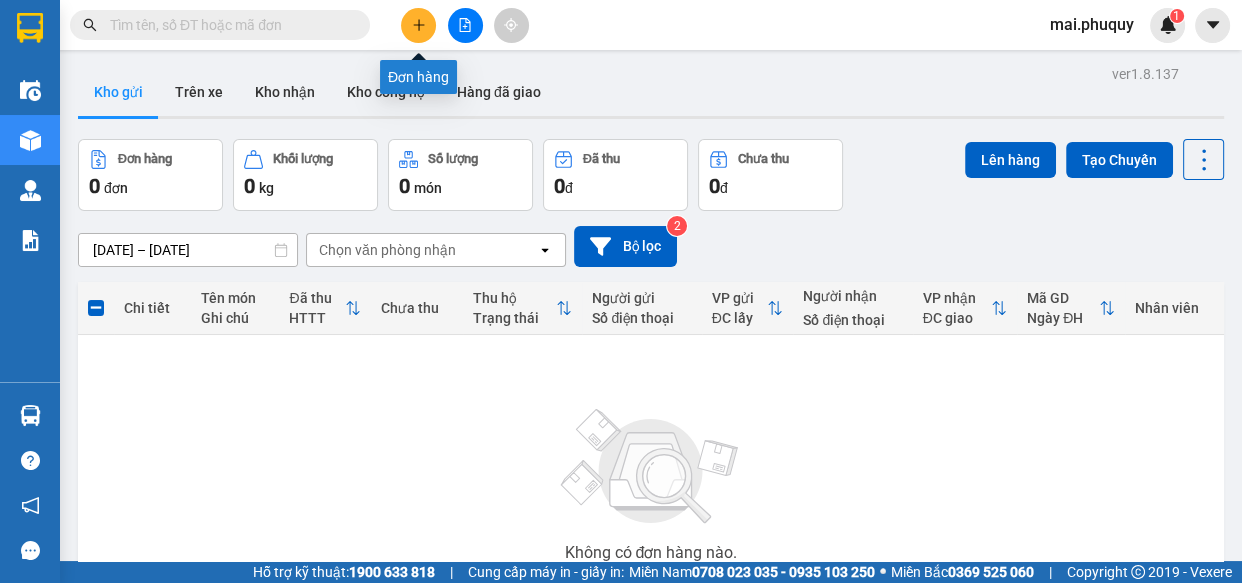 click 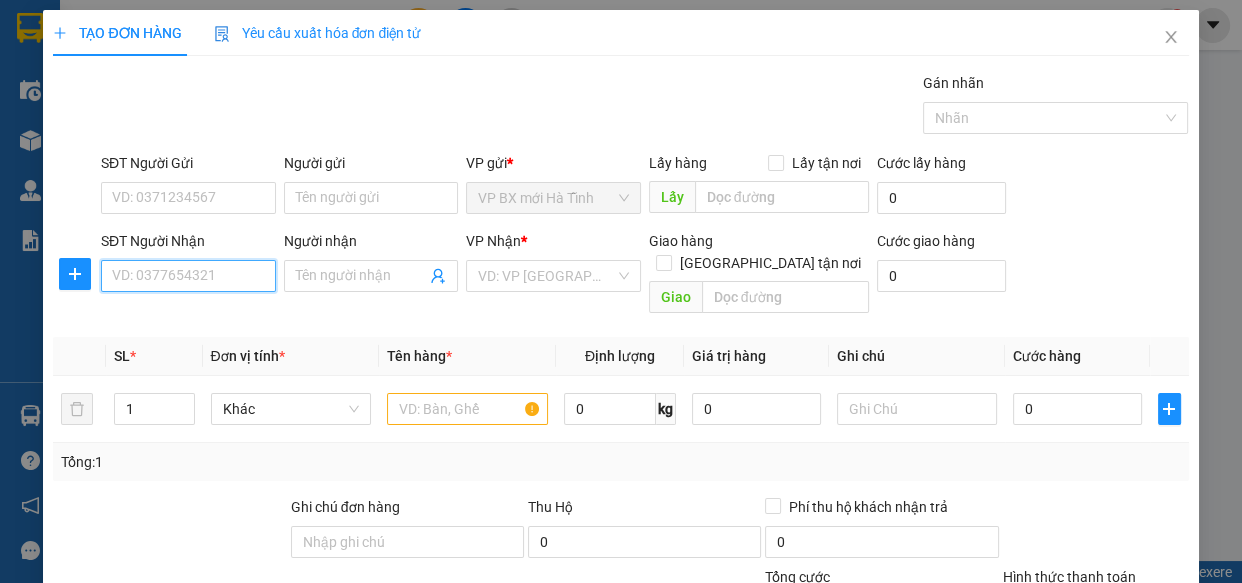 click on "SĐT Người Nhận" at bounding box center (188, 276) 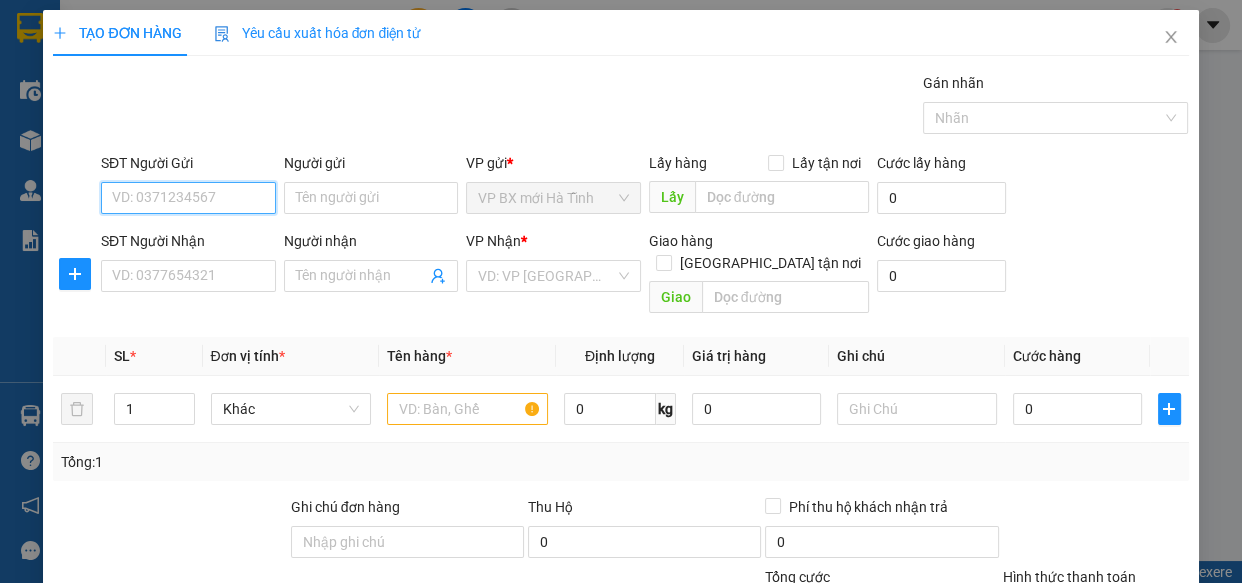 click on "SĐT Người Gửi" at bounding box center (188, 198) 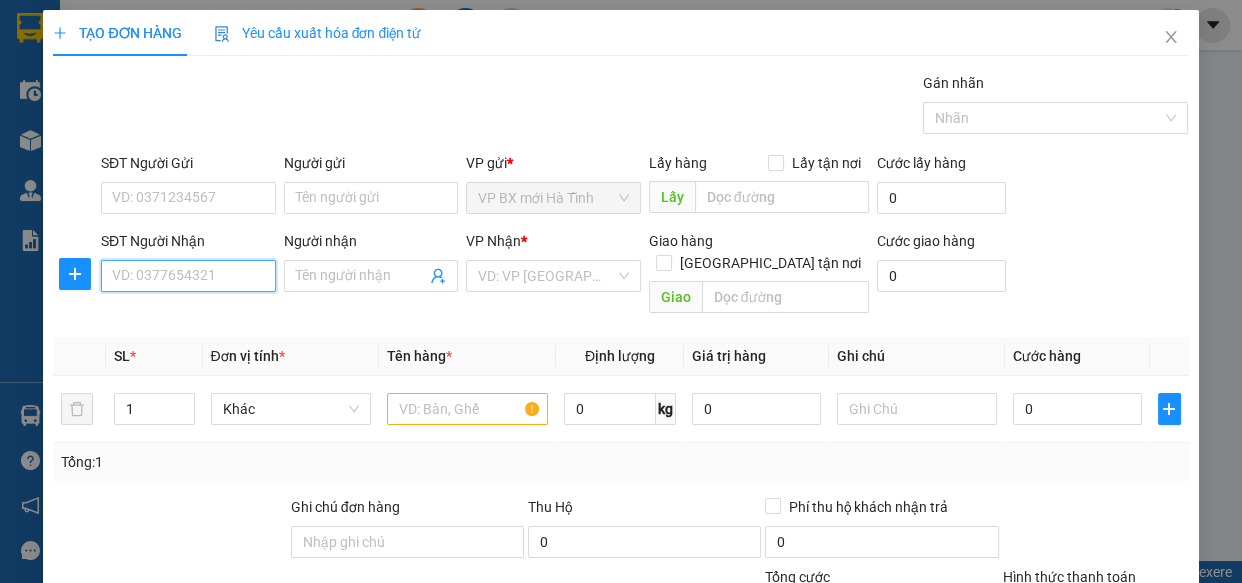 click on "SĐT Người Nhận" at bounding box center (188, 276) 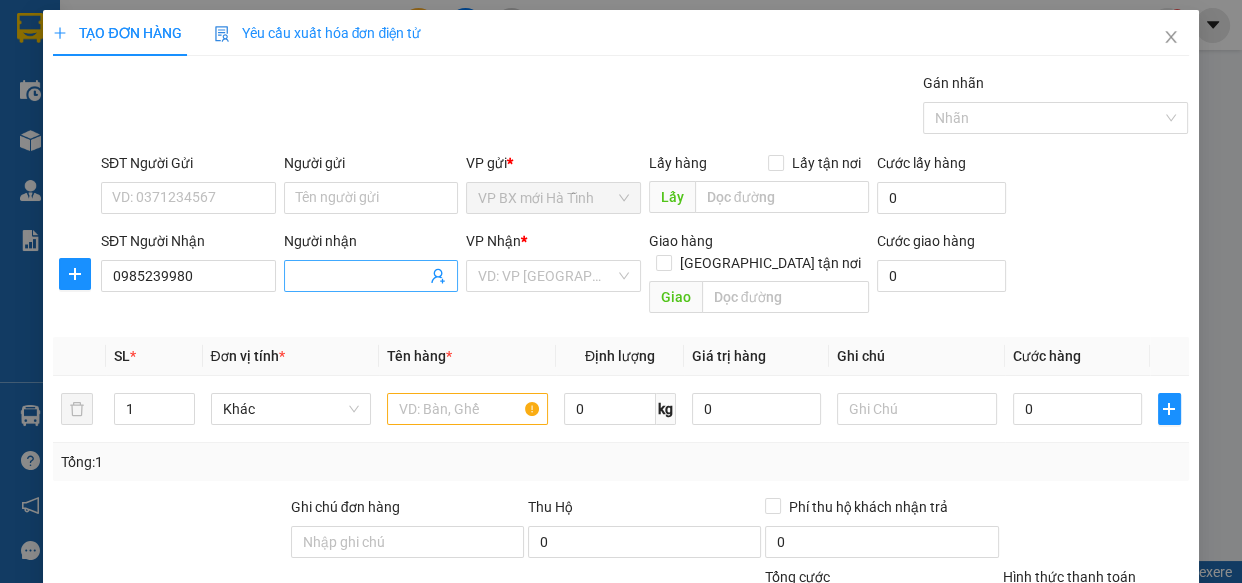 click on "Người nhận" at bounding box center [361, 276] 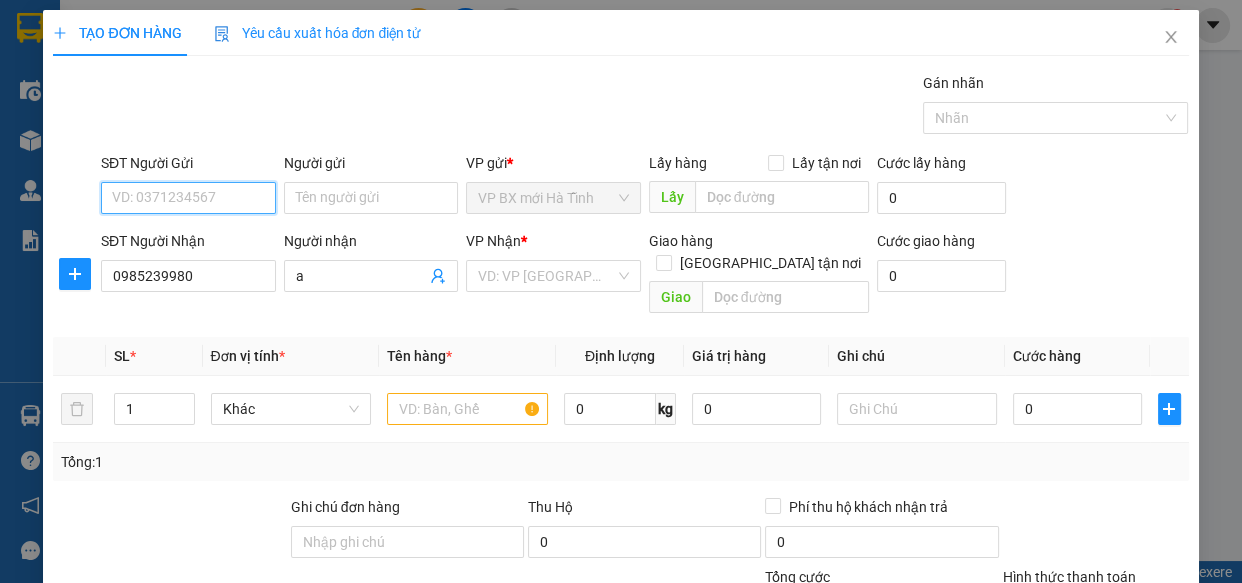 click on "SĐT Người Gửi" at bounding box center [188, 198] 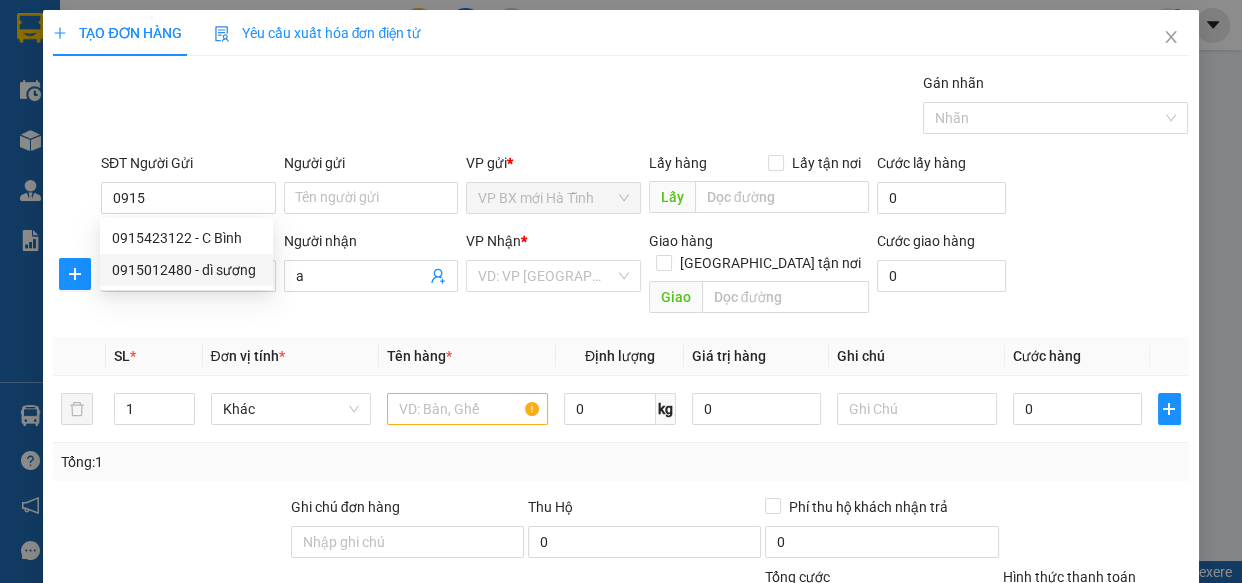 click on "Đơn vị tính  *" at bounding box center [291, 356] 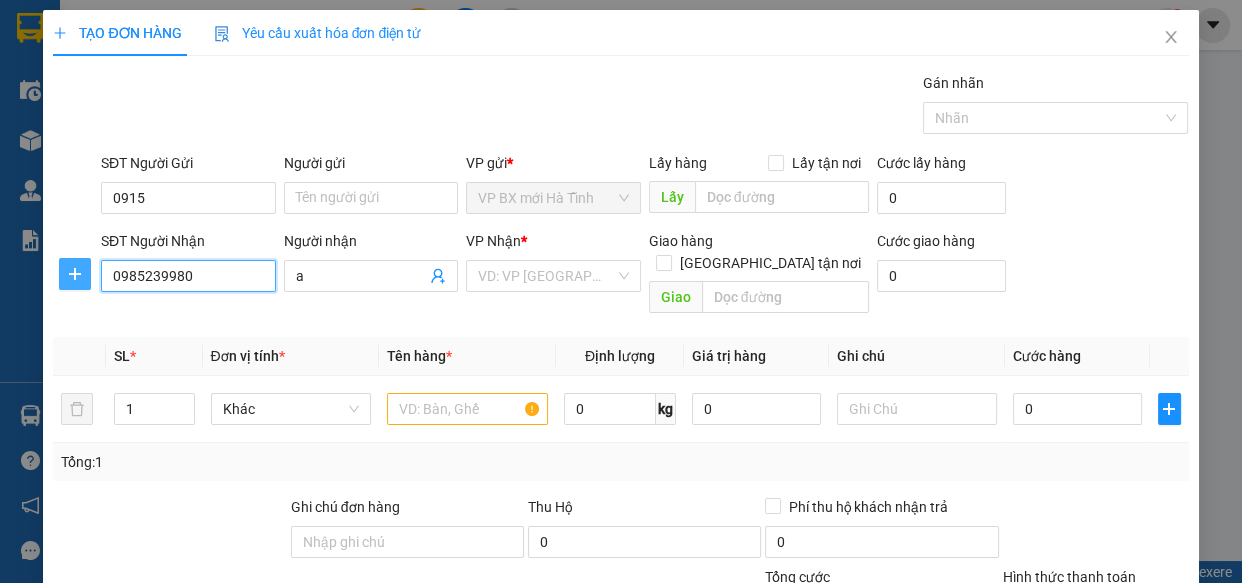 drag, startPoint x: 192, startPoint y: 277, endPoint x: 88, endPoint y: 263, distance: 104.93808 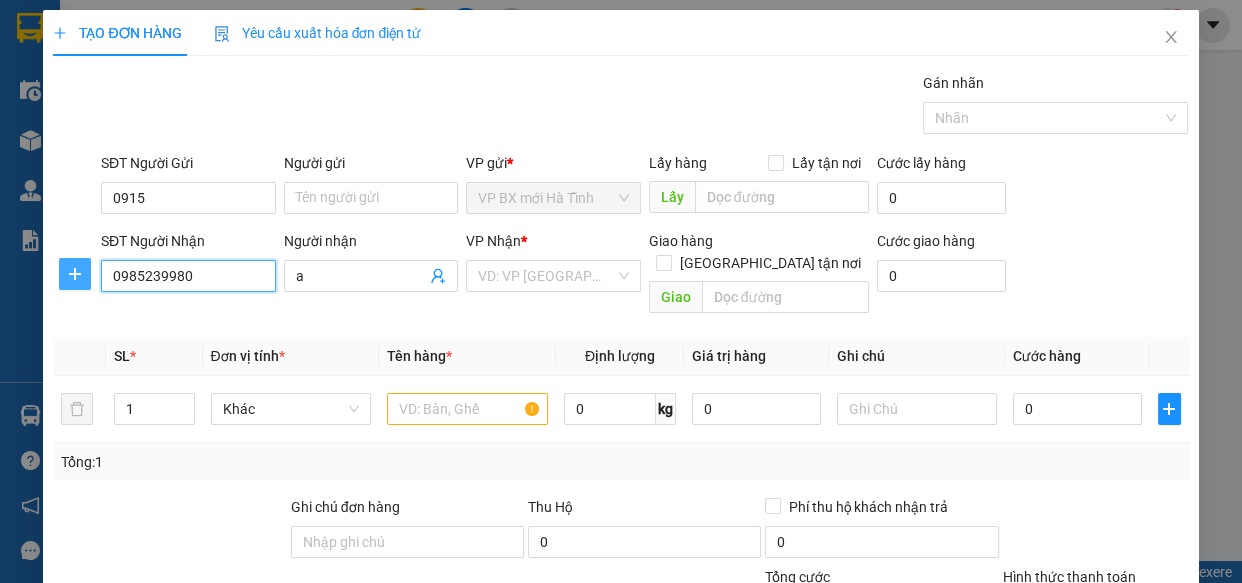 click on "SĐT Người Nhận 0985239980 0985239980 Người nhận a VP Nhận  * VD: VP [GEOGRAPHIC_DATA] Giao hàng Giao tận nơi Giao Cước giao hàng 0" at bounding box center [620, 276] 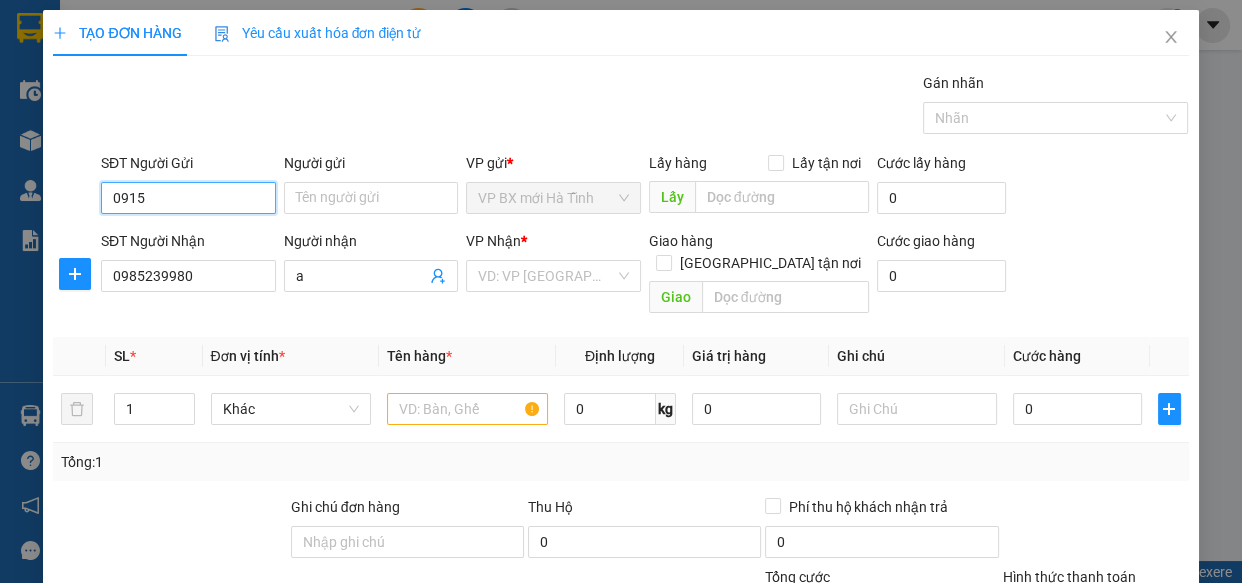 click on "0915" at bounding box center [188, 198] 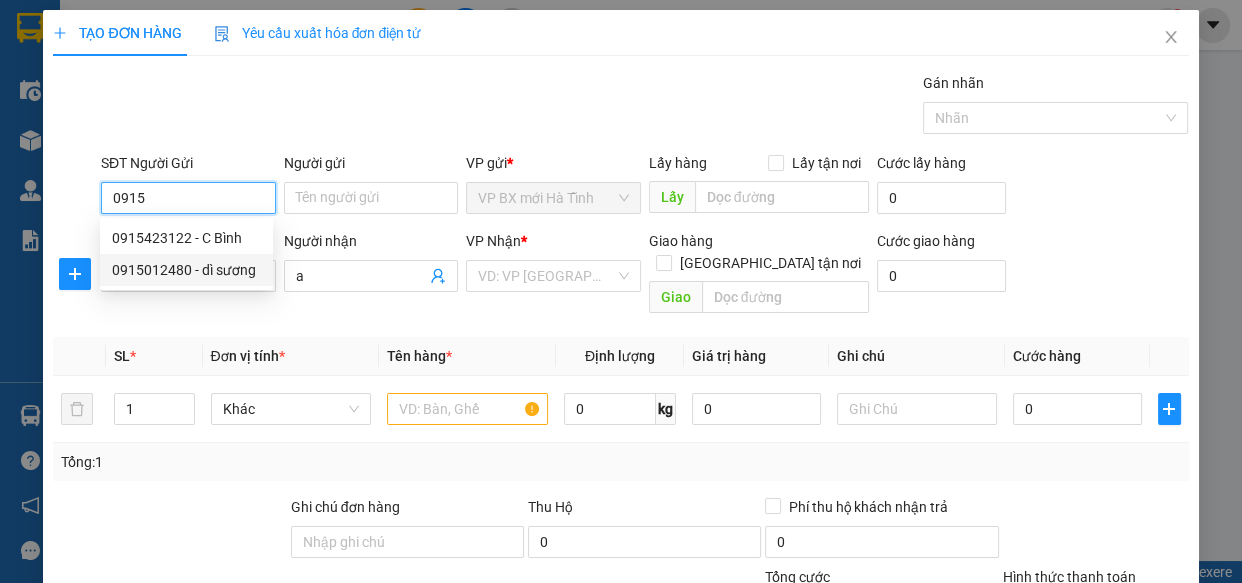 drag, startPoint x: 147, startPoint y: 192, endPoint x: 134, endPoint y: 196, distance: 13.601471 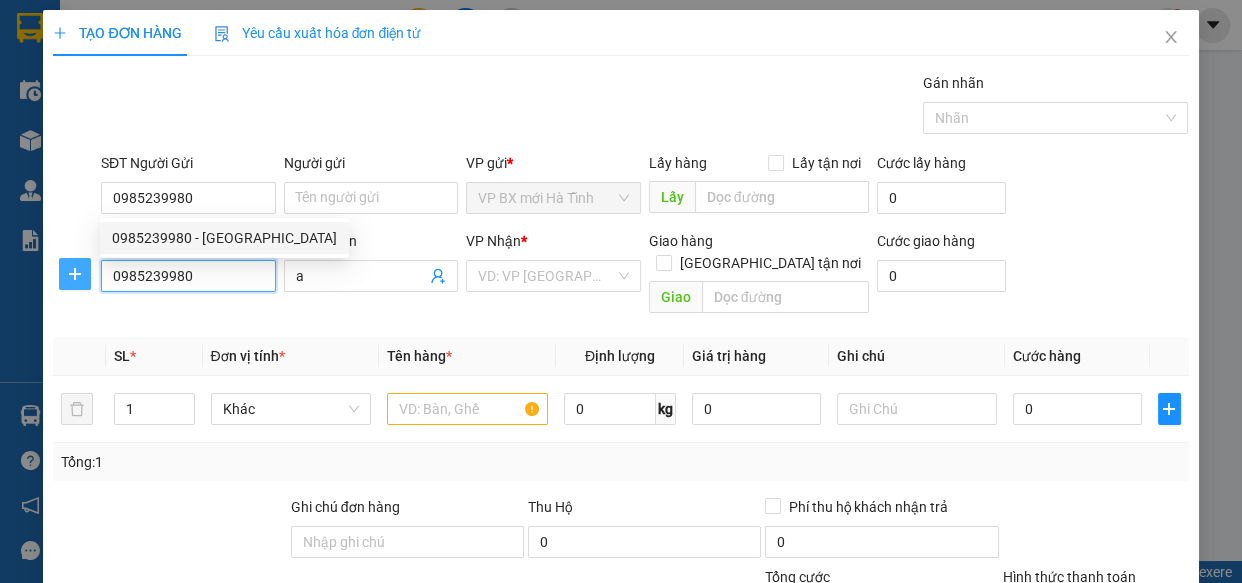 drag, startPoint x: 172, startPoint y: 271, endPoint x: 86, endPoint y: 268, distance: 86.05231 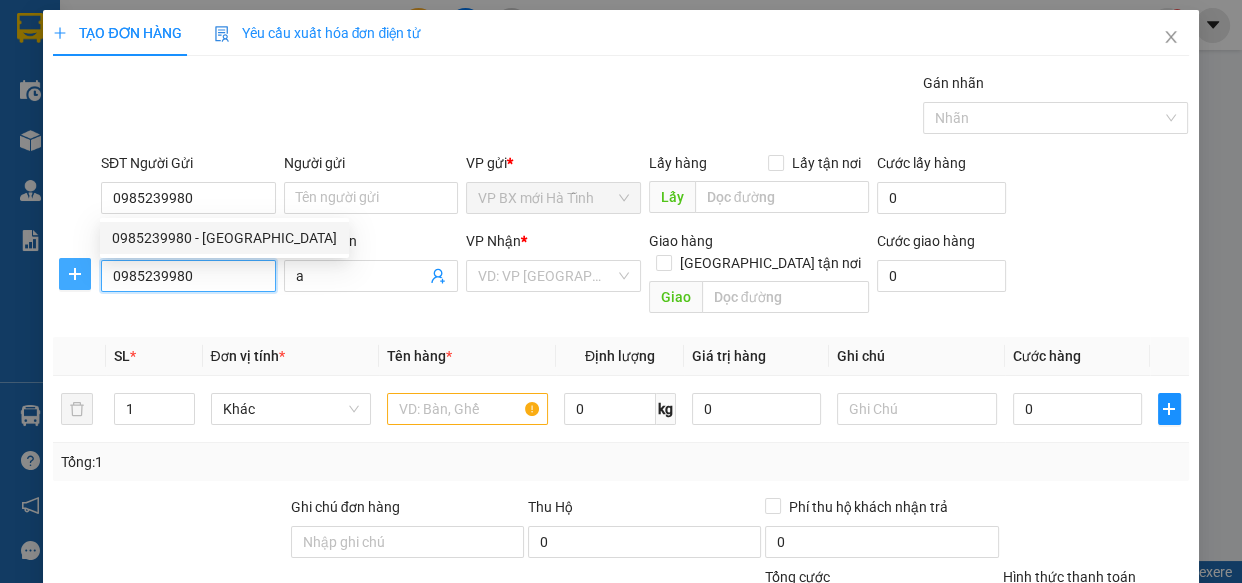 click on "SĐT Người Nhận 0985239980 0985239980 Người nhận a VP Nhận  * VD: VP [GEOGRAPHIC_DATA] Giao hàng Giao tận nơi Giao Cước giao hàng 0" at bounding box center [620, 276] 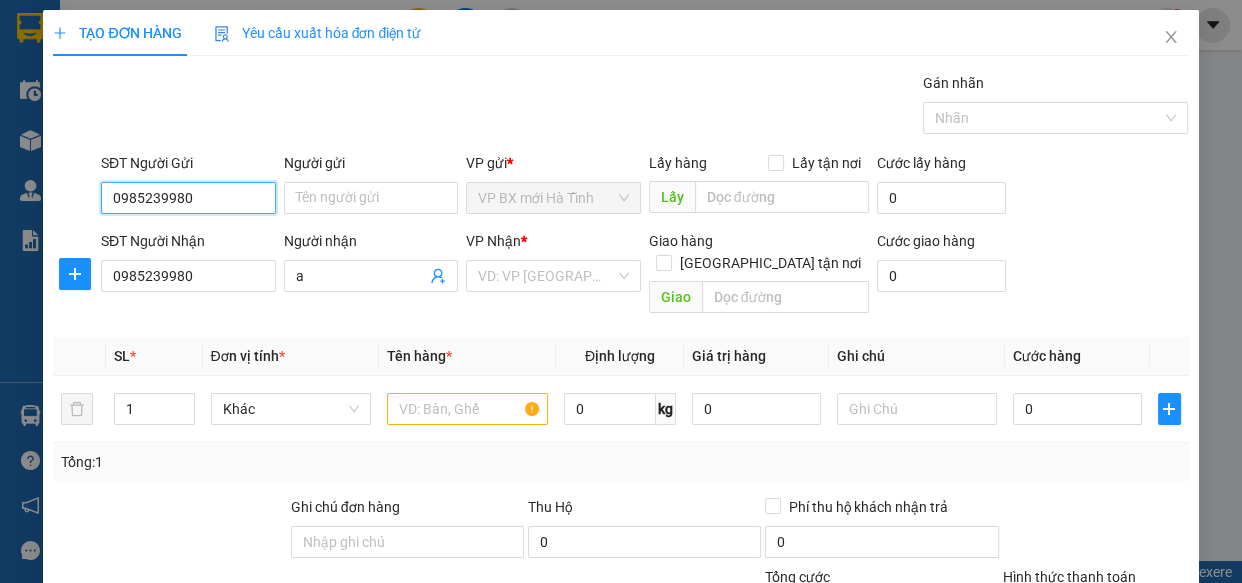 click on "0985239980" at bounding box center [188, 198] 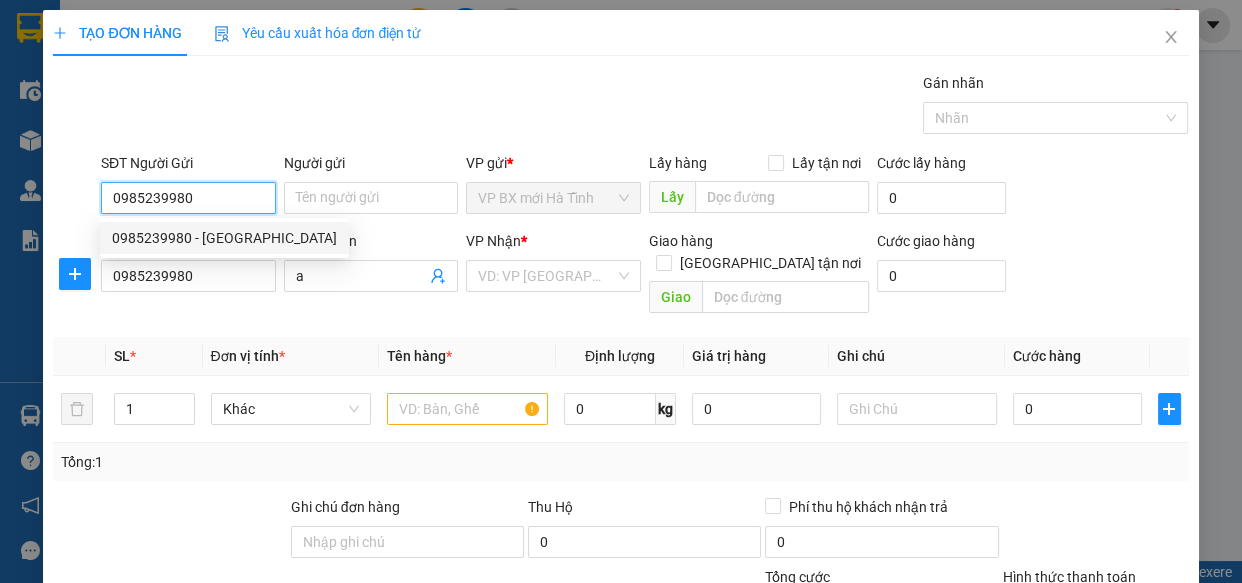 click on "0985239980 - [GEOGRAPHIC_DATA]" at bounding box center (224, 238) 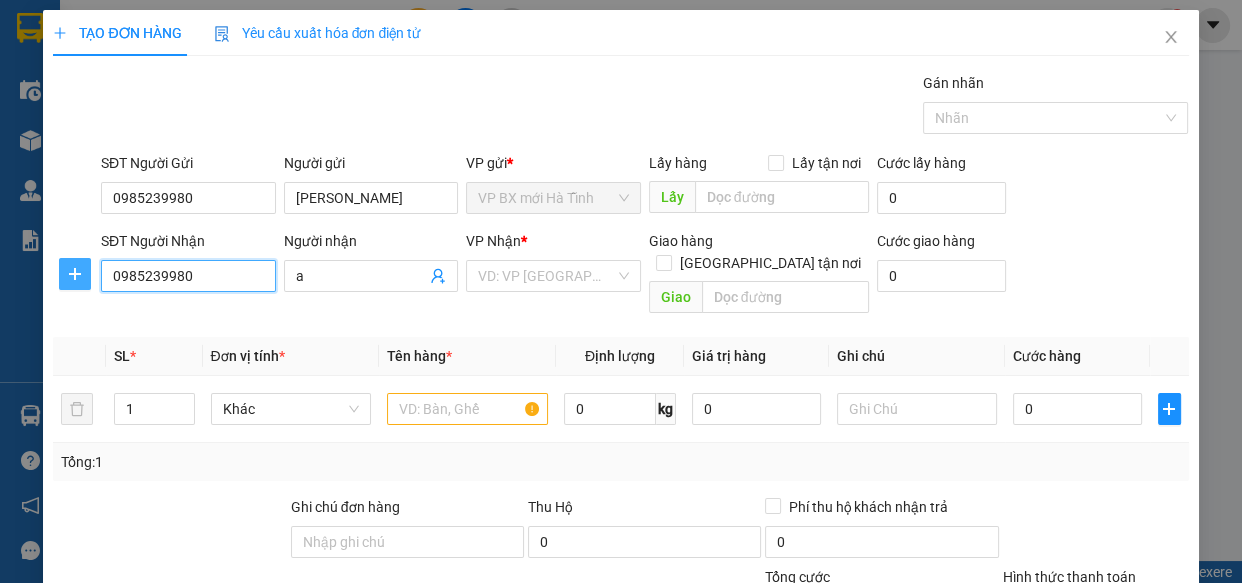 drag, startPoint x: 191, startPoint y: 276, endPoint x: 61, endPoint y: 261, distance: 130.86252 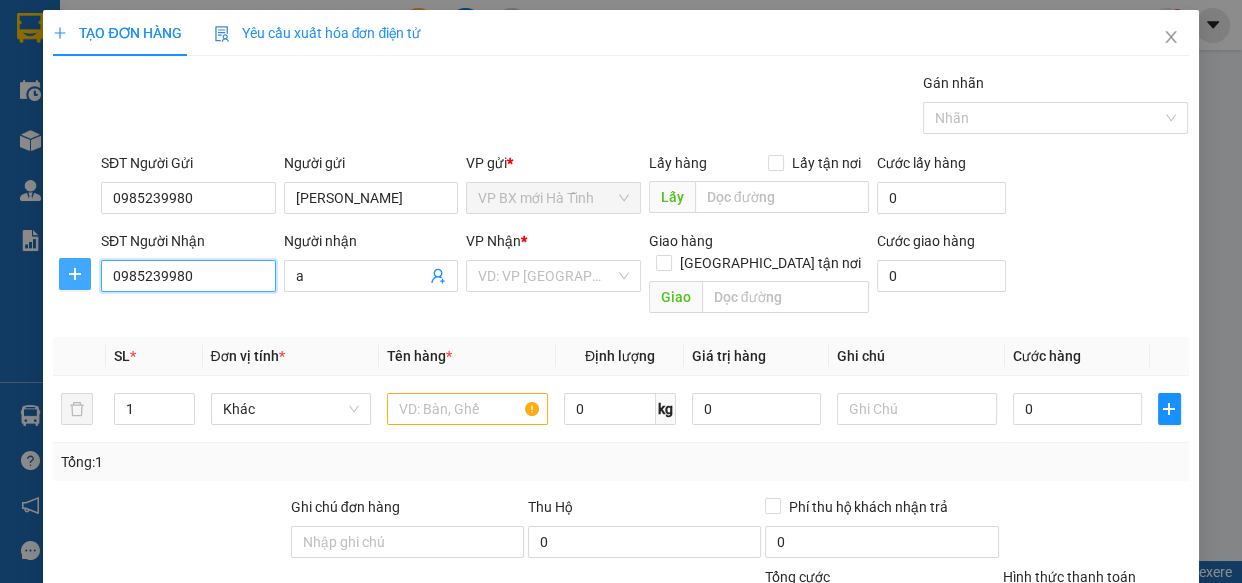 click on "SĐT Người Nhận 0985239980 0985239980 Người nhận a VP Nhận  * VD: VP [GEOGRAPHIC_DATA] Giao hàng Giao tận nơi Giao Cước giao hàng 0" at bounding box center (620, 276) 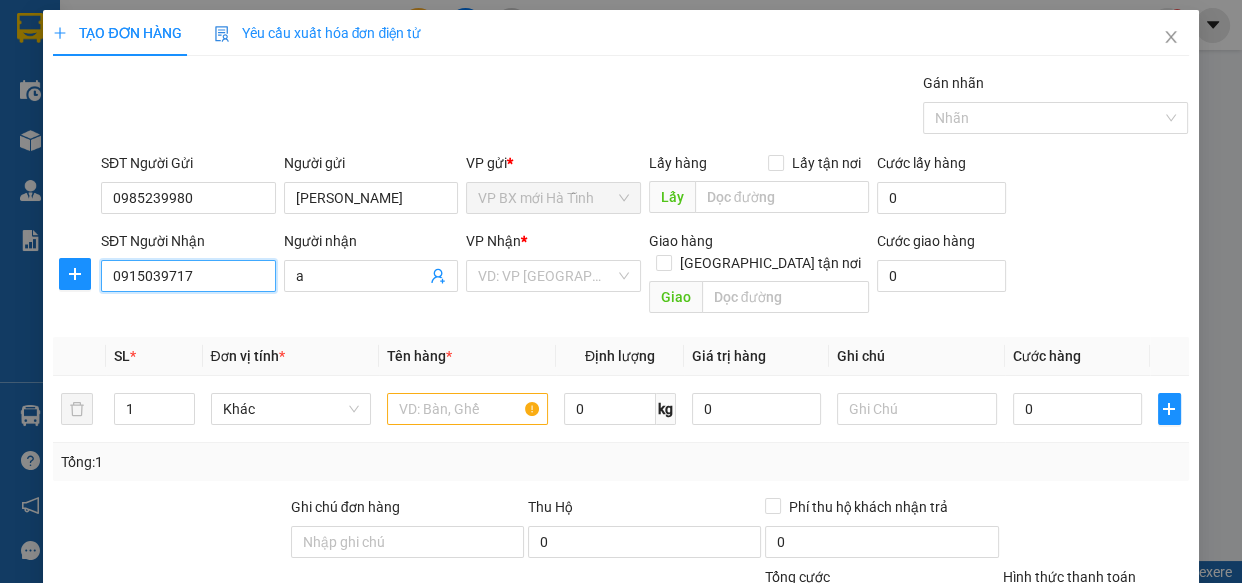 click on "0915039717" at bounding box center [188, 276] 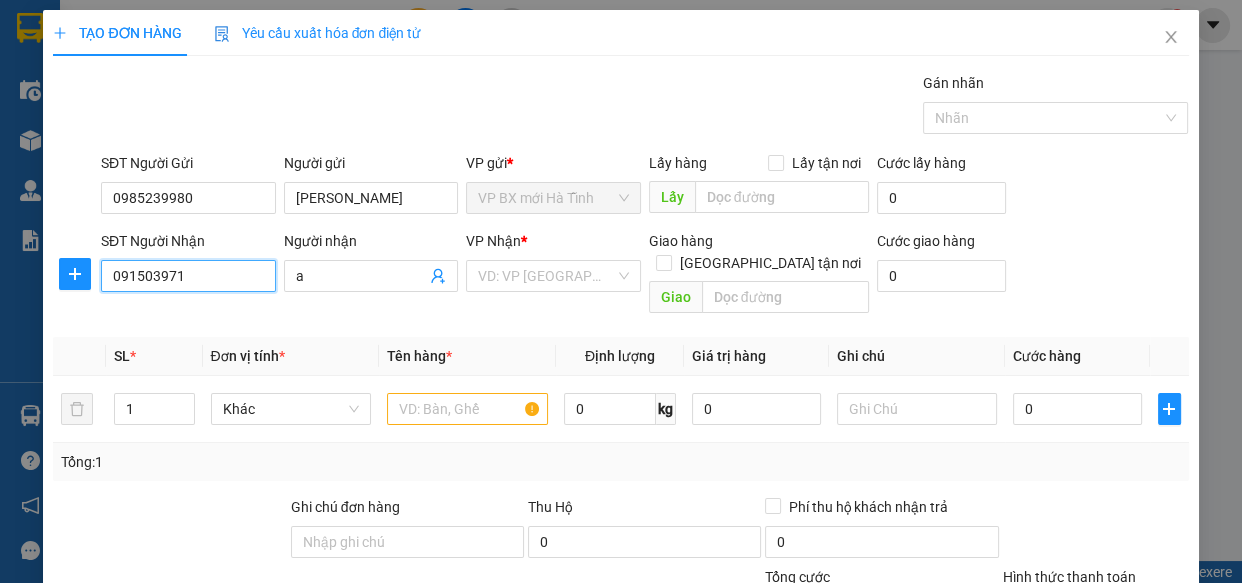 drag, startPoint x: 180, startPoint y: 281, endPoint x: 163, endPoint y: 280, distance: 17.029387 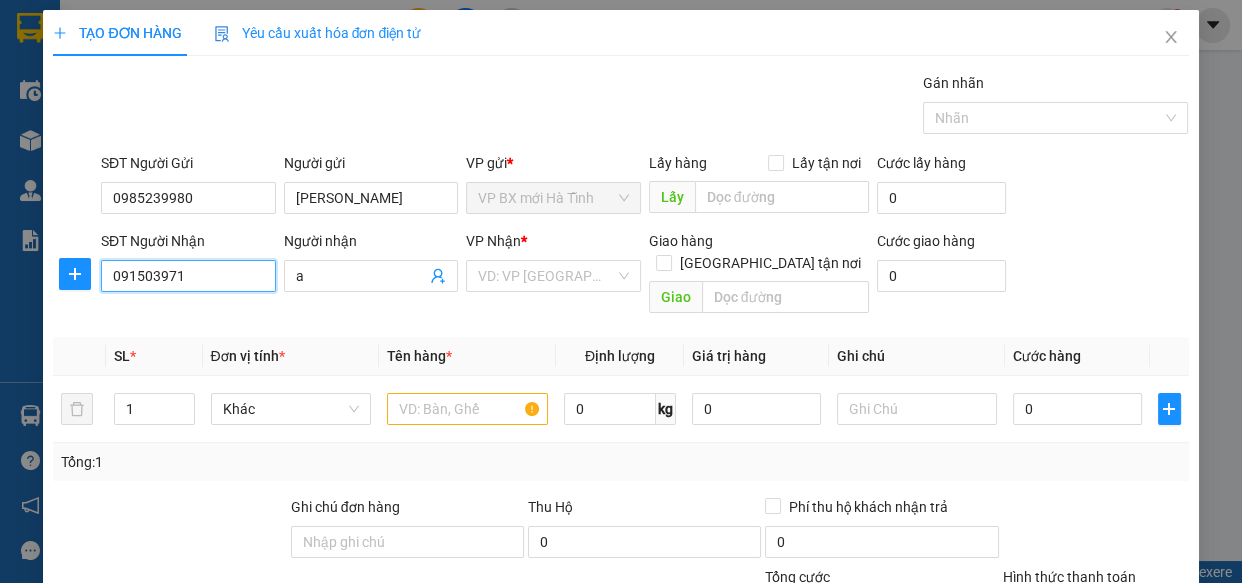 click on "091503971" at bounding box center (188, 276) 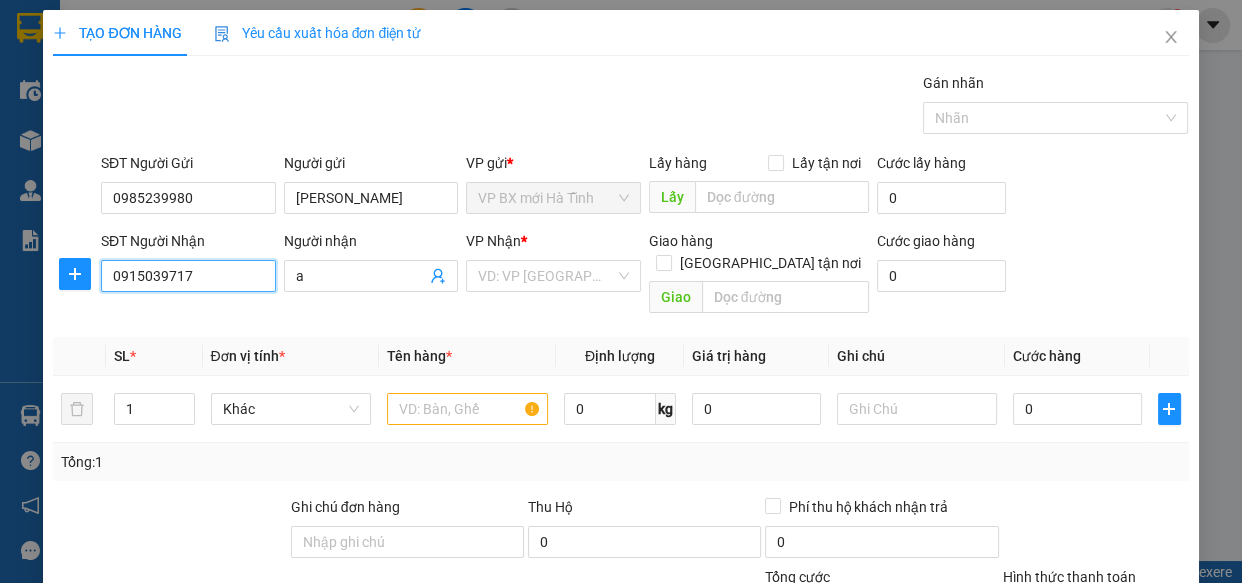 drag, startPoint x: 120, startPoint y: 278, endPoint x: 20, endPoint y: 272, distance: 100.17984 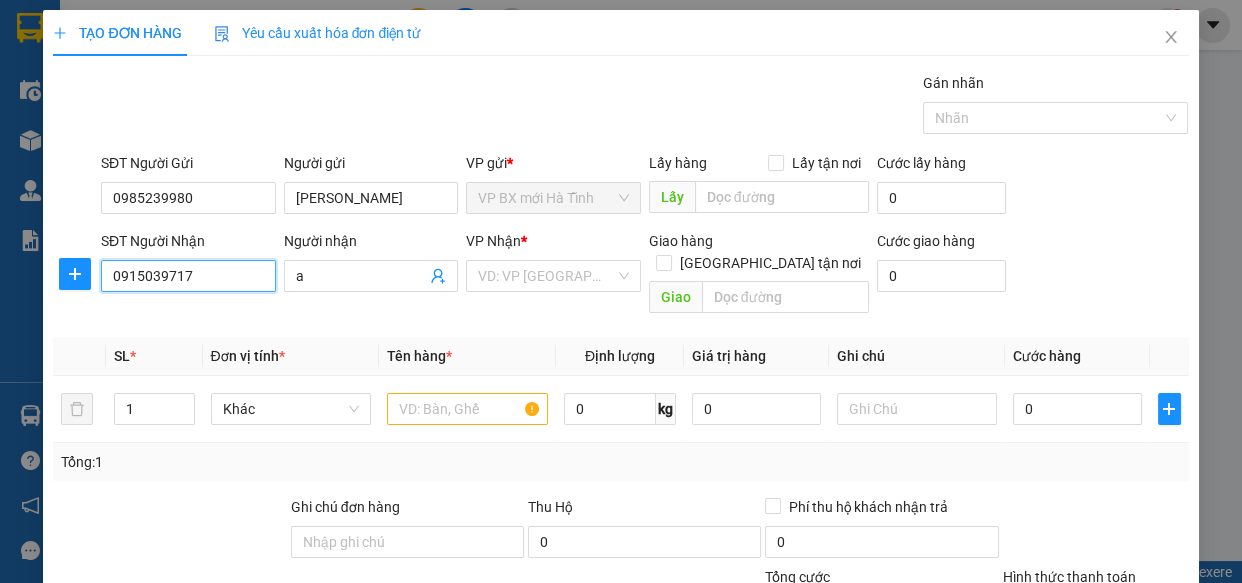 click on "TẠO ĐƠN HÀNG Yêu cầu xuất hóa đơn điện tử Transit Pickup Surcharge Ids Transit Deliver Surcharge Ids Transit Deliver Surcharge Transit Deliver Surcharge Gán nhãn   Nhãn SĐT Người Gửi 0985239980 Người gửi [PERSON_NAME] VP gửi  * VP BX mới Hà Tĩnh Lấy hàng Lấy tận nơi Lấy Cước lấy hàng 0 SĐT Người Nhận 0915039717 0915039717 Người nhận a VP Nhận  * VD: VP [GEOGRAPHIC_DATA] Giao hàng Giao tận nơi Giao Cước giao hàng 0 SL  * Đơn vị tính  * Tên hàng  * Định lượng Giá trị hàng Ghi chú Cước hàng                   1 Khác 0 kg 0 0 Tổng:  1 Ghi chú đơn hàng Thu Hộ 0 Phí thu hộ khách nhận trả 0 Tổng cước 0 Hình thức thanh toán Chọn HT Thanh Toán Số tiền thu trước 0 Chưa thanh toán 0 Chọn HT Thanh Toán Ghi chú nội bộ nhà xe Chi phí nội bộ 0 Lưu nháp Xóa Thông tin [PERSON_NAME] và In" at bounding box center [621, 291] 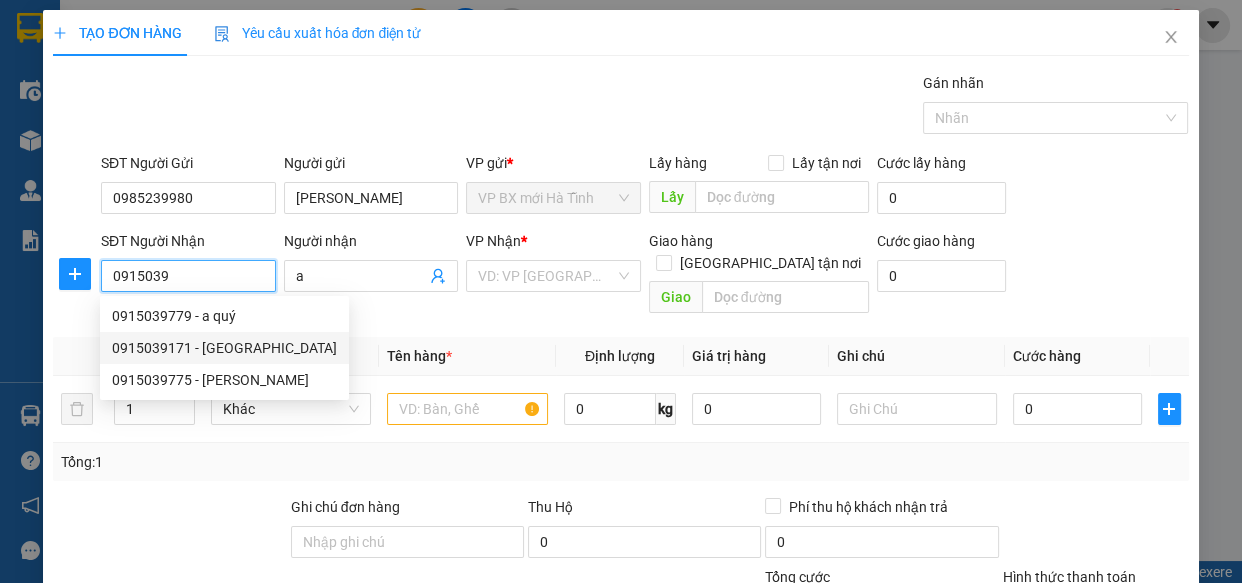 click on "0915039171 - [GEOGRAPHIC_DATA]" at bounding box center (224, 348) 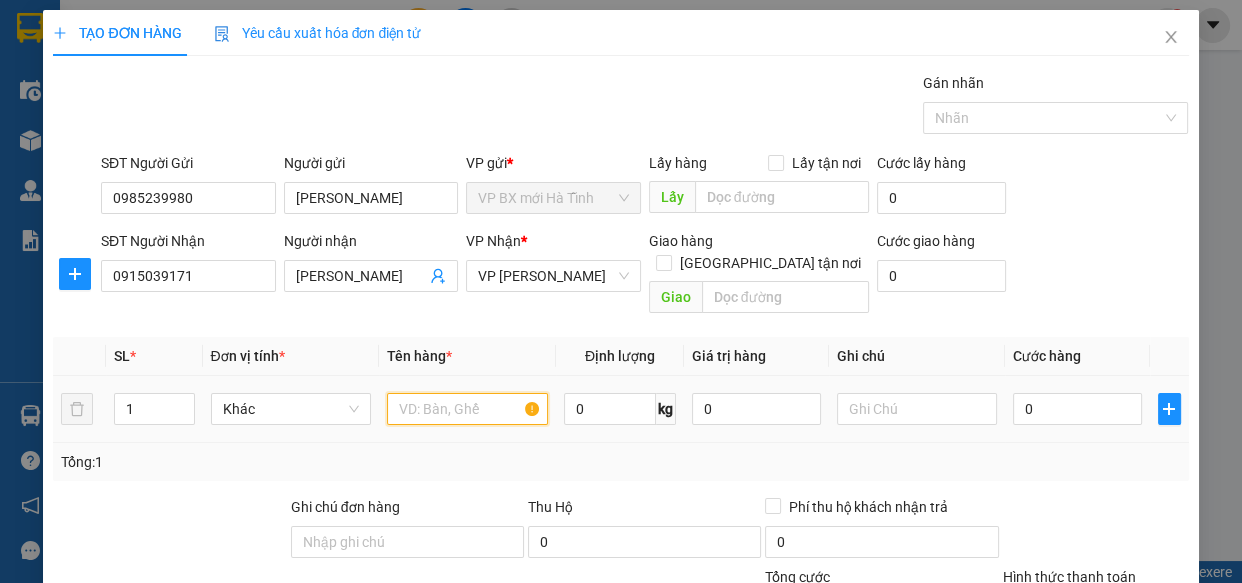 click at bounding box center [467, 409] 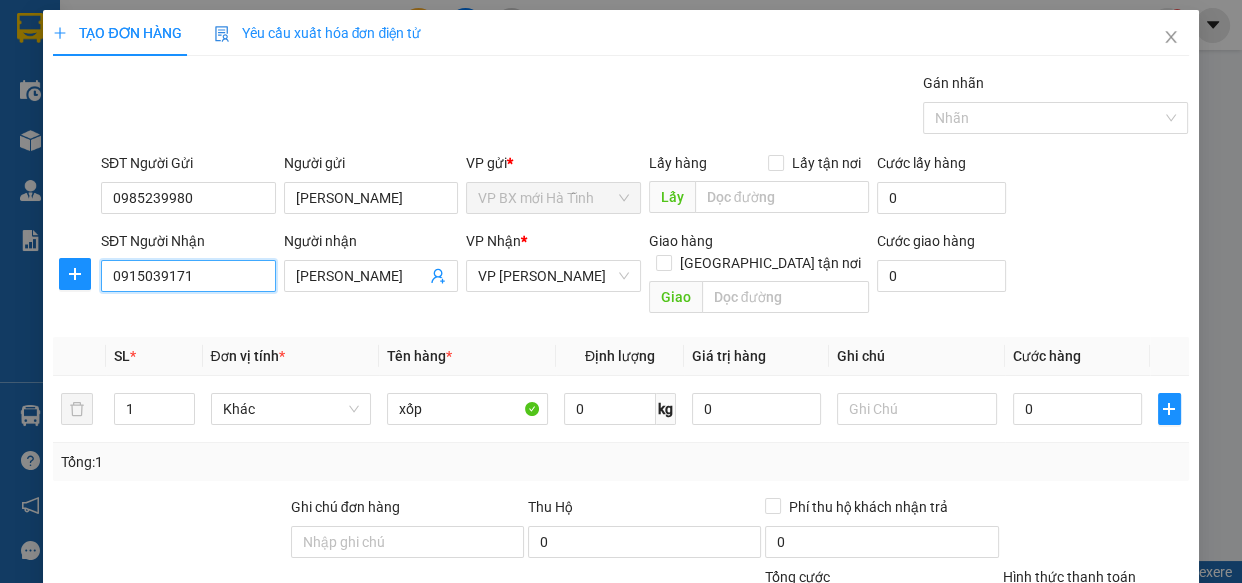 click on "0915039171" at bounding box center (188, 276) 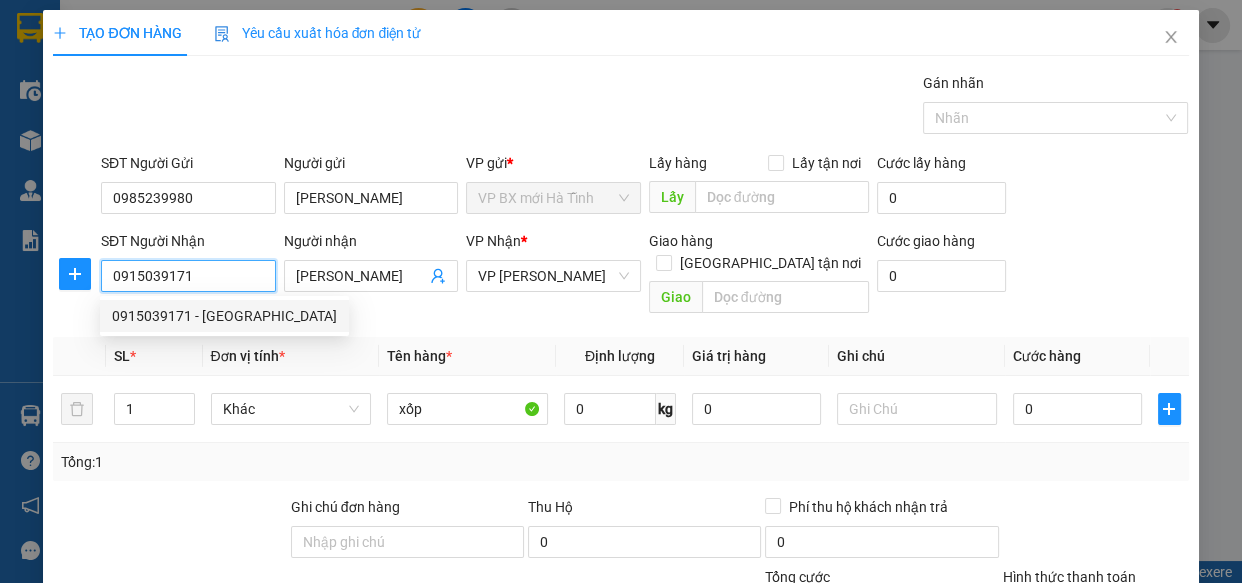 click on "0915039171 - [GEOGRAPHIC_DATA]" at bounding box center [224, 316] 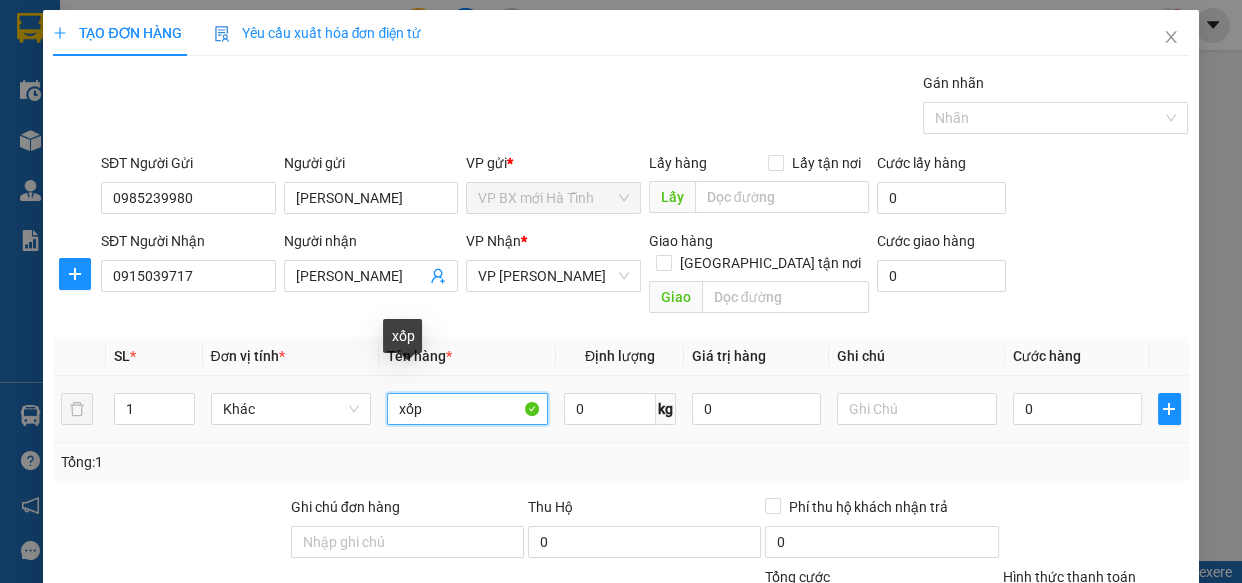 click on "xốp" at bounding box center (467, 409) 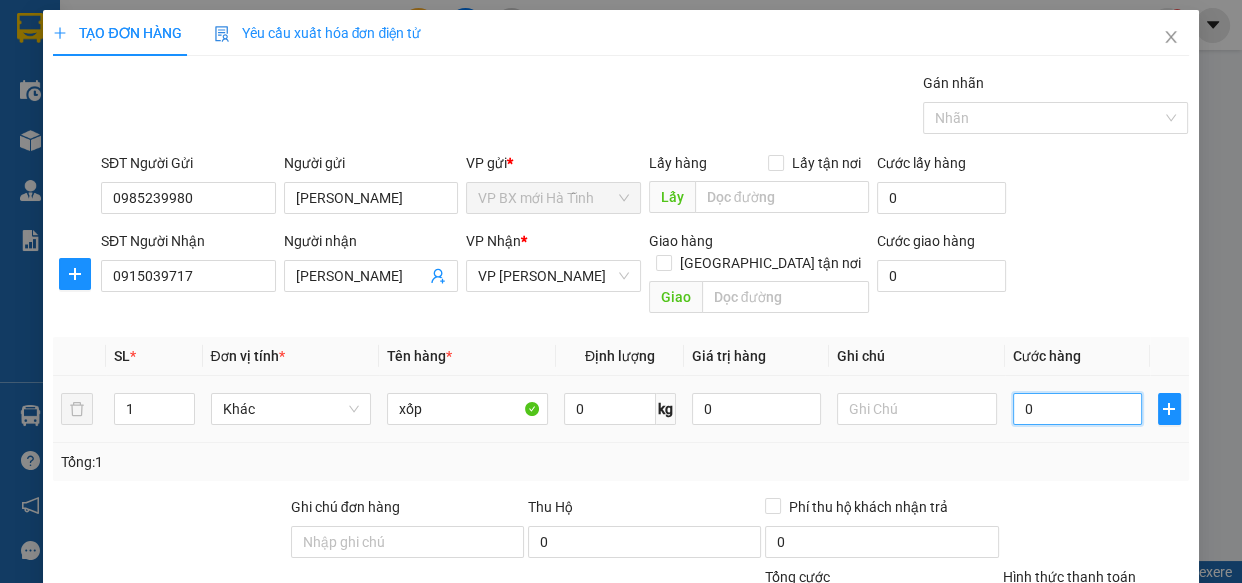 click on "0" at bounding box center [1077, 409] 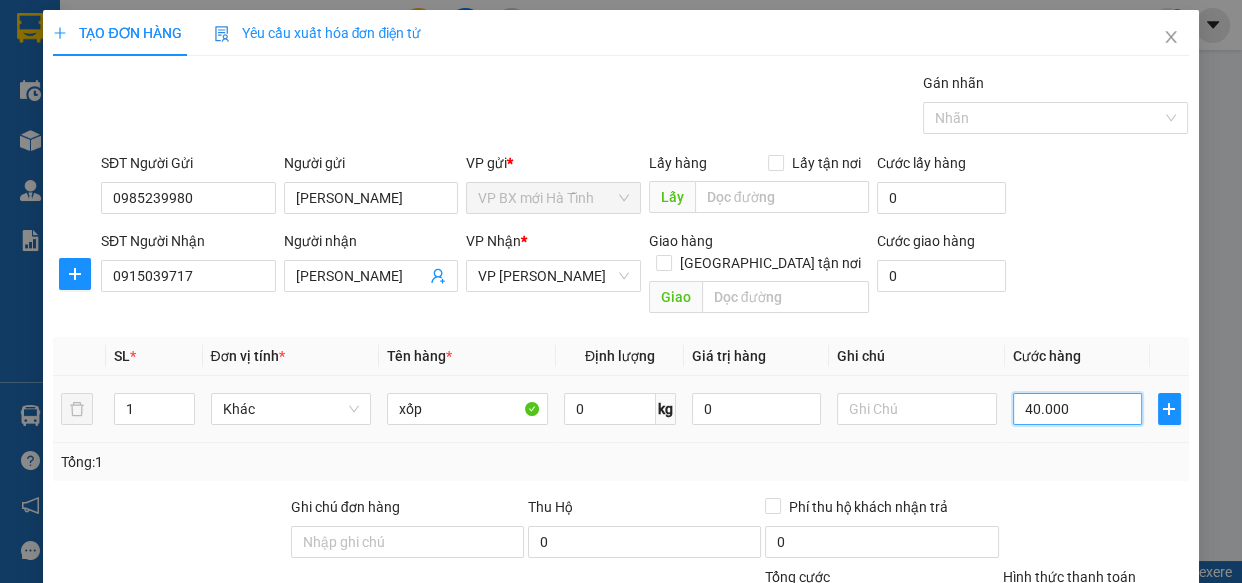 scroll, scrollTop: 218, scrollLeft: 0, axis: vertical 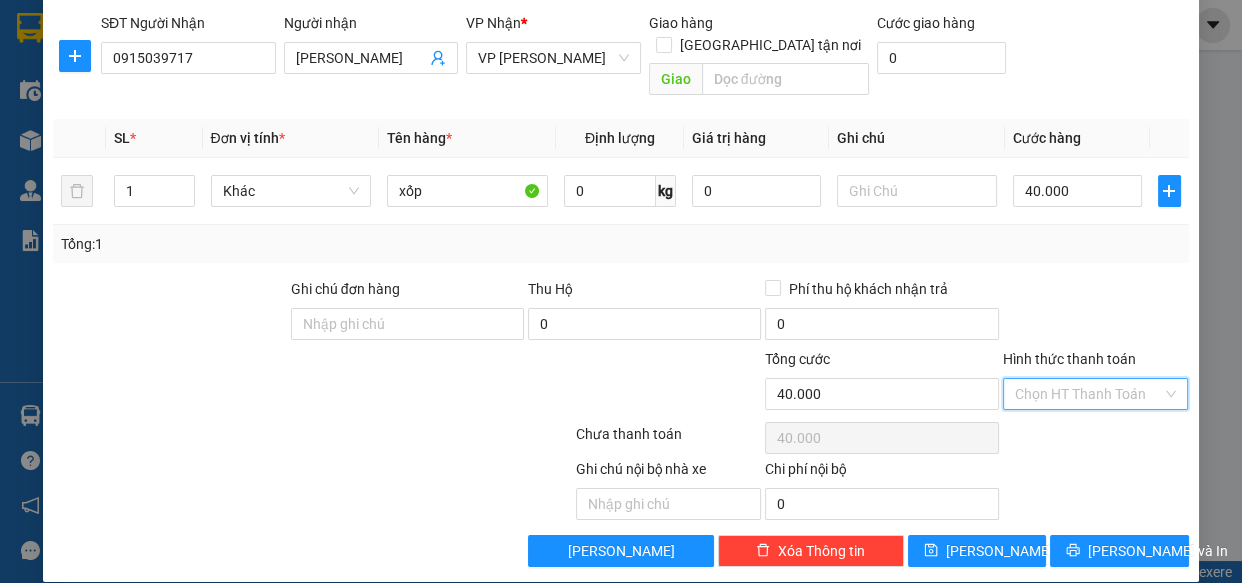 click on "Hình thức thanh toán" at bounding box center (1089, 394) 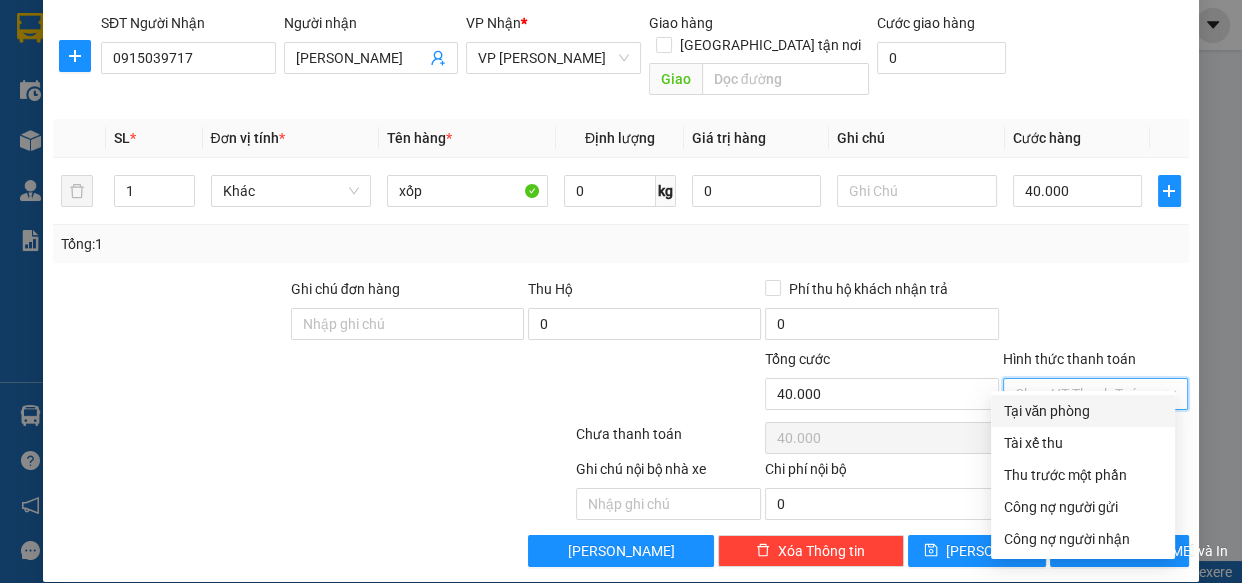 click on "Tại văn phòng" at bounding box center [1083, 411] 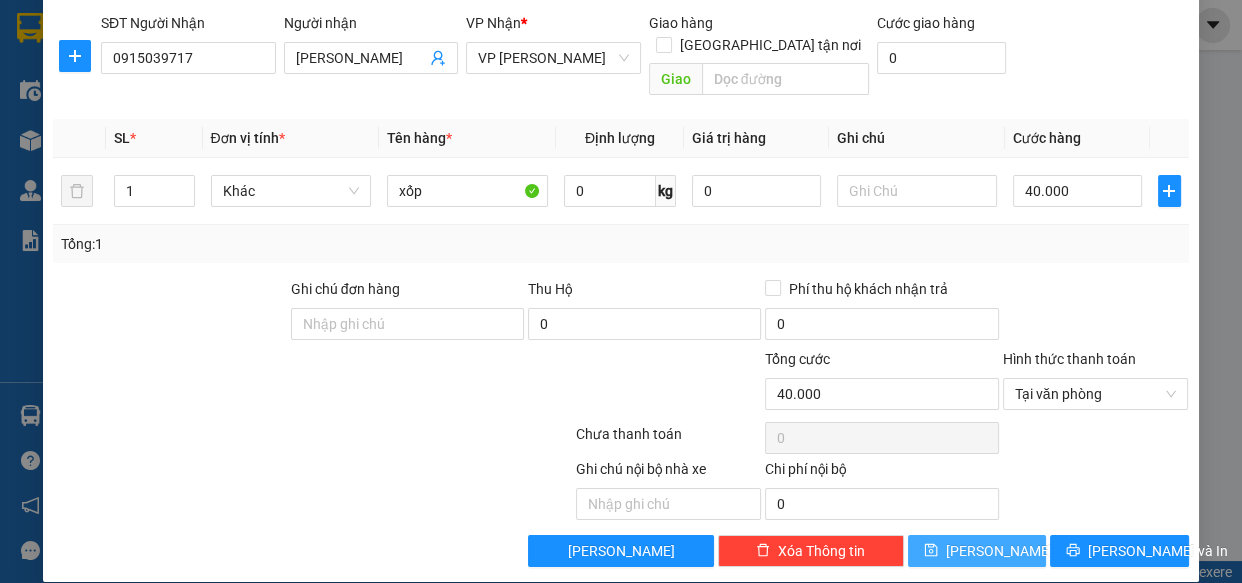 click on "[PERSON_NAME]" at bounding box center [977, 551] 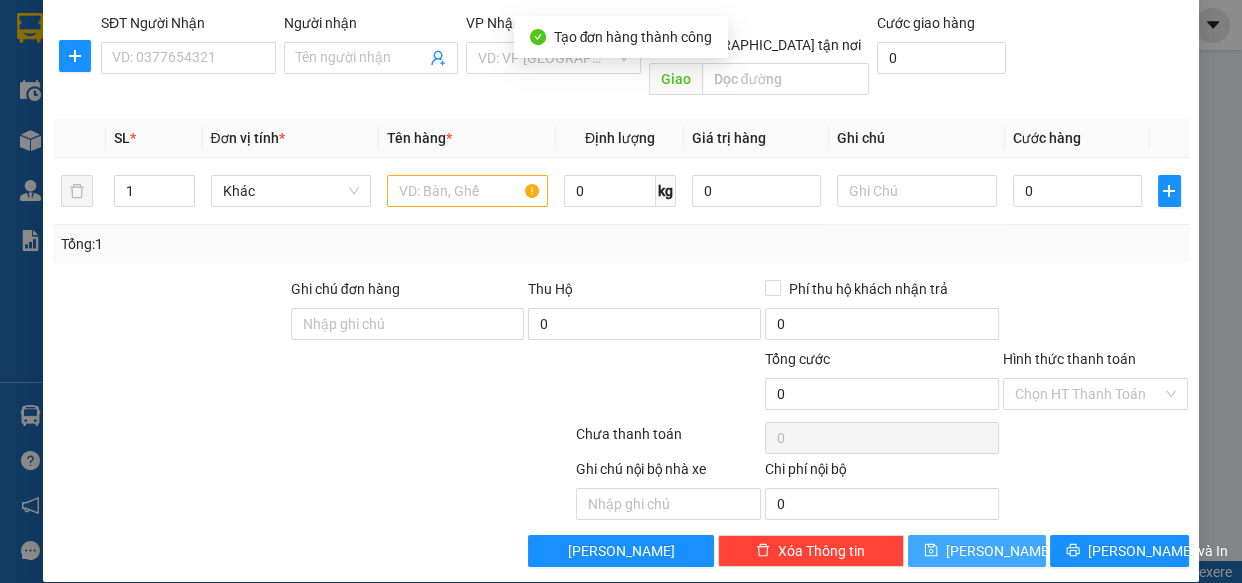 scroll, scrollTop: 0, scrollLeft: 0, axis: both 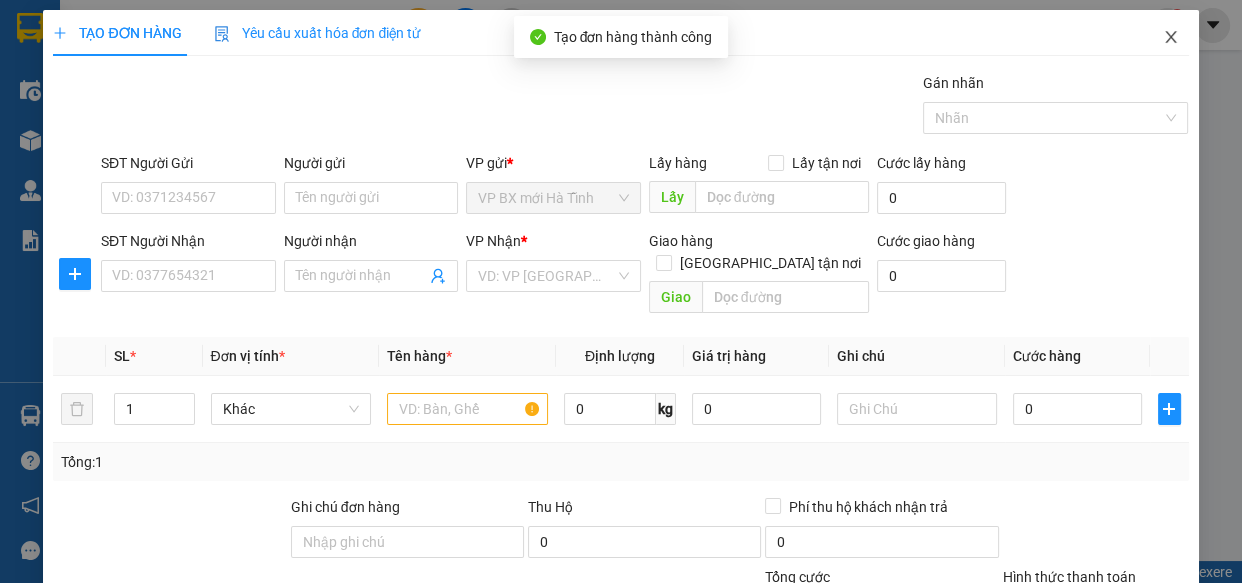 click at bounding box center [1171, 38] 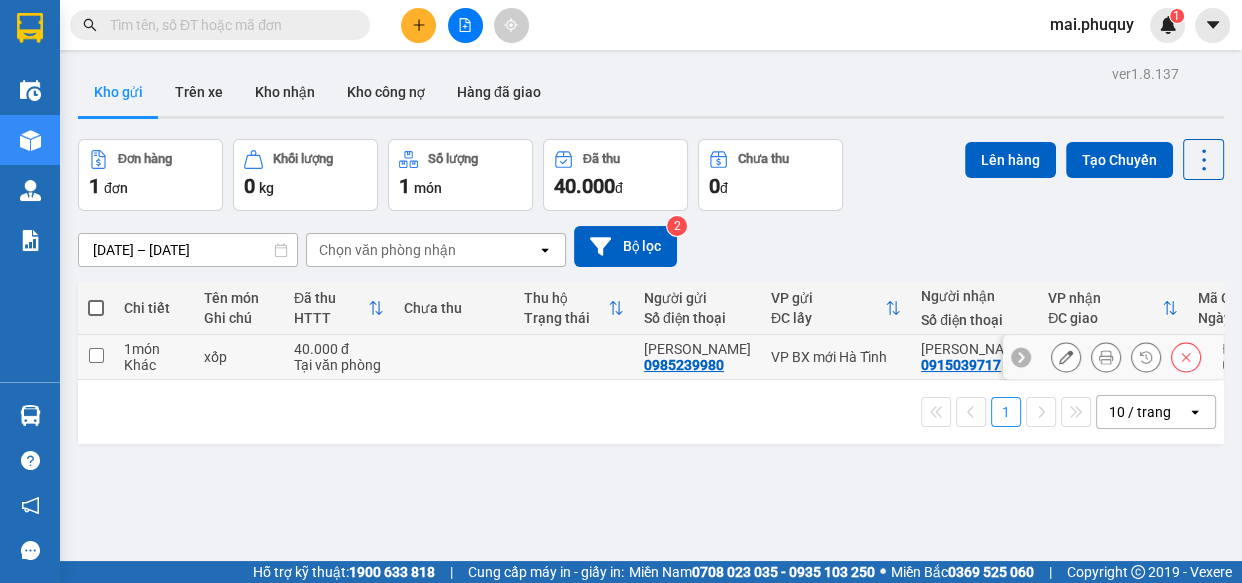click at bounding box center (96, 357) 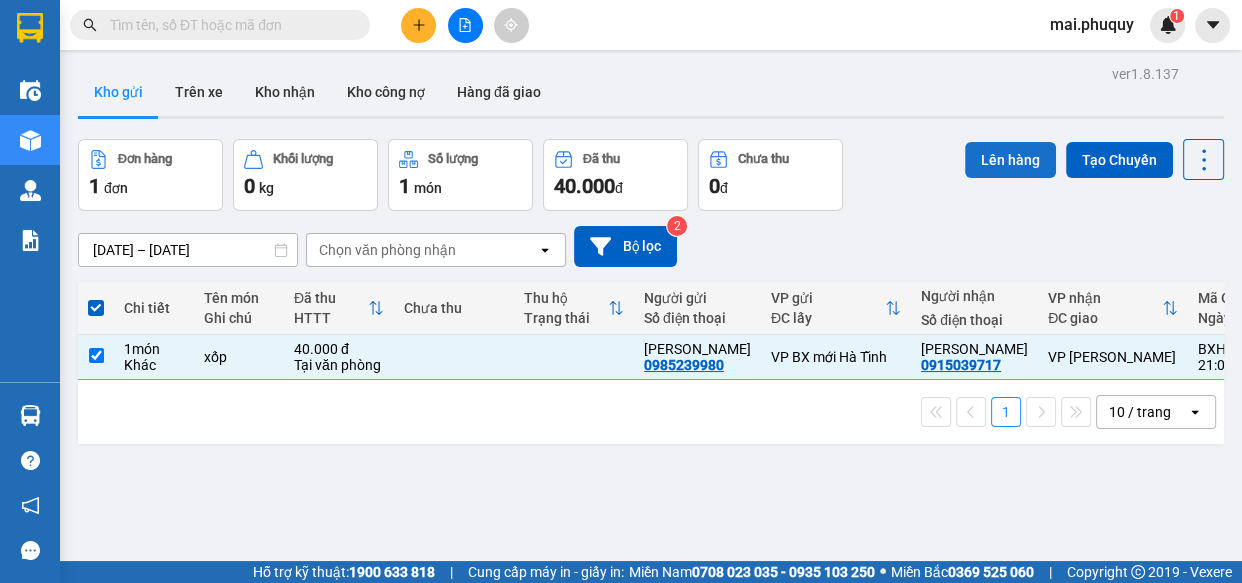click on "Lên hàng" at bounding box center [1010, 160] 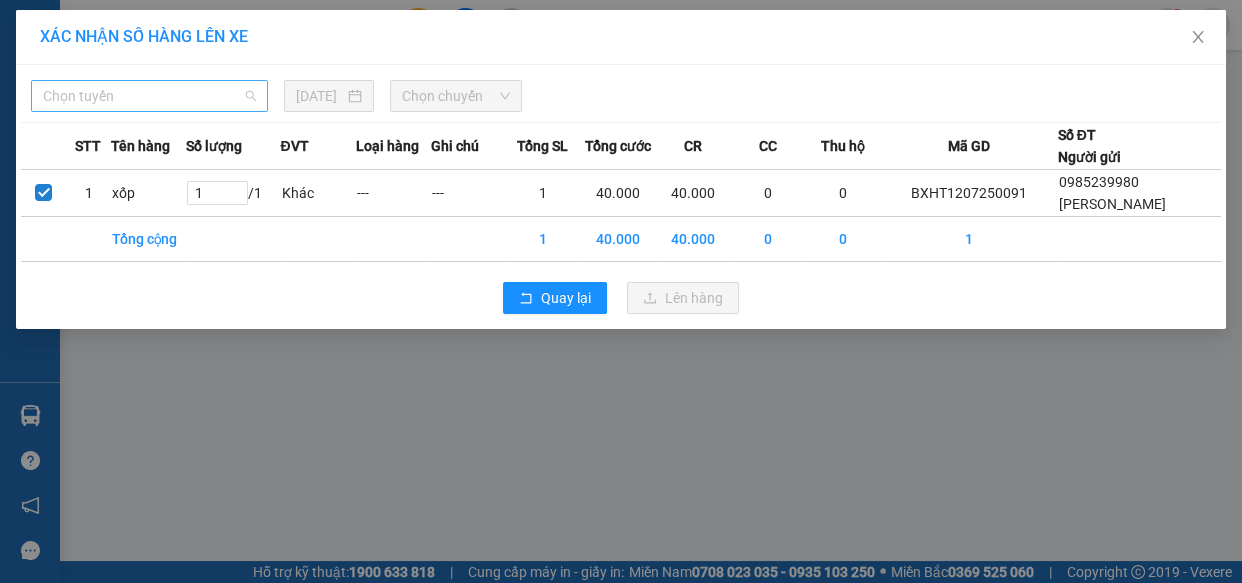 drag, startPoint x: 144, startPoint y: 97, endPoint x: 138, endPoint y: 107, distance: 11.661903 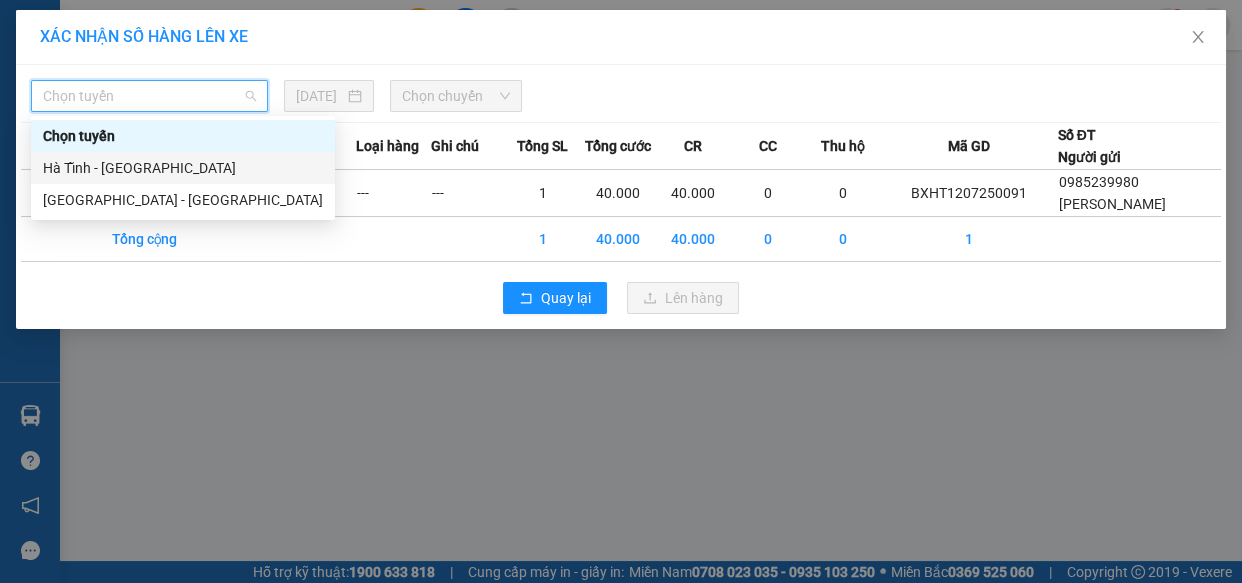 click on "Hà Tĩnh - [GEOGRAPHIC_DATA]" at bounding box center (183, 168) 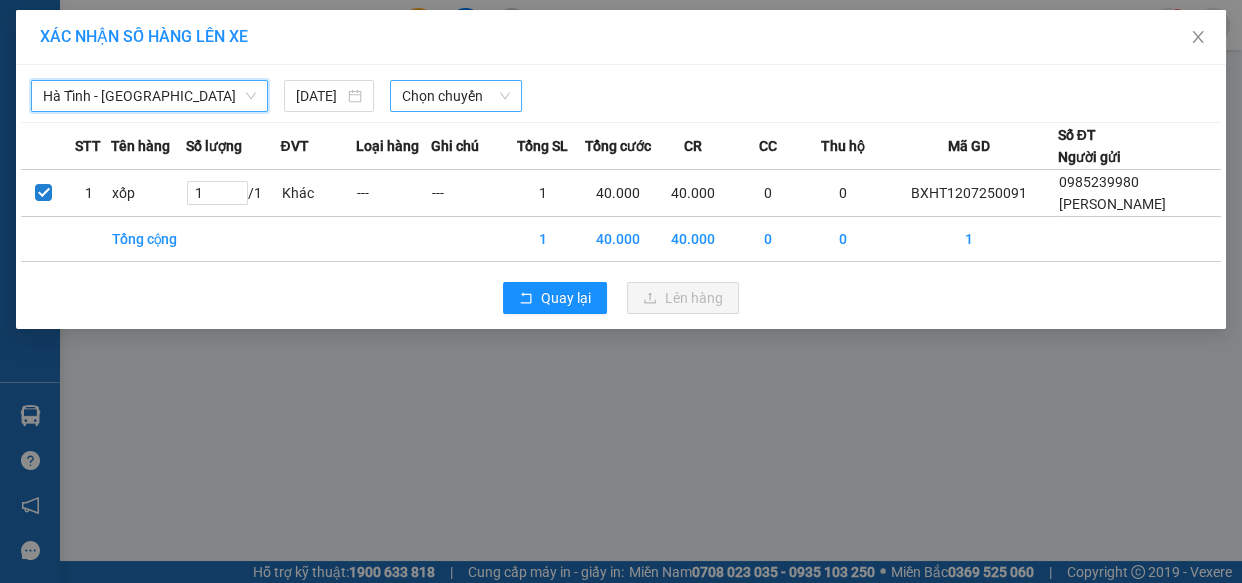 click on "Chọn chuyến" at bounding box center [456, 96] 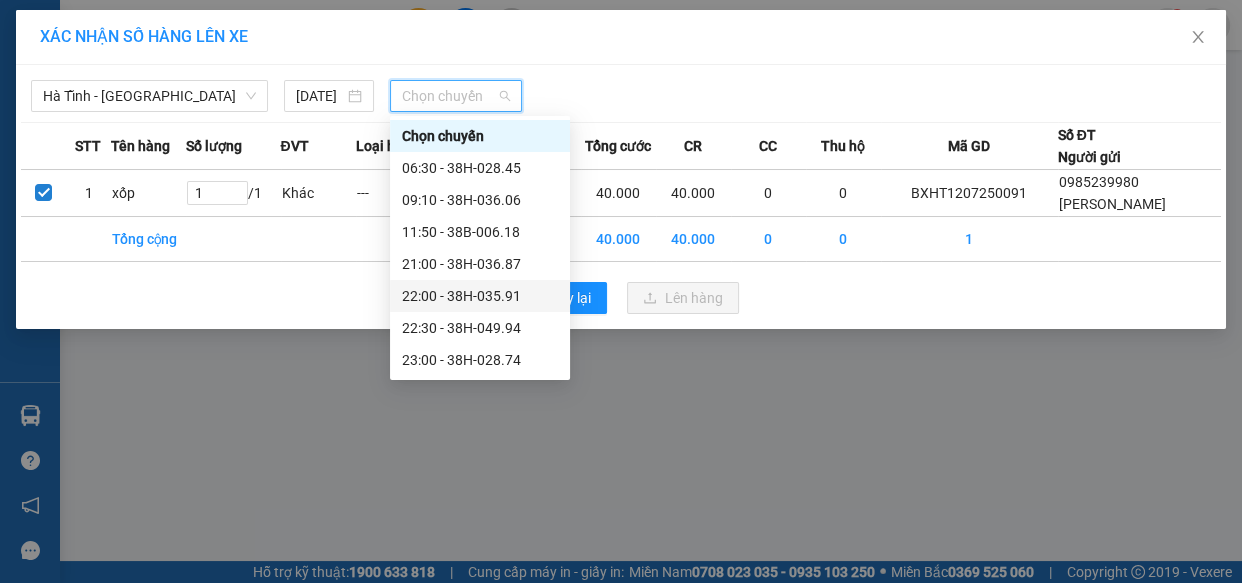 scroll, scrollTop: 31, scrollLeft: 0, axis: vertical 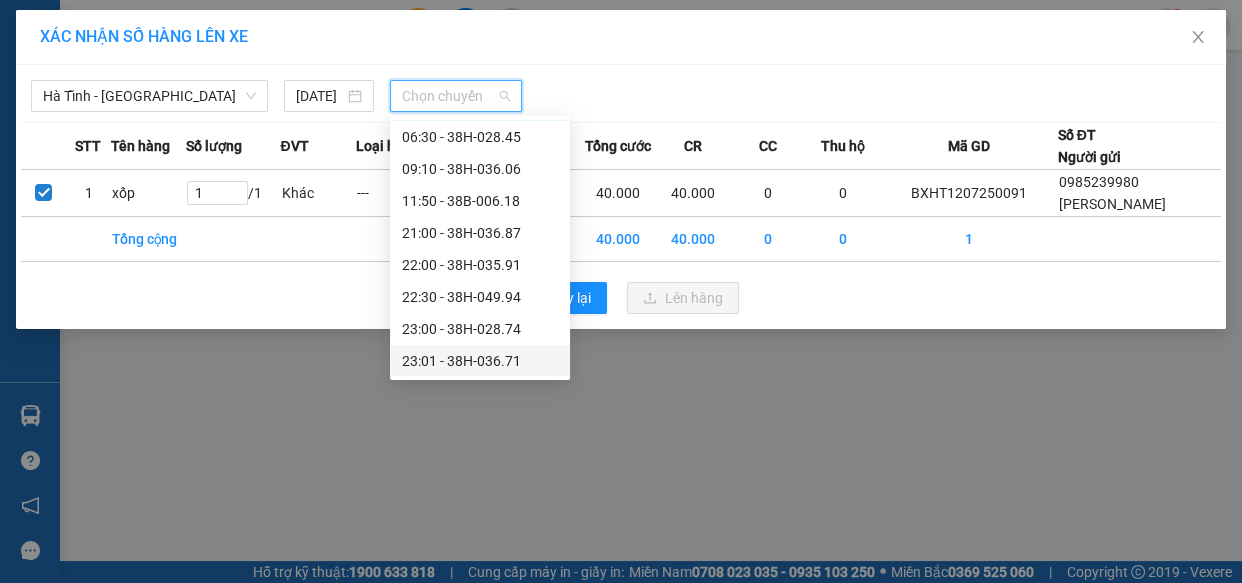 click on "23:01     - 38H-036.71" at bounding box center [480, 361] 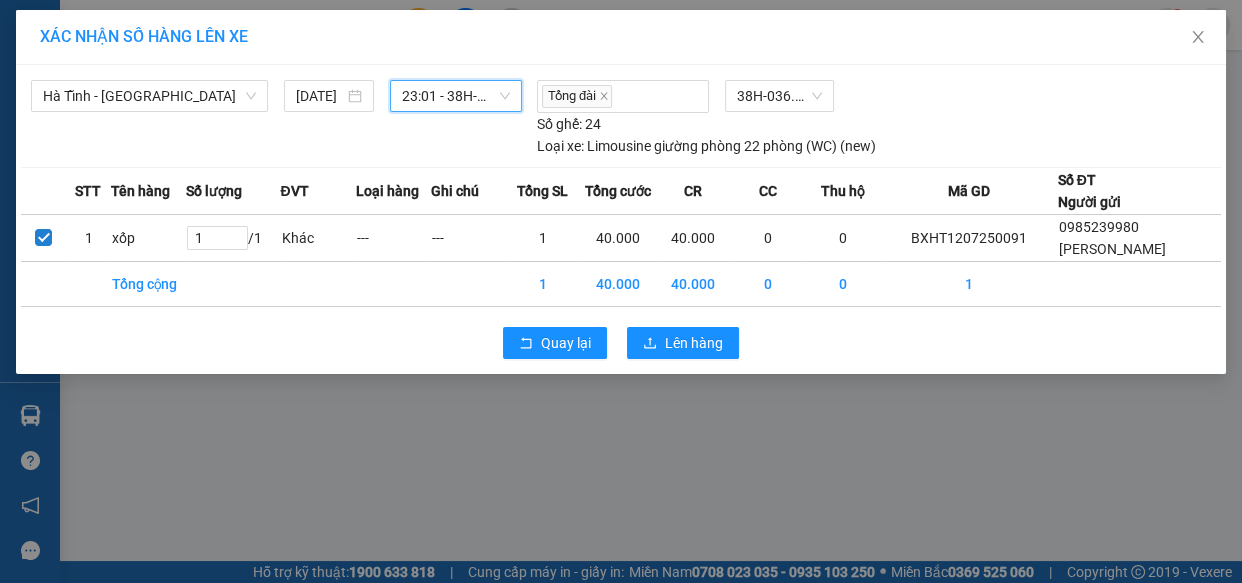 click on "23:01     - 38H-036.71" at bounding box center [456, 96] 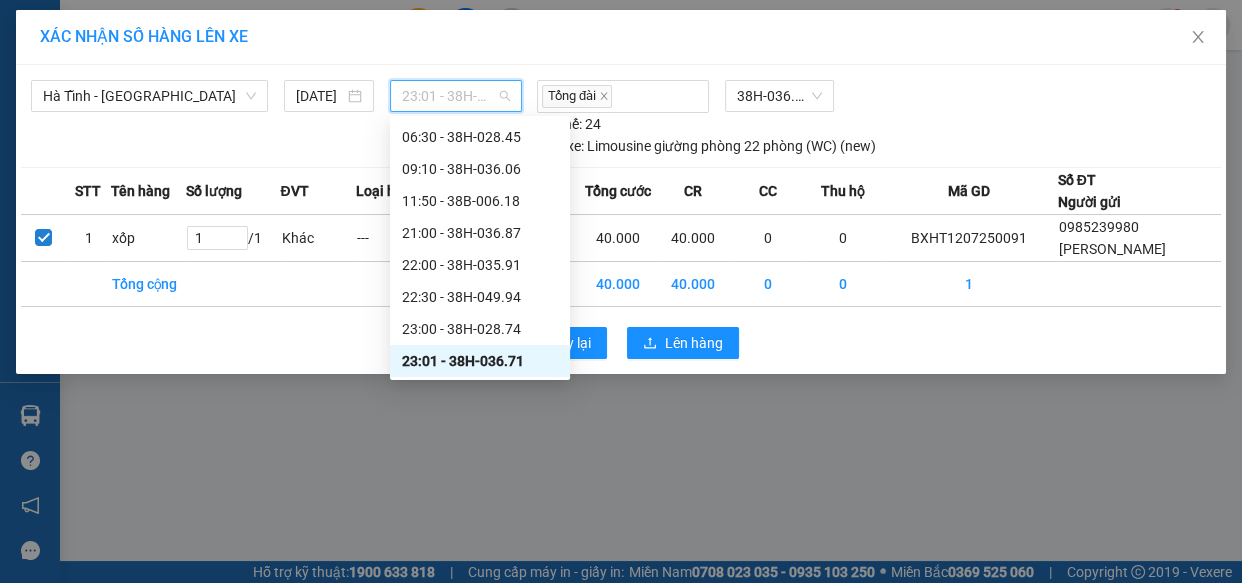 click on "23:01     - 38H-036.71" at bounding box center (480, 361) 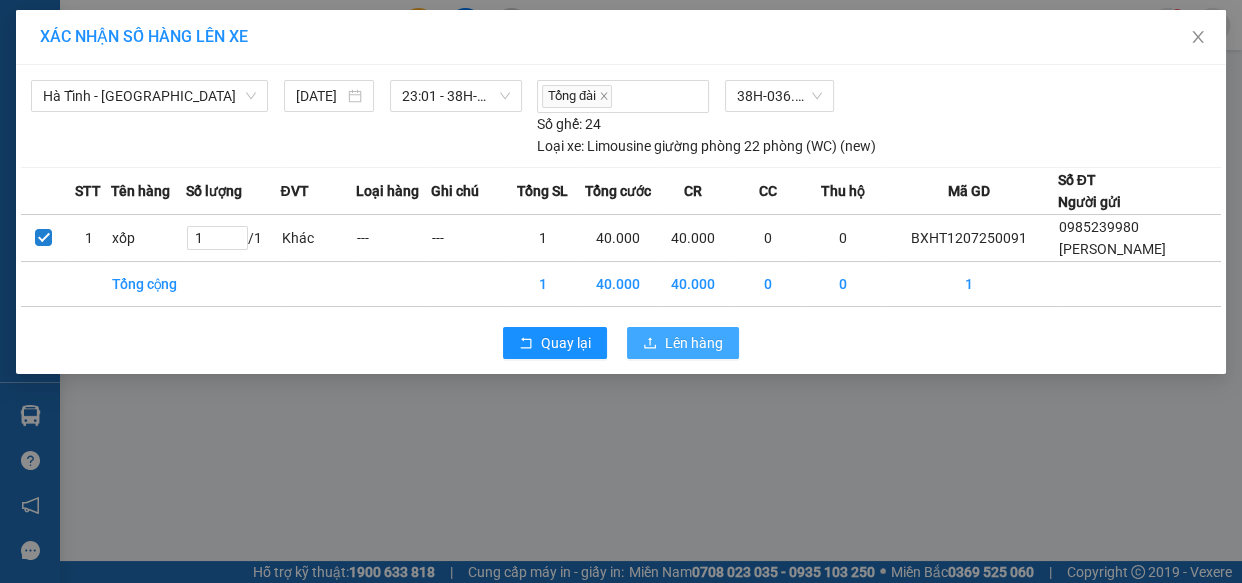 click on "Lên hàng" at bounding box center (694, 343) 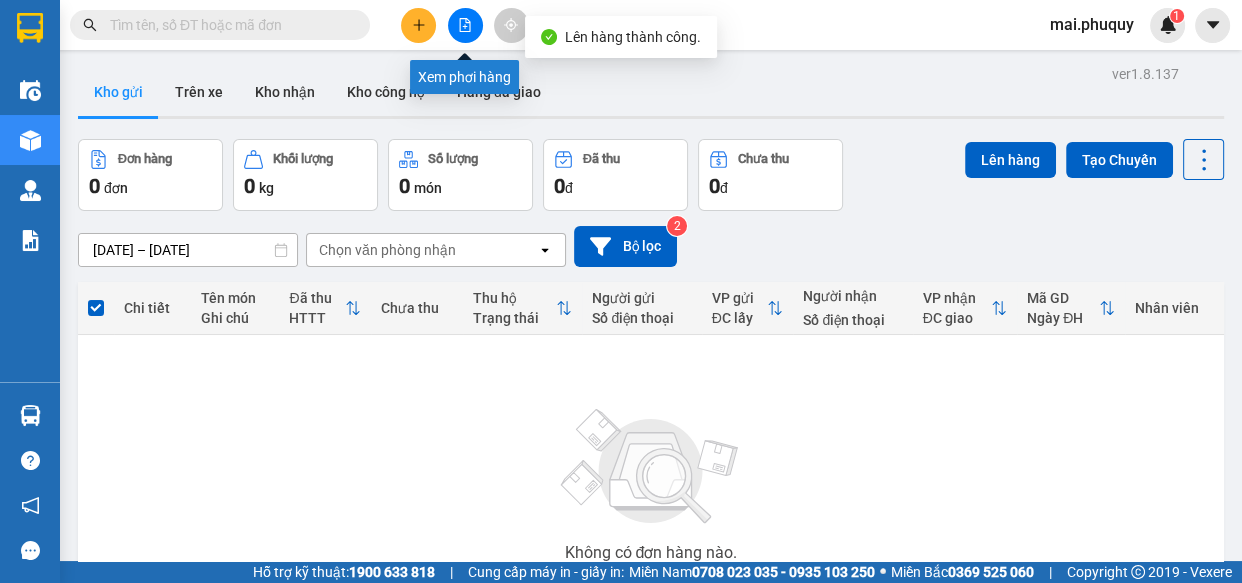 click 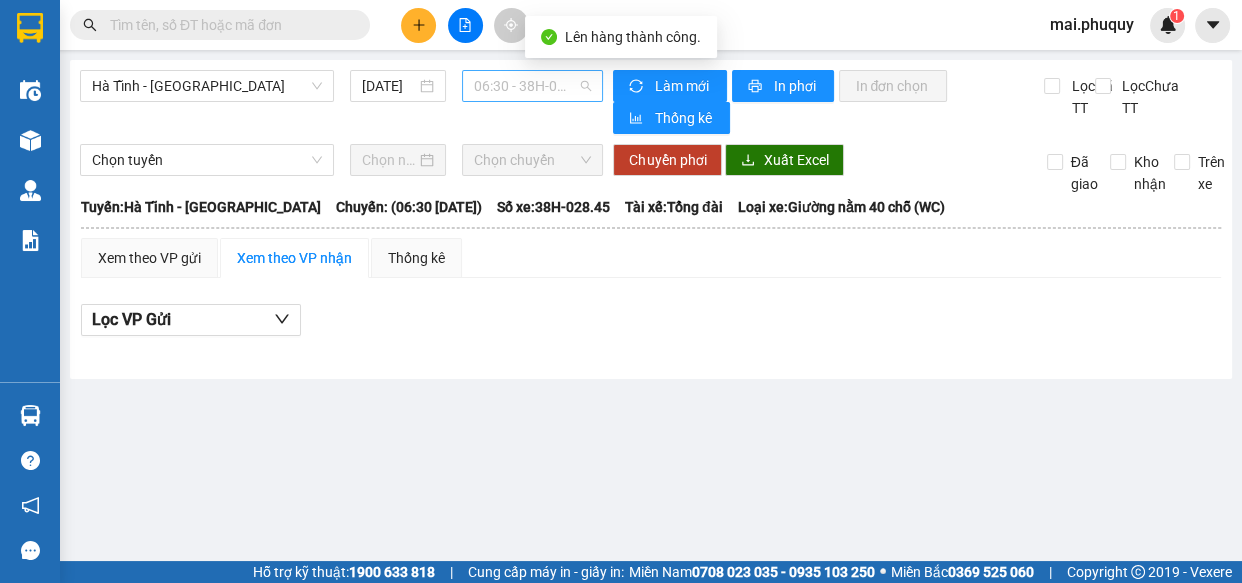 click on "06:30     - 38H-028.45" at bounding box center (532, 86) 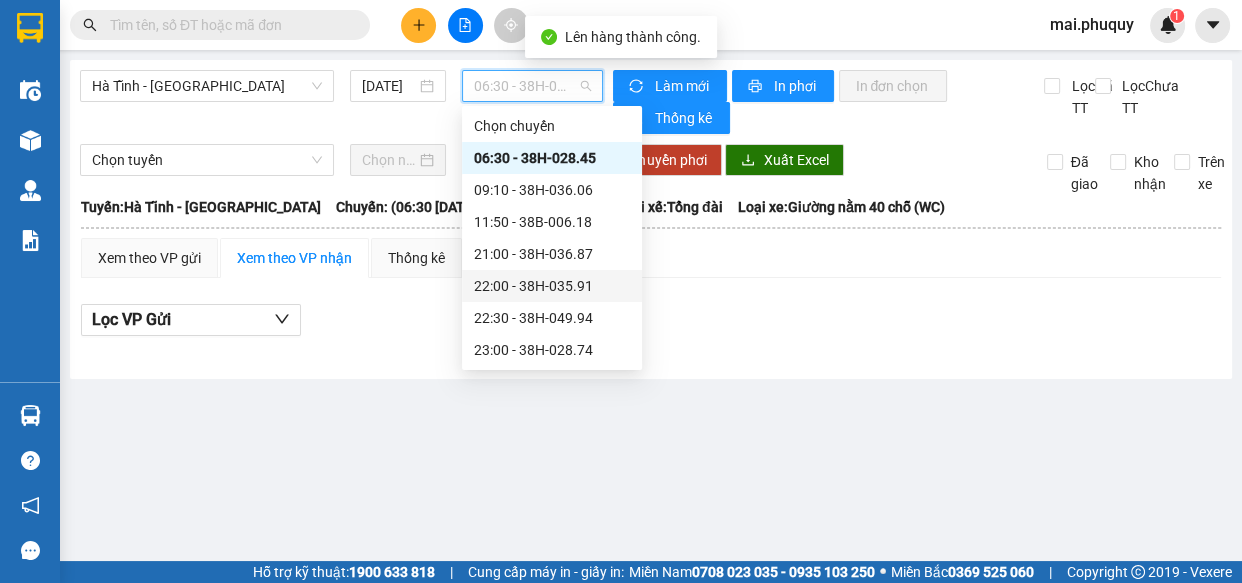 scroll, scrollTop: 31, scrollLeft: 0, axis: vertical 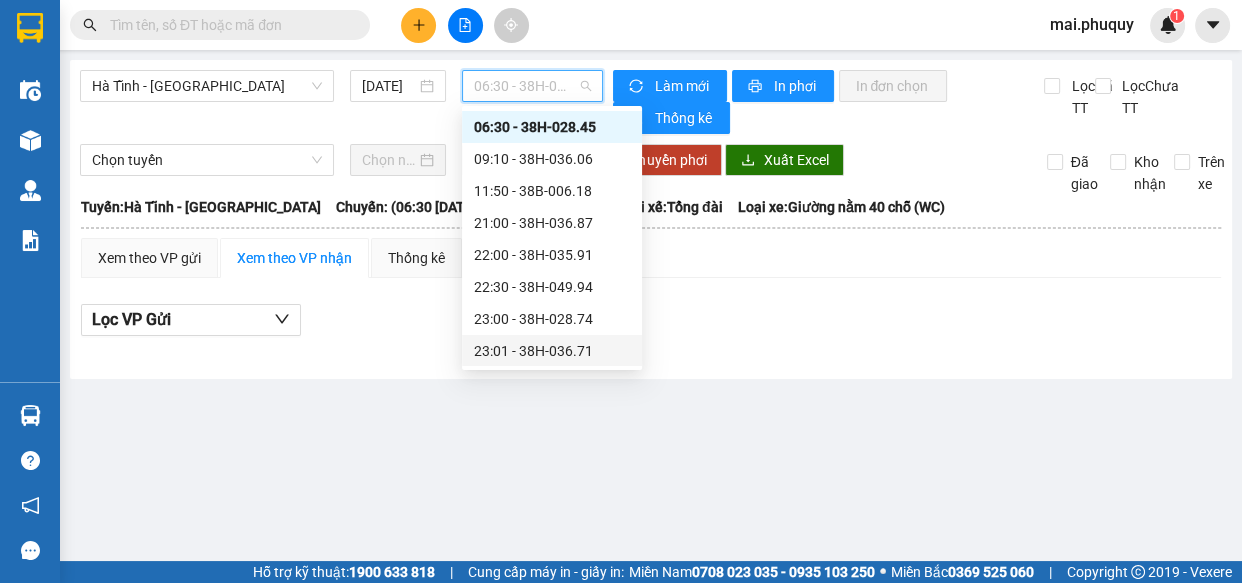 click on "23:01     - 38H-036.71" at bounding box center (552, 351) 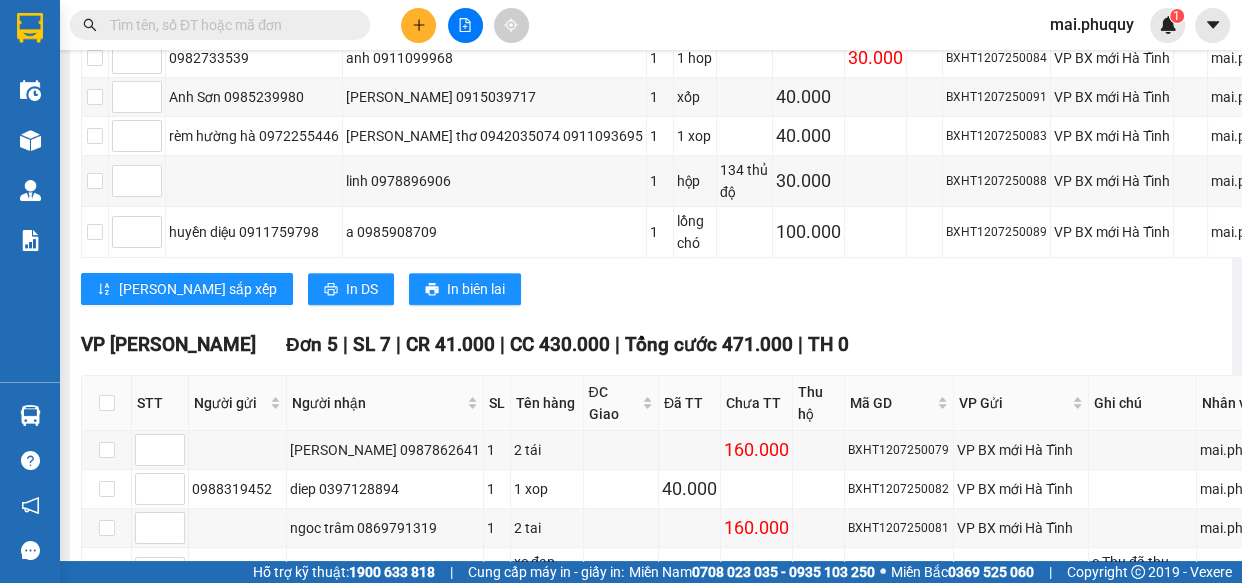 scroll, scrollTop: 1004, scrollLeft: 0, axis: vertical 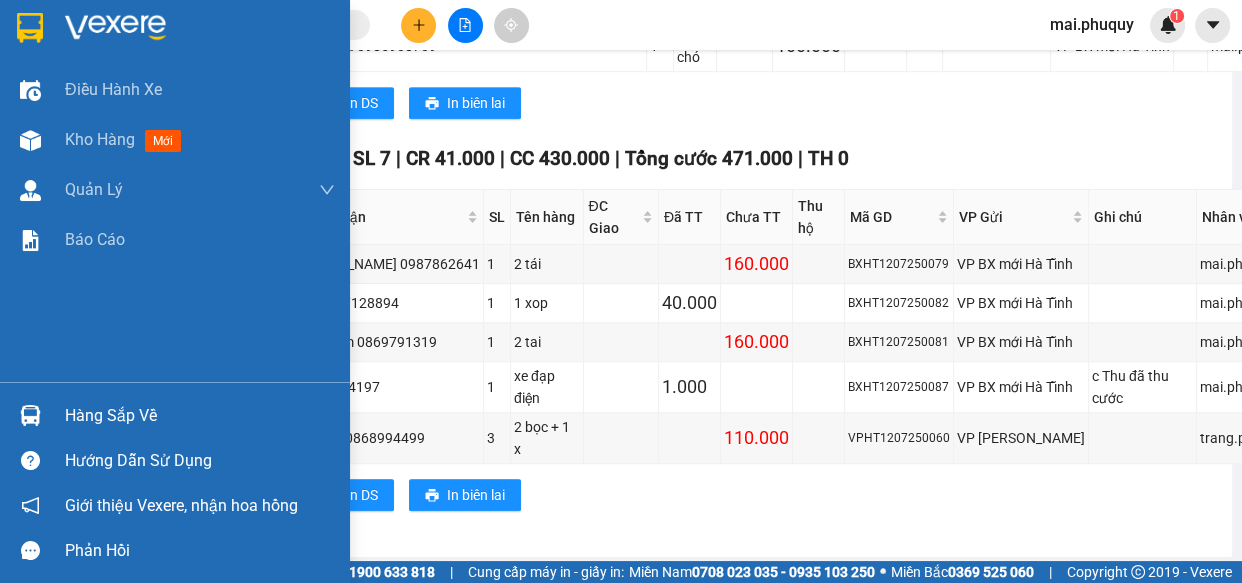 click at bounding box center [30, 28] 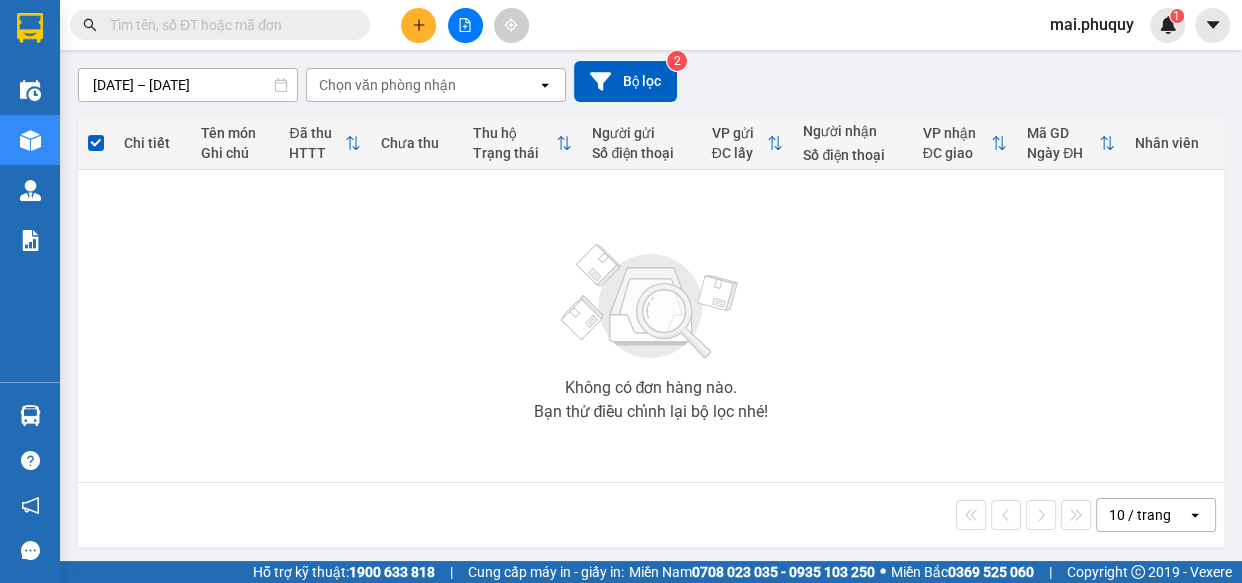 scroll, scrollTop: 169, scrollLeft: 0, axis: vertical 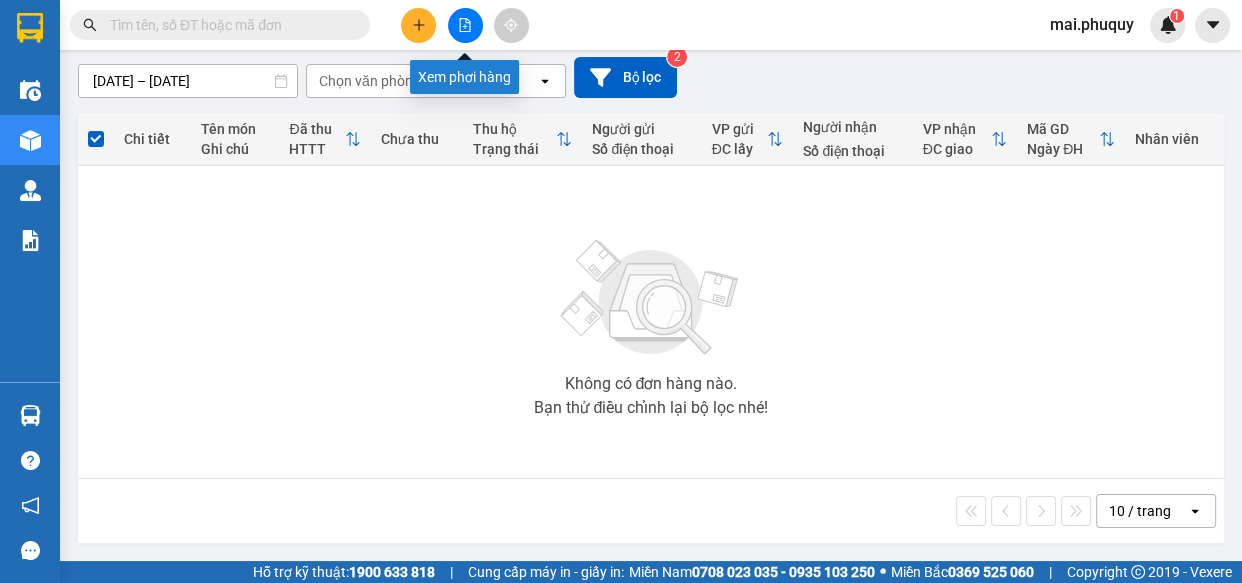 click 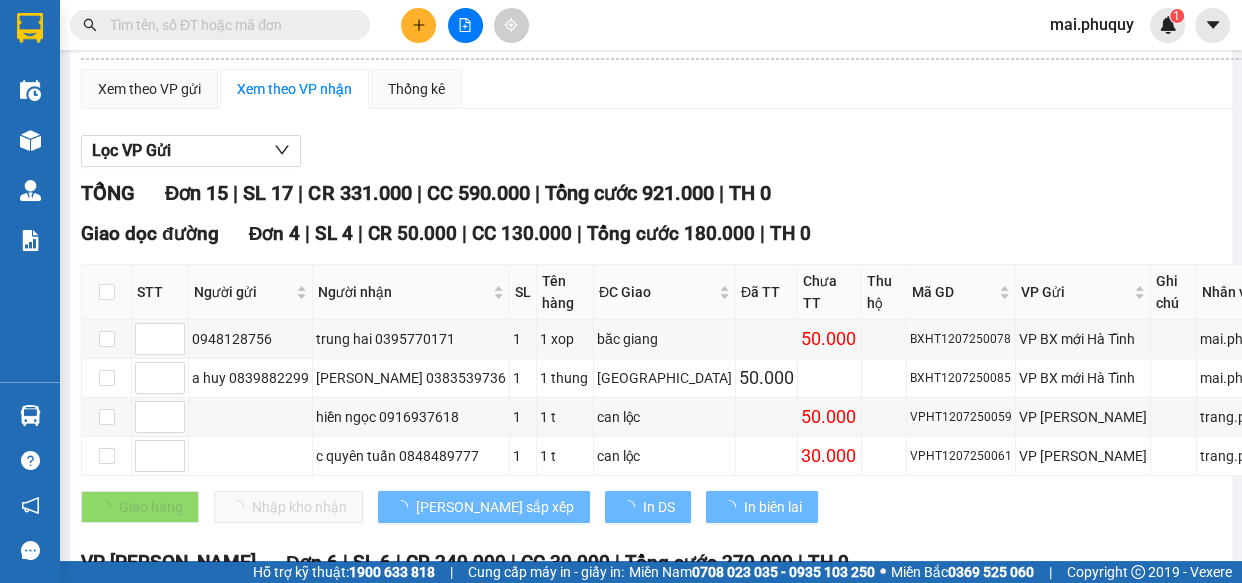 scroll, scrollTop: 0, scrollLeft: 0, axis: both 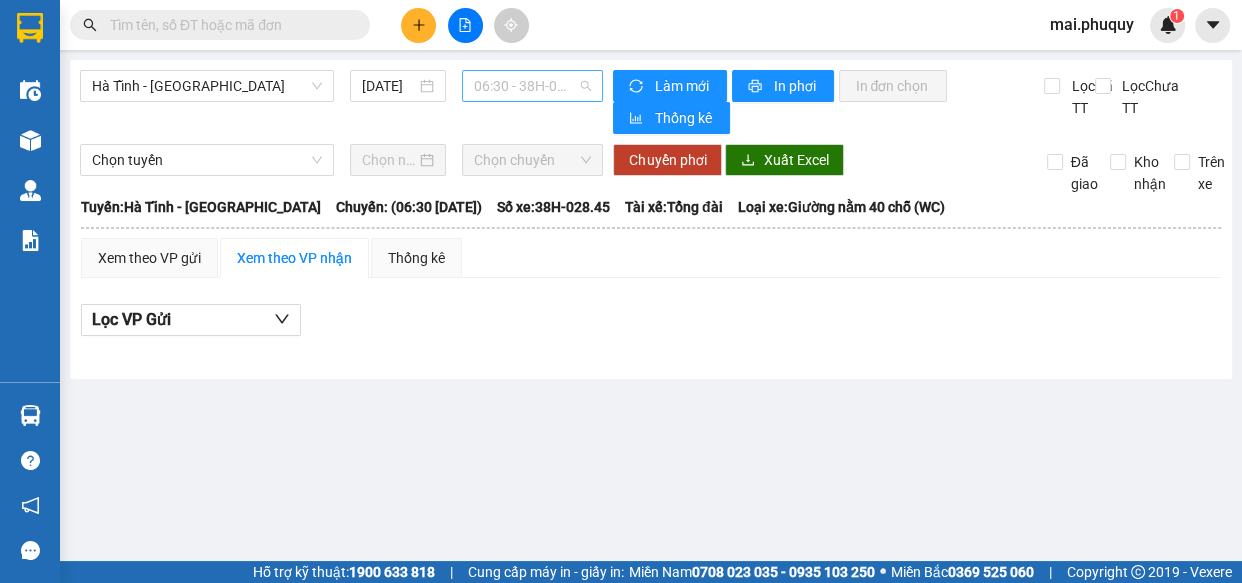 click on "06:30     - 38H-028.45" at bounding box center [532, 86] 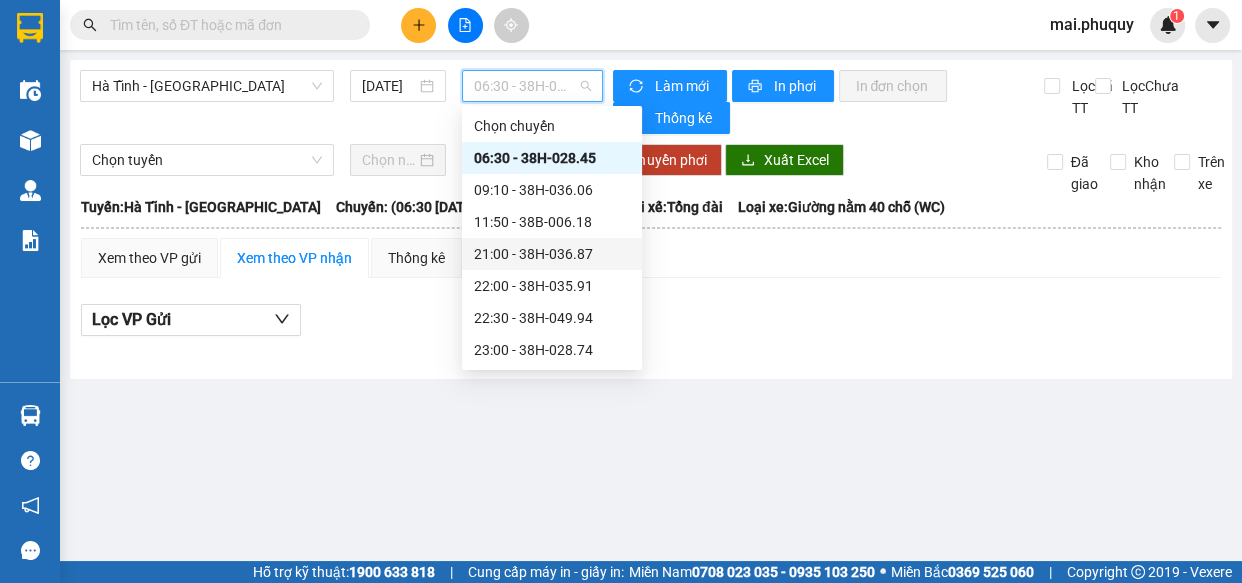 scroll, scrollTop: 31, scrollLeft: 0, axis: vertical 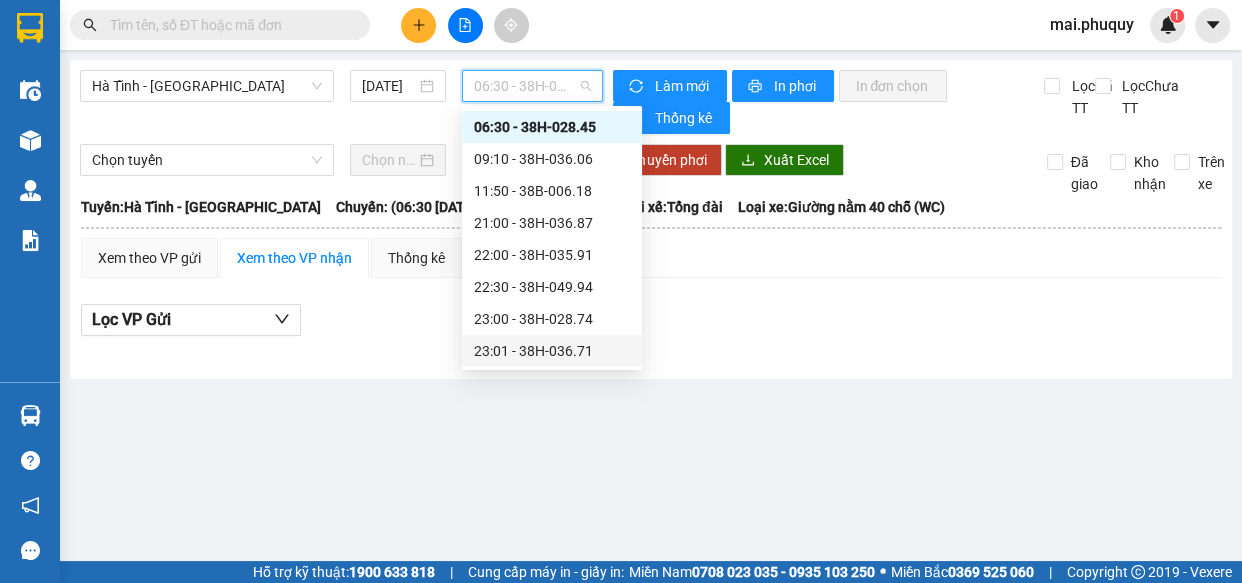 click on "23:01     - 38H-036.71" at bounding box center [552, 351] 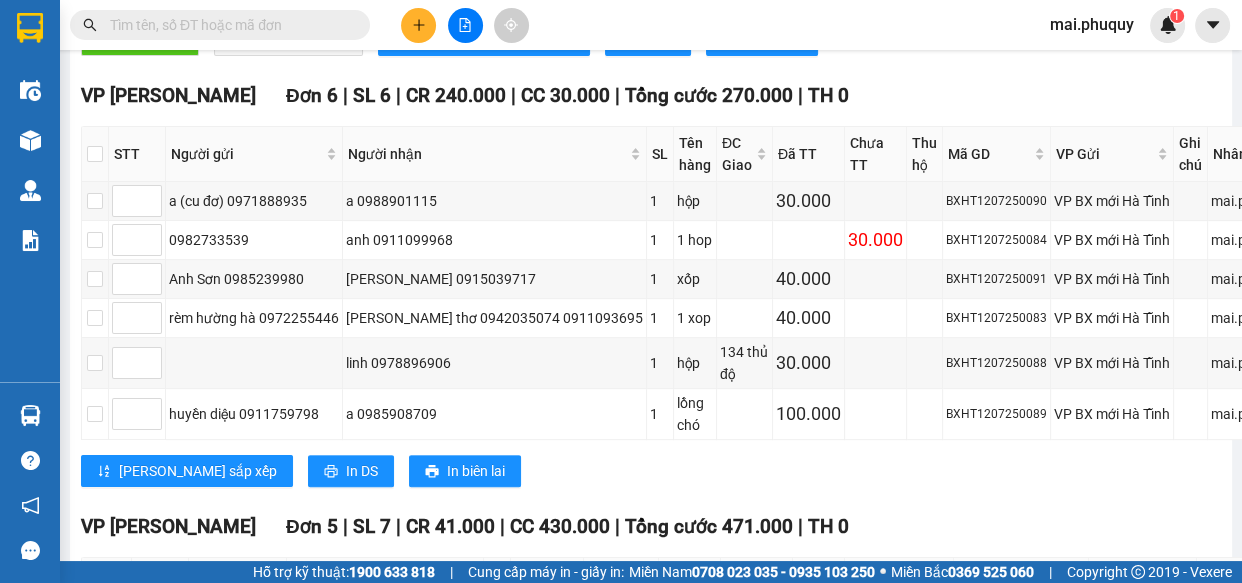 scroll, scrollTop: 1004, scrollLeft: 0, axis: vertical 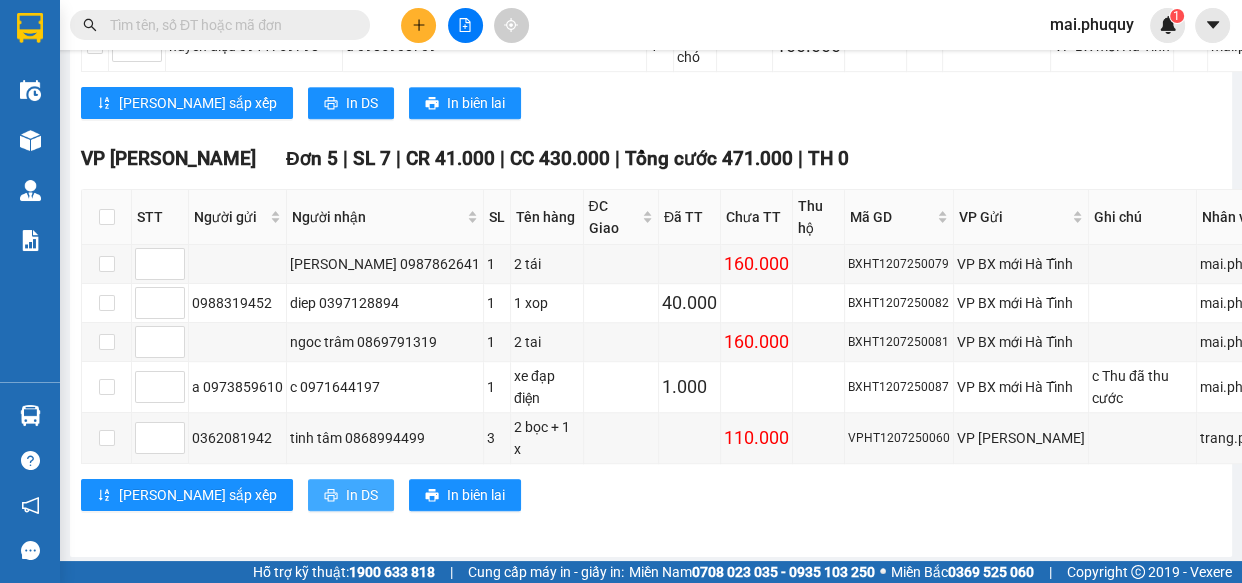 click on "In DS" at bounding box center [362, 495] 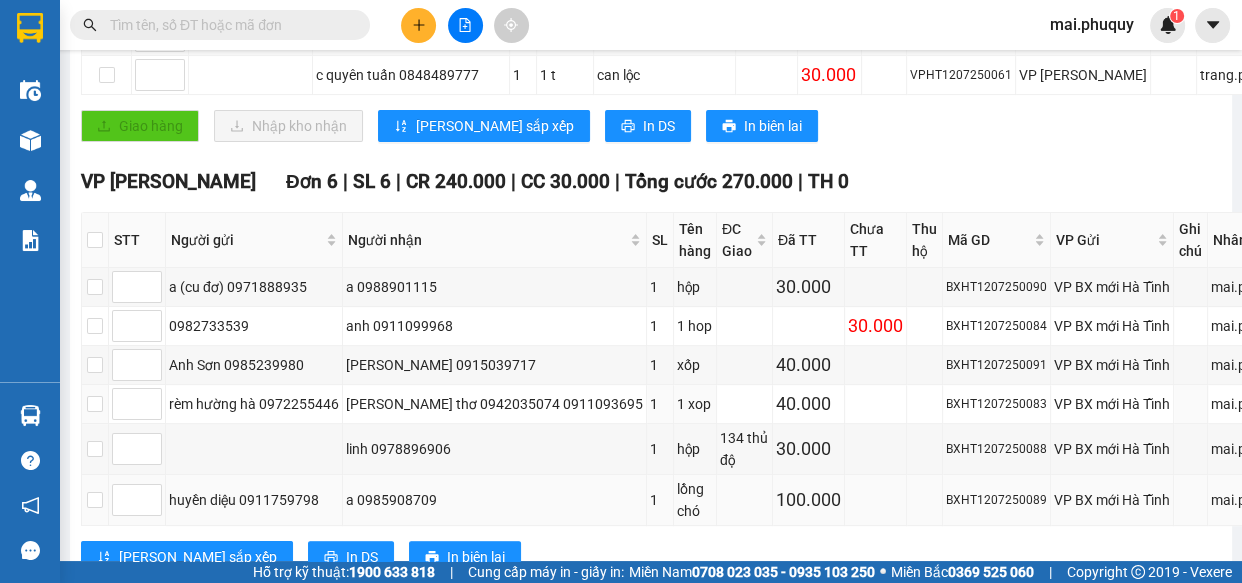 scroll, scrollTop: 640, scrollLeft: 0, axis: vertical 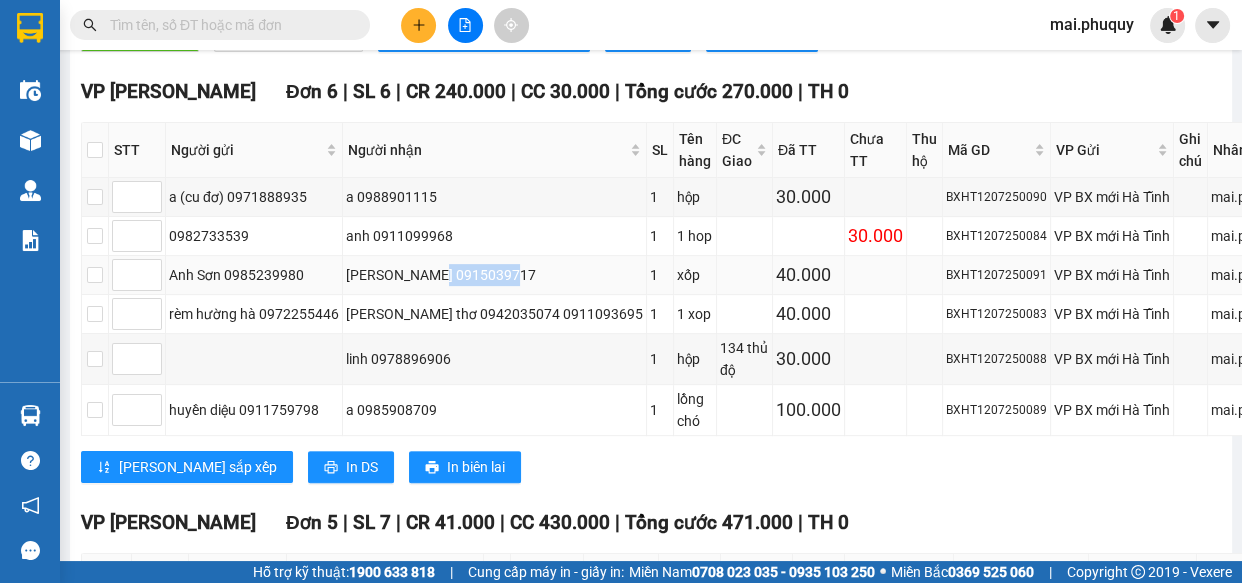 drag, startPoint x: 429, startPoint y: 255, endPoint x: 503, endPoint y: 255, distance: 74 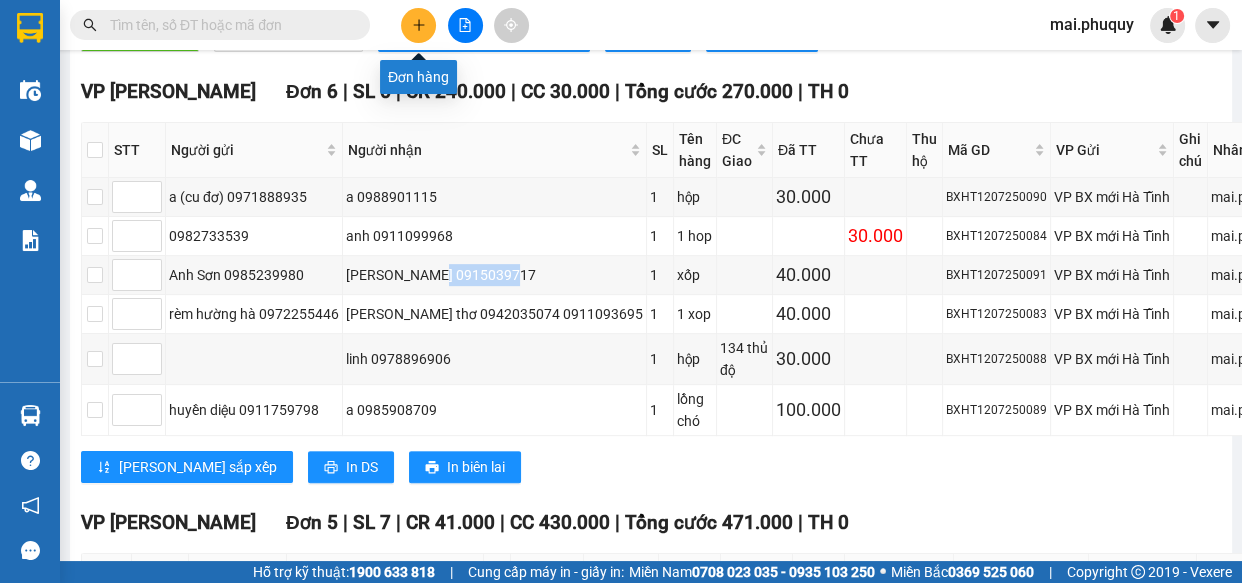 click 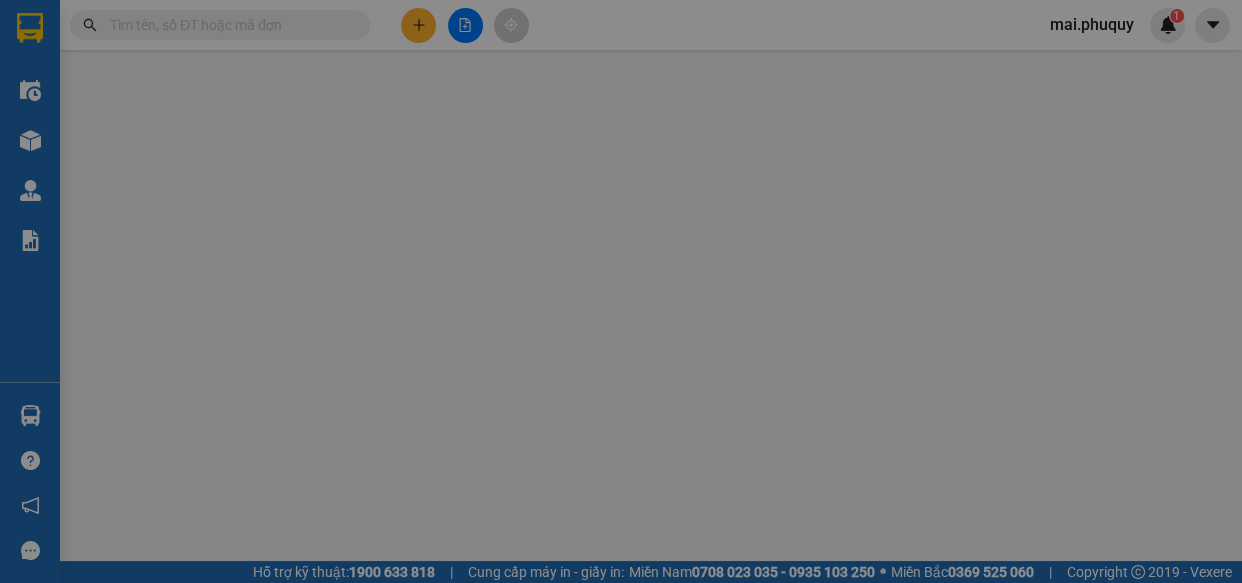 scroll, scrollTop: 0, scrollLeft: 0, axis: both 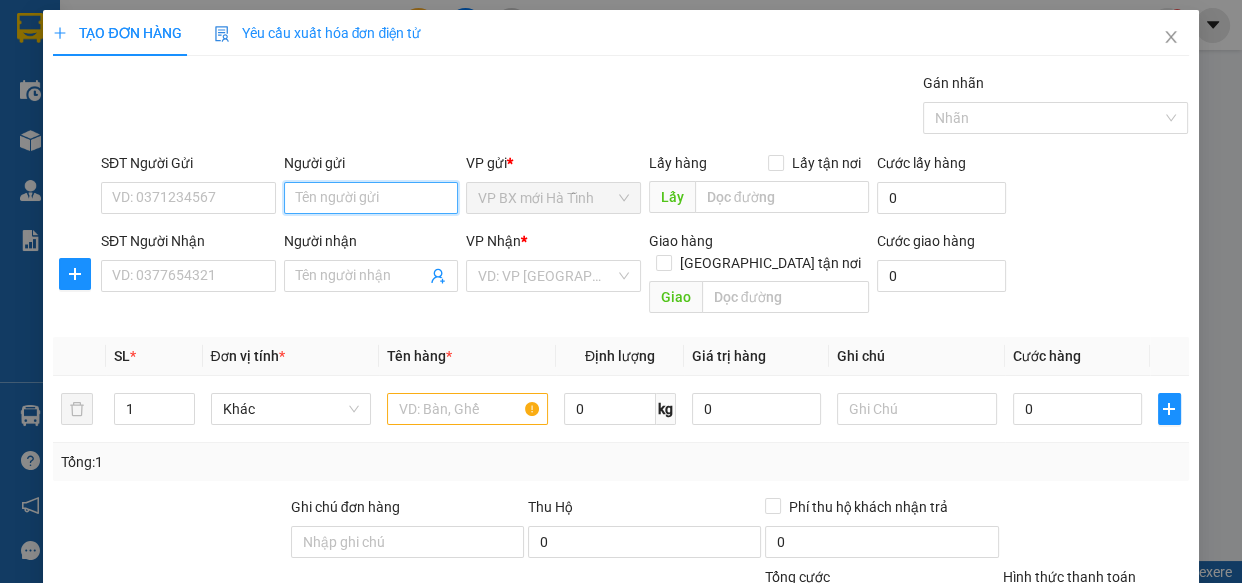 click on "Người gửi" at bounding box center [371, 198] 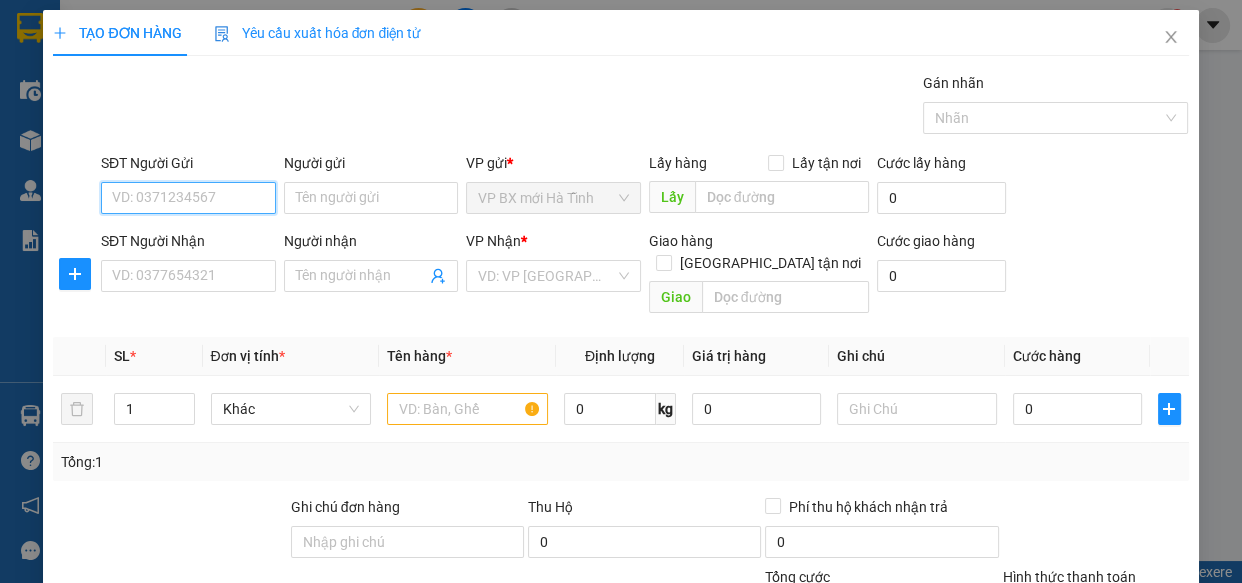 click on "SĐT Người Gửi" at bounding box center [188, 198] 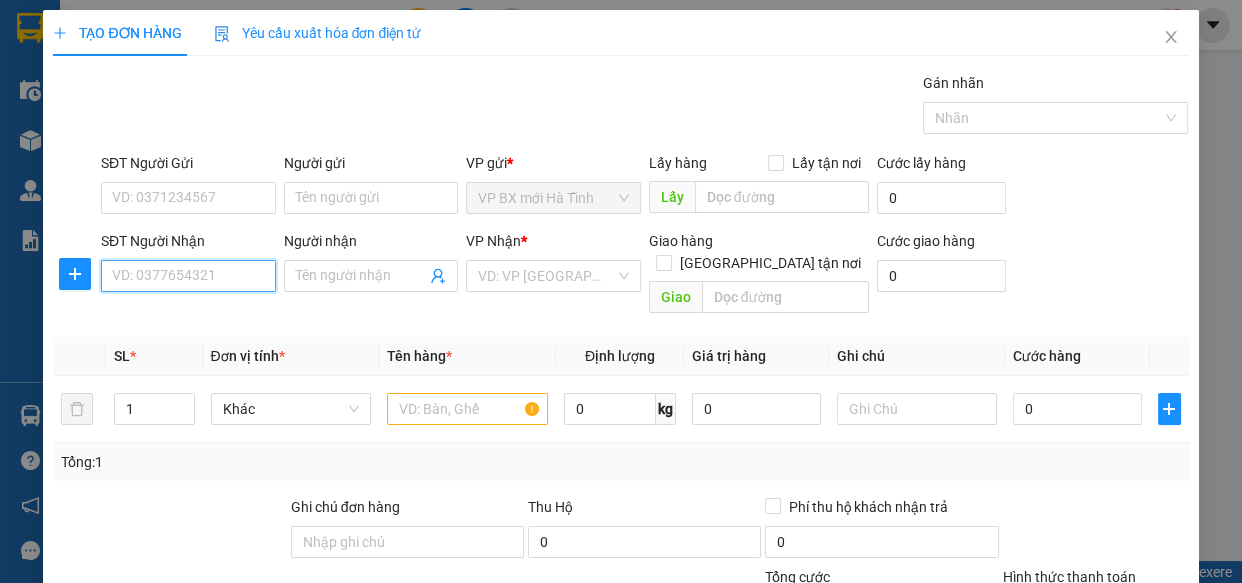 click on "SĐT Người Nhận" at bounding box center [188, 276] 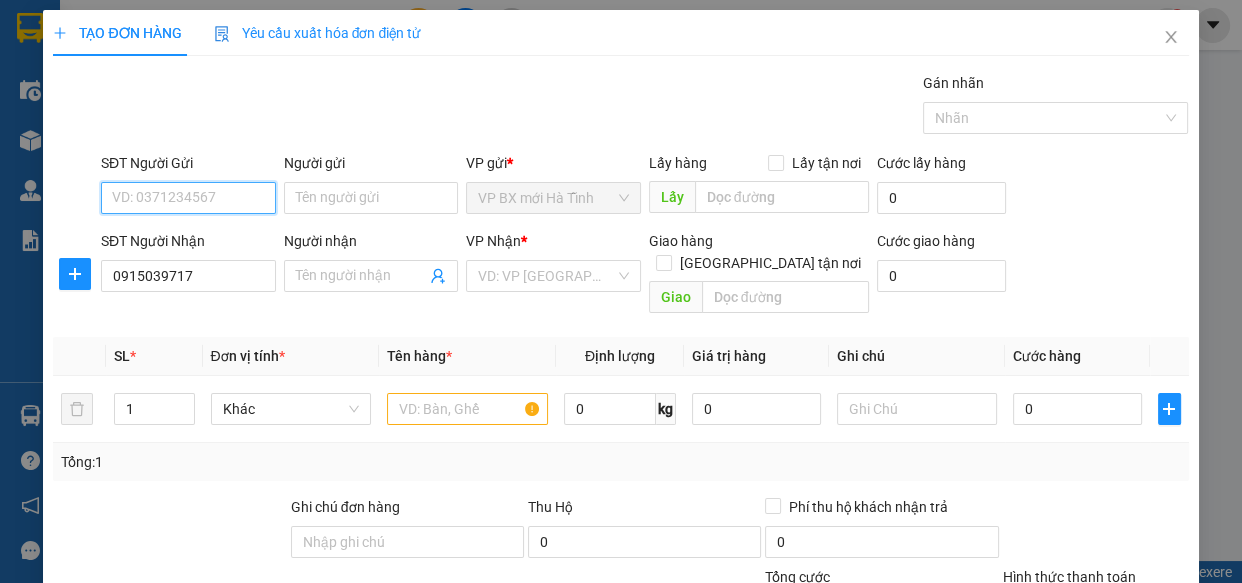 click on "SĐT Người Gửi" at bounding box center [188, 198] 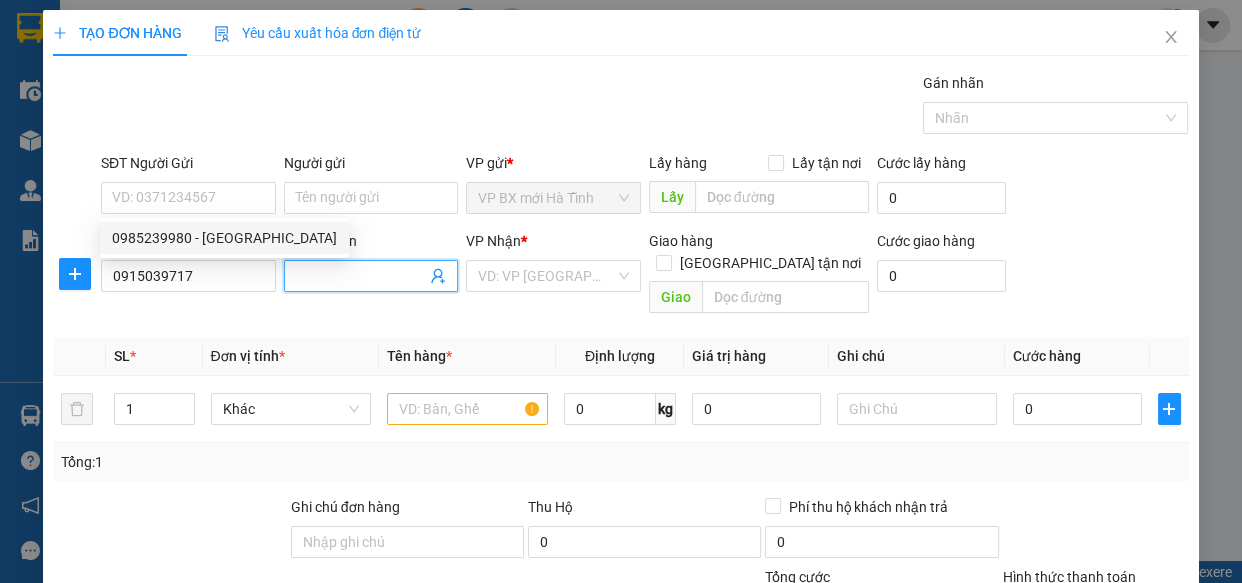 click on "Người nhận" at bounding box center (361, 276) 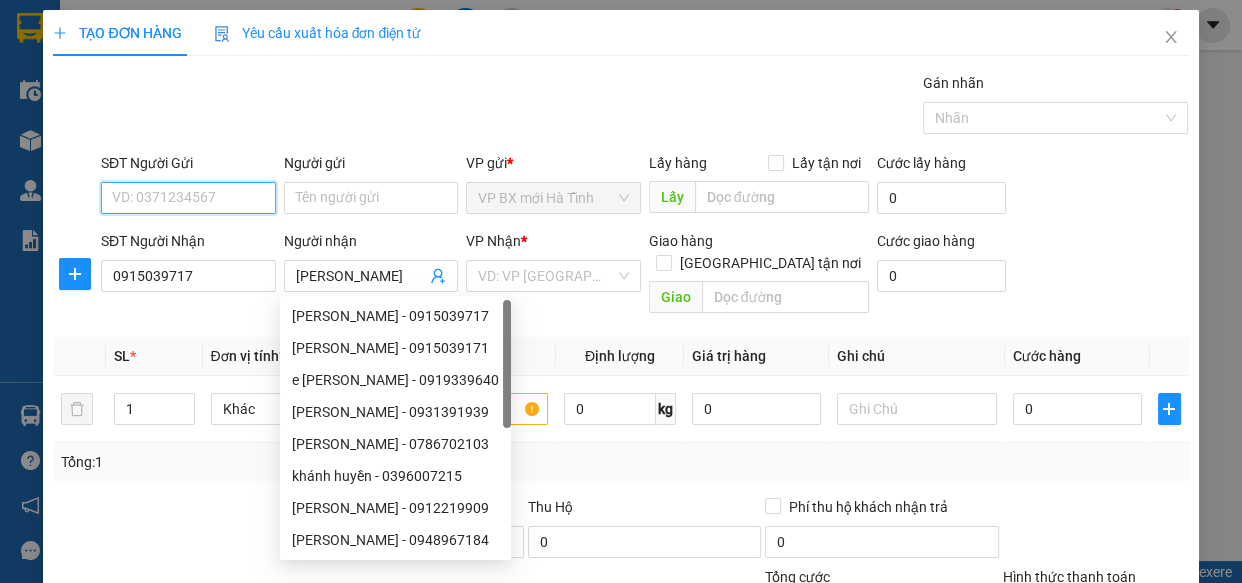click on "SĐT Người Gửi" at bounding box center (188, 198) 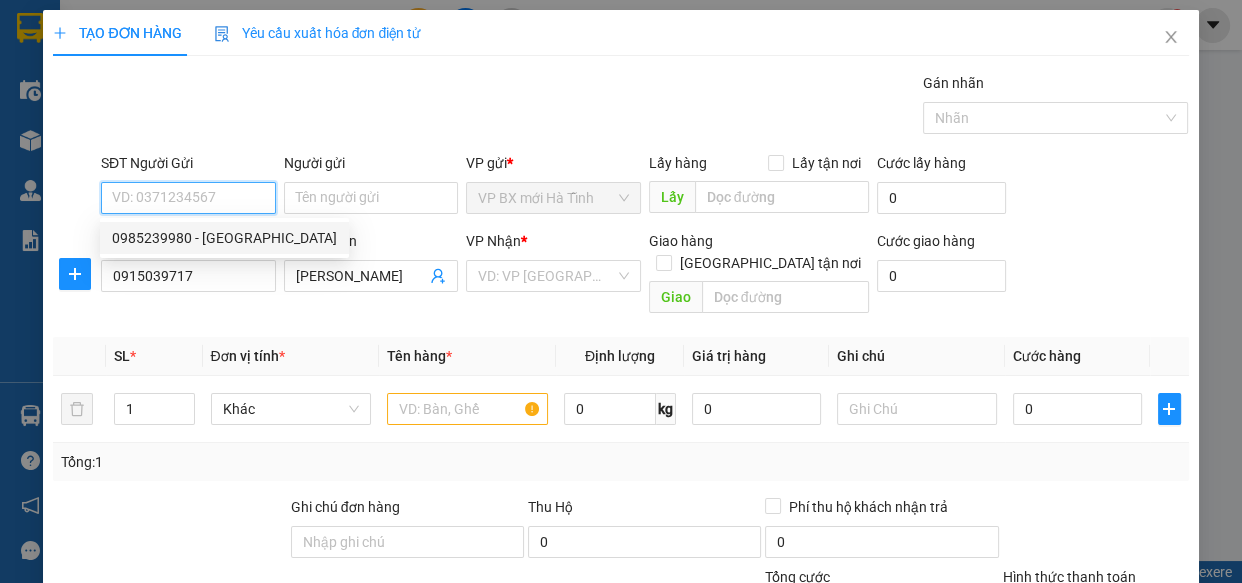 click on "0985239980 - [GEOGRAPHIC_DATA]" at bounding box center (224, 238) 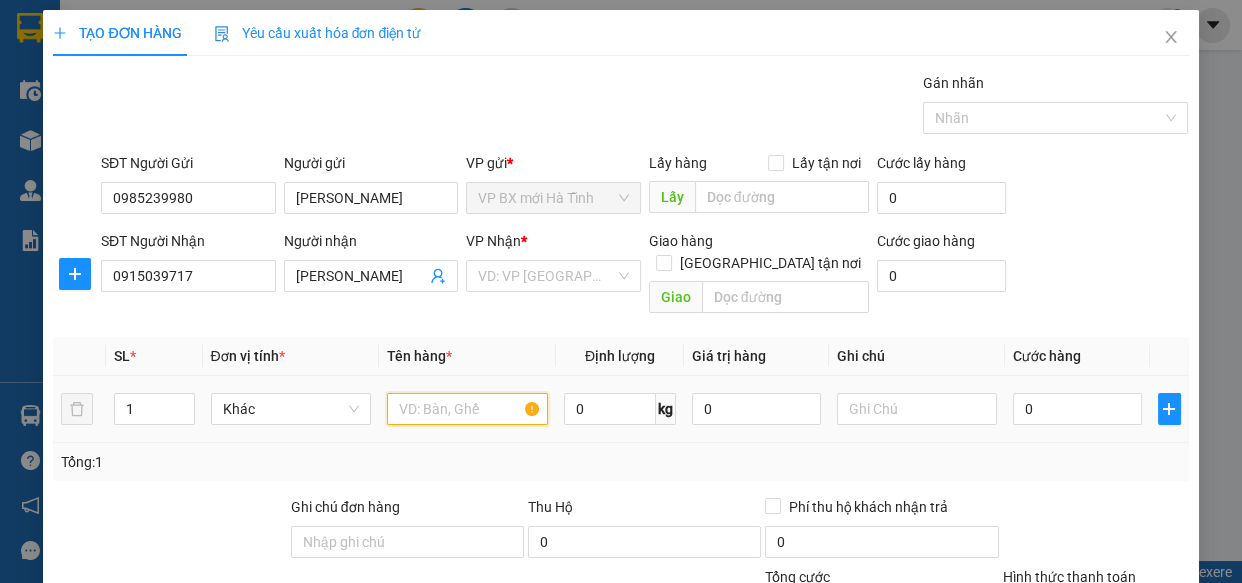 click at bounding box center [467, 409] 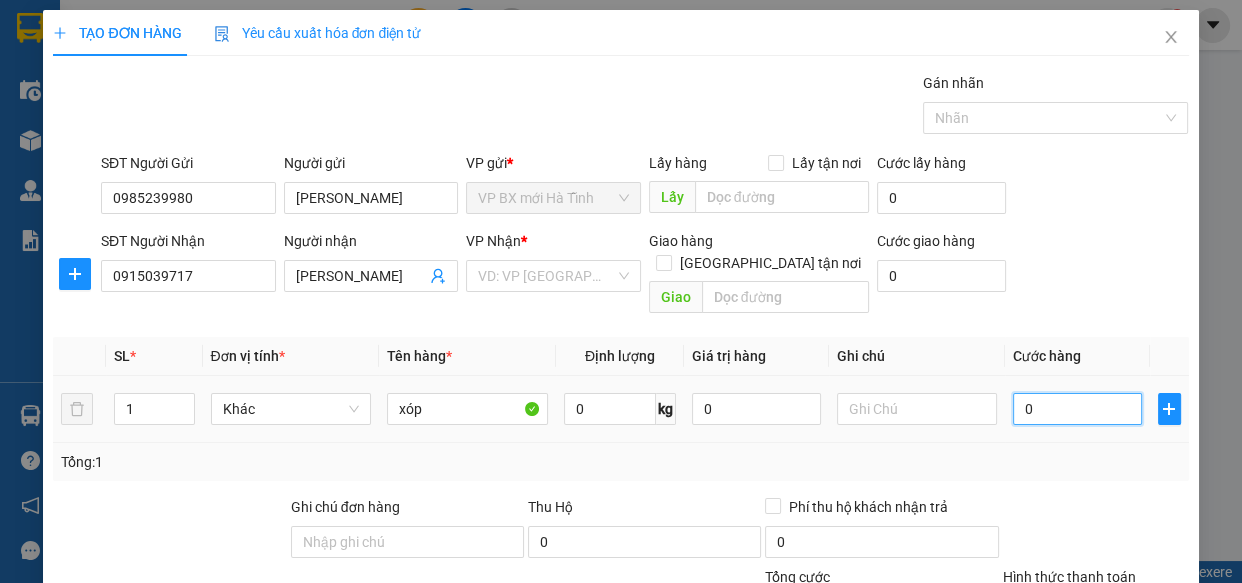 click on "0" at bounding box center (1077, 409) 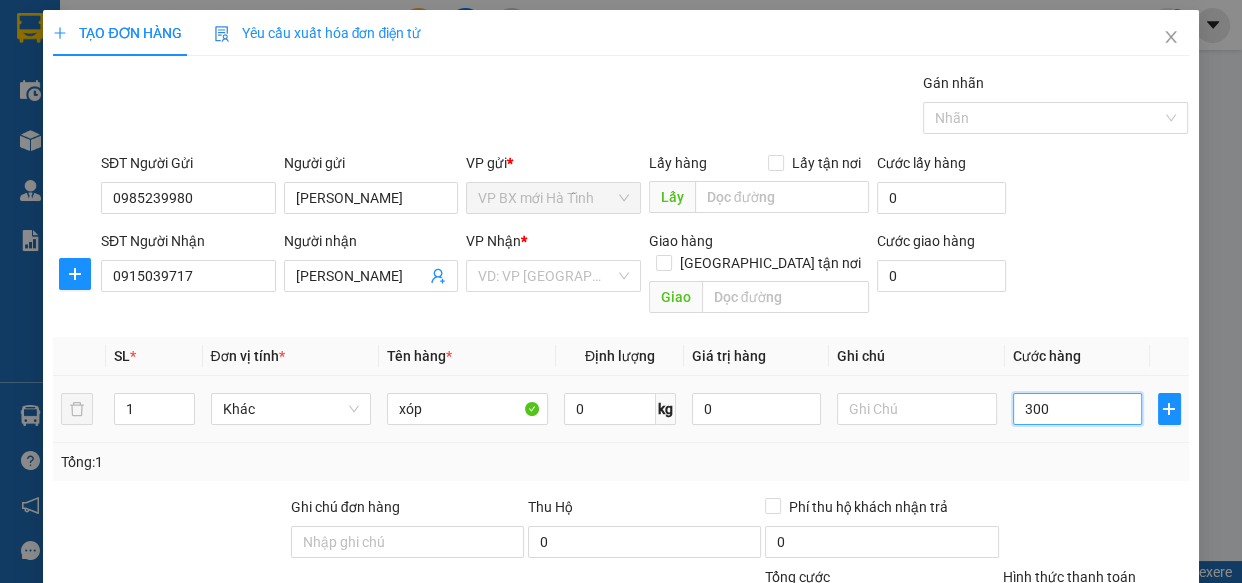 drag, startPoint x: 1018, startPoint y: 387, endPoint x: 1080, endPoint y: 392, distance: 62.201286 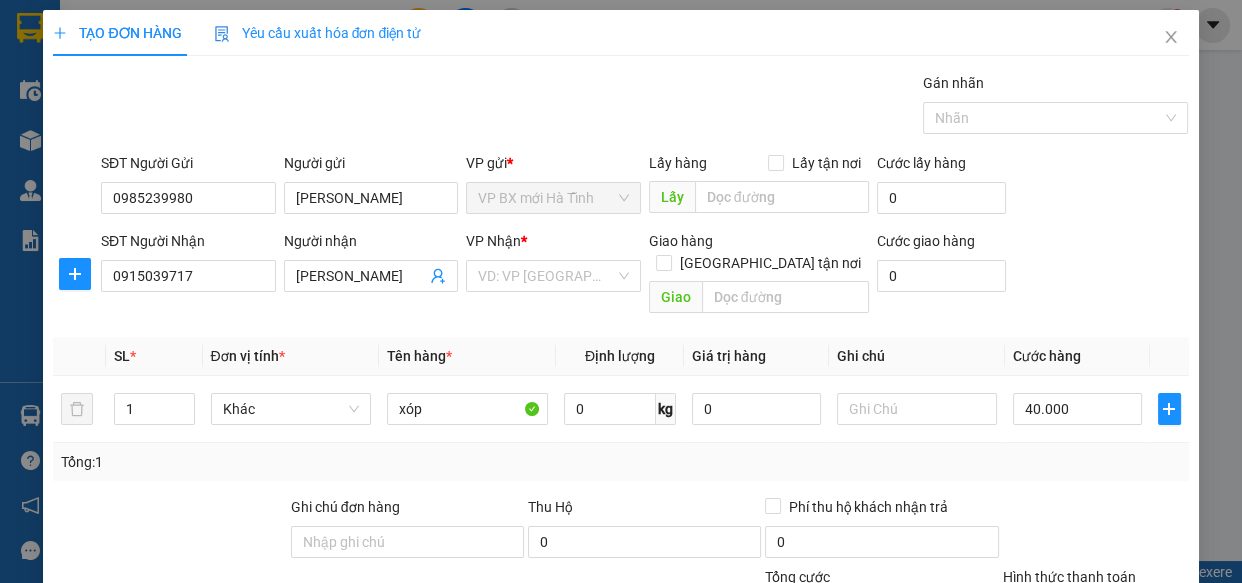 click on "VP Nhận  * VD: VP [GEOGRAPHIC_DATA]" at bounding box center [553, 265] 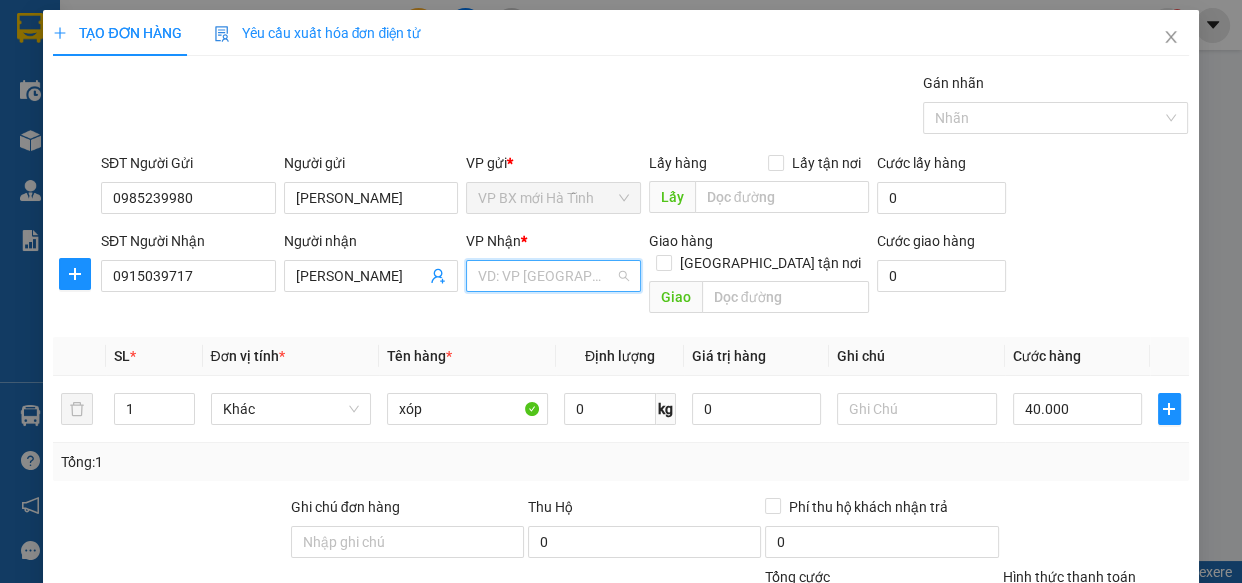 click at bounding box center [546, 276] 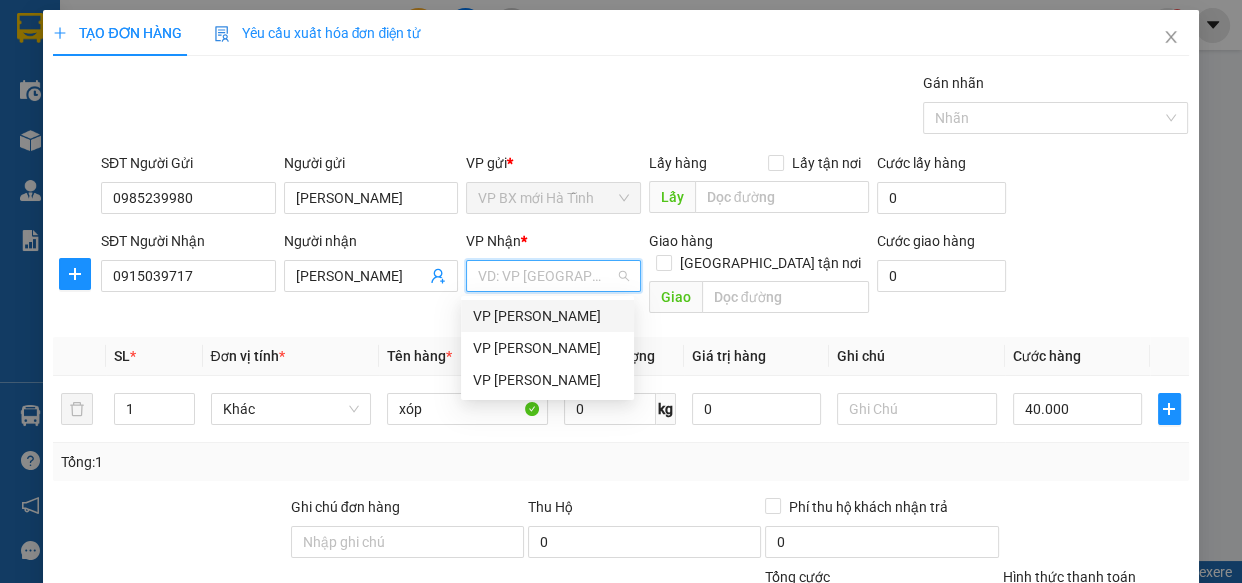 click on "VP [PERSON_NAME]" at bounding box center [547, 316] 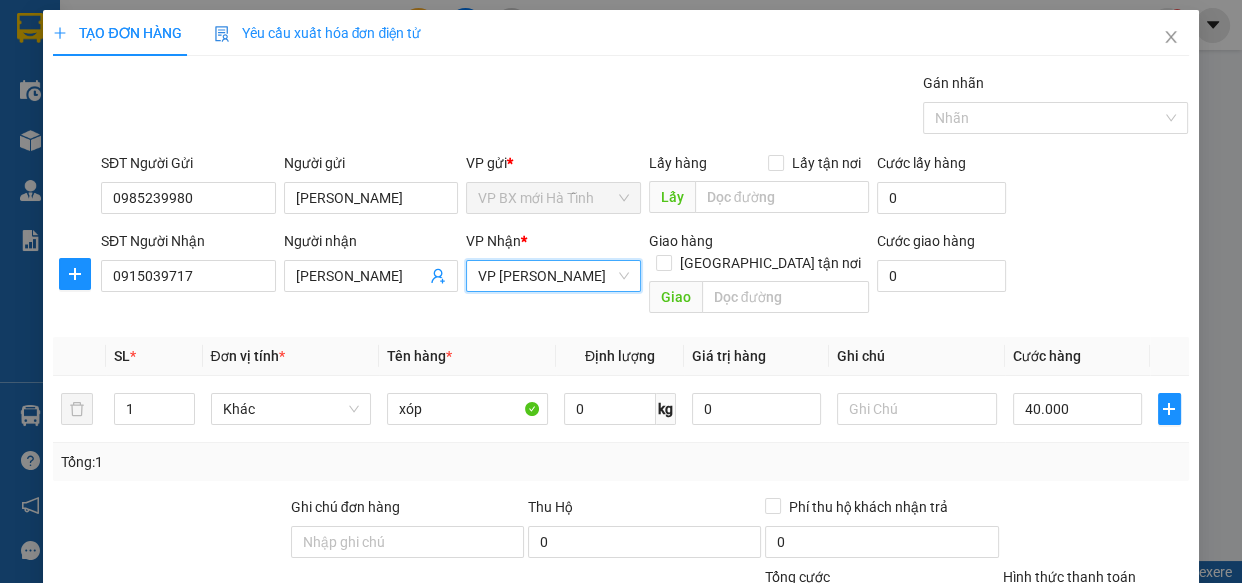 scroll, scrollTop: 181, scrollLeft: 0, axis: vertical 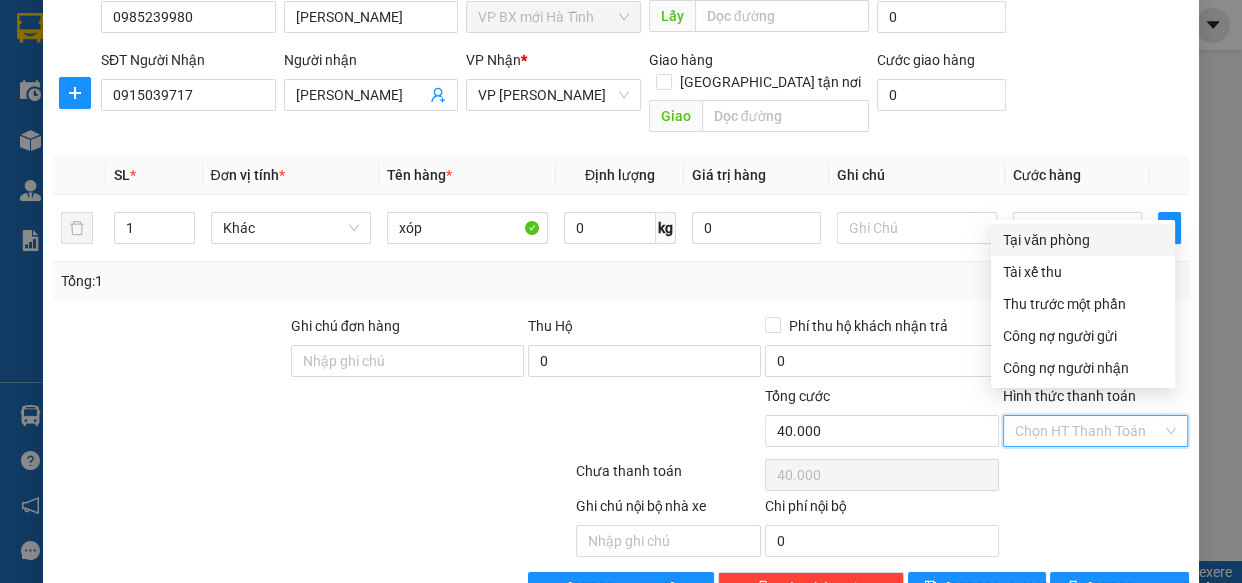 click on "Hình thức thanh toán" at bounding box center [1089, 431] 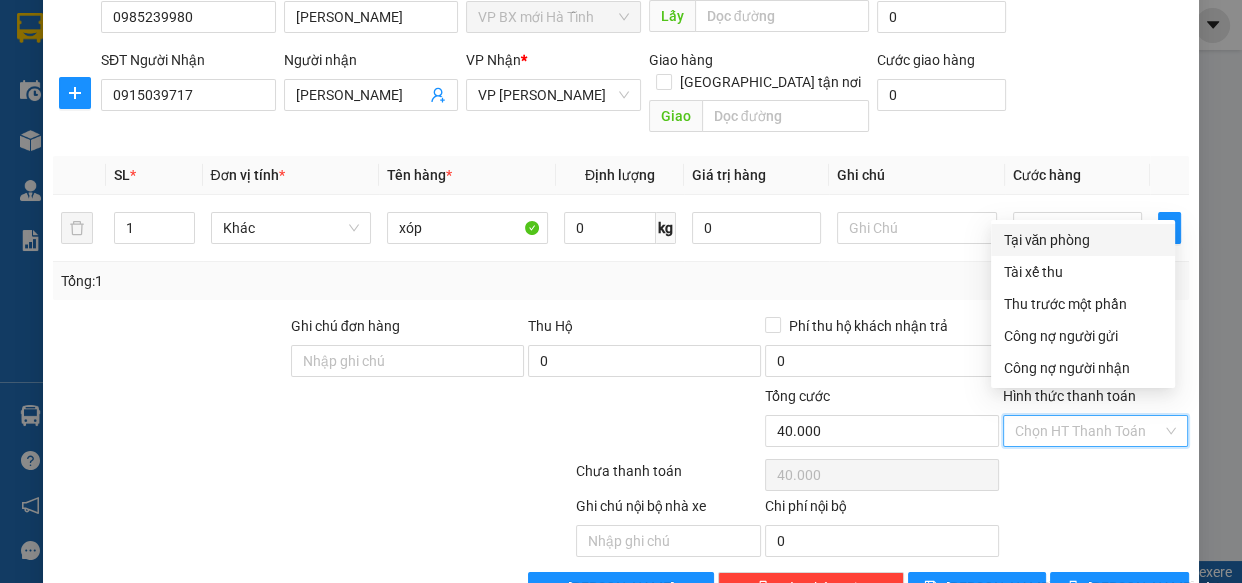 click on "Tại văn phòng" at bounding box center [1083, 240] 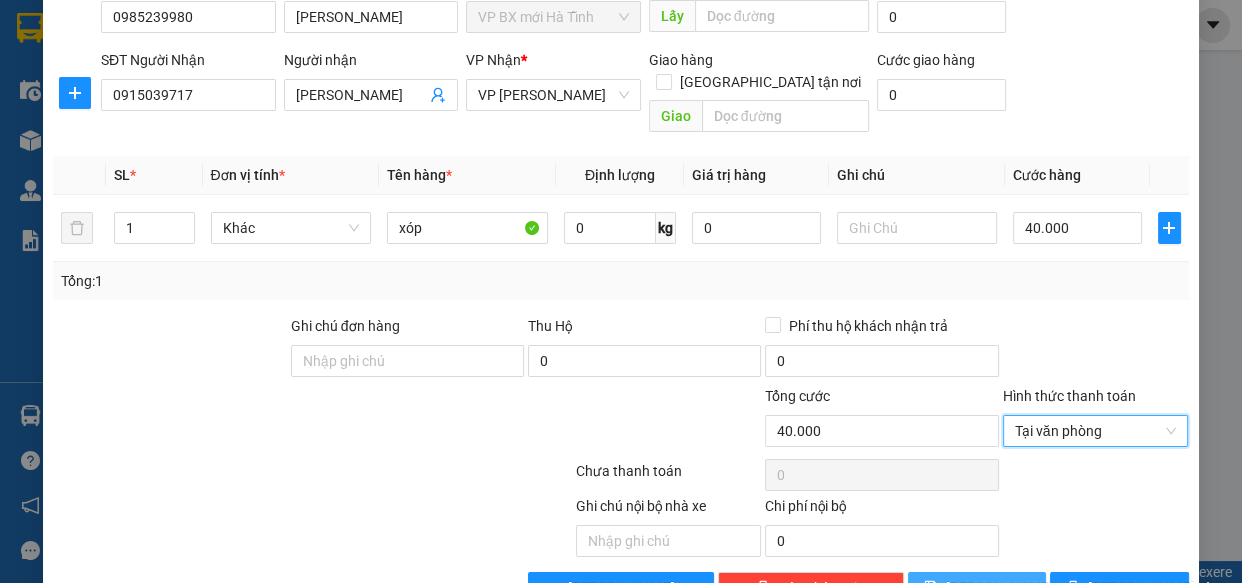 click on "[PERSON_NAME]" at bounding box center [999, 588] 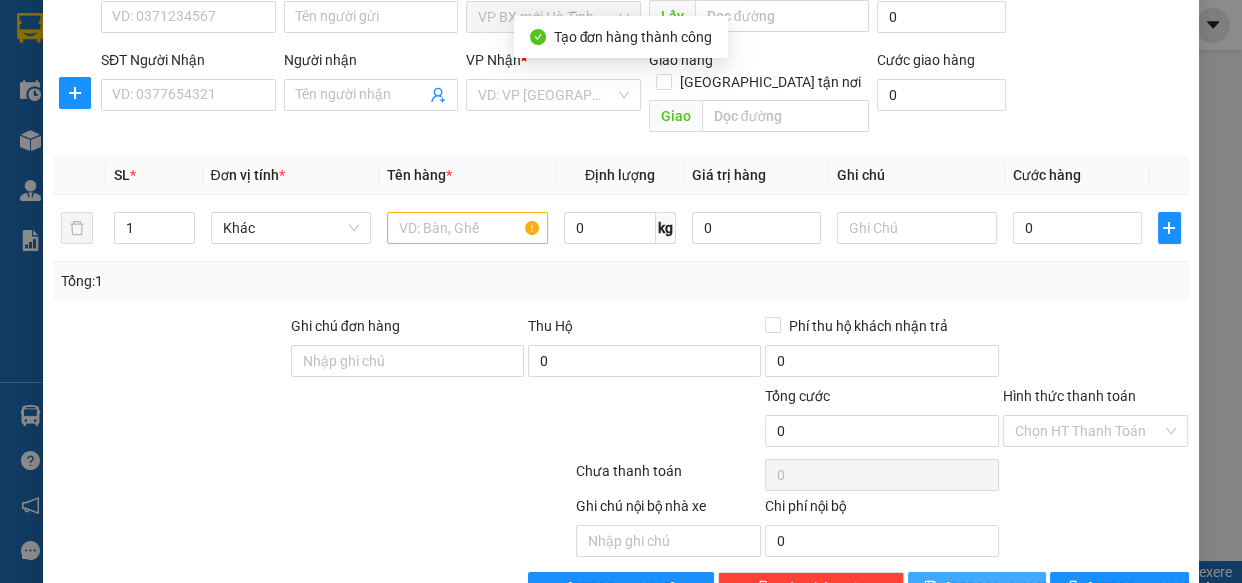 scroll, scrollTop: 0, scrollLeft: 0, axis: both 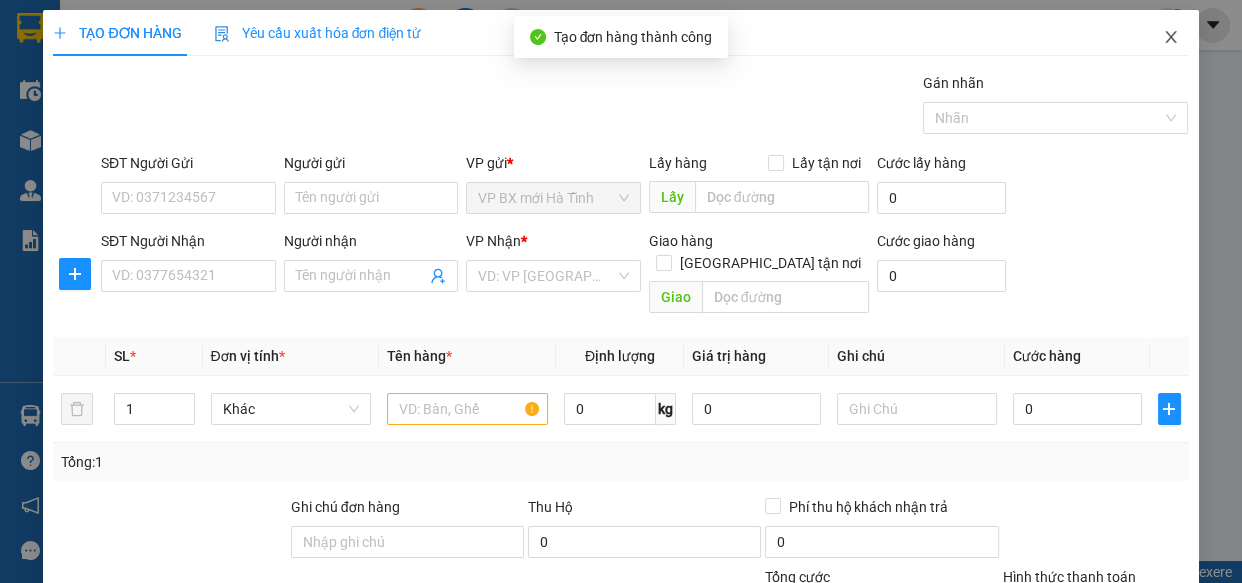 click at bounding box center [1171, 38] 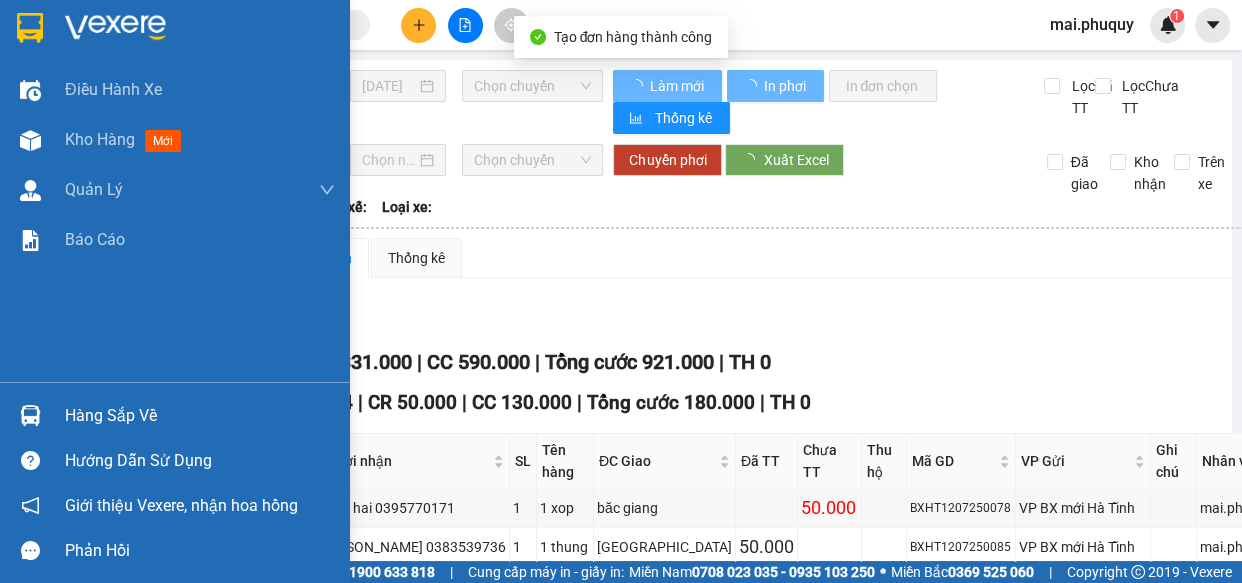 click at bounding box center (30, 28) 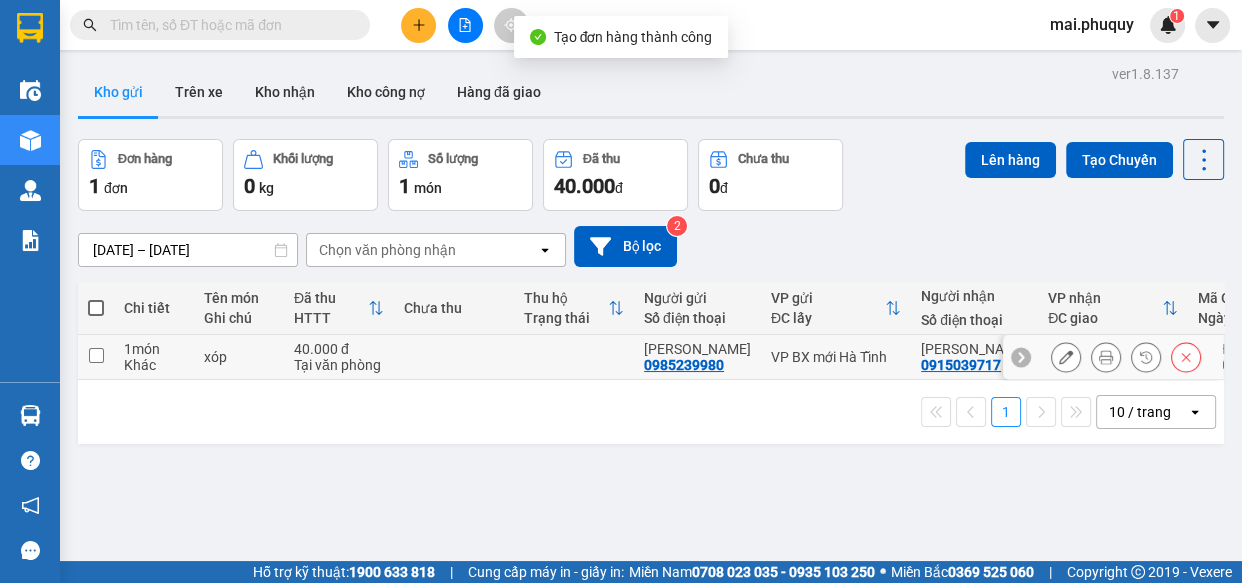 drag, startPoint x: 86, startPoint y: 354, endPoint x: 155, endPoint y: 375, distance: 72.12489 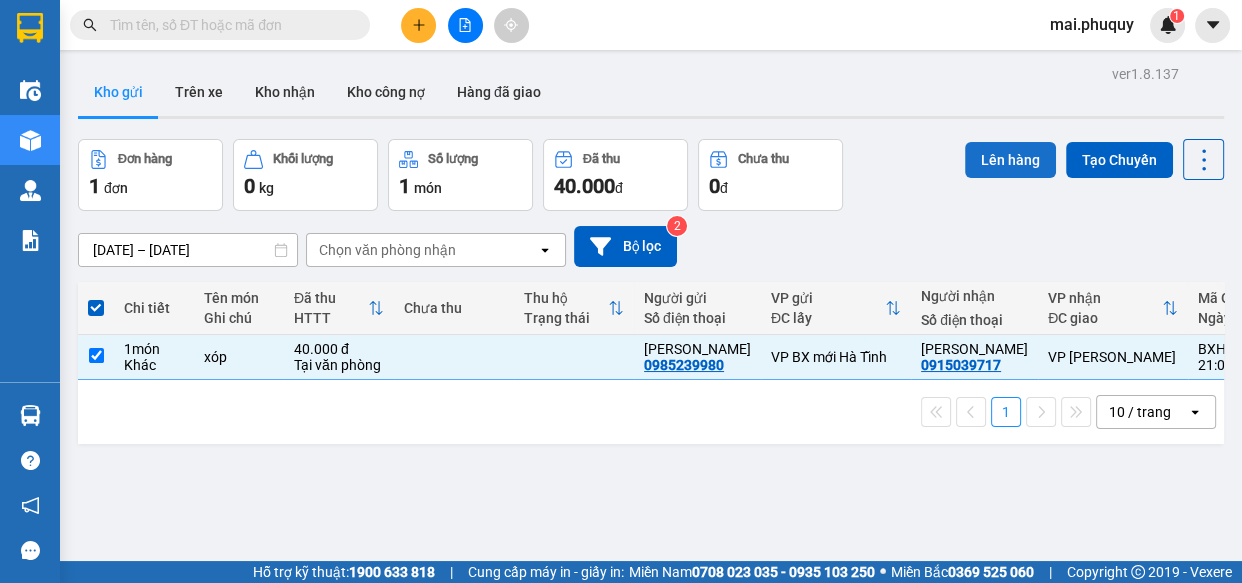 click on "Lên hàng" at bounding box center (1010, 160) 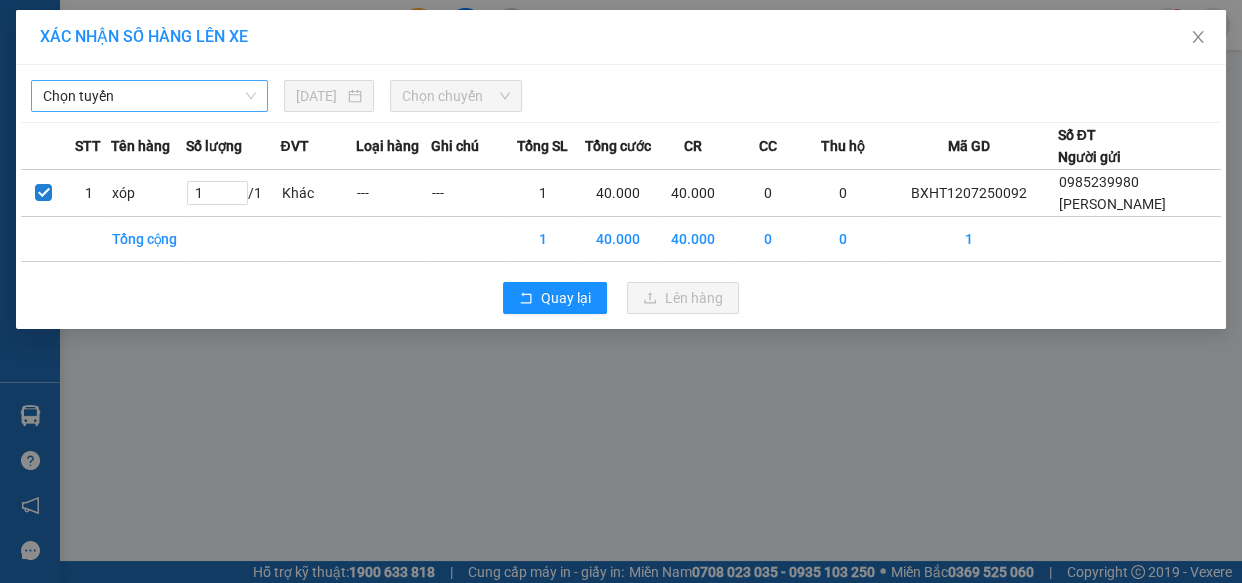 click on "Chọn tuyến" at bounding box center (149, 96) 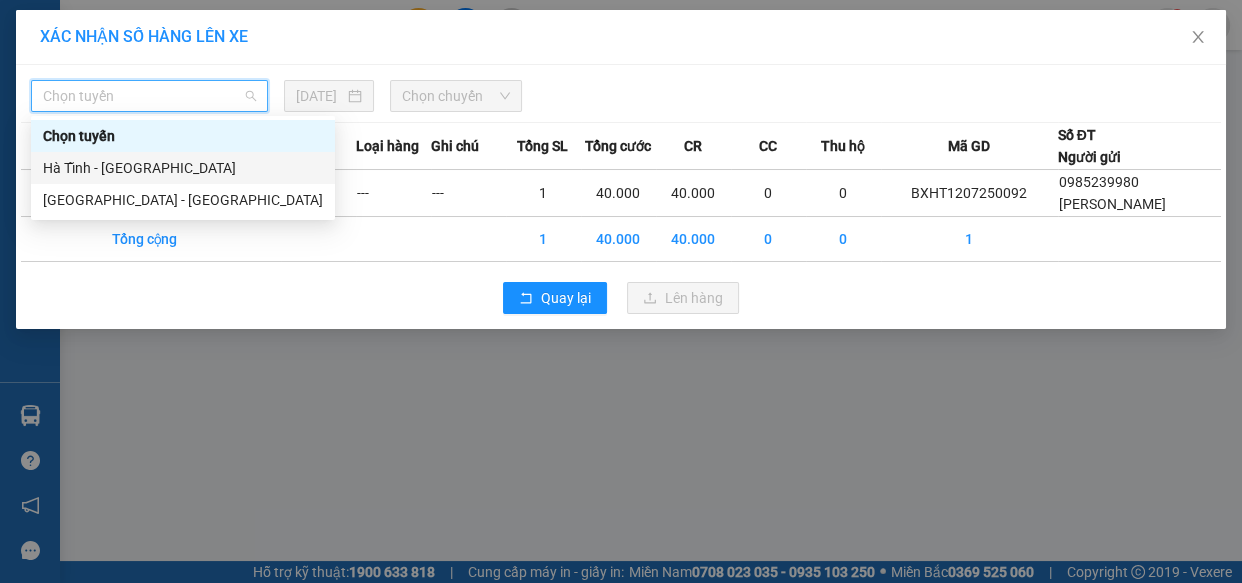 click on "Hà Tĩnh - [GEOGRAPHIC_DATA]" at bounding box center (183, 168) 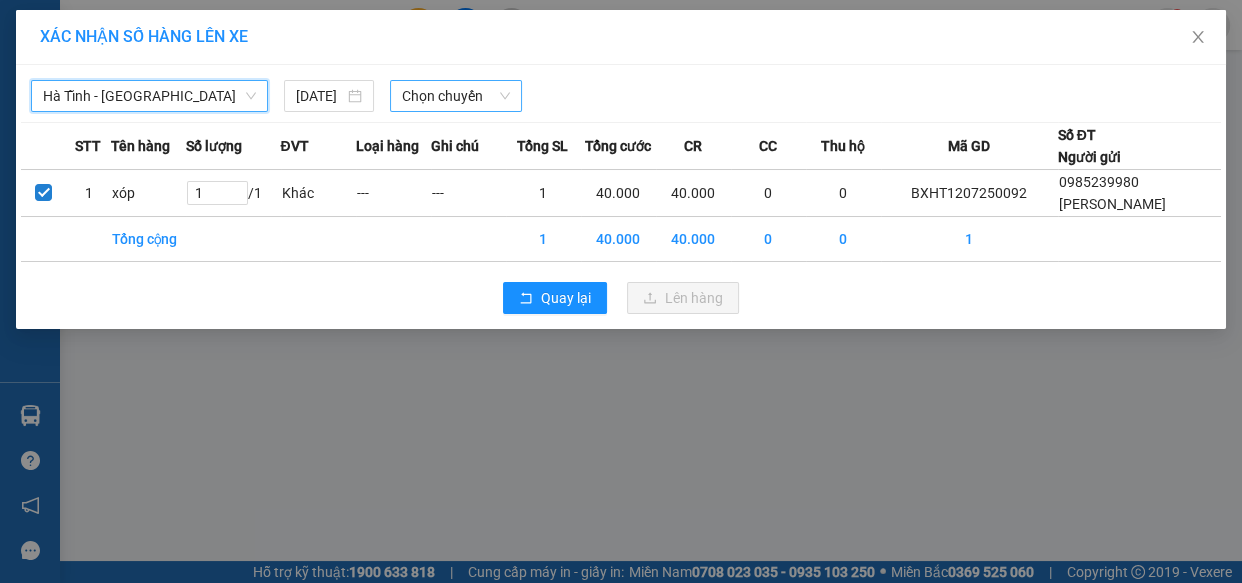 click on "Chọn chuyến" at bounding box center [456, 96] 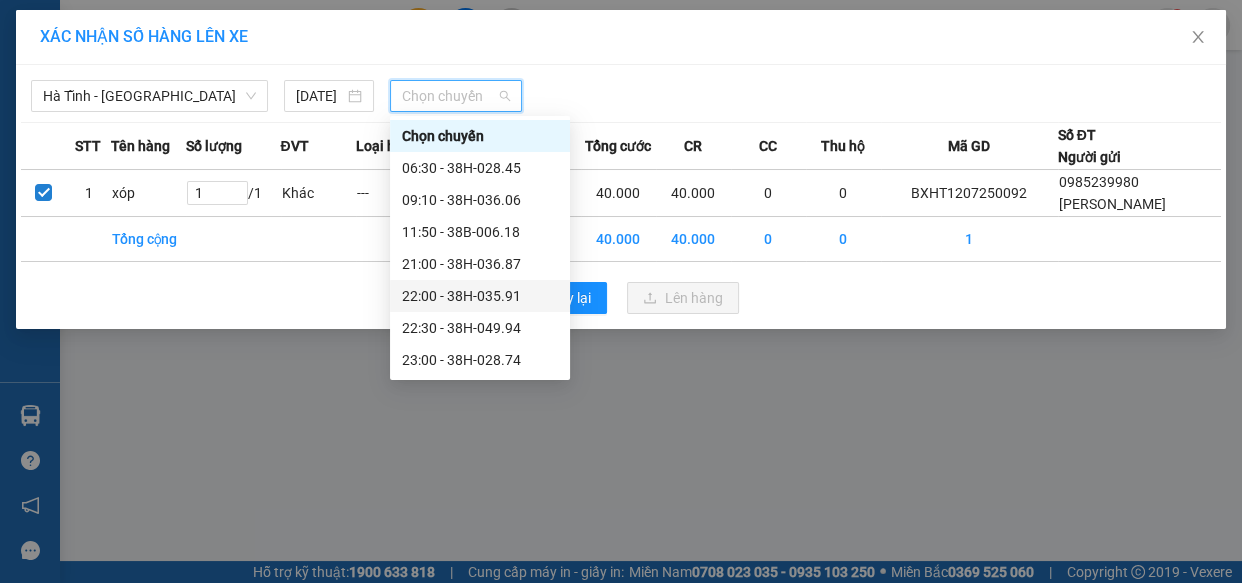scroll, scrollTop: 31, scrollLeft: 0, axis: vertical 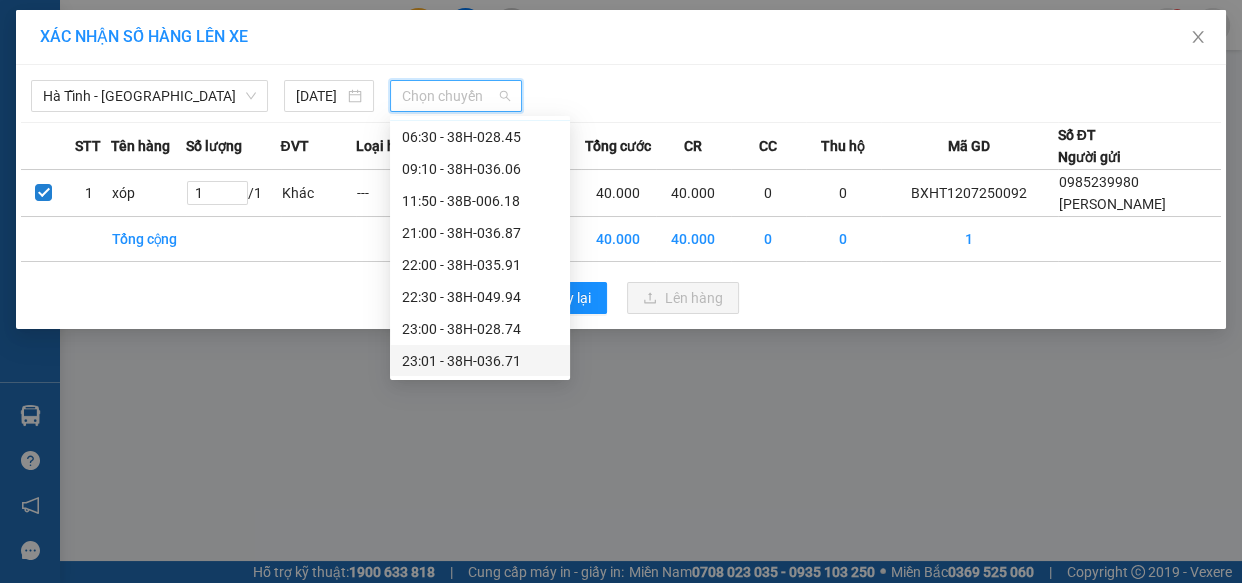click on "23:01     - 38H-036.71" at bounding box center (480, 361) 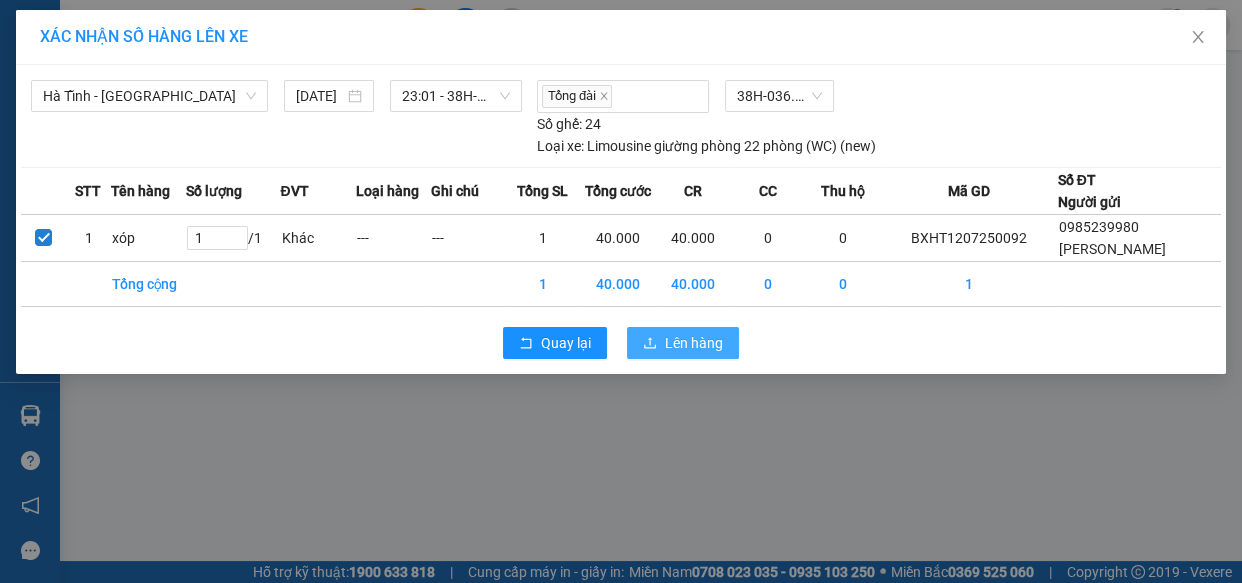 click on "Lên hàng" at bounding box center [683, 343] 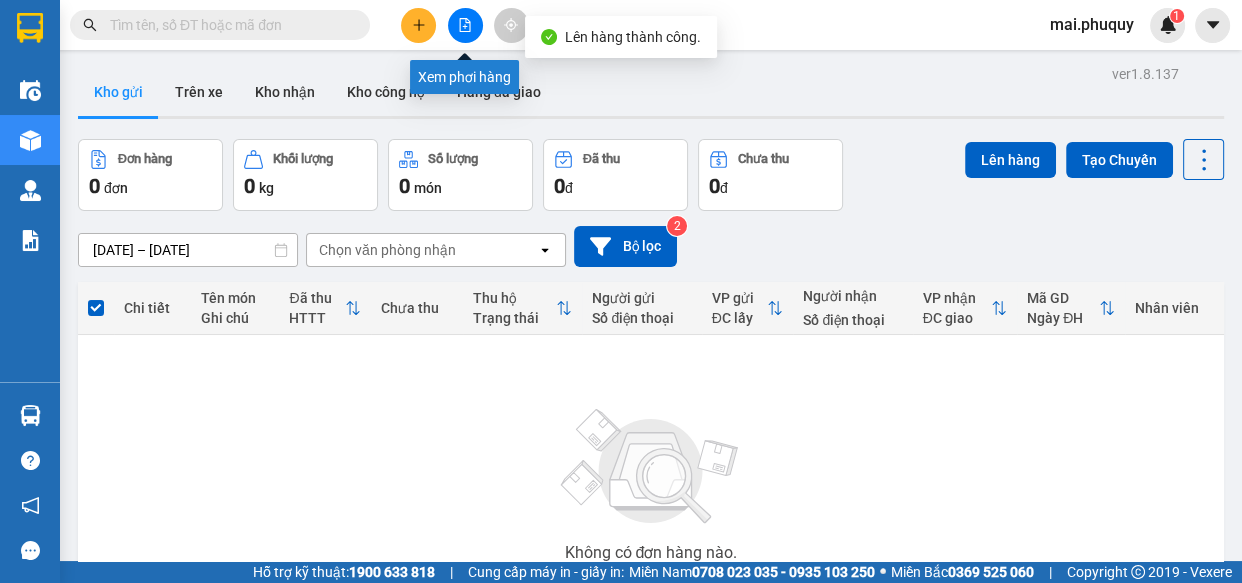 click 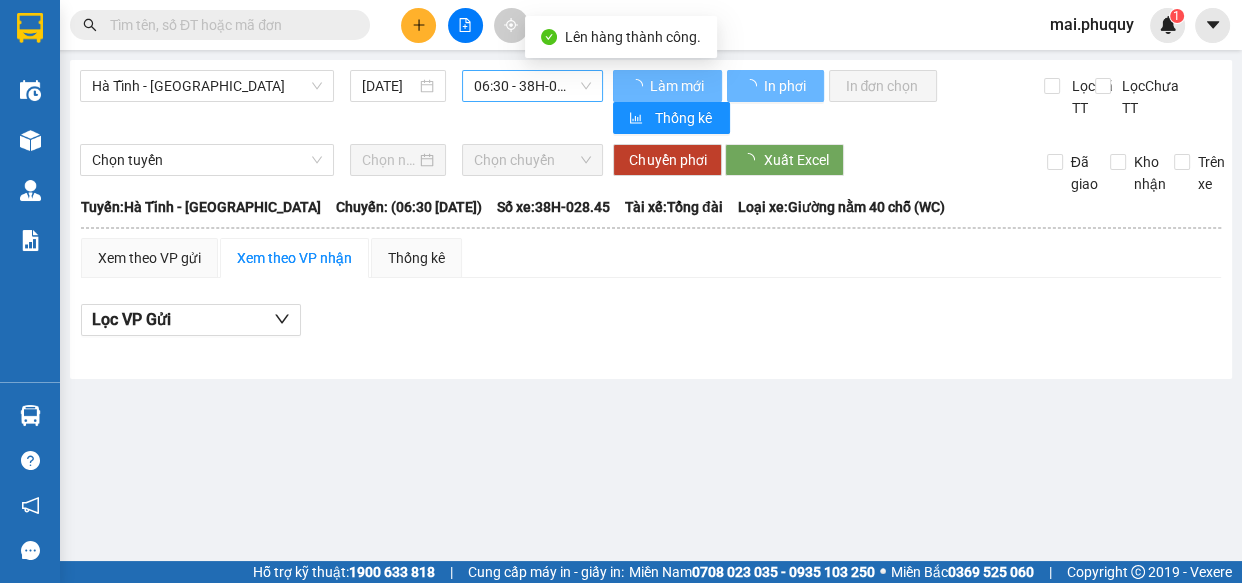 click on "06:30     - 38H-028.45" at bounding box center (532, 86) 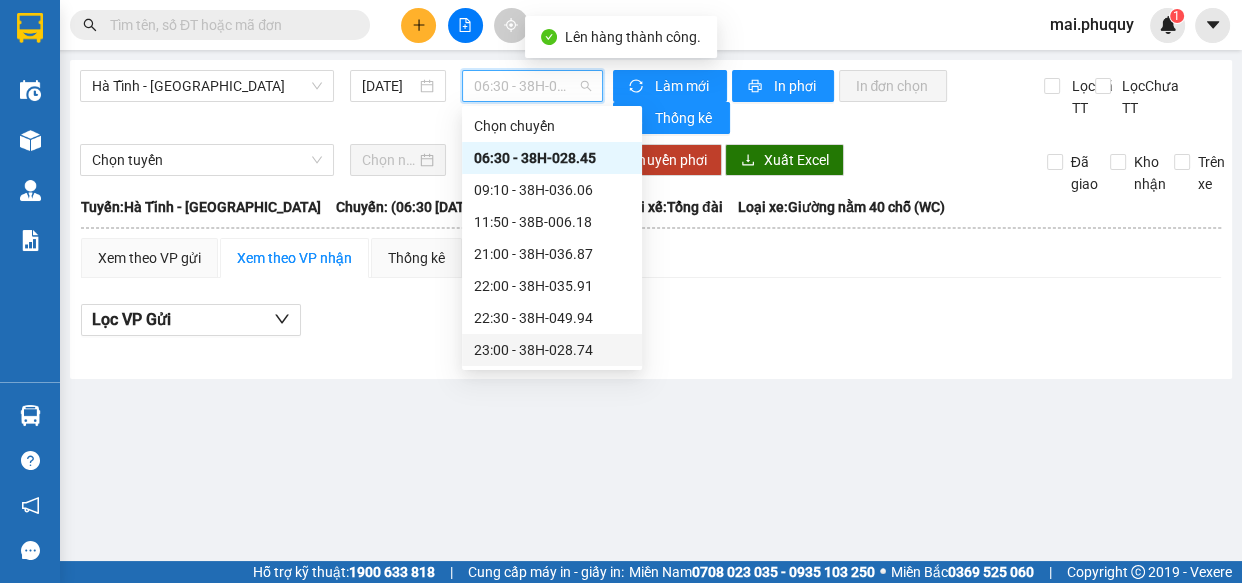 scroll, scrollTop: 31, scrollLeft: 0, axis: vertical 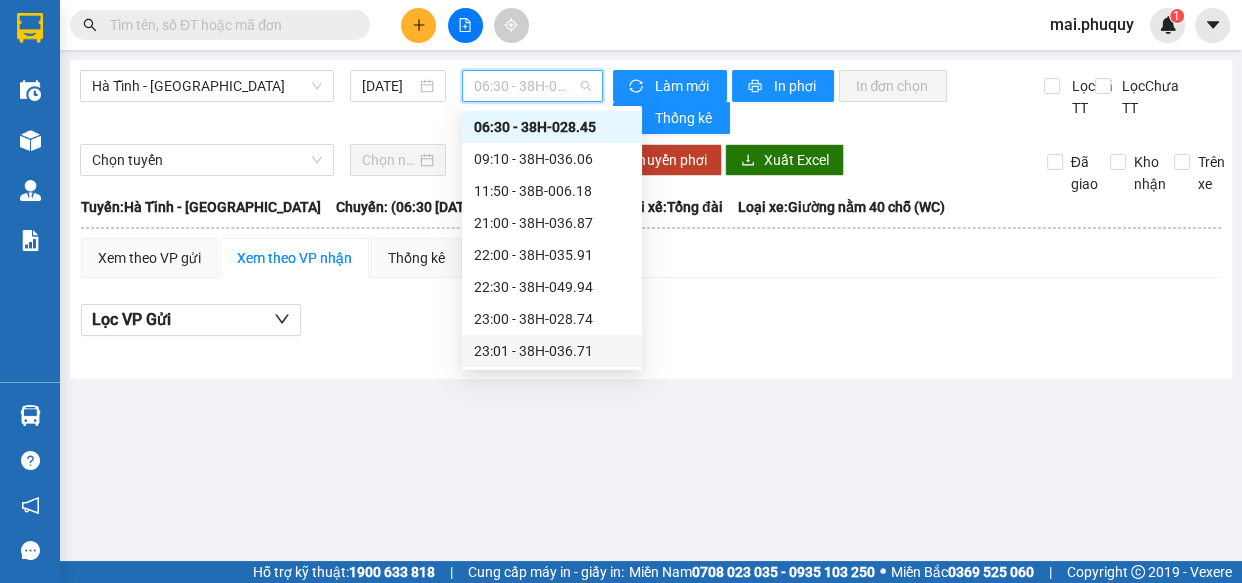 click on "23:01     - 38H-036.71" at bounding box center (552, 351) 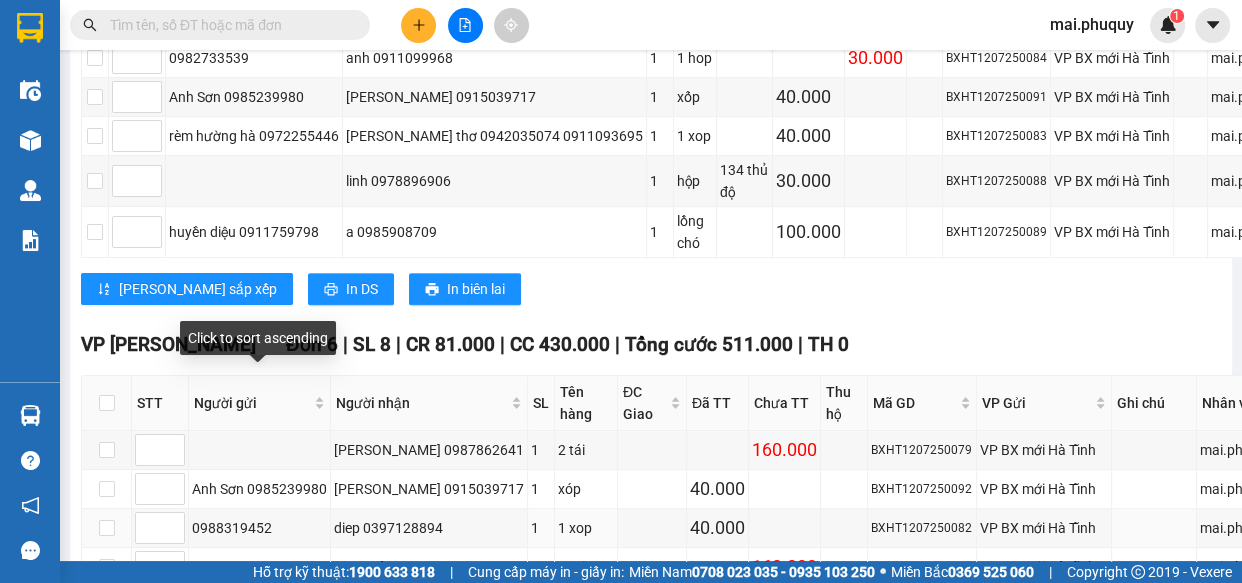 scroll, scrollTop: 1042, scrollLeft: 0, axis: vertical 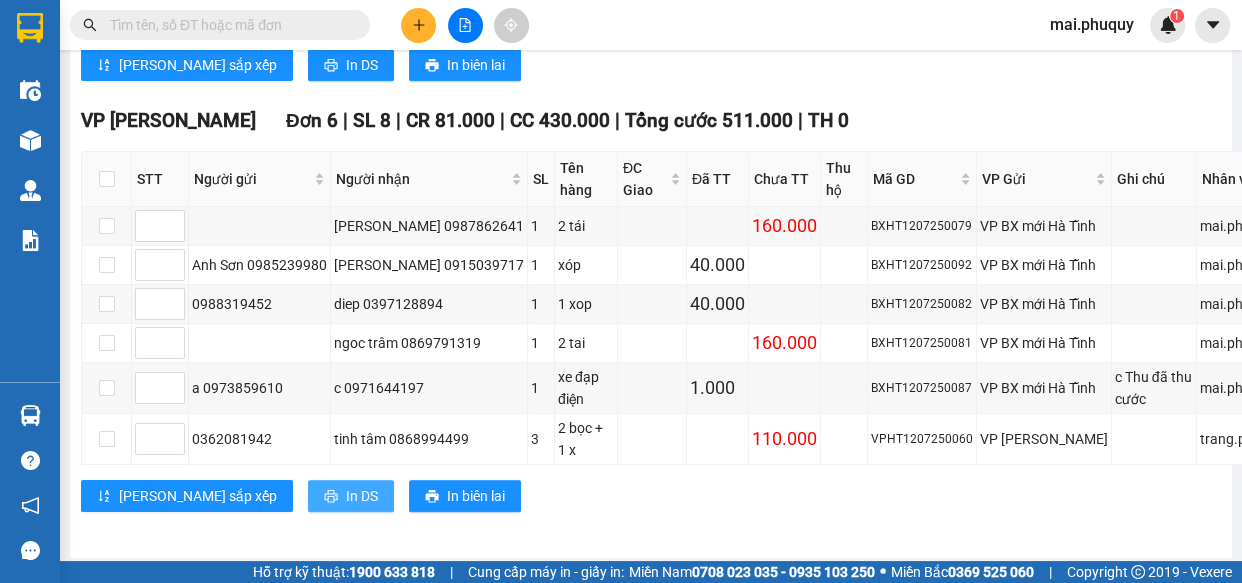 click on "In DS" at bounding box center (362, 496) 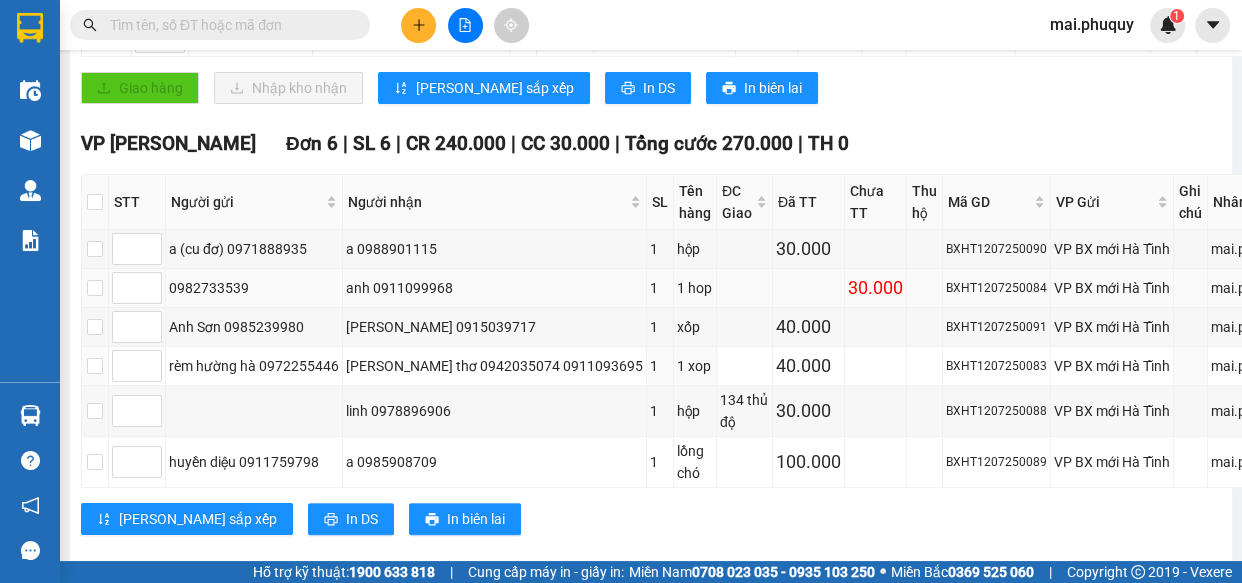 scroll, scrollTop: 497, scrollLeft: 0, axis: vertical 